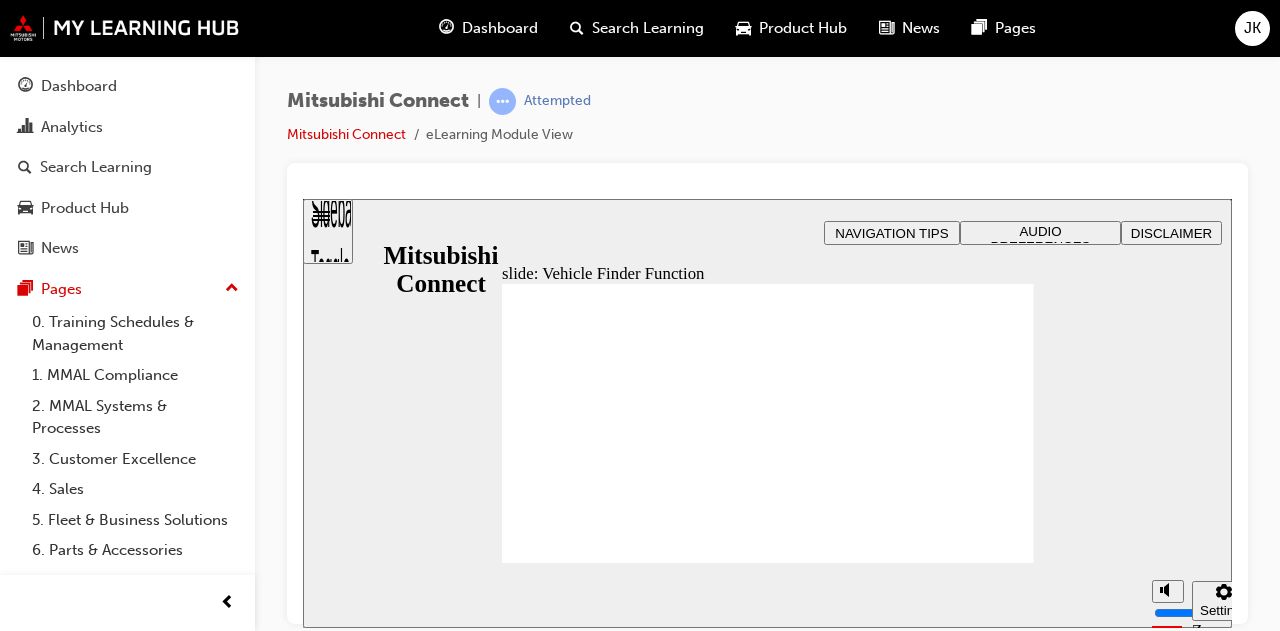 scroll, scrollTop: 0, scrollLeft: 0, axis: both 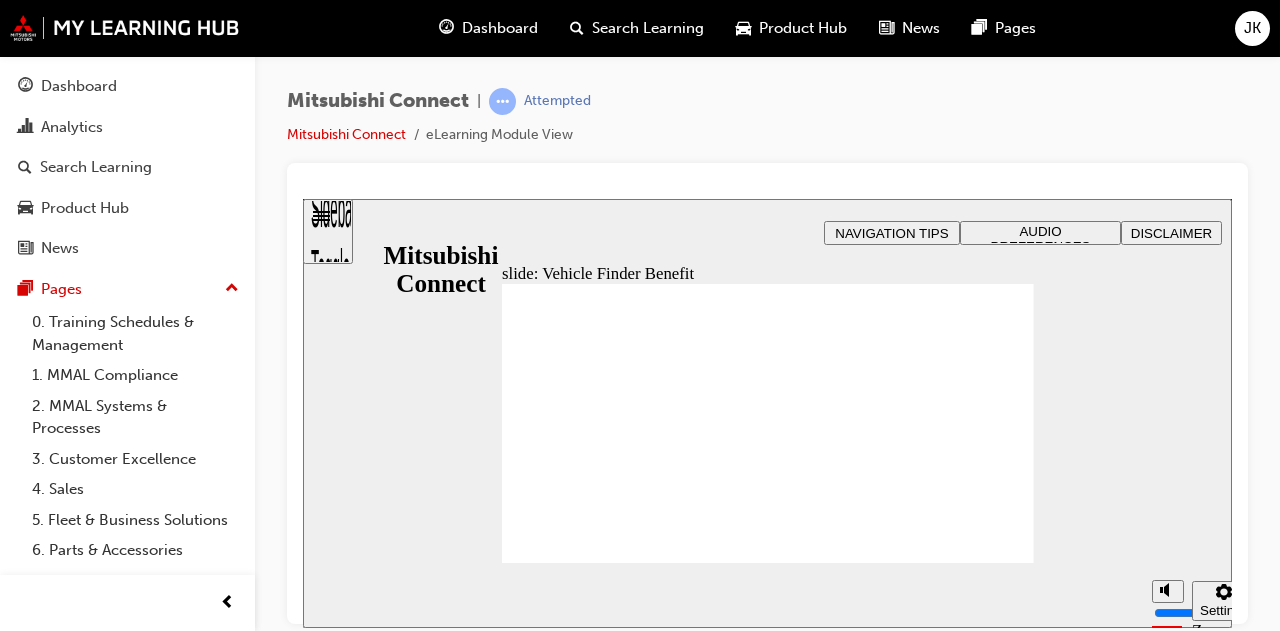 click 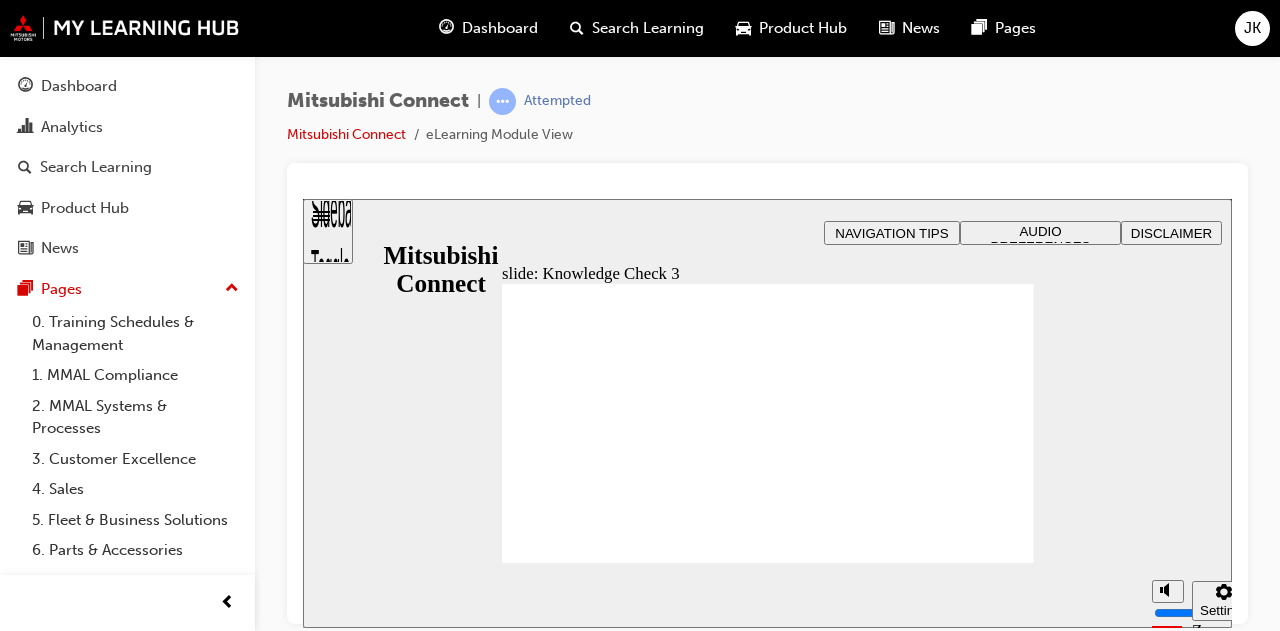 drag, startPoint x: 593, startPoint y: 460, endPoint x: 566, endPoint y: 480, distance: 33.600594 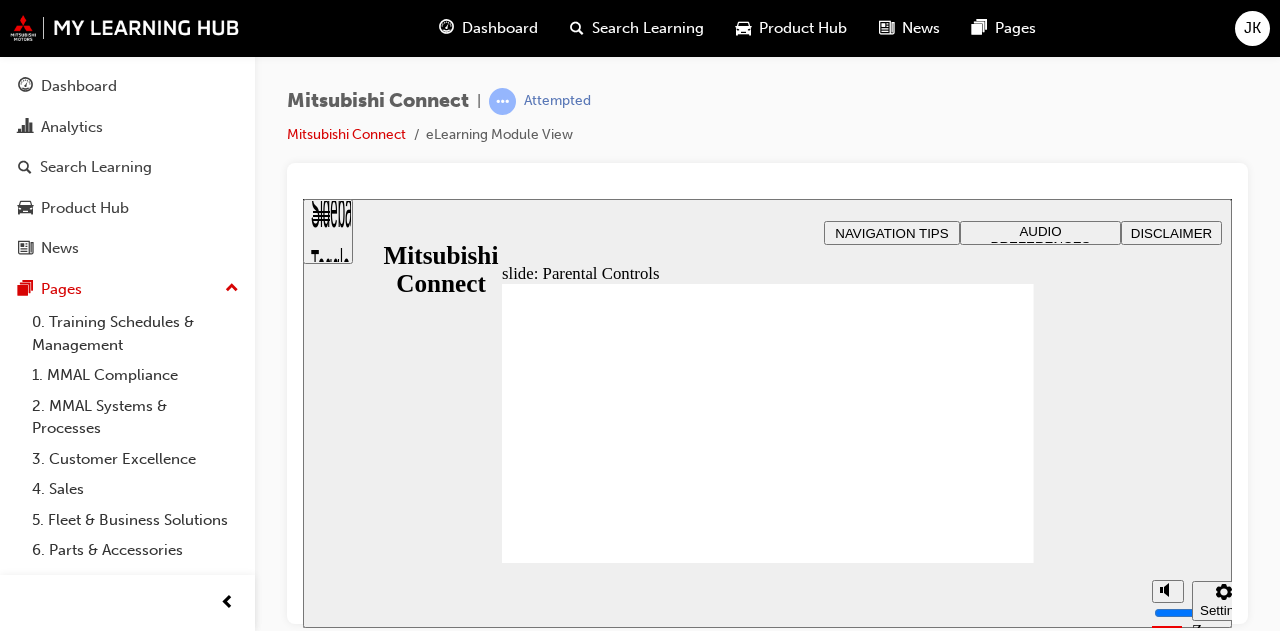click 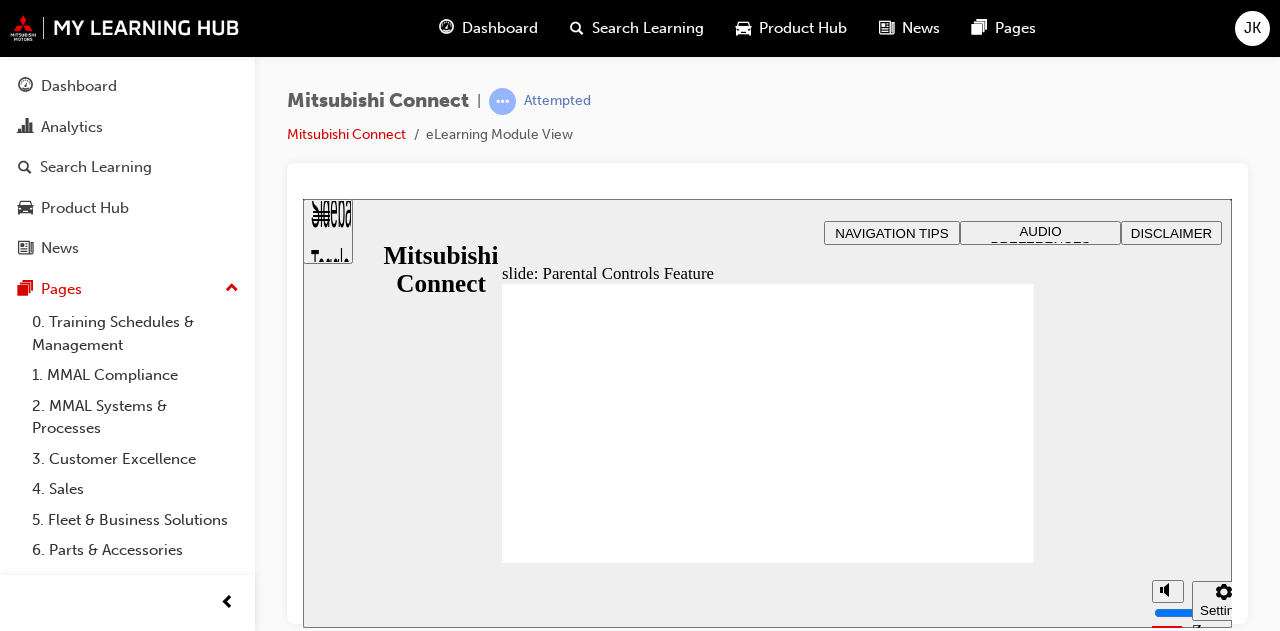 click 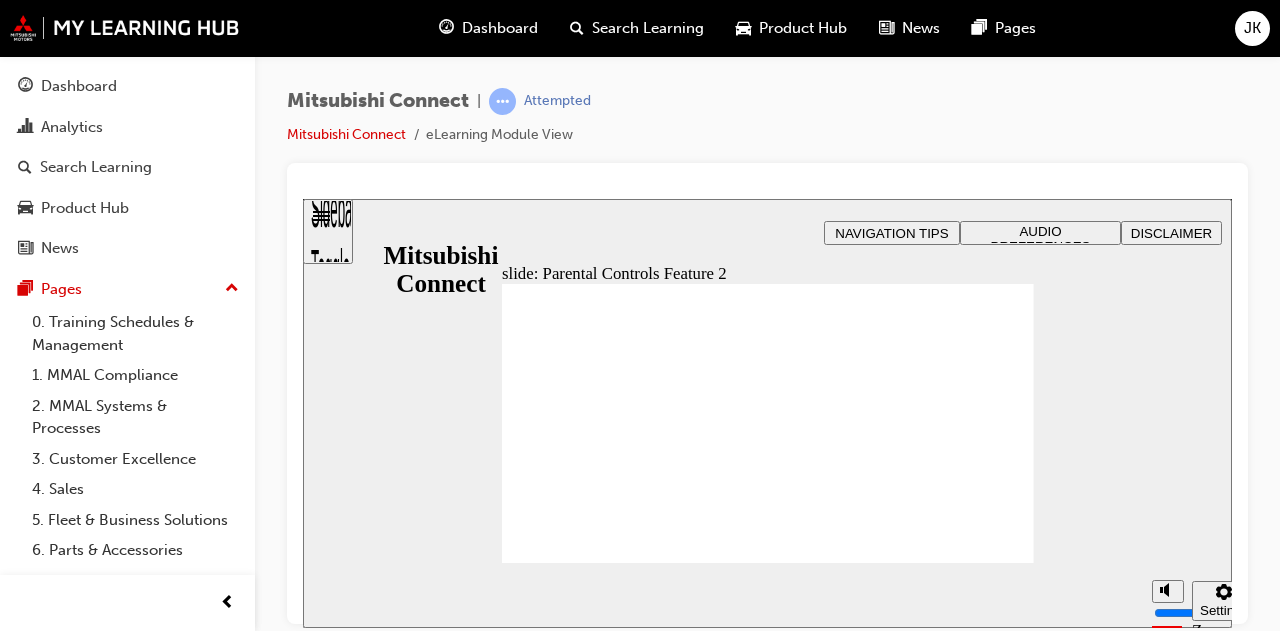 click 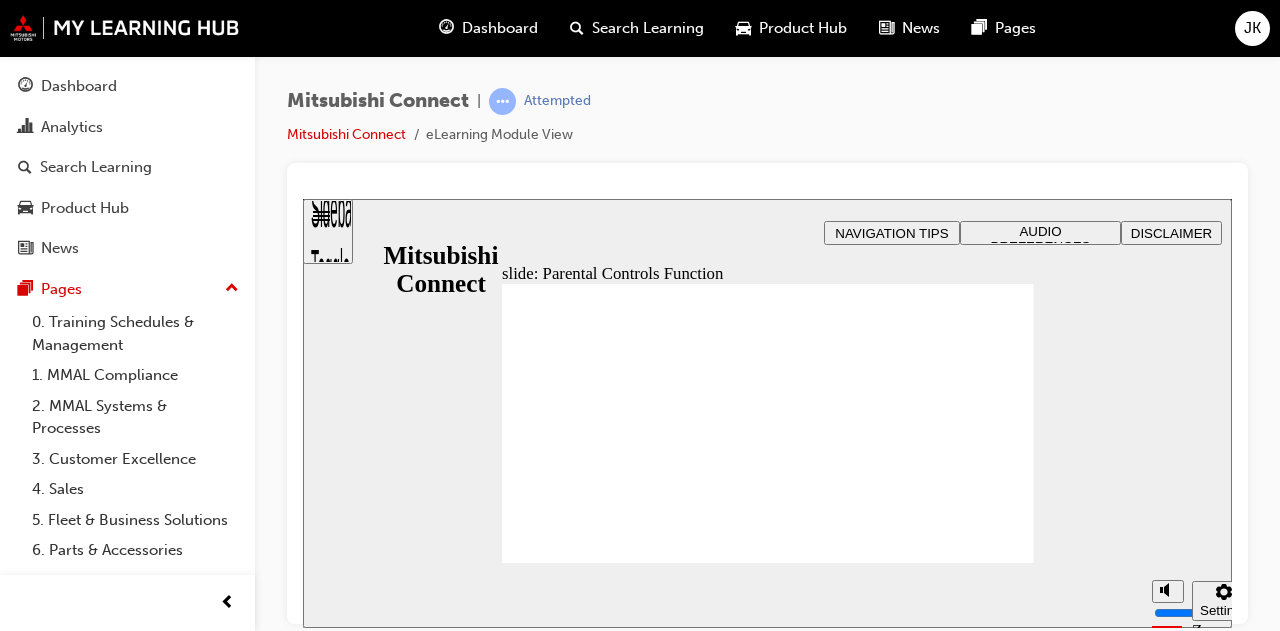 click 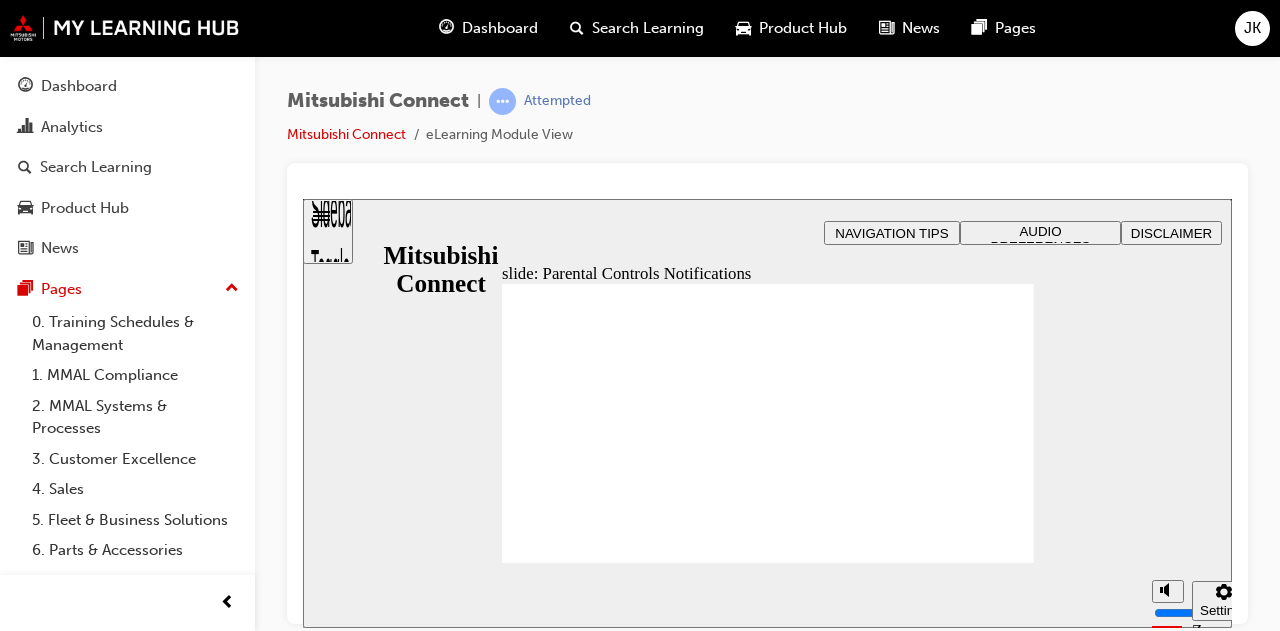 click 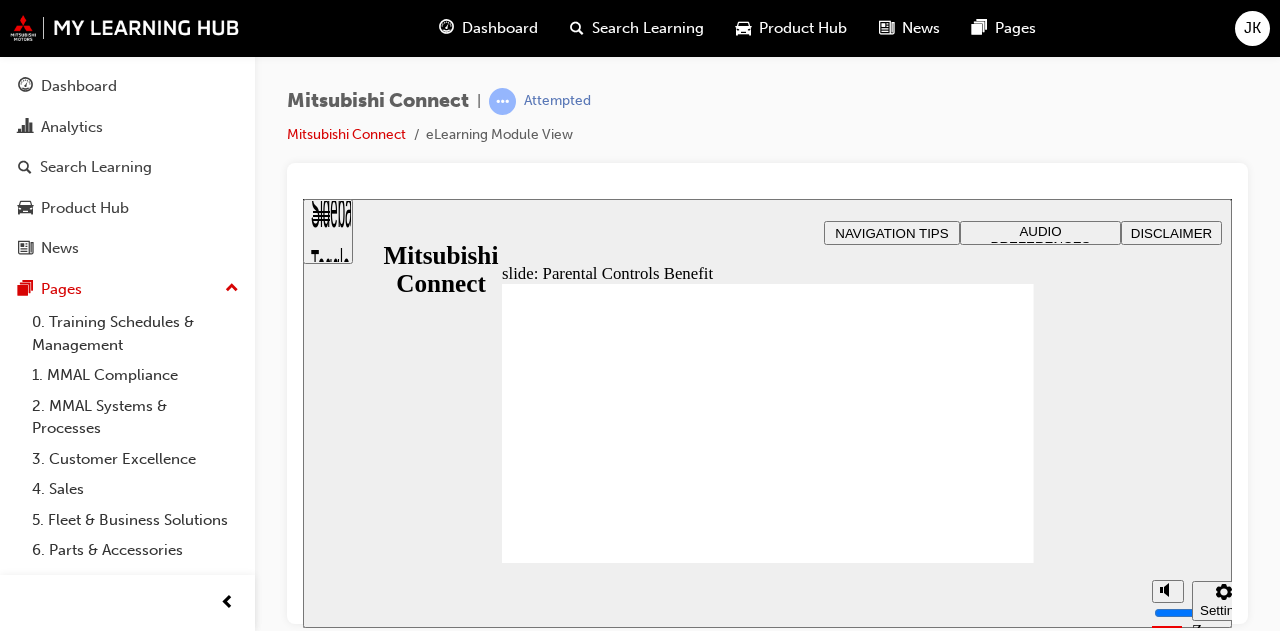 click 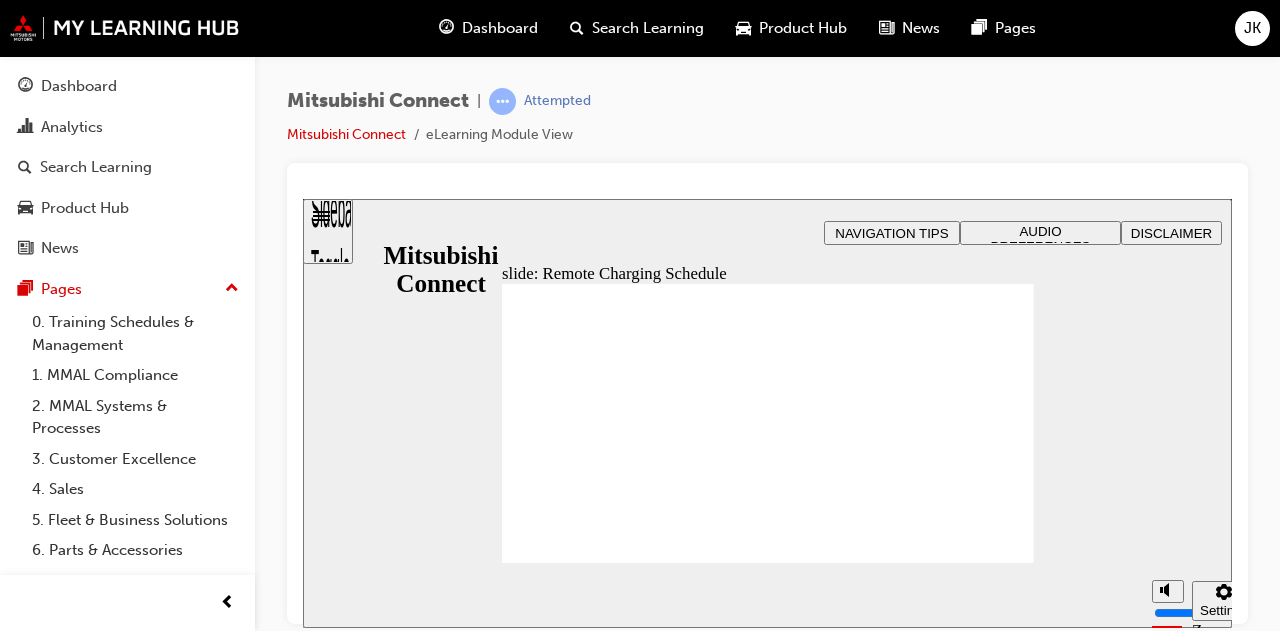click 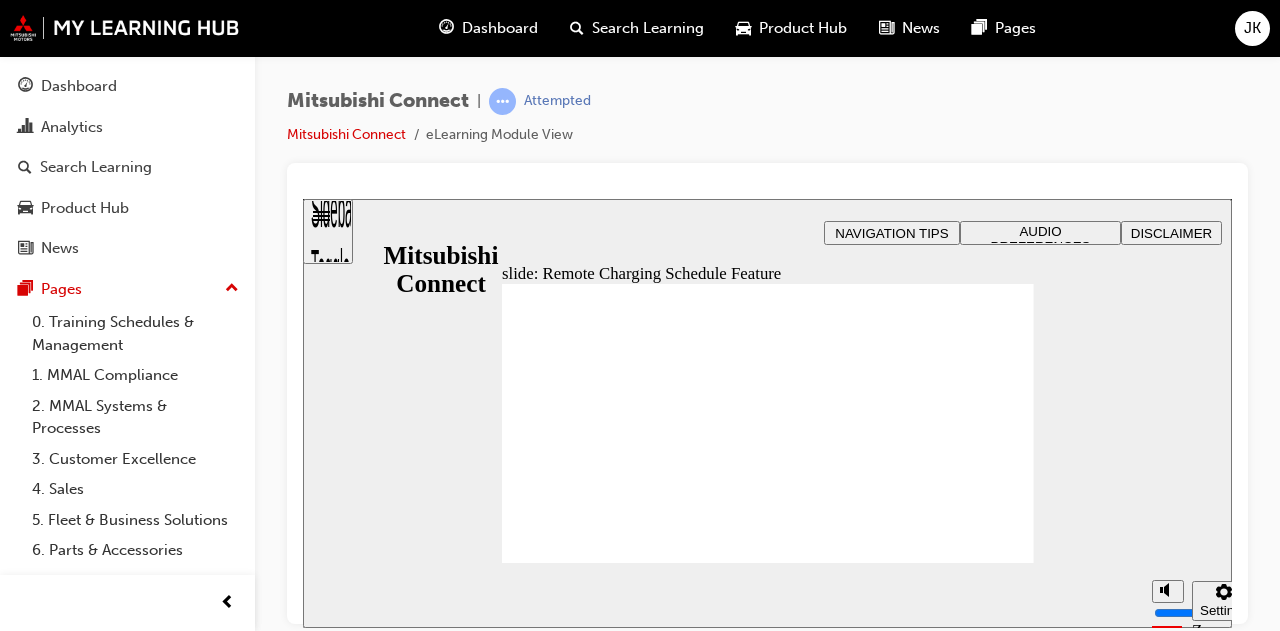 click 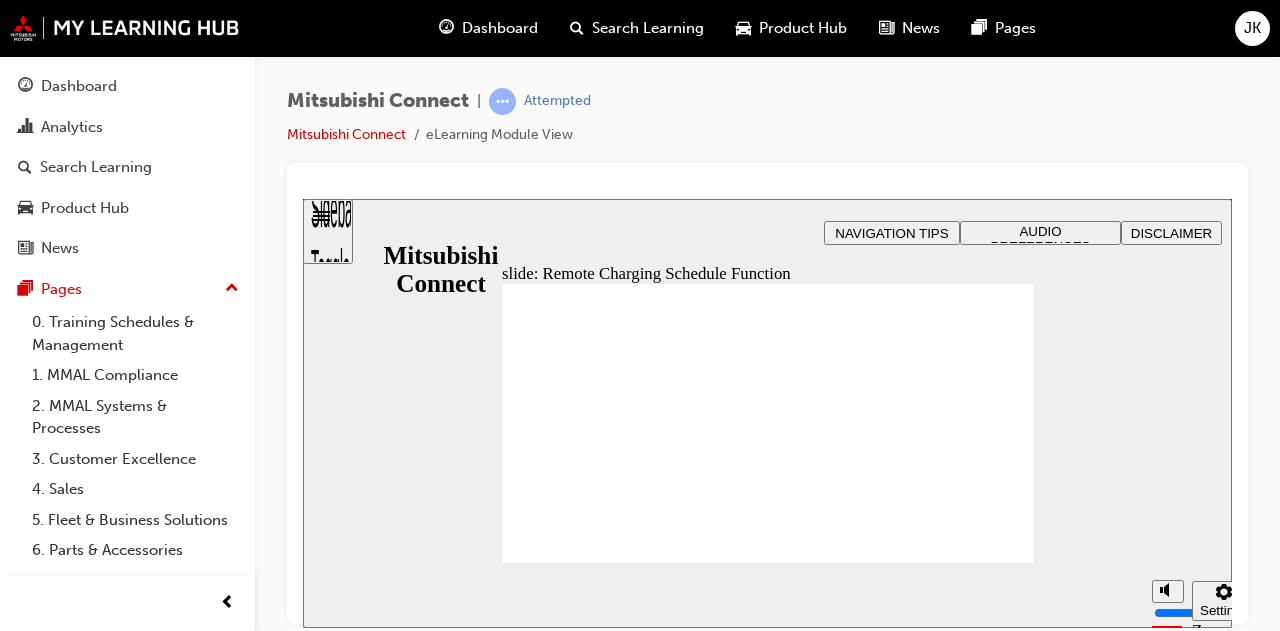 click 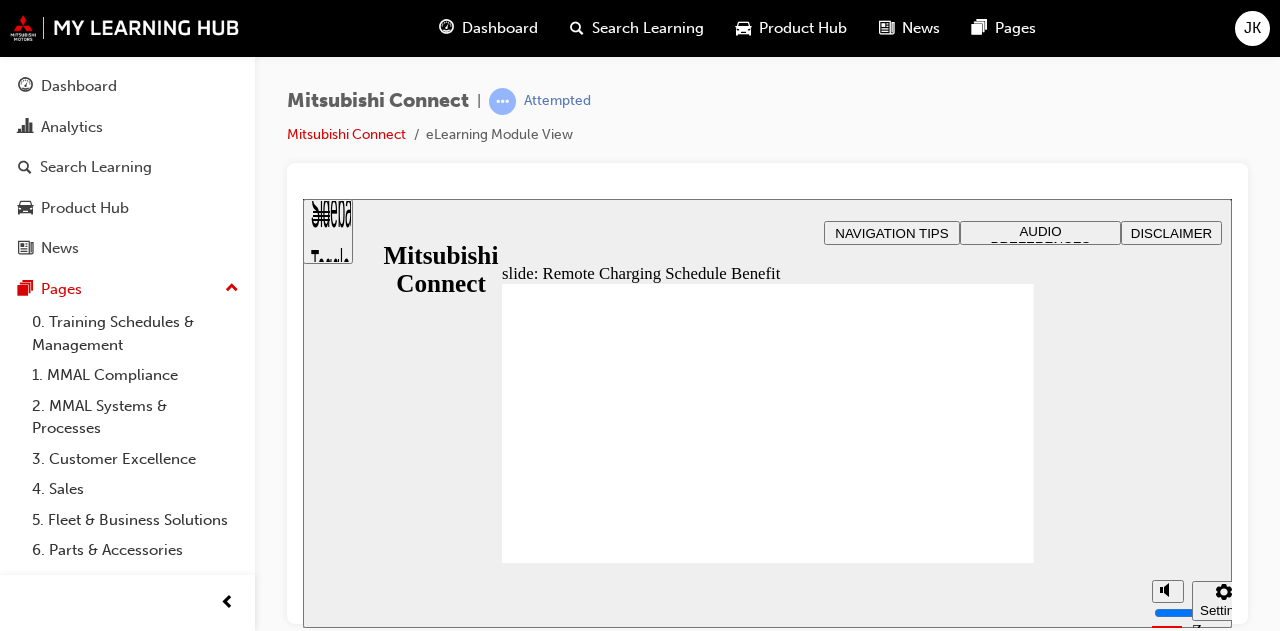 click 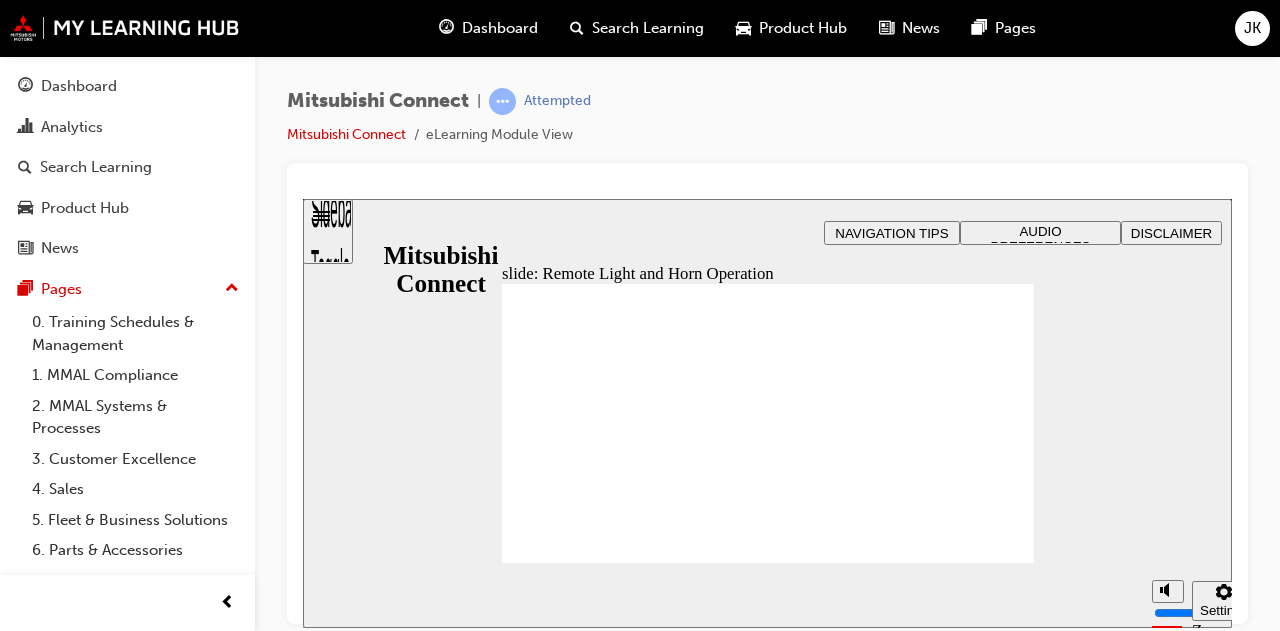 click 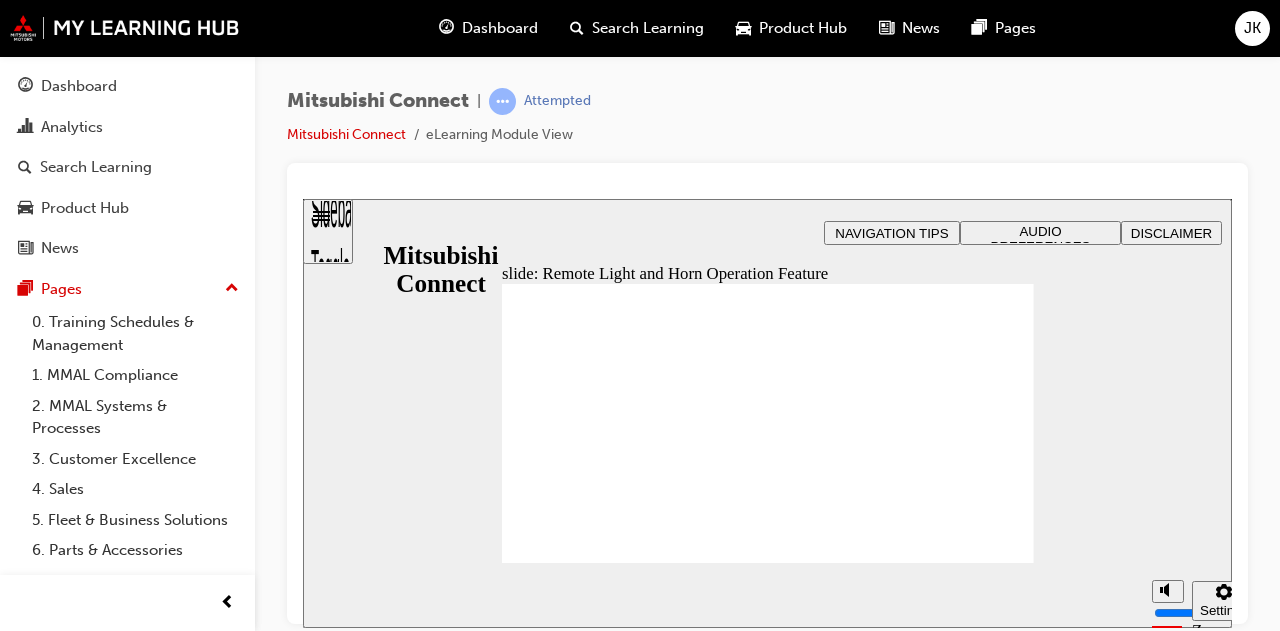 click 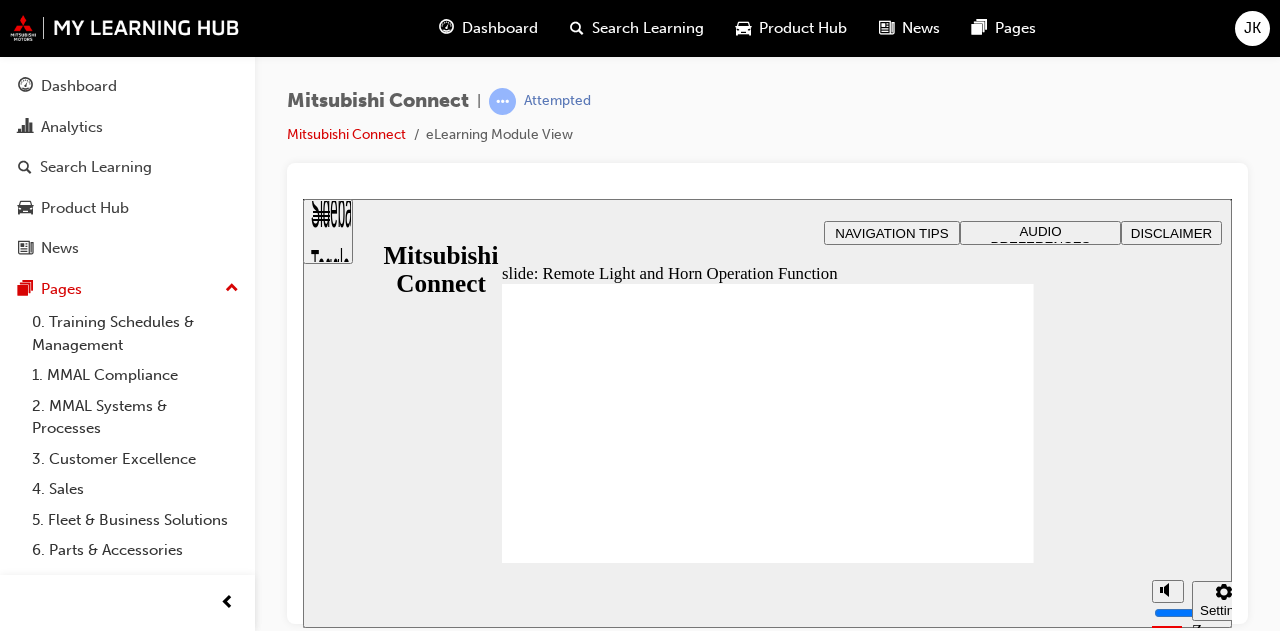 click 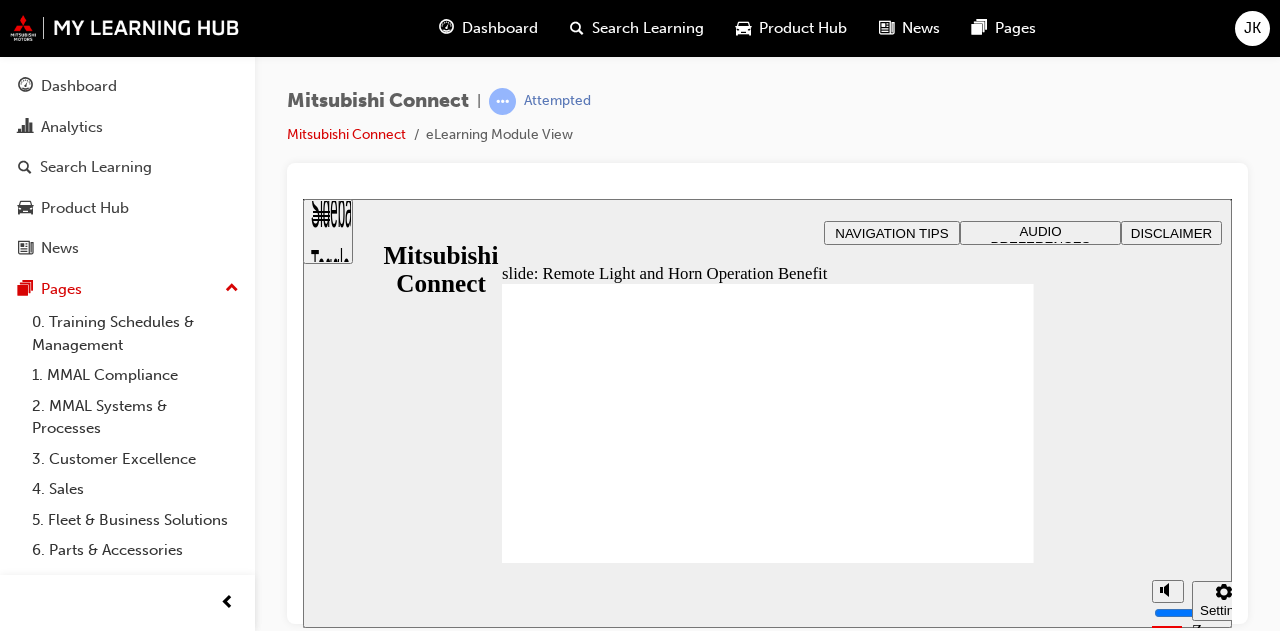 click 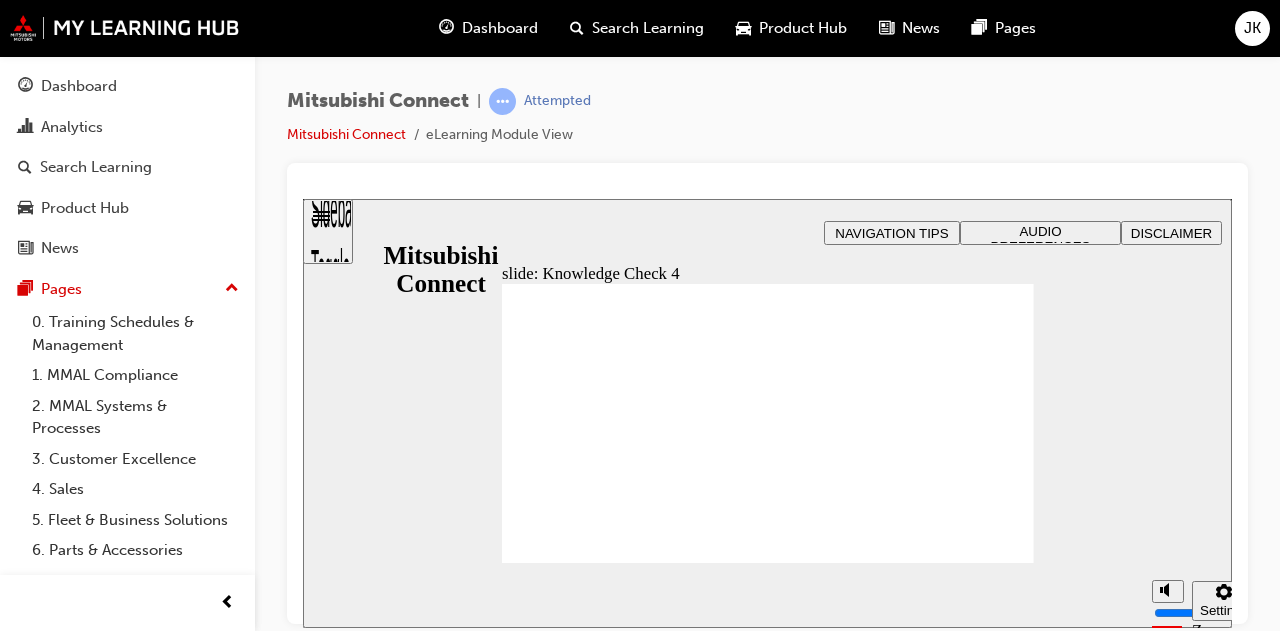 radio on "true" 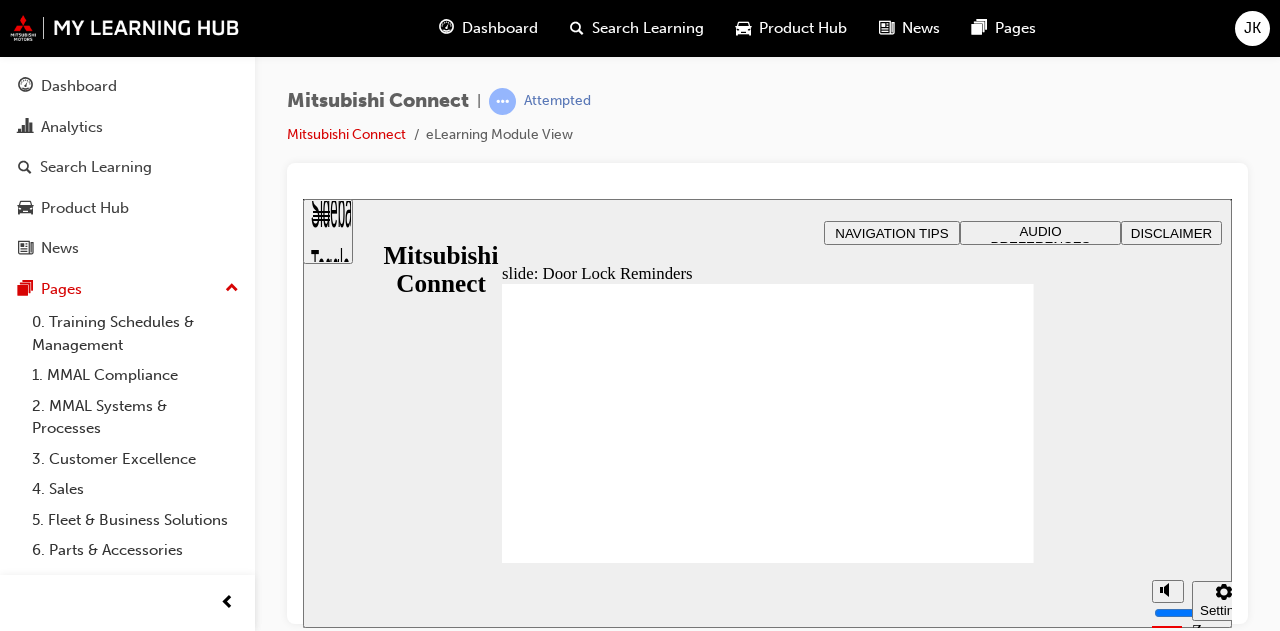 click 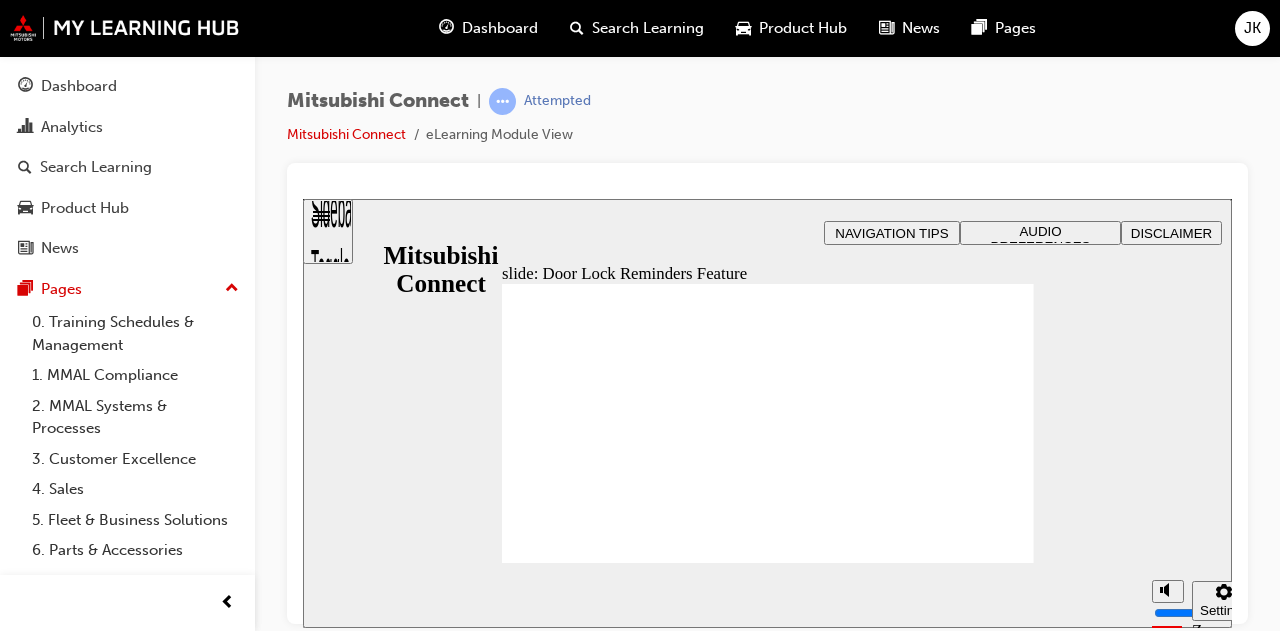 click 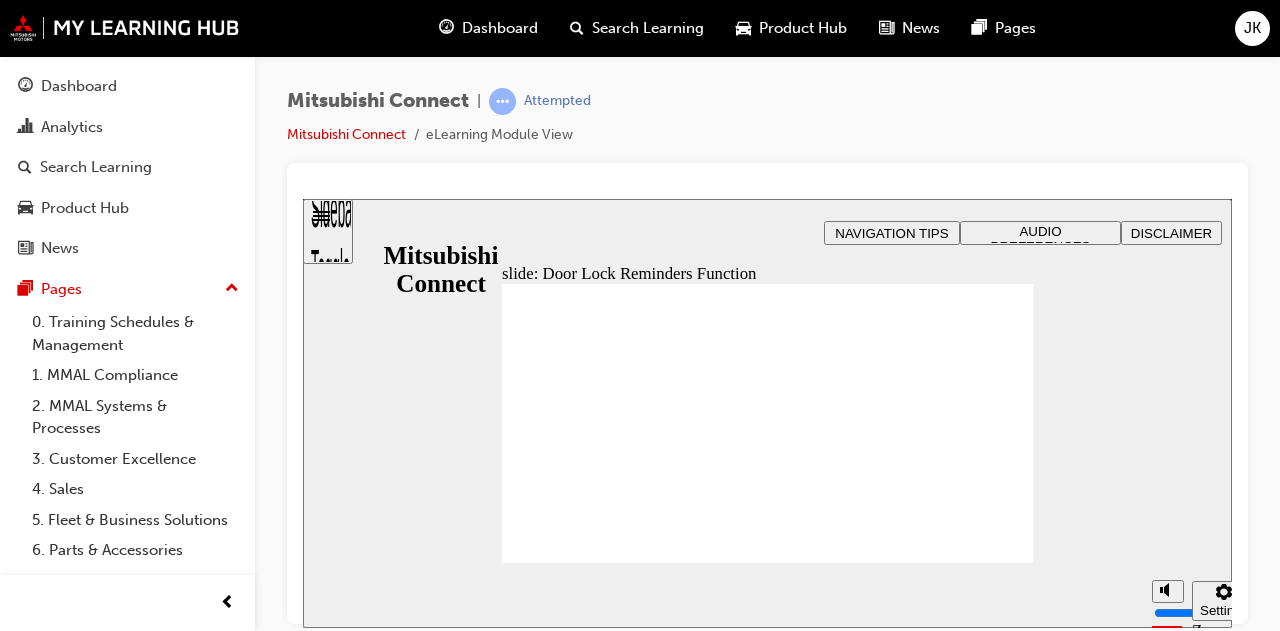 click 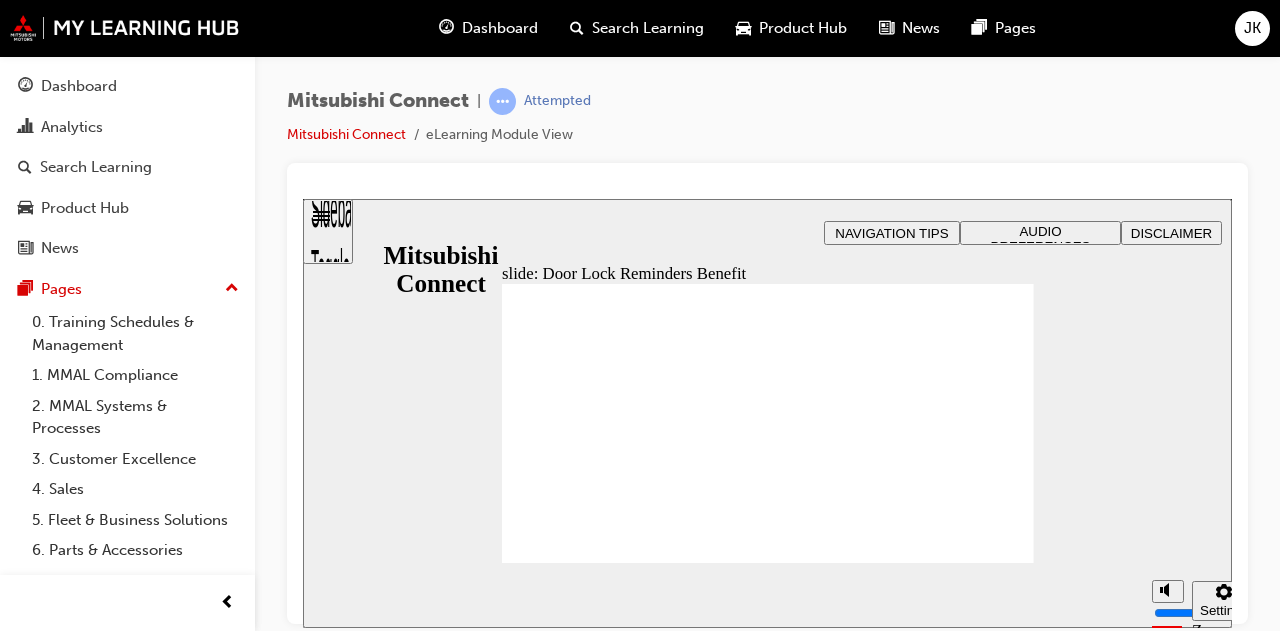 click 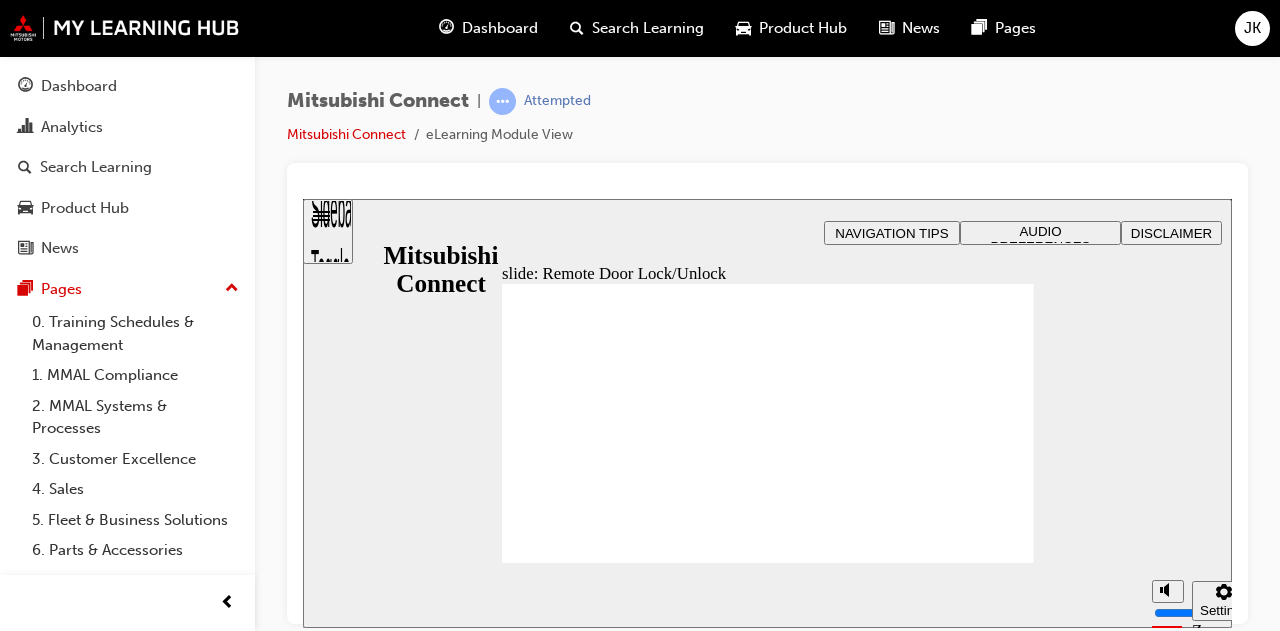 click 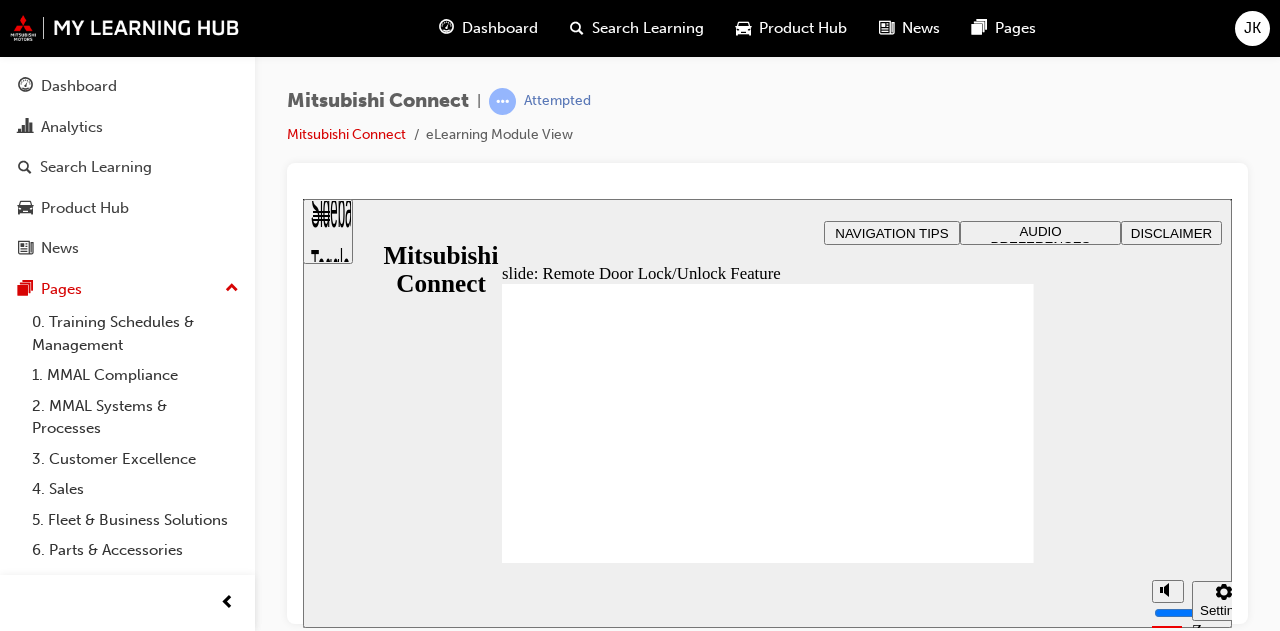 click 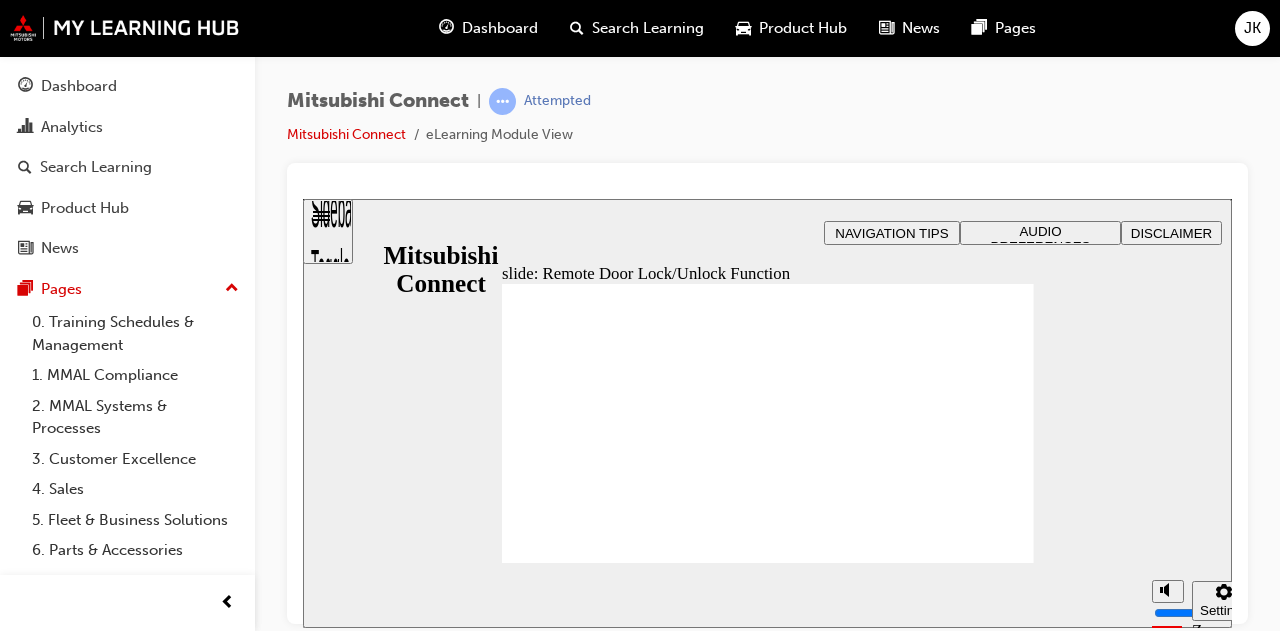 click 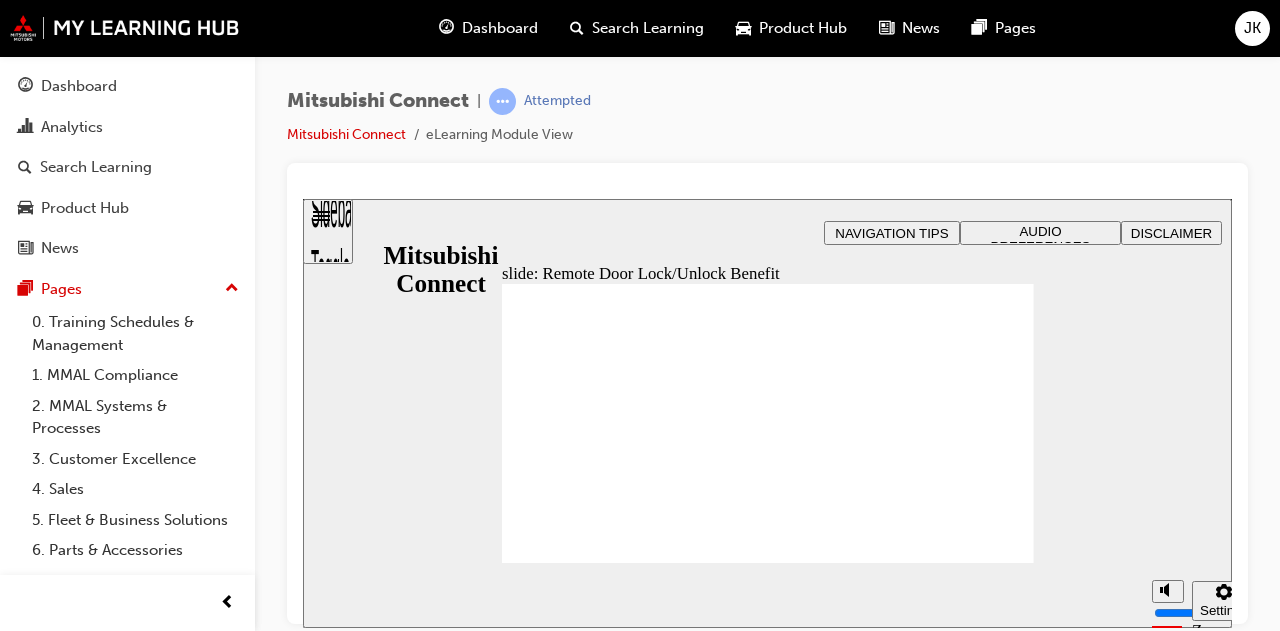 click 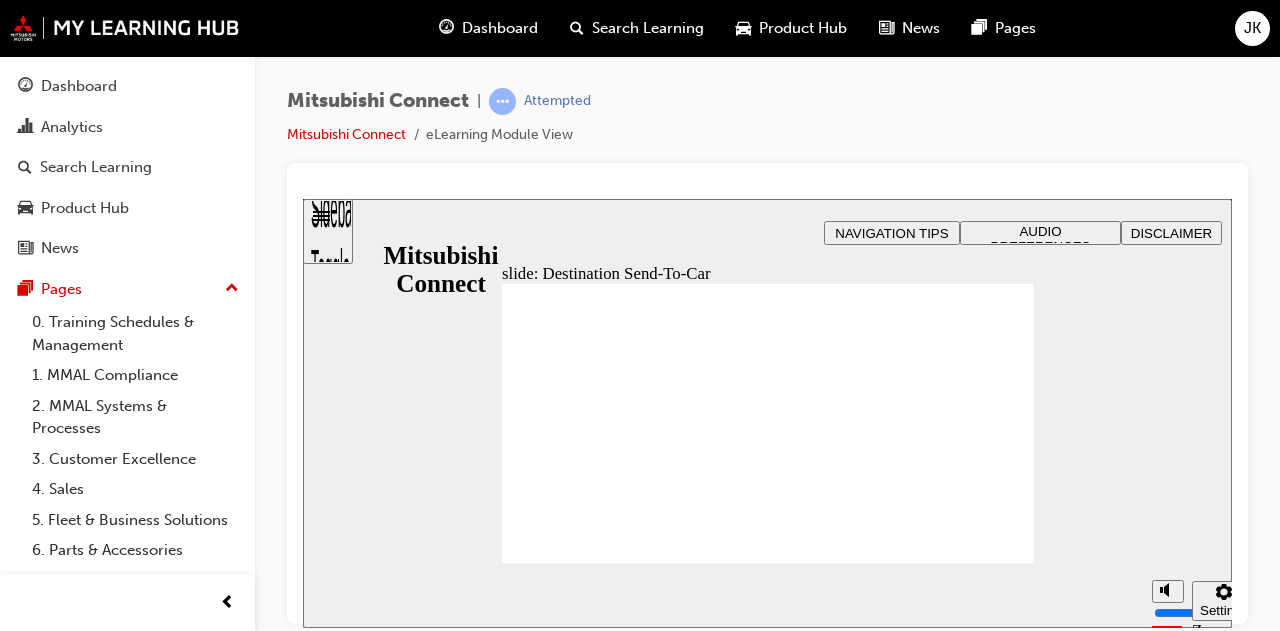 click 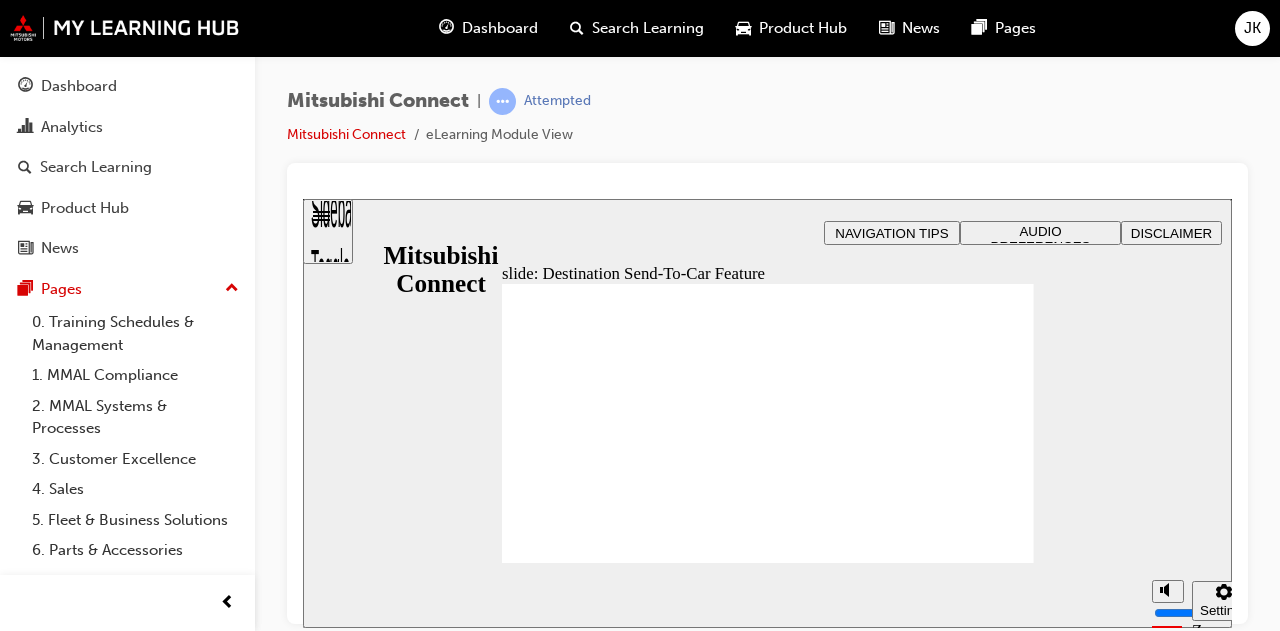 click 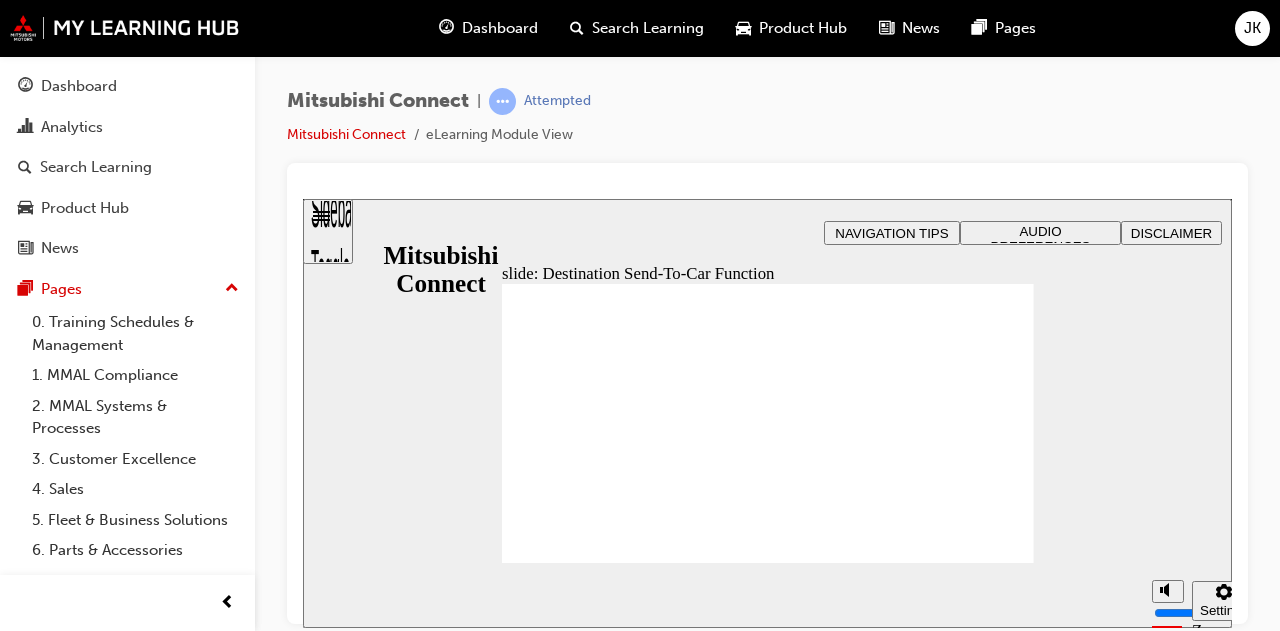 click 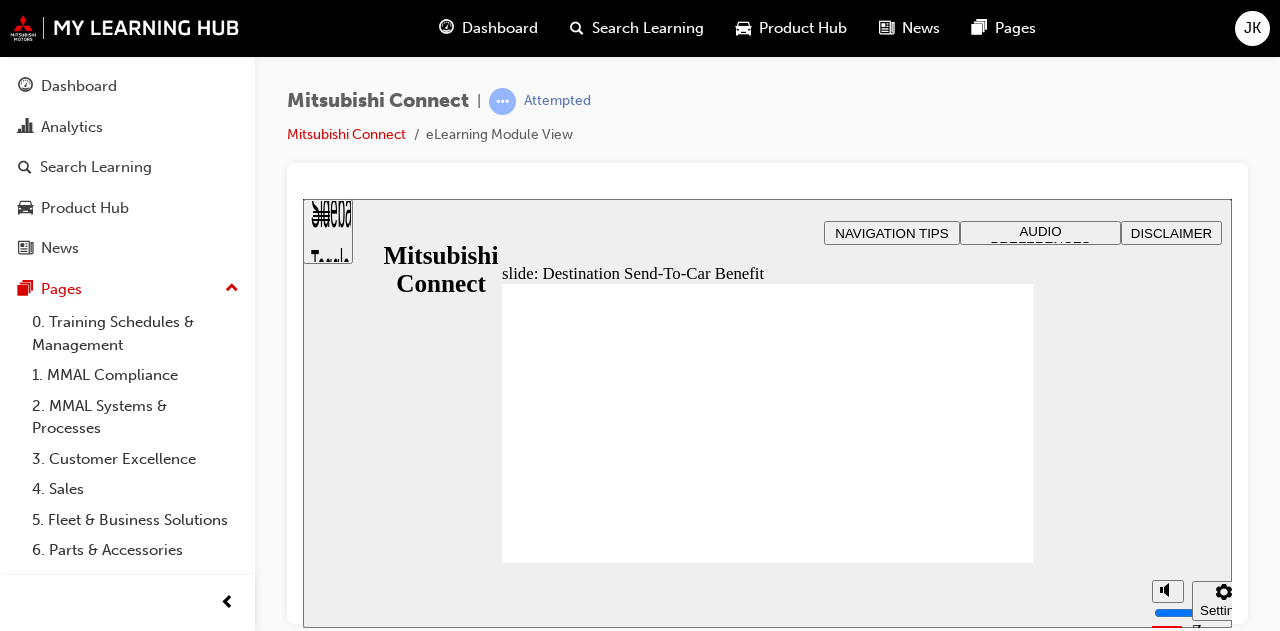 click 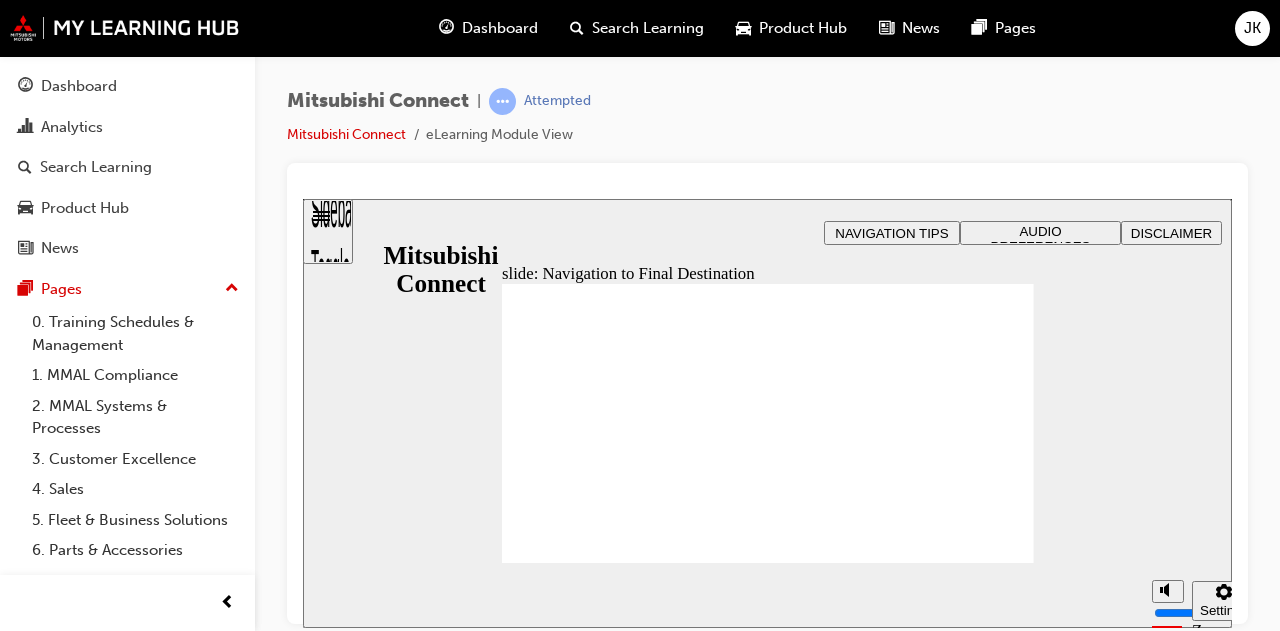 click 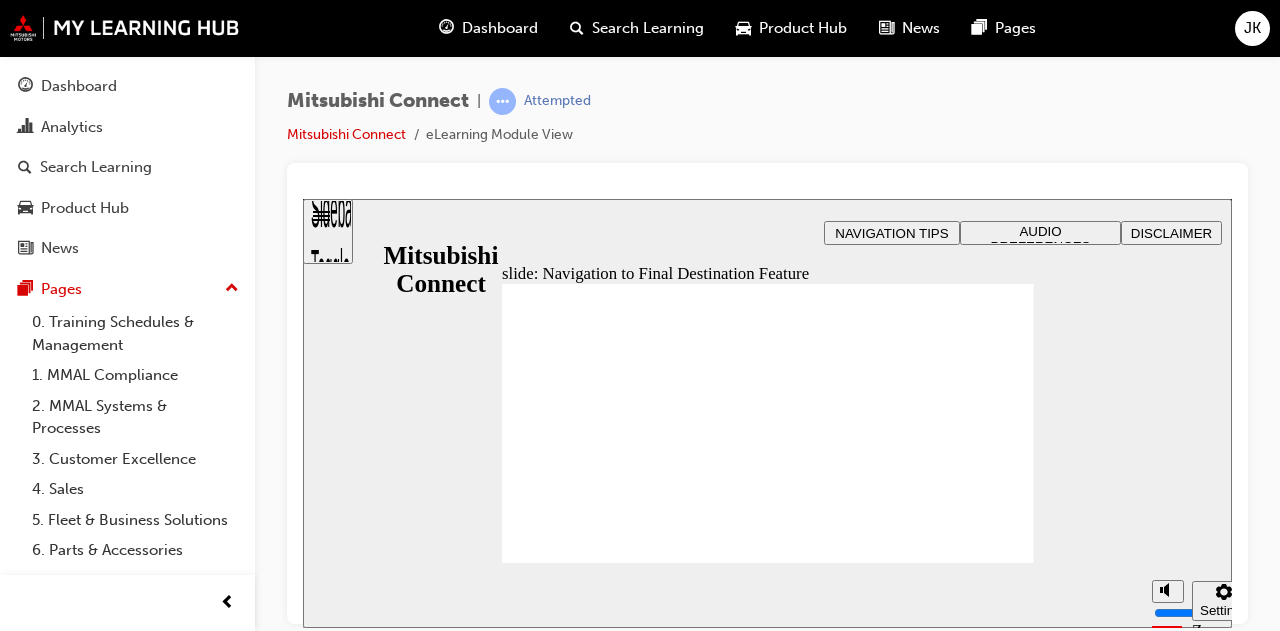 drag, startPoint x: 972, startPoint y: 558, endPoint x: 996, endPoint y: 540, distance: 30 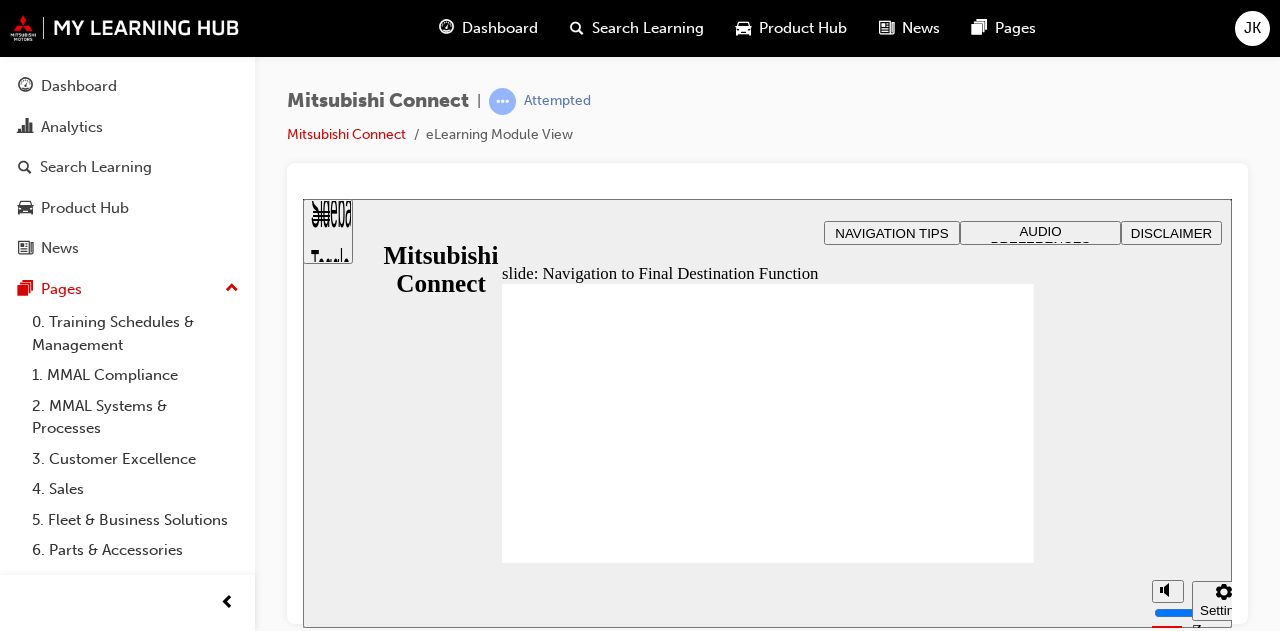 click 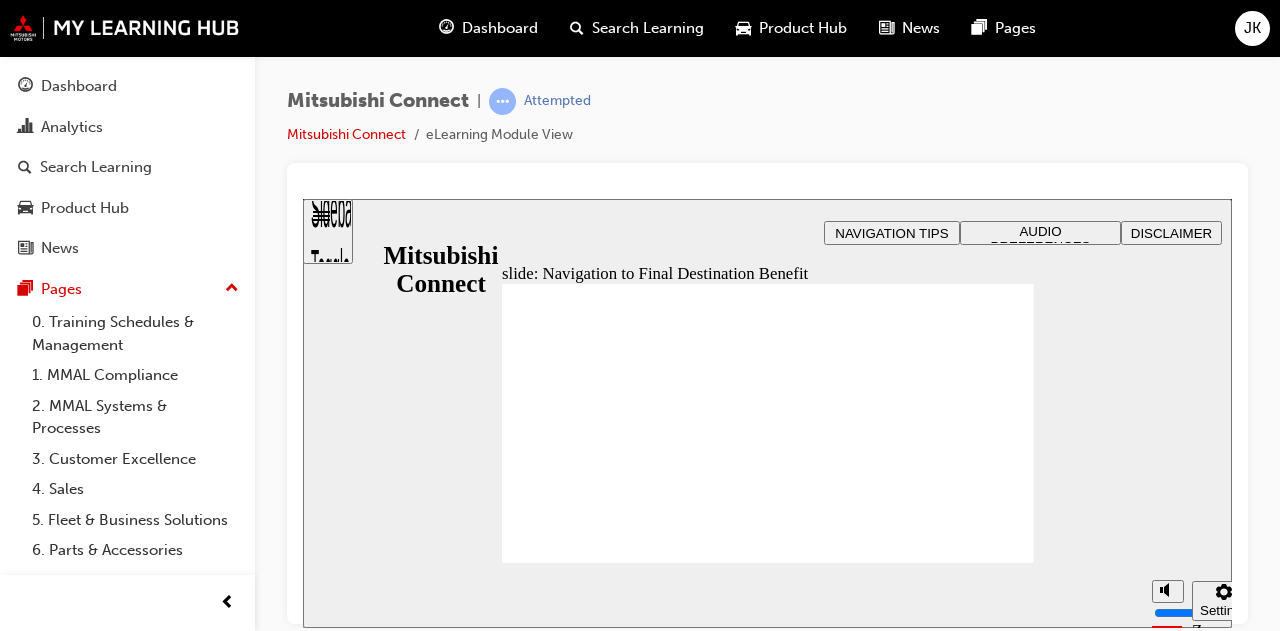 click 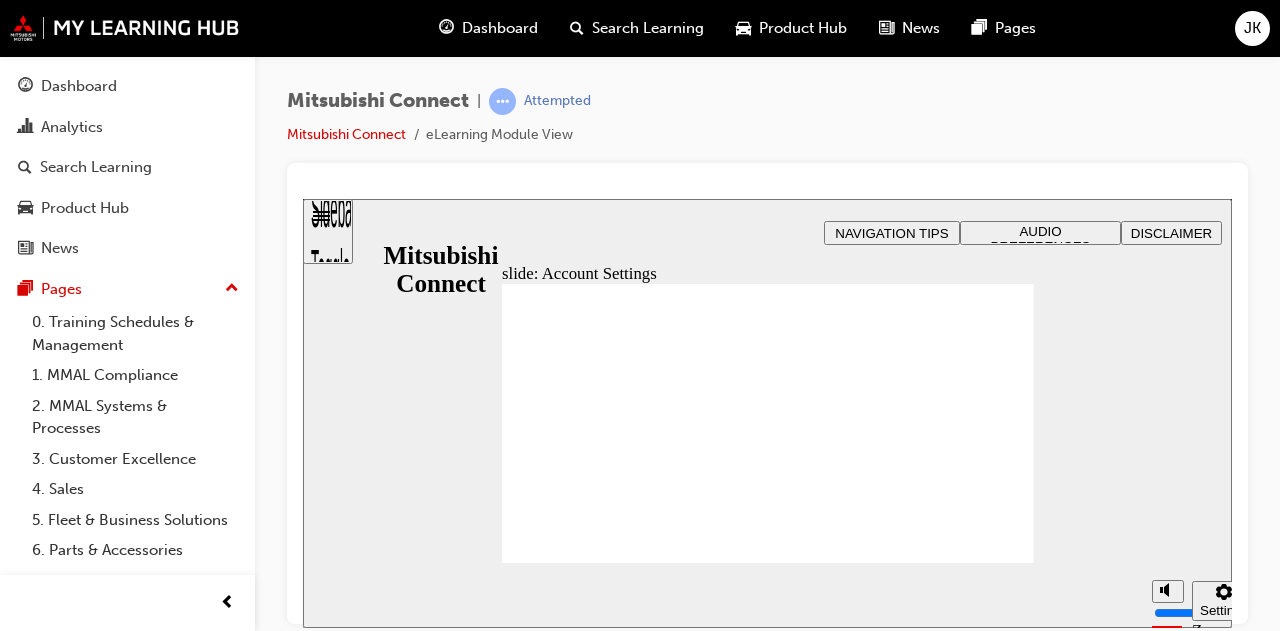 click 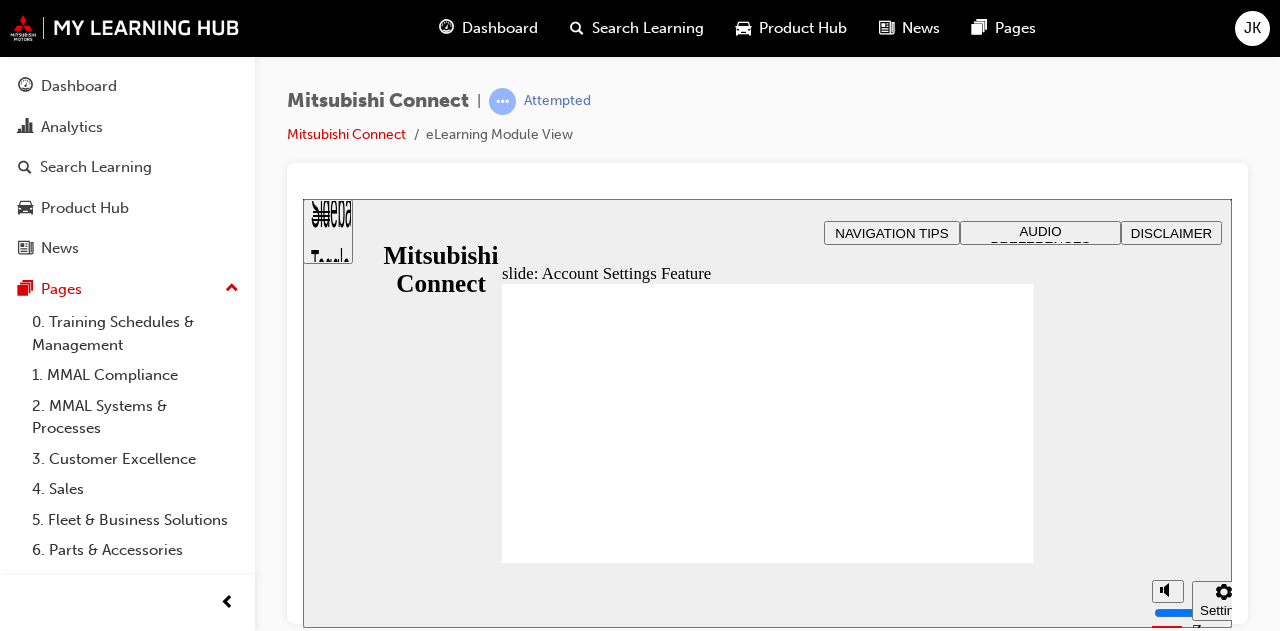 click 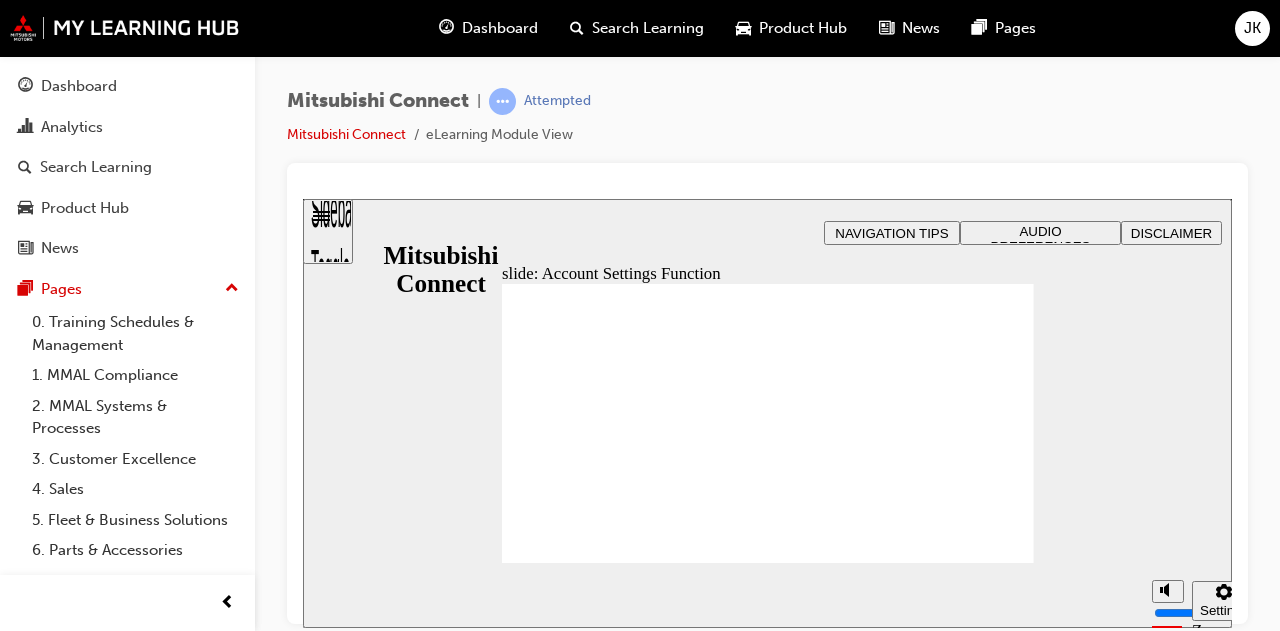 click 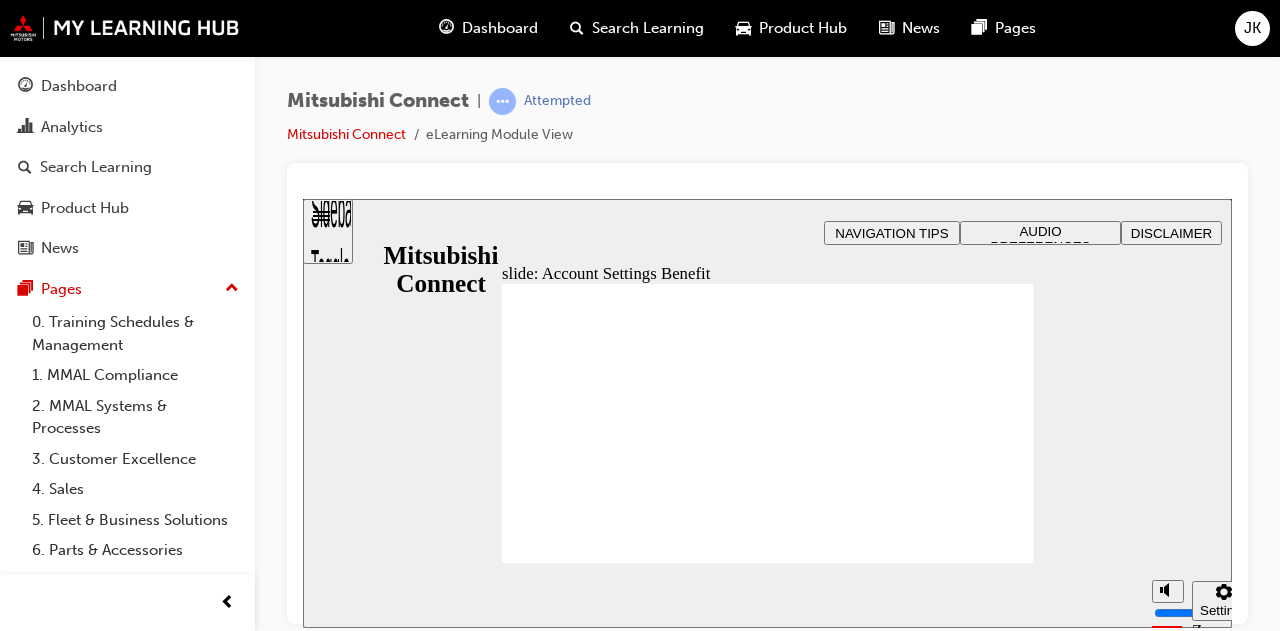 click 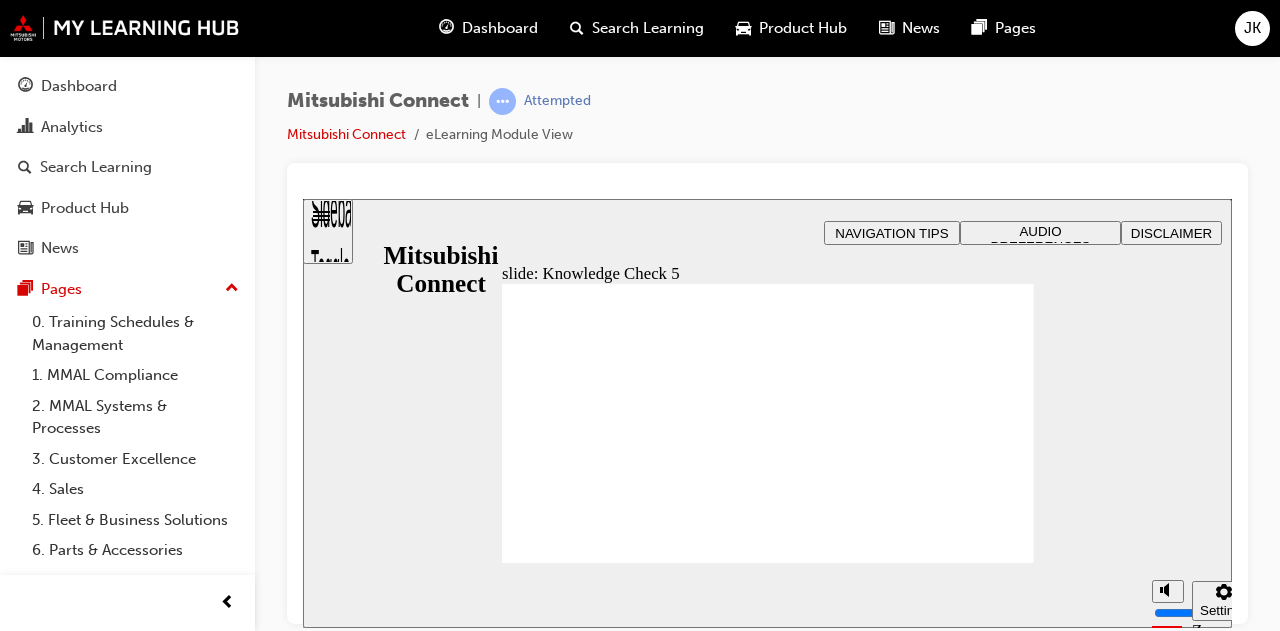 checkbox on "true" 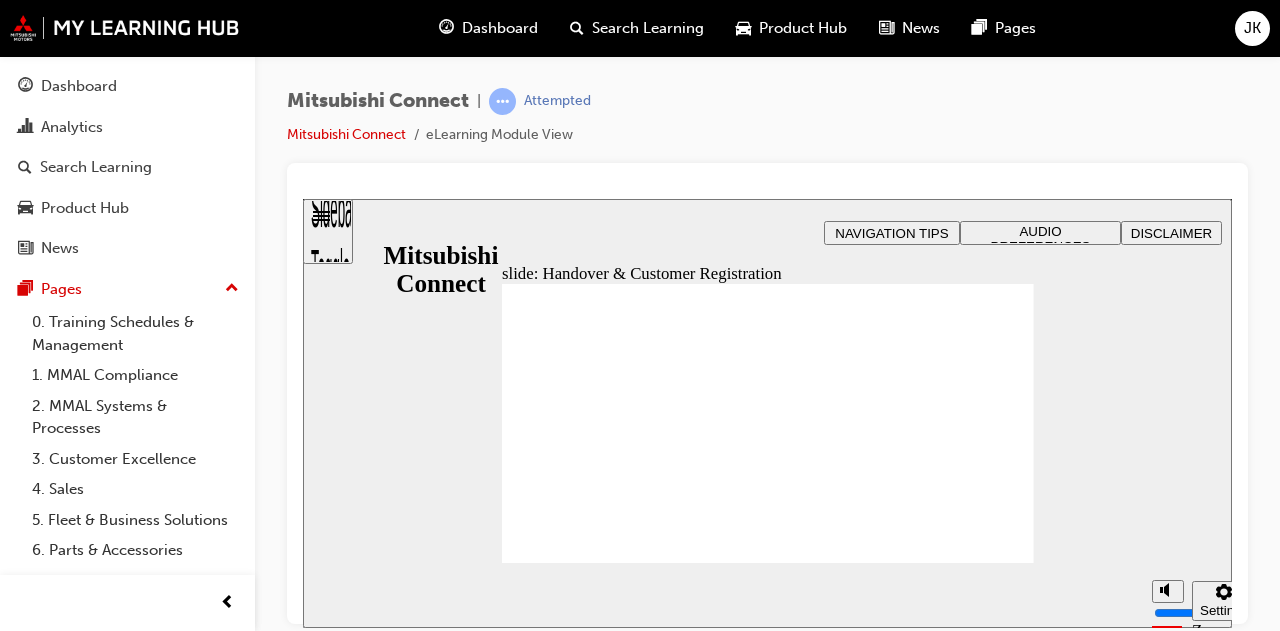 click 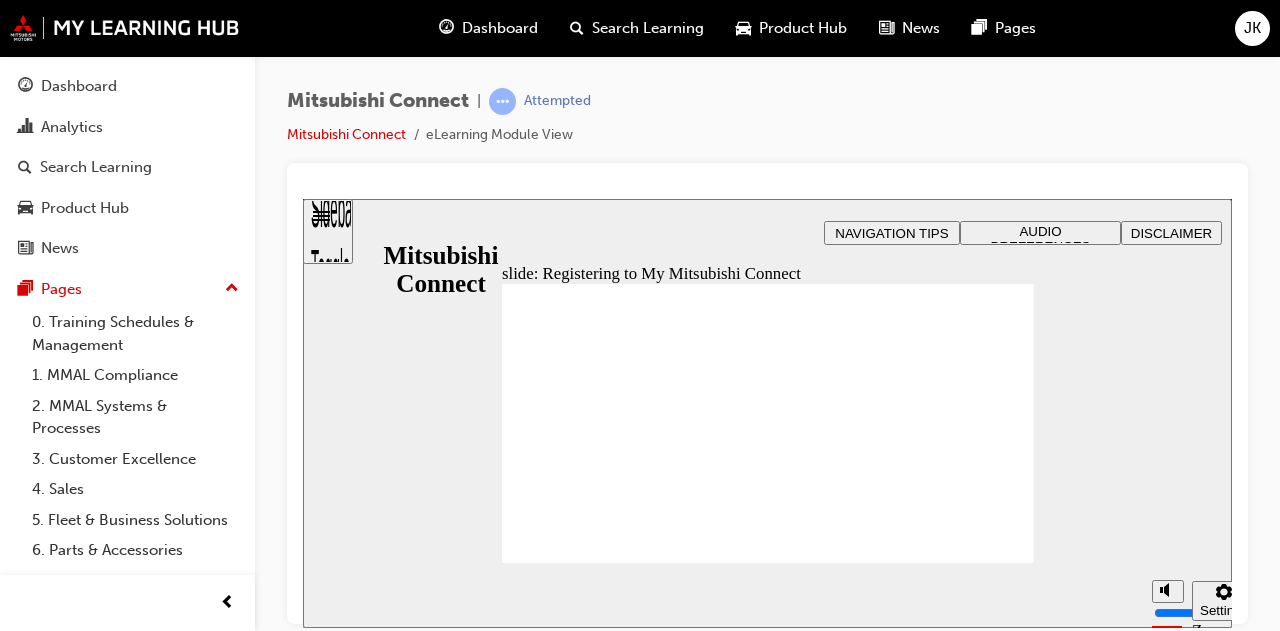 click 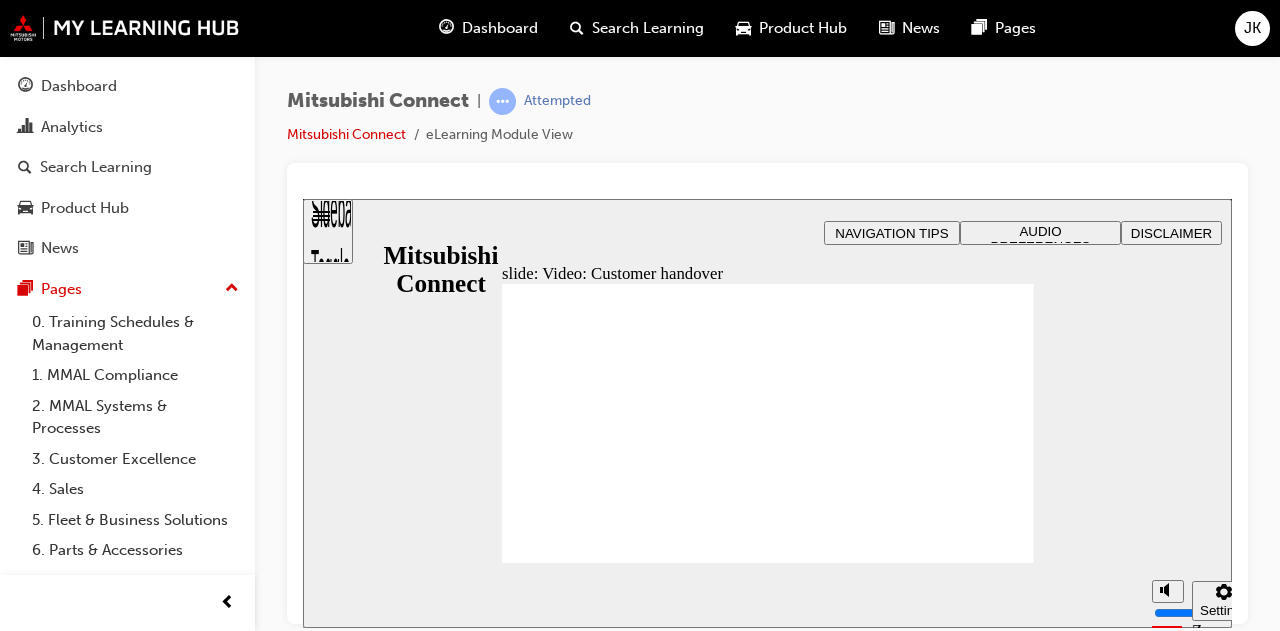 click 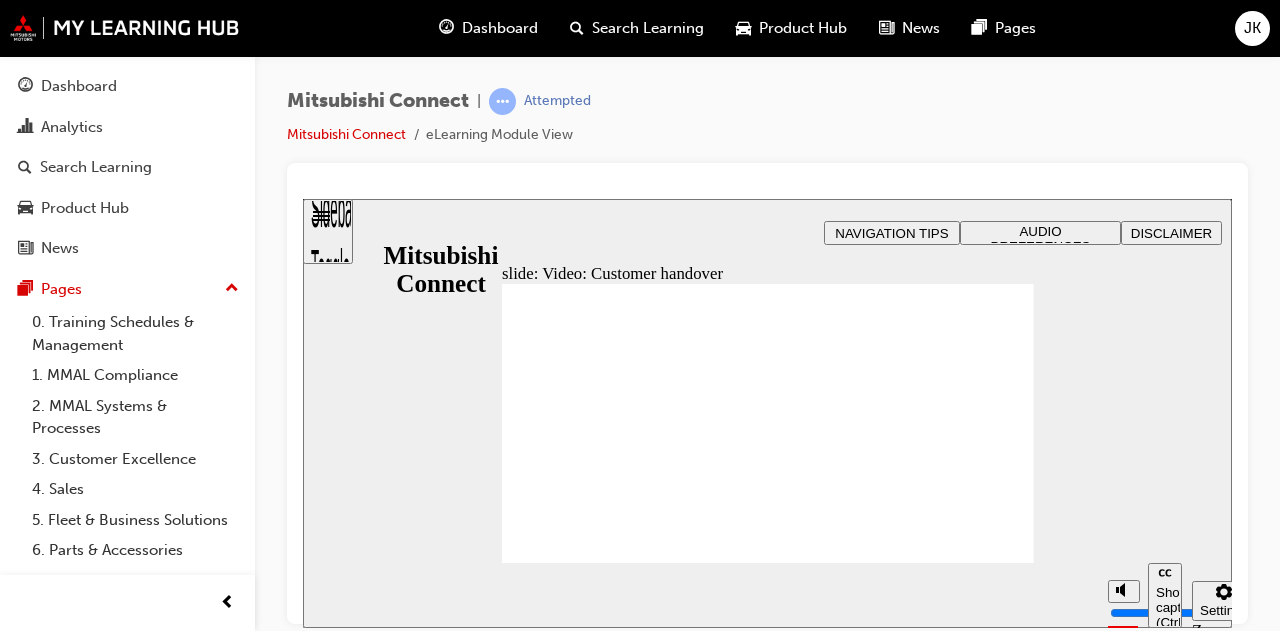 click on "slide: Video: Customer handover
Rectangle 2 Rectangle Freeform 2 Oval 1 Oval 1 Oval 1 Freeform pause icon 1 Oval 1 pause icon 1 Oval 1 Freeform play icon 2 Oval 1 play icon 2 Oval 2 Freeform CC Oval 2 off CC Oval 1 off Freeform CC Oval 2 on CC Oval 1 on Rectangle 1 B N Rectangle 2 Rectangle 3 Video:  Customer handover Rectangle 2 This short video demonstrates the customer handover process. For a seamless customer experience, it’s best to have this conversation when the customer has their phone out to fill in their Diamond Advantage acknowledgement form. Rectangle play icon 2 replay icon 1 Oval 1 replay icon 1 Oval 1 Replay play icon 2 Oval 1 play icon 1 Oval 1 Play Click  play  to  watch the video. You must watch the video all the way to the end to be able to continue. Oval 3 Oval 3 Oval 1 lock icon 1 Oval 1 tick icon 1 Rectangle 2 Back Back Rectangle 1 Oval 1 Back Rectangle 1 Rectangle 3 Next Next Rectangle 1 Oval 1 Next Rectangle 1  Click  Next  to continue. Oval 3 Oval 1 Oval 1 lock icon 1 N B CC" at bounding box center (767, 412) 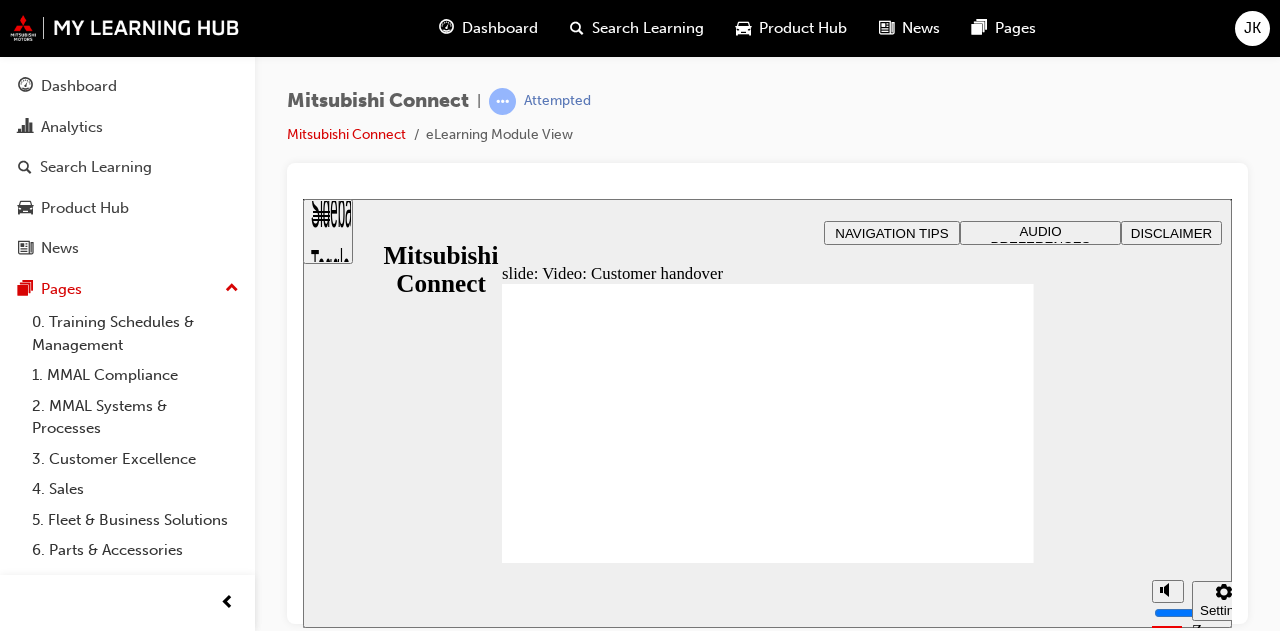 click 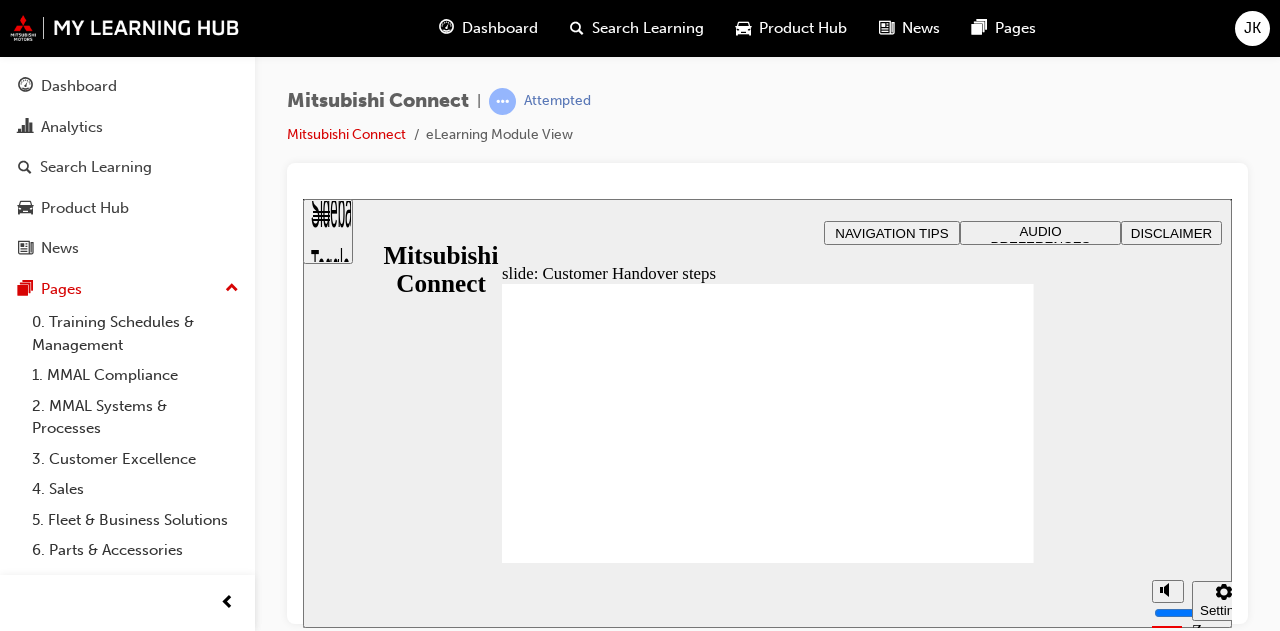 click 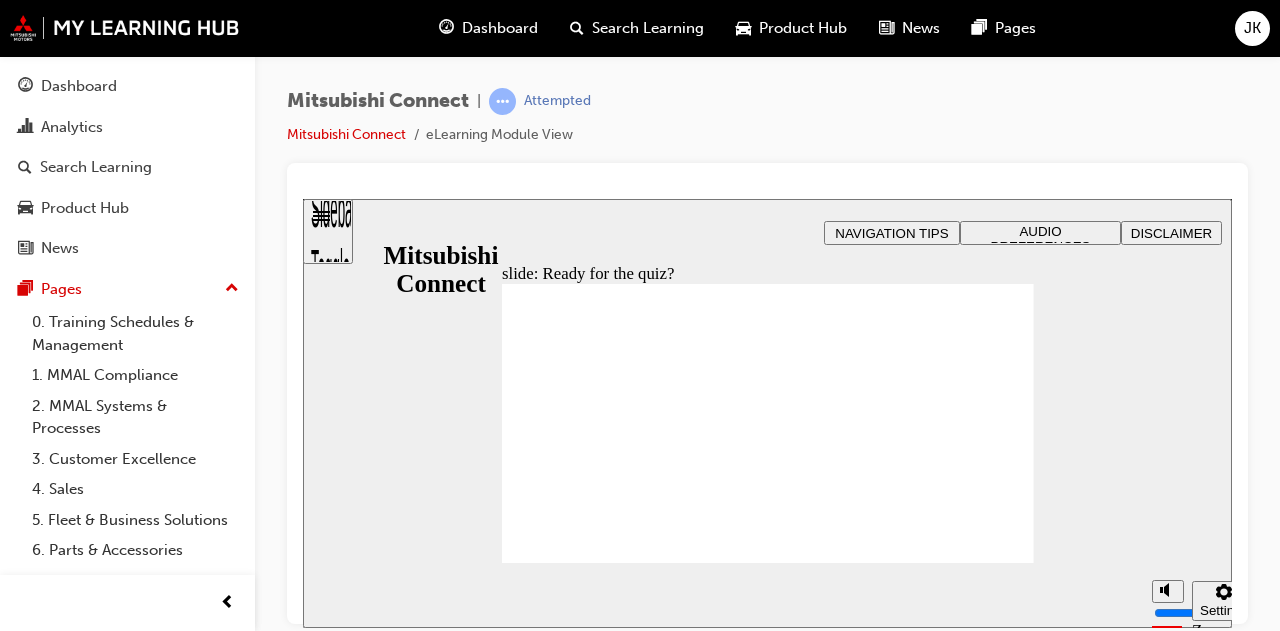 click 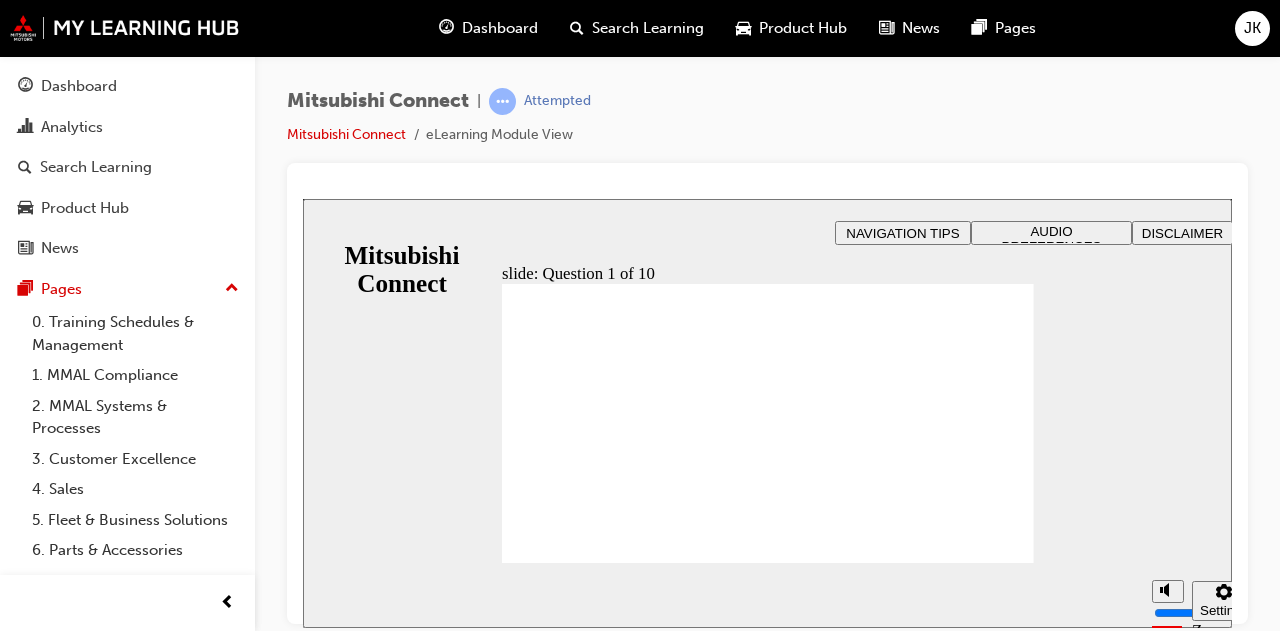 radio on "true" 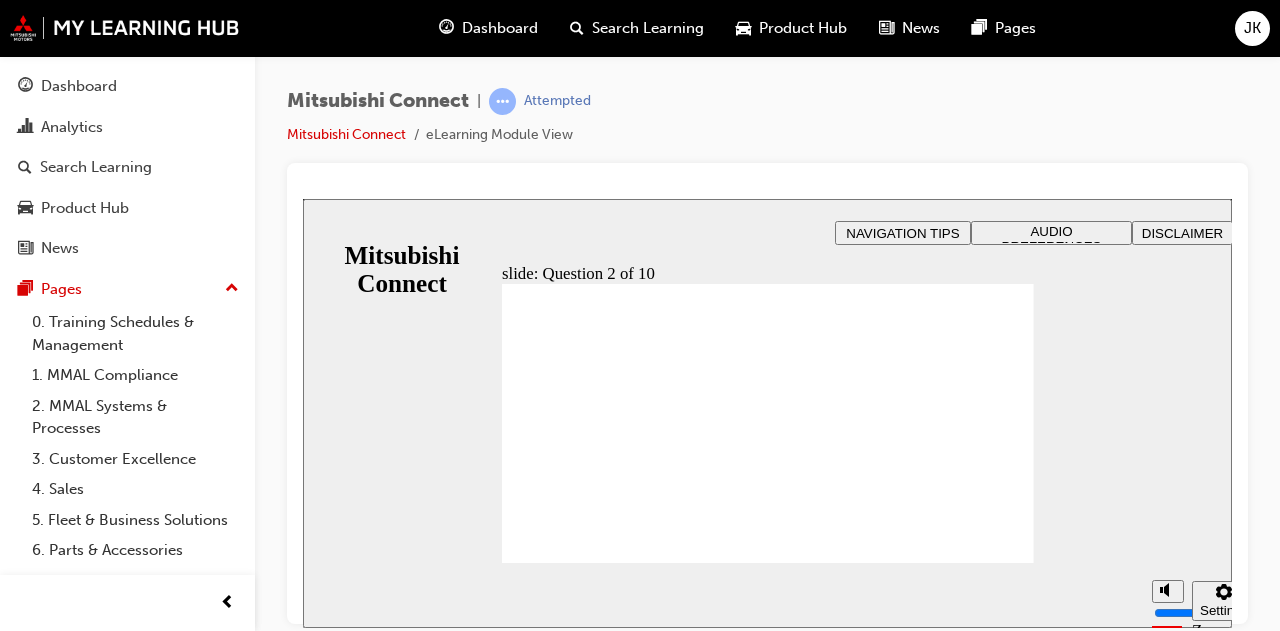 checkbox on "true" 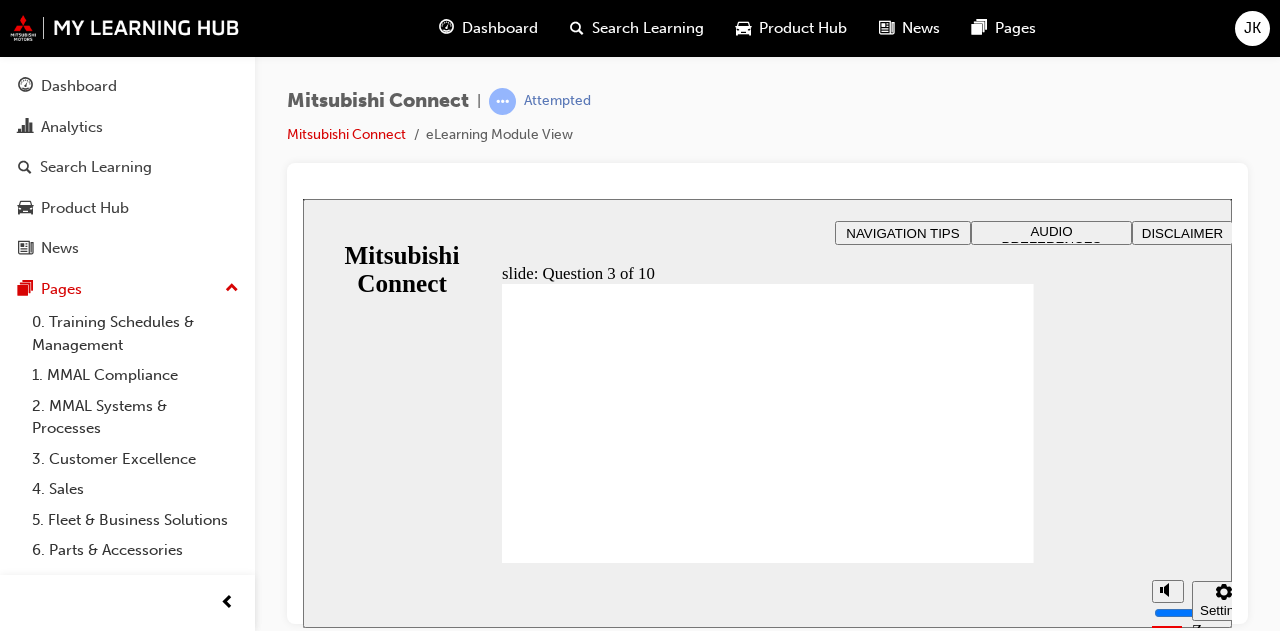 checkbox on "true" 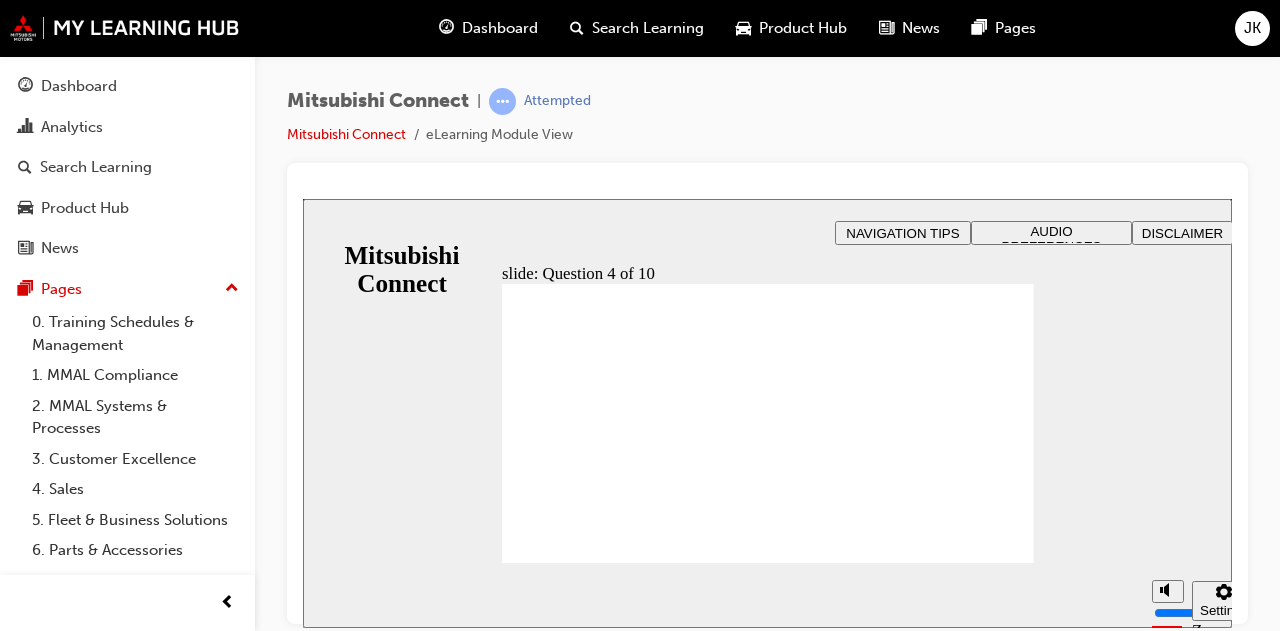 radio on "true" 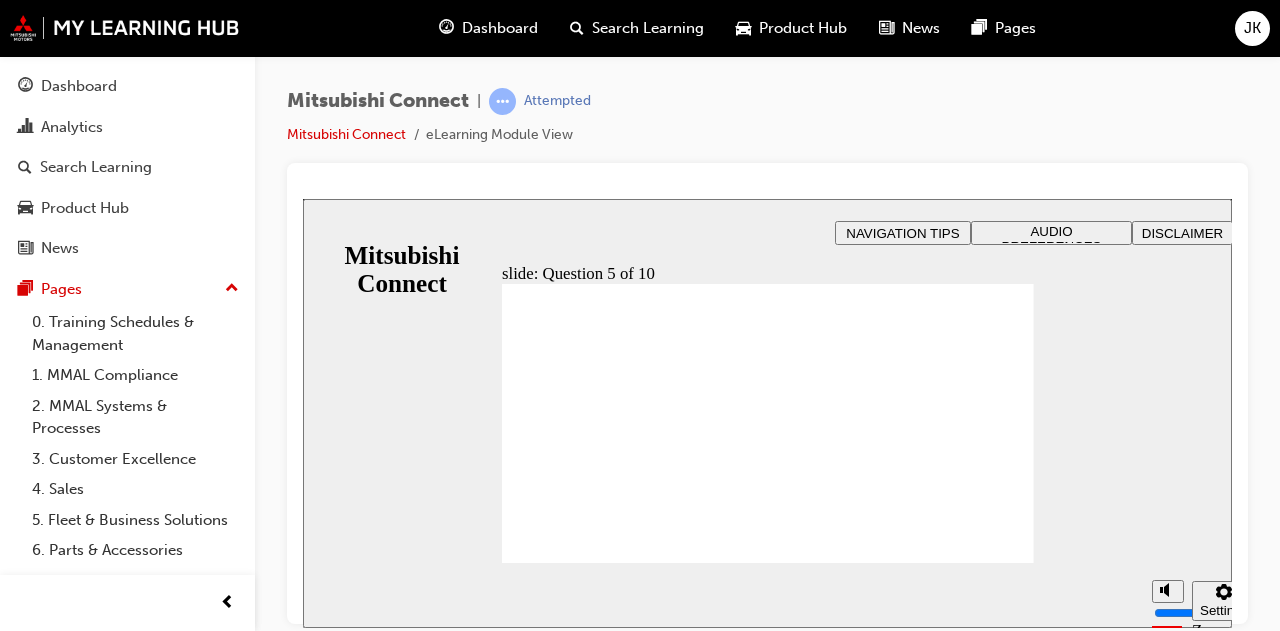 checkbox on "true" 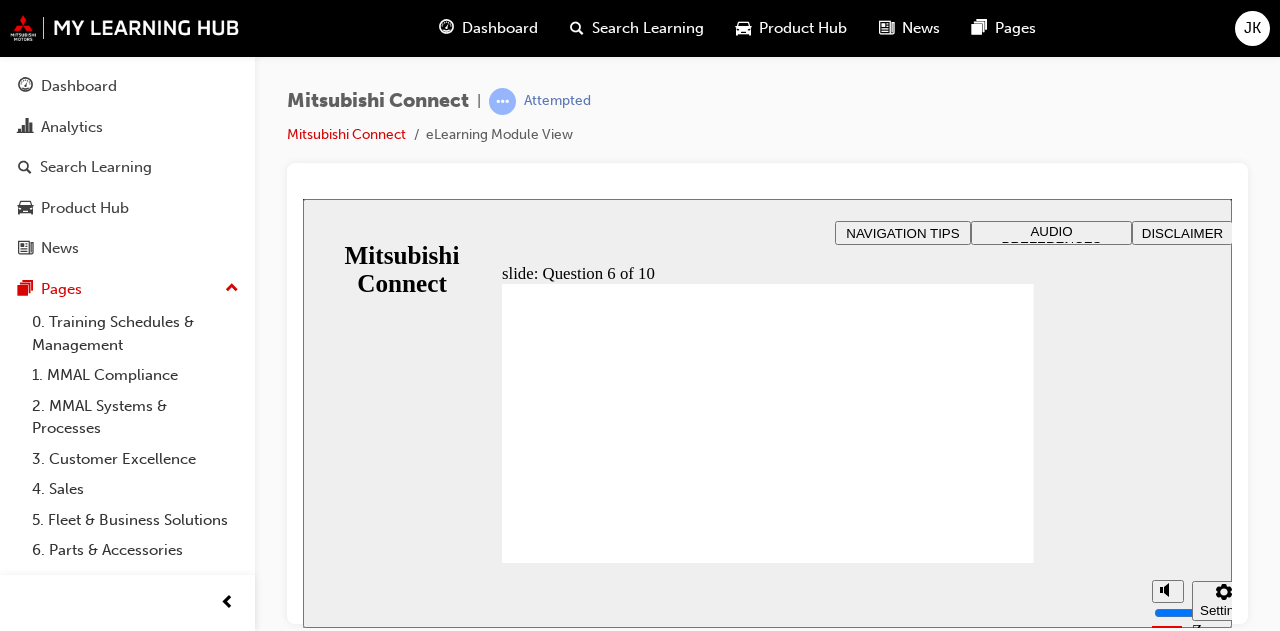 checkbox on "false" 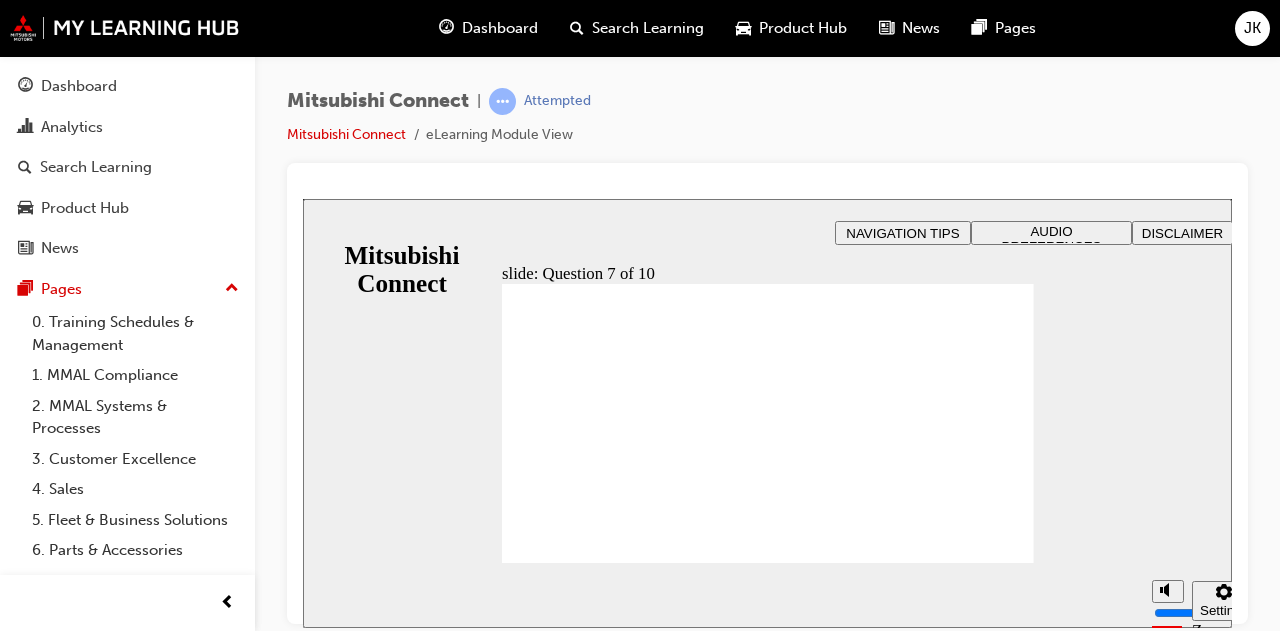 checkbox on "true" 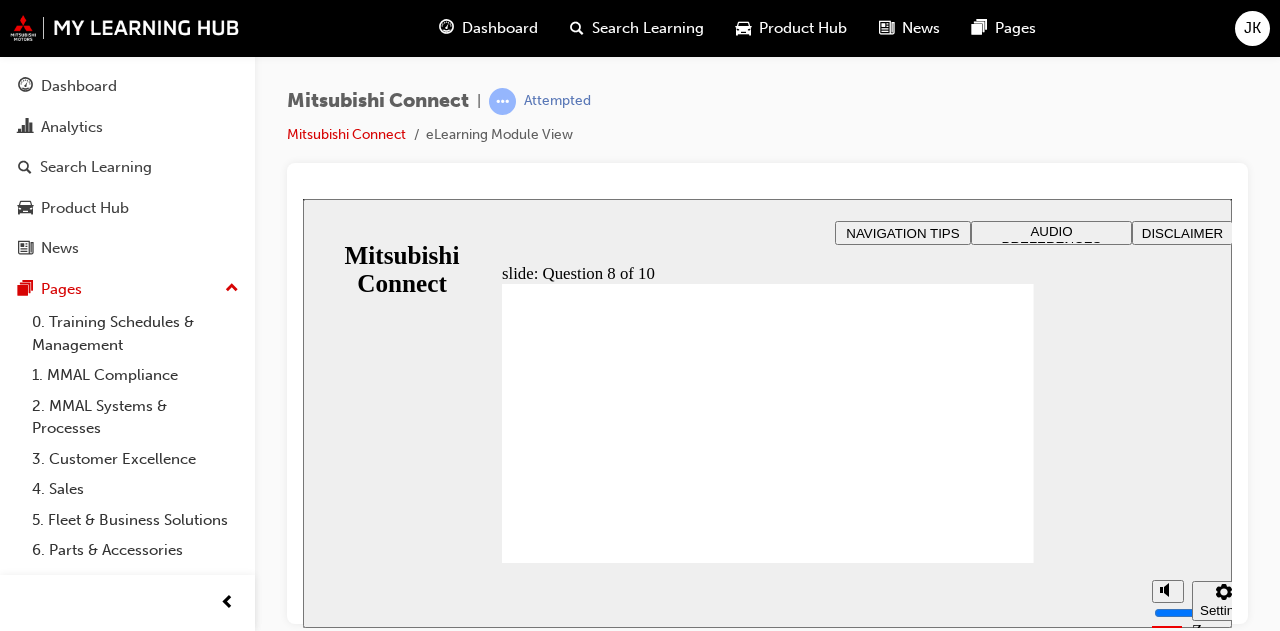 radio on "true" 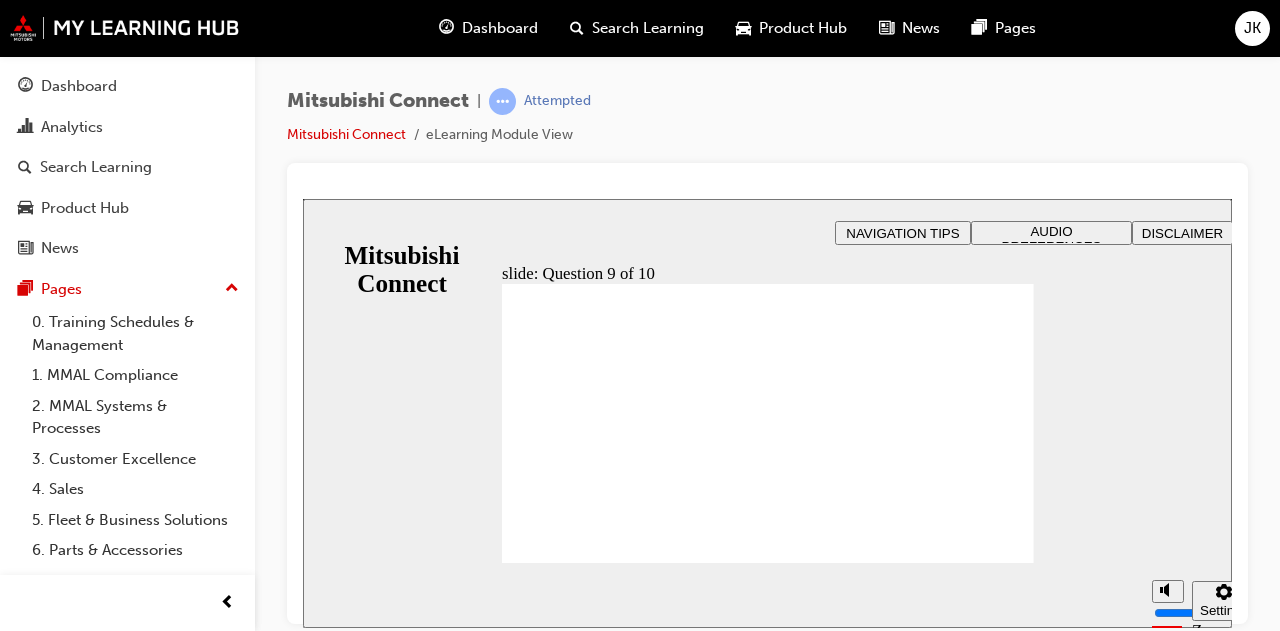 radio on "false" 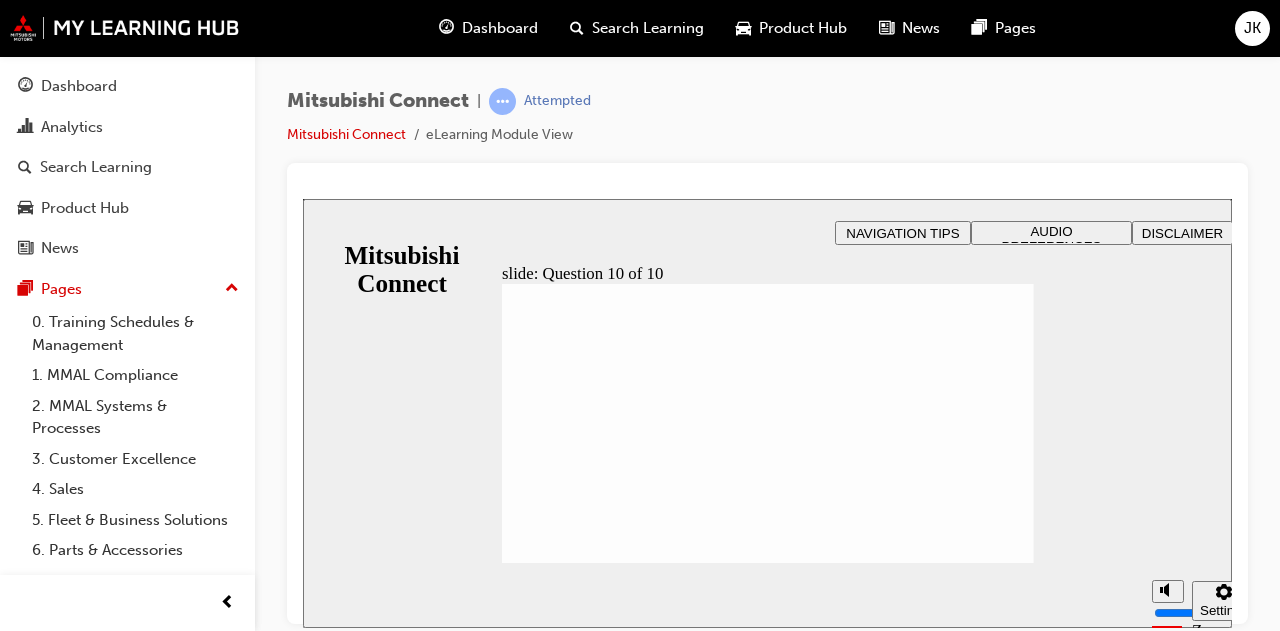 click at bounding box center [768, 731] 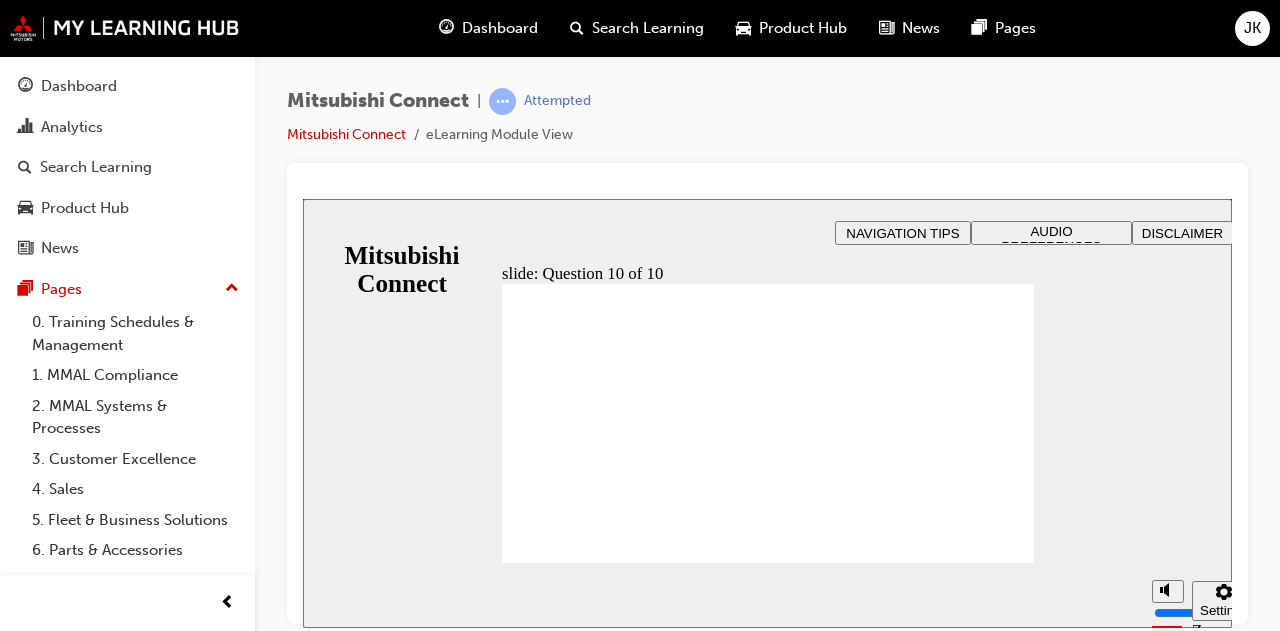 checkbox on "true" 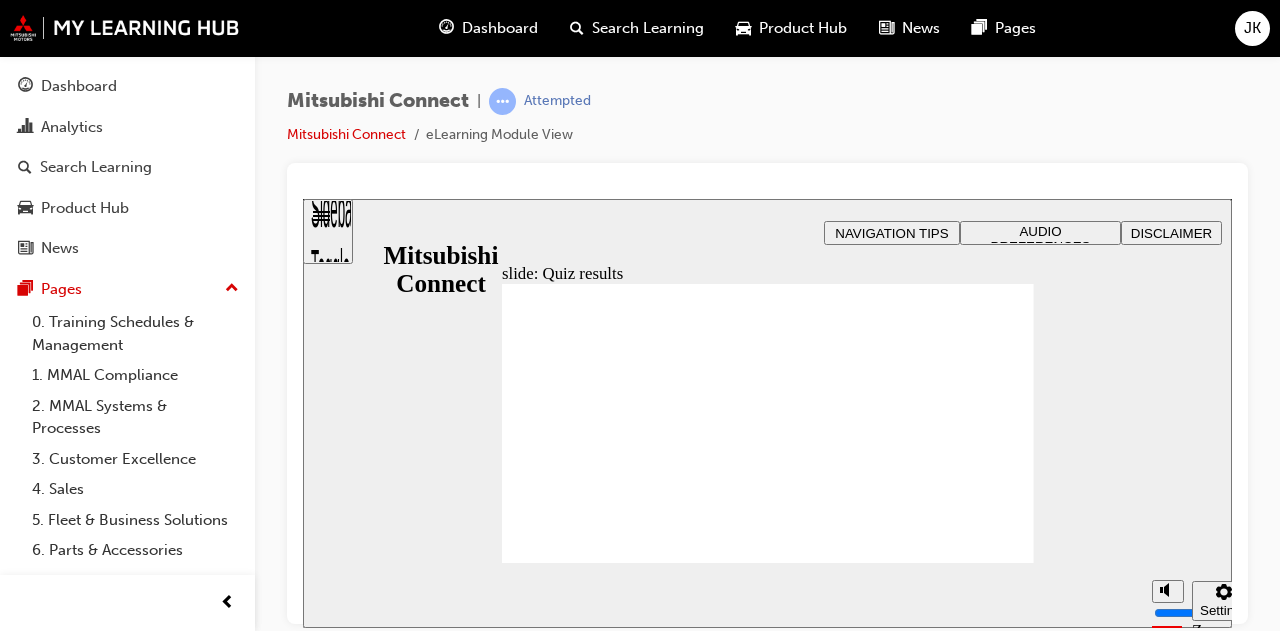 click 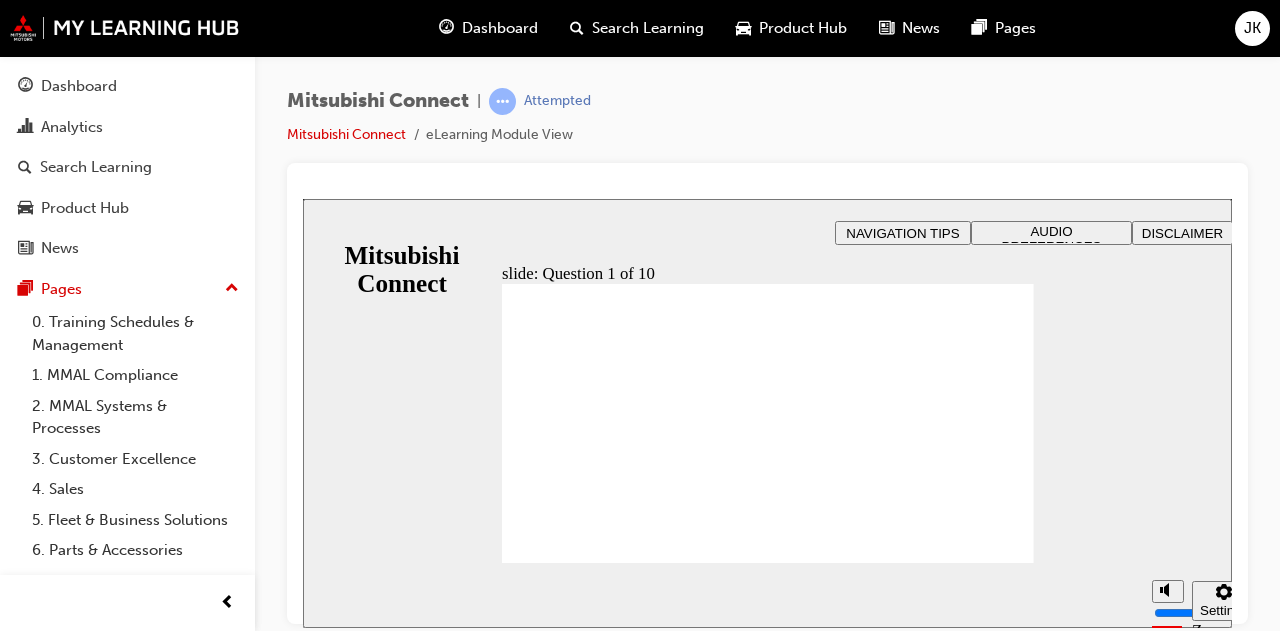 radio on "true" 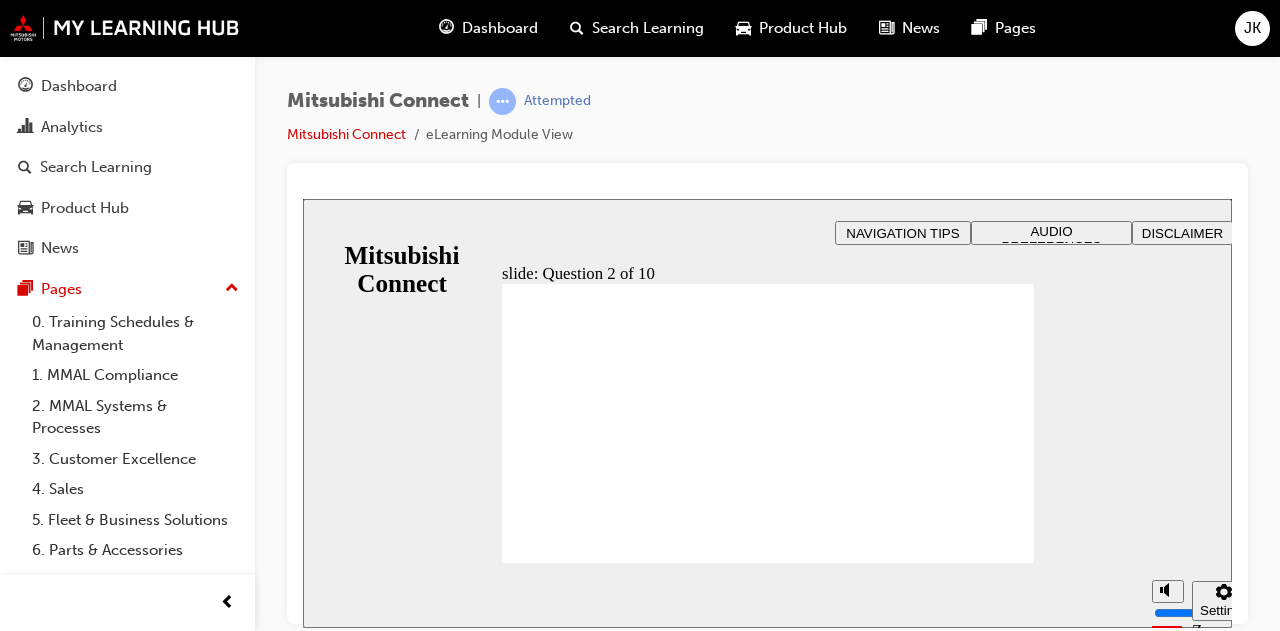 checkbox on "true" 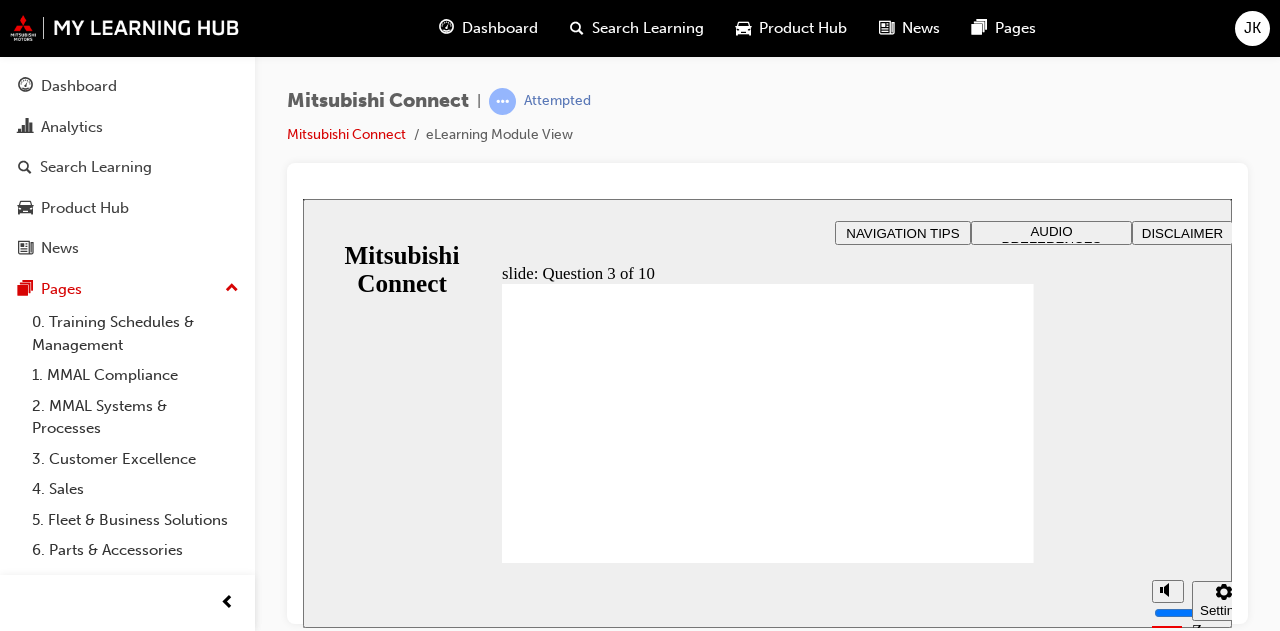drag, startPoint x: 681, startPoint y: 345, endPoint x: 427, endPoint y: 248, distance: 271.8915 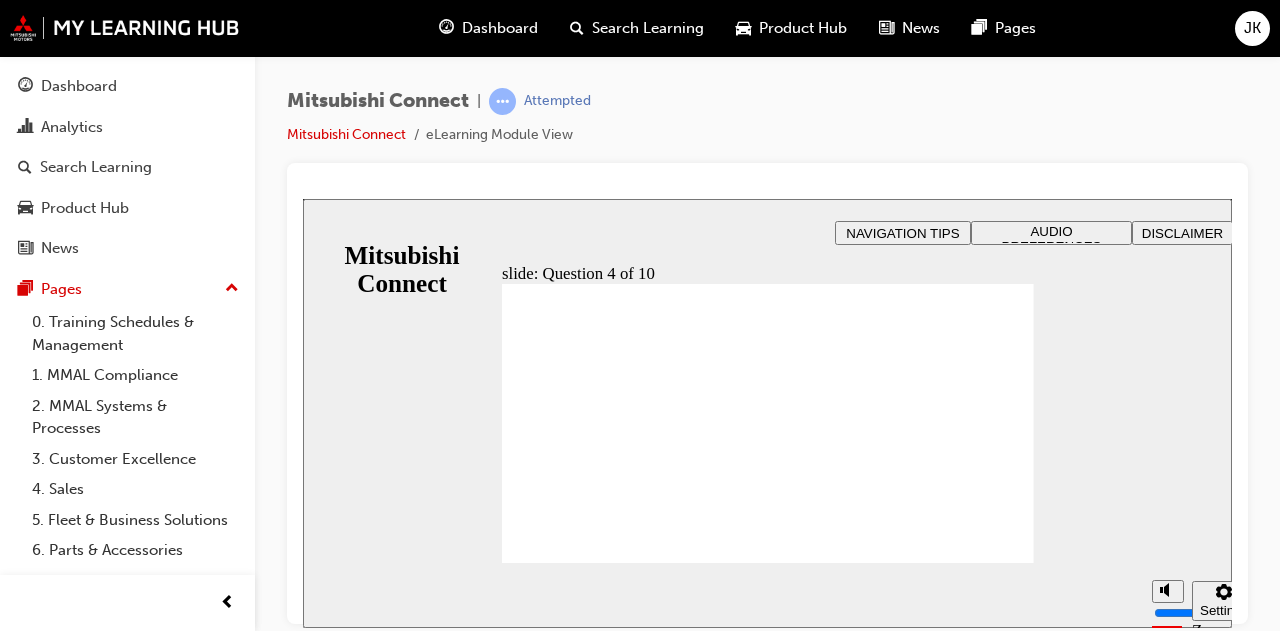 radio on "true" 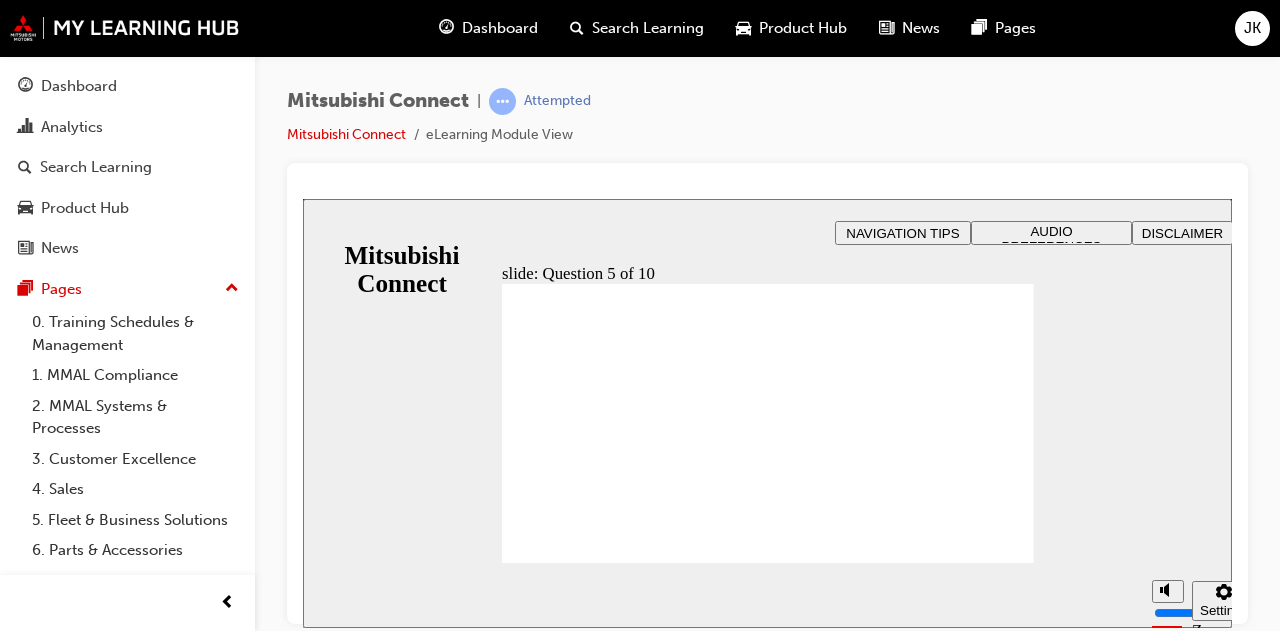 checkbox on "true" 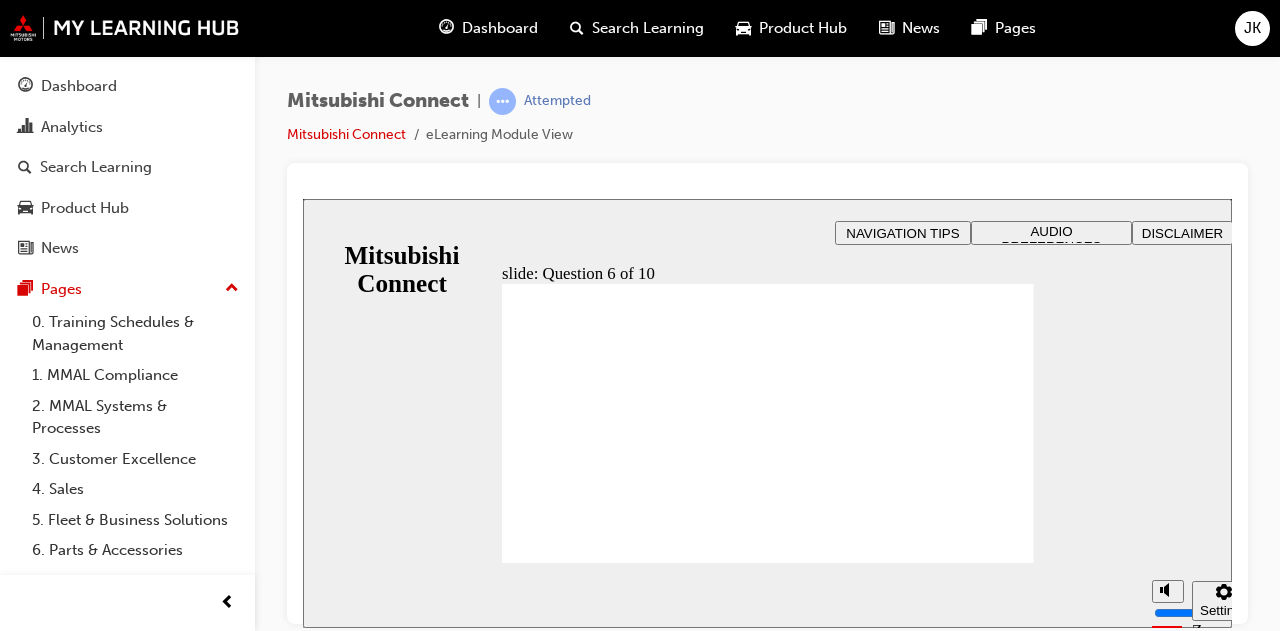 checkbox on "true" 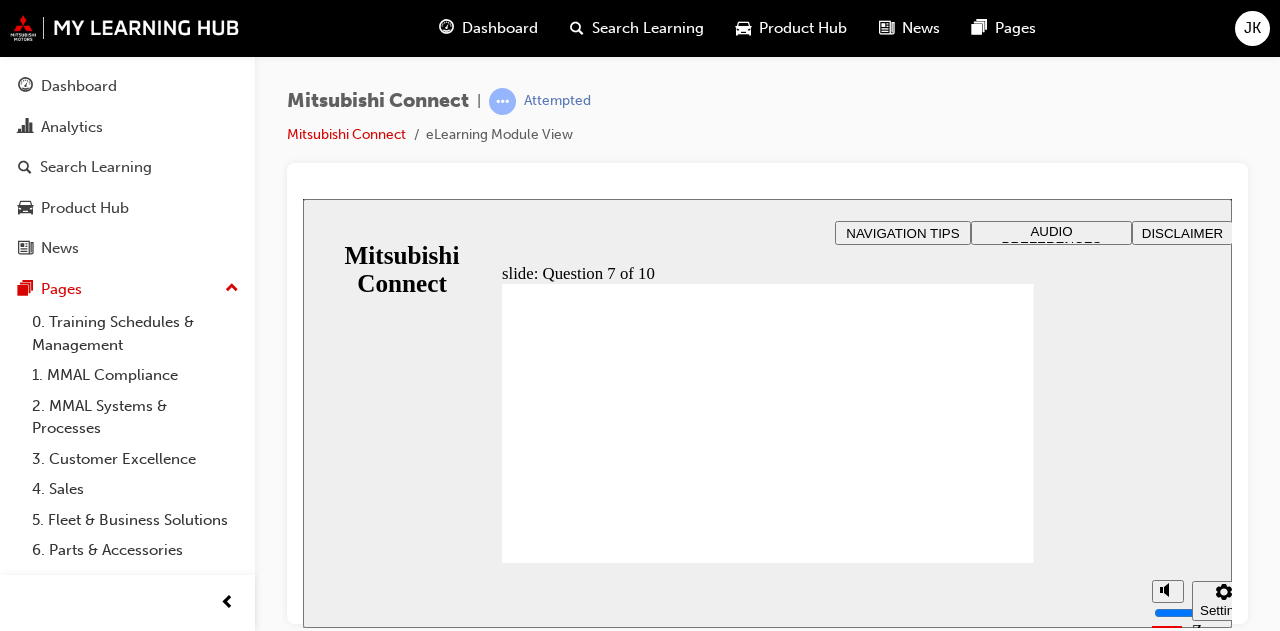 checkbox on "true" 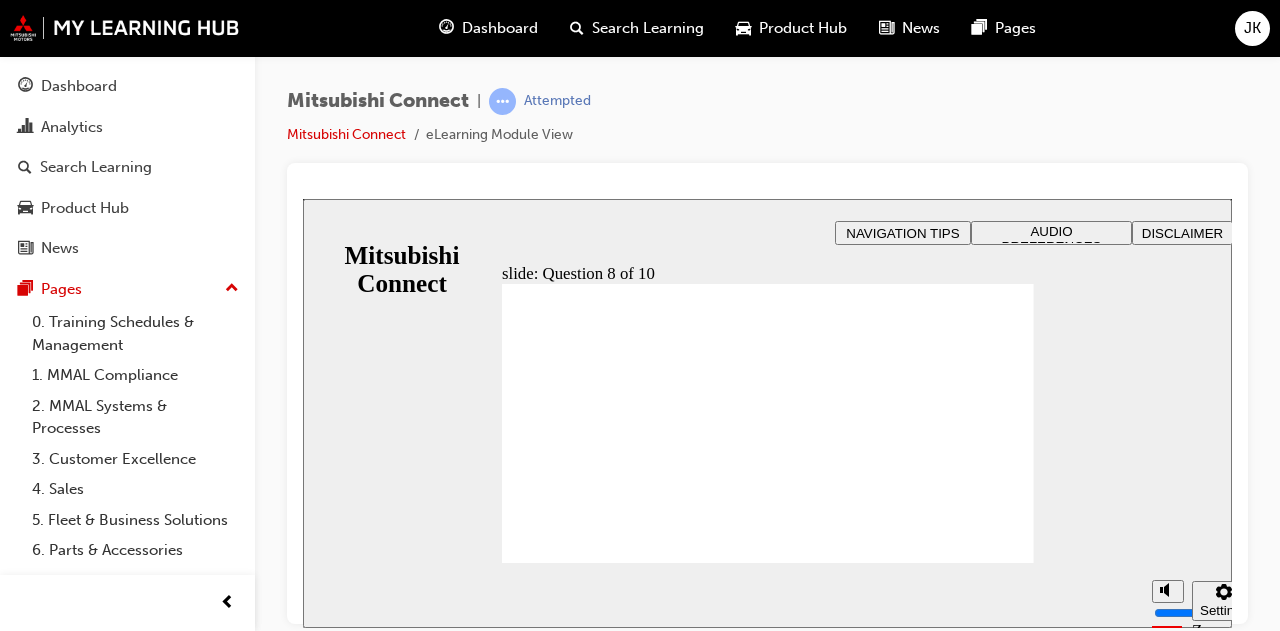 radio on "true" 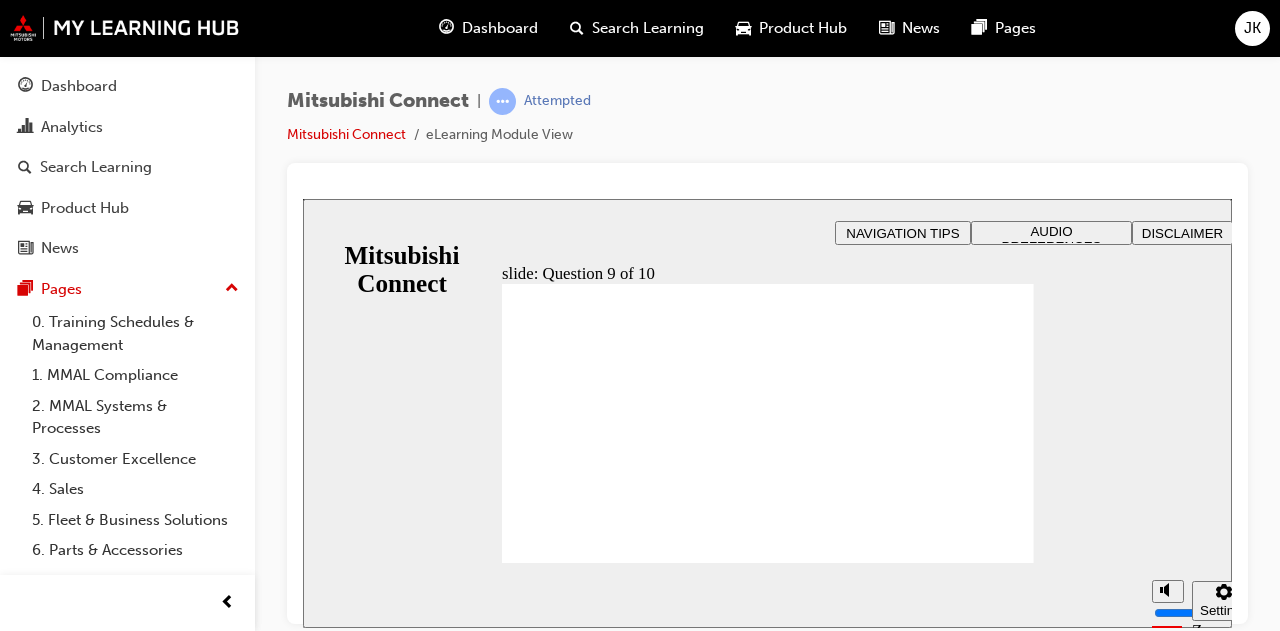 radio on "true" 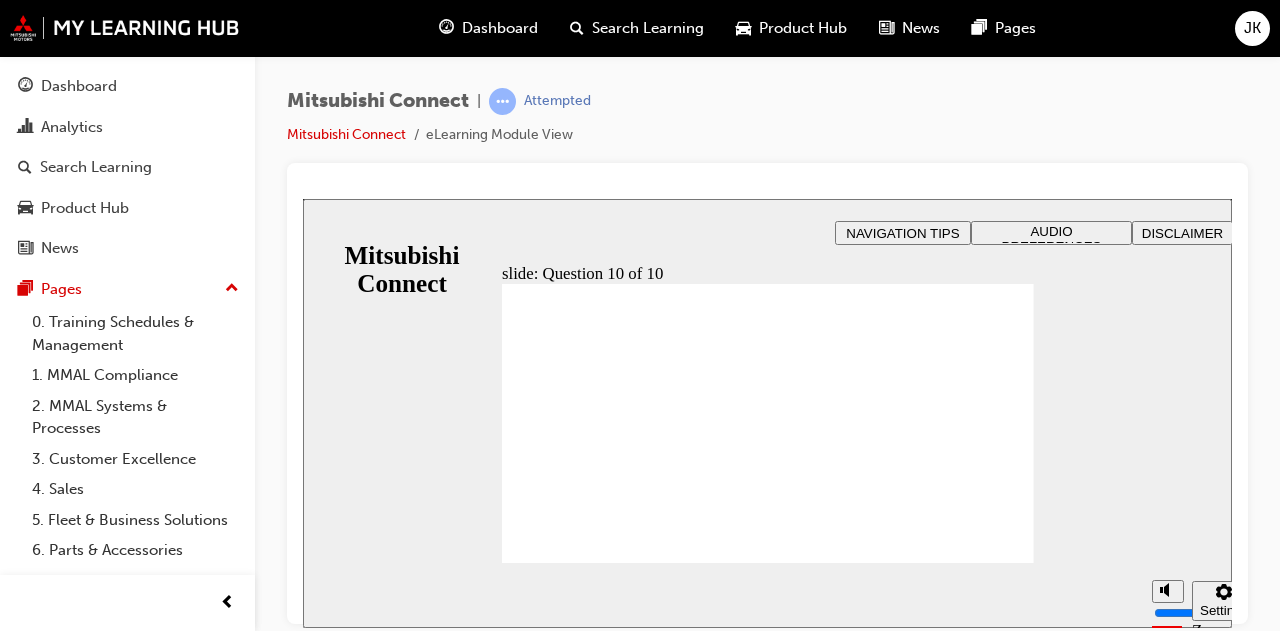 checkbox on "true" 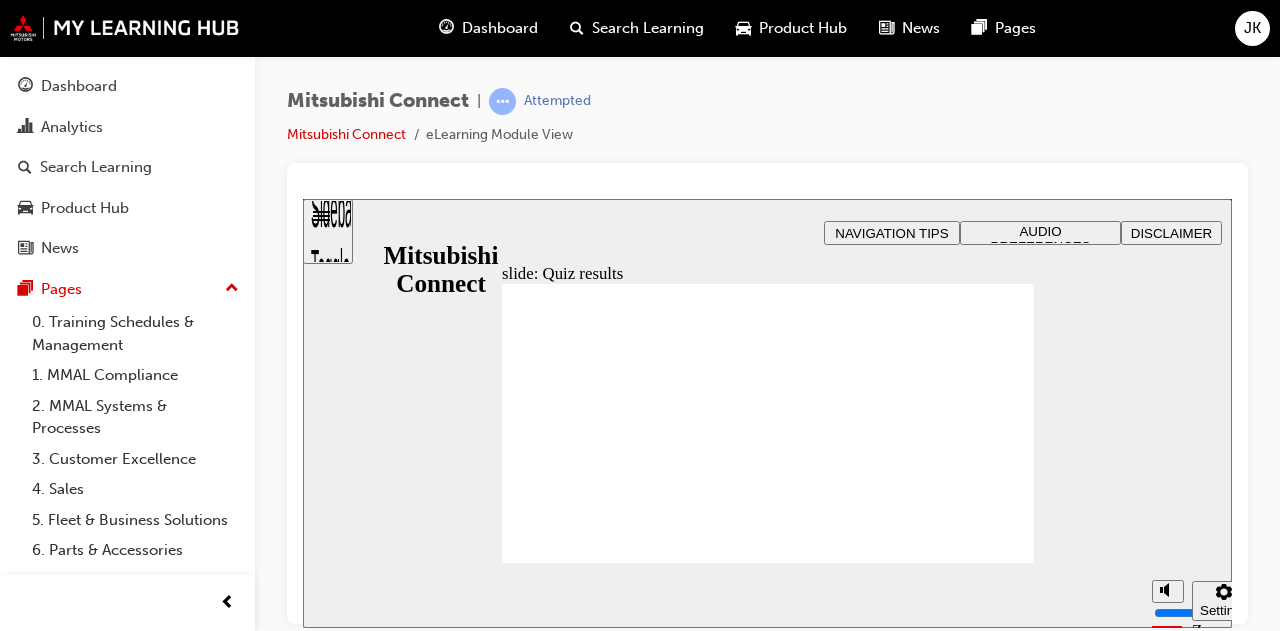click 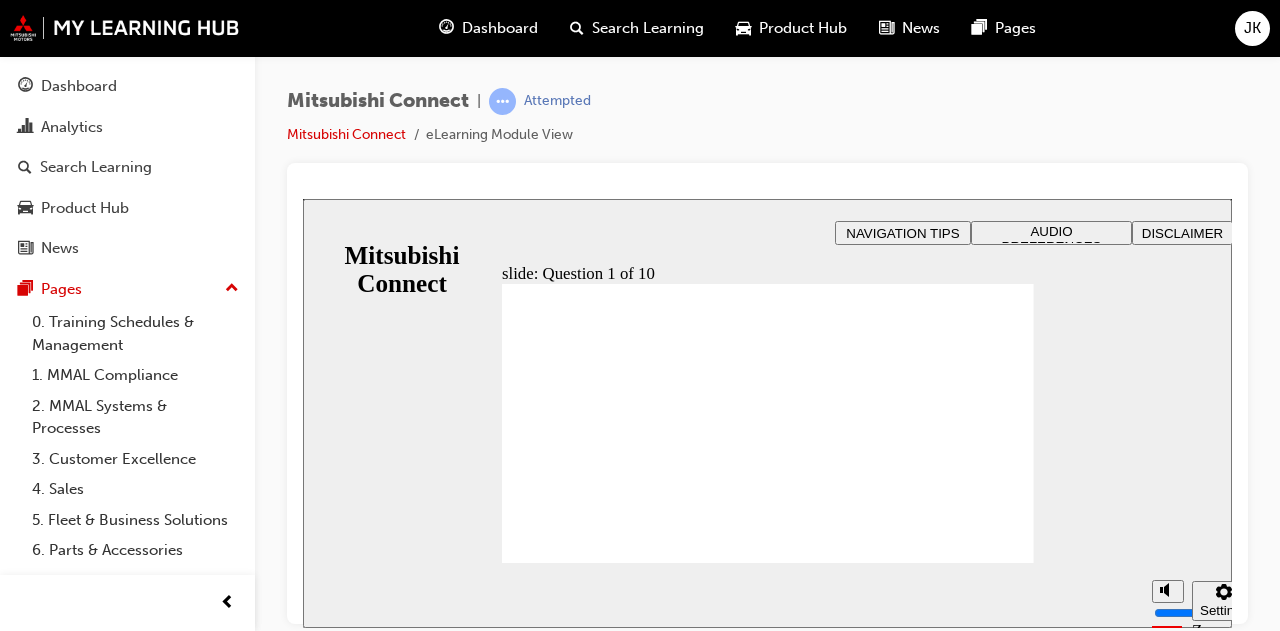 radio on "true" 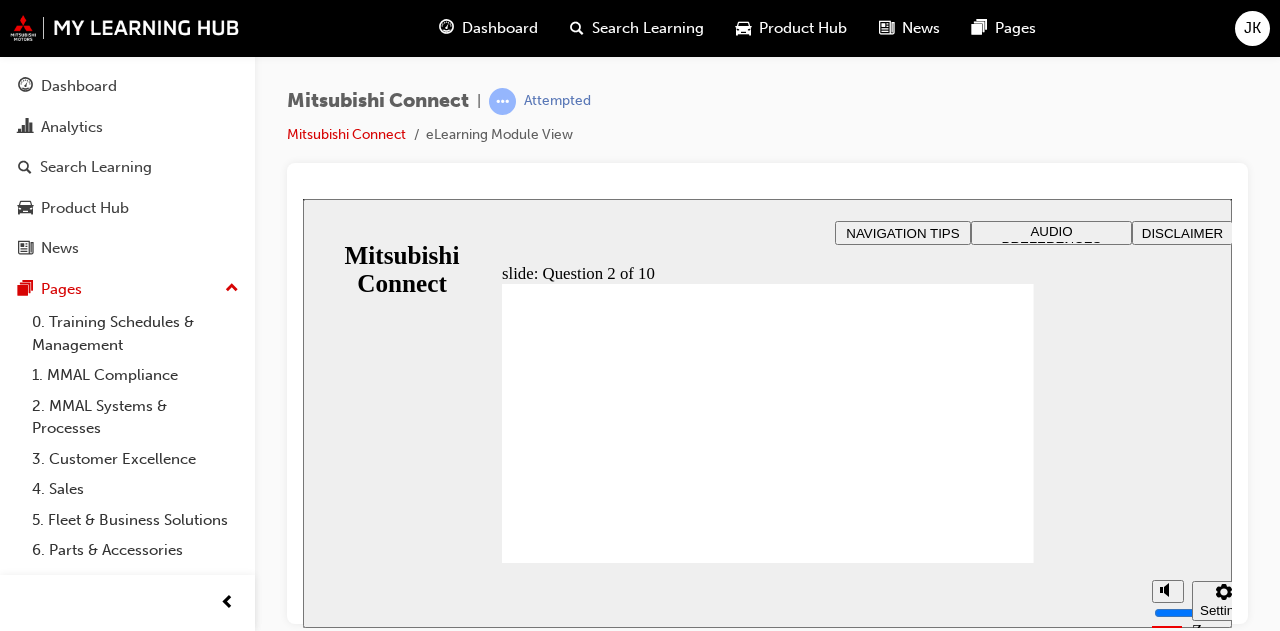 checkbox on "true" 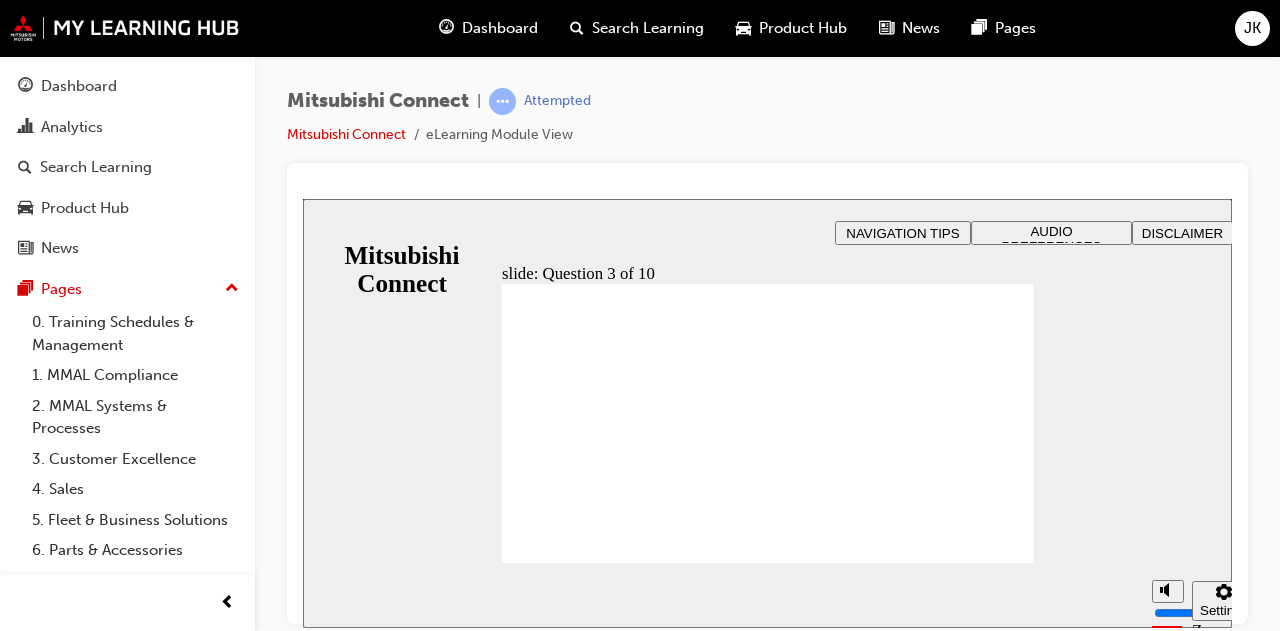 checkbox on "true" 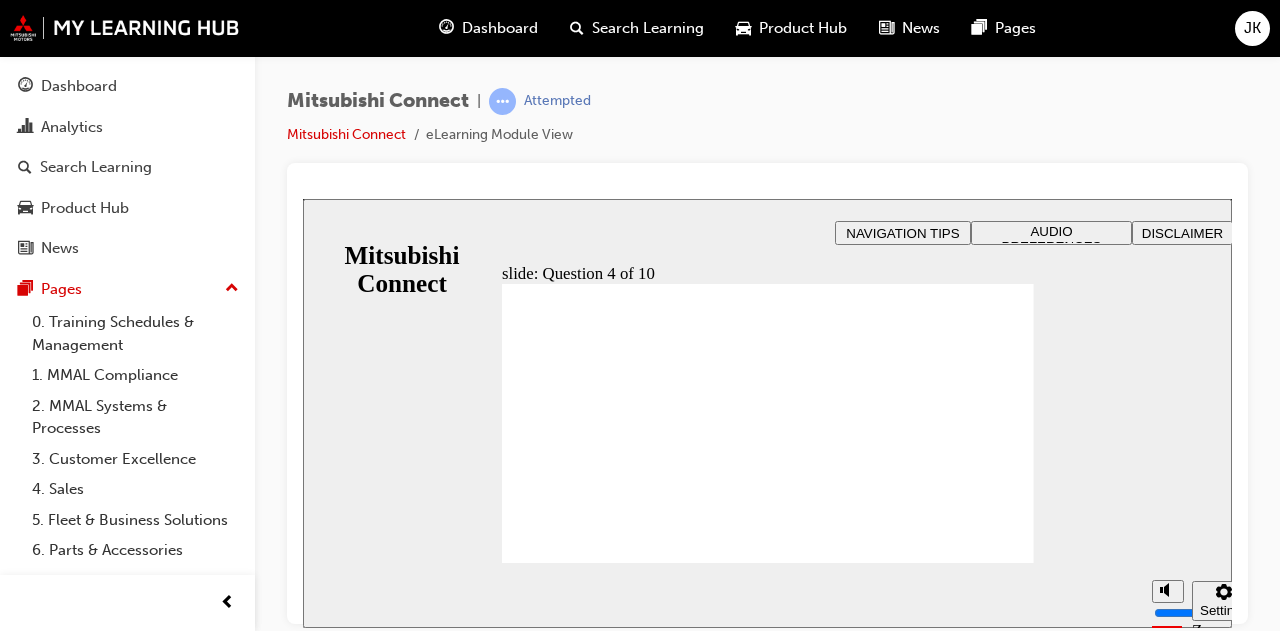 radio on "true" 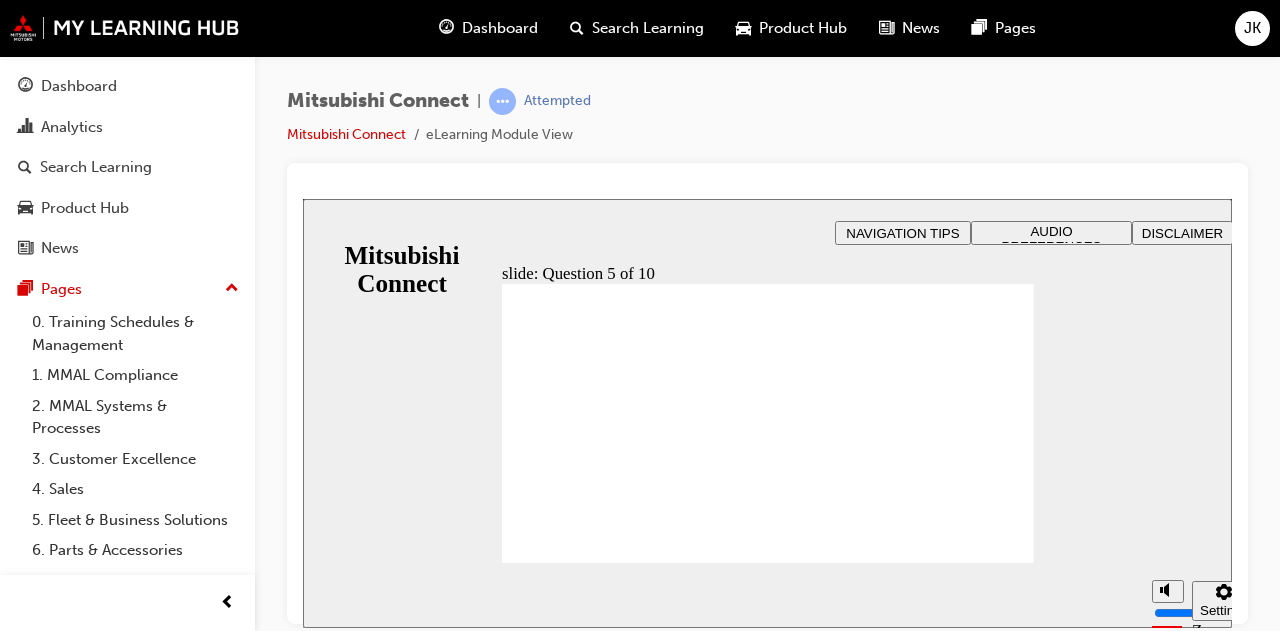 checkbox on "true" 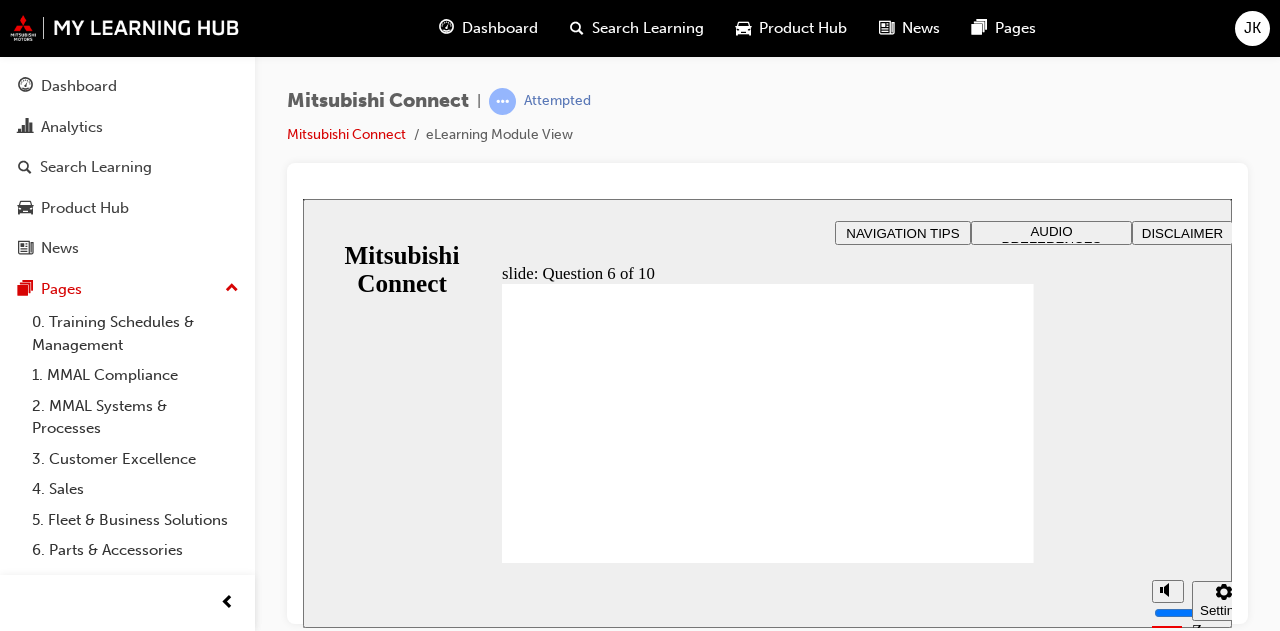 checkbox on "true" 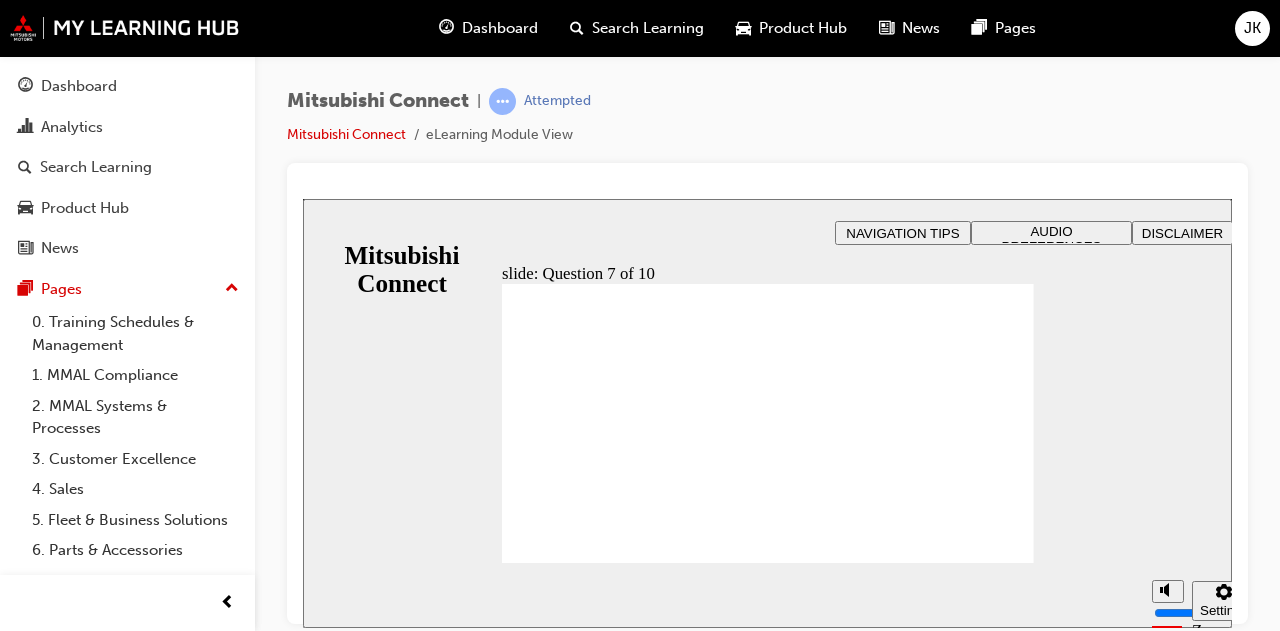 checkbox on "true" 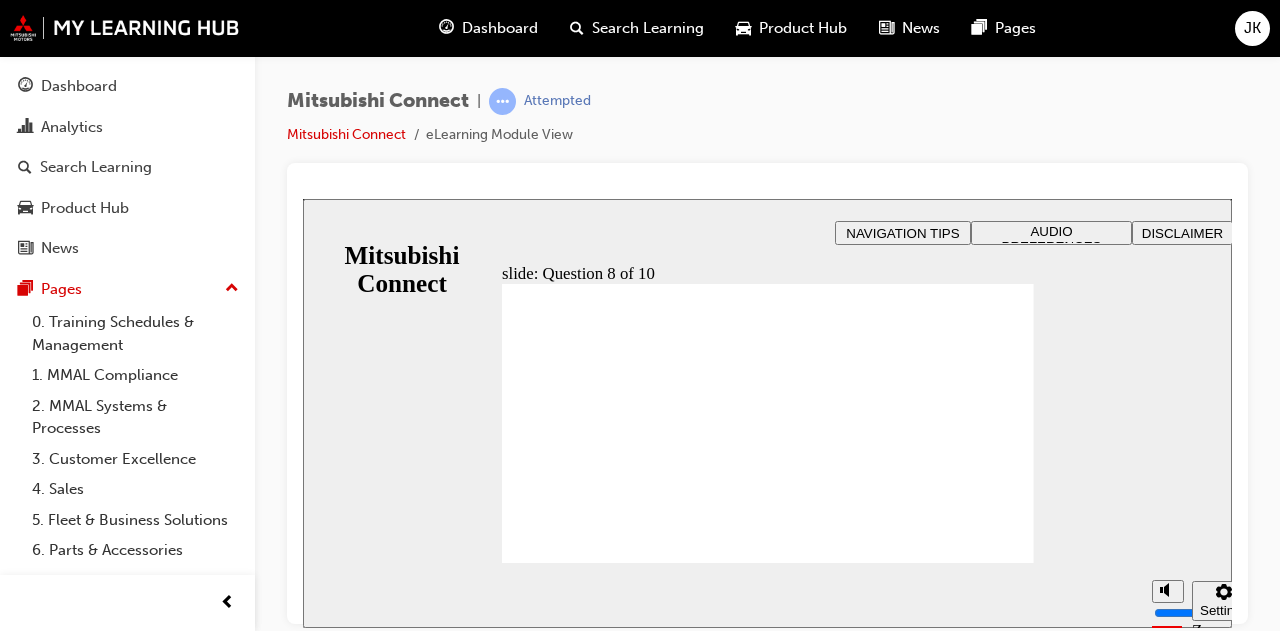 click at bounding box center [768, 2376] 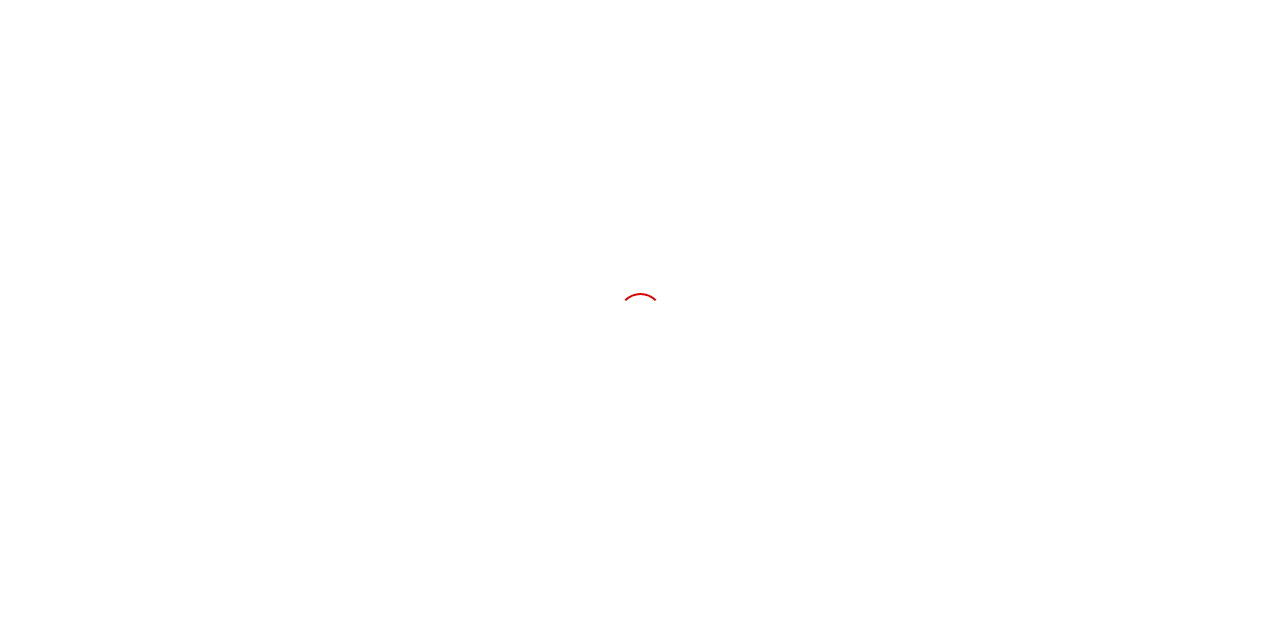 scroll, scrollTop: 0, scrollLeft: 0, axis: both 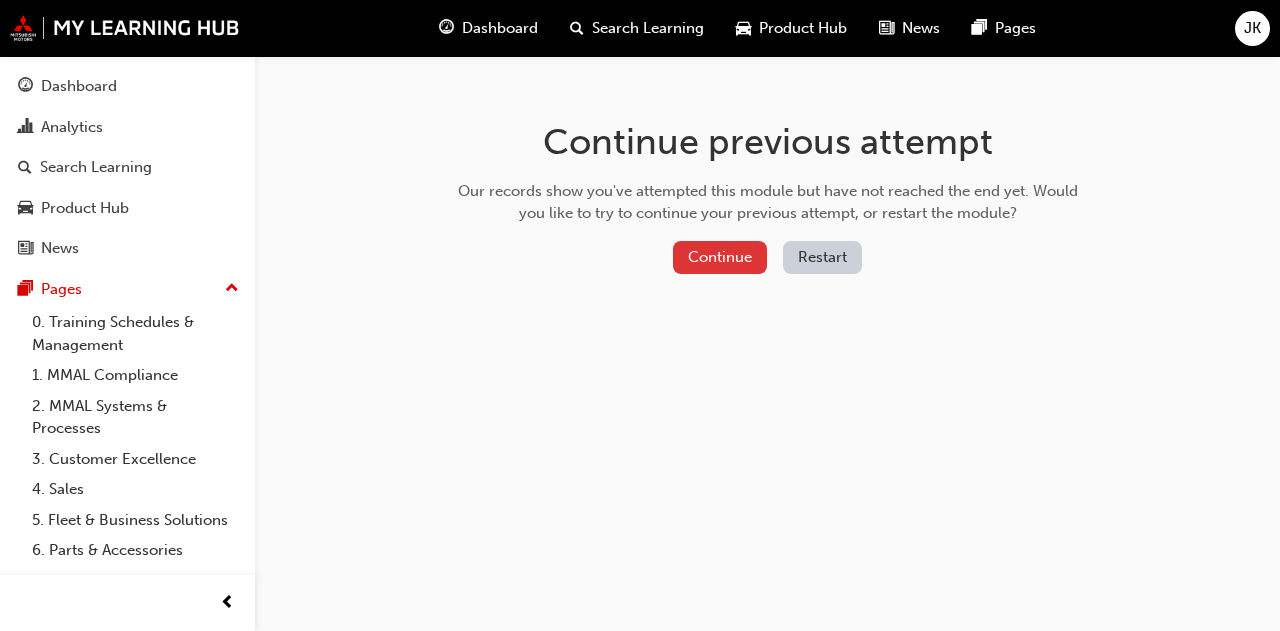click on "Continue" at bounding box center [720, 257] 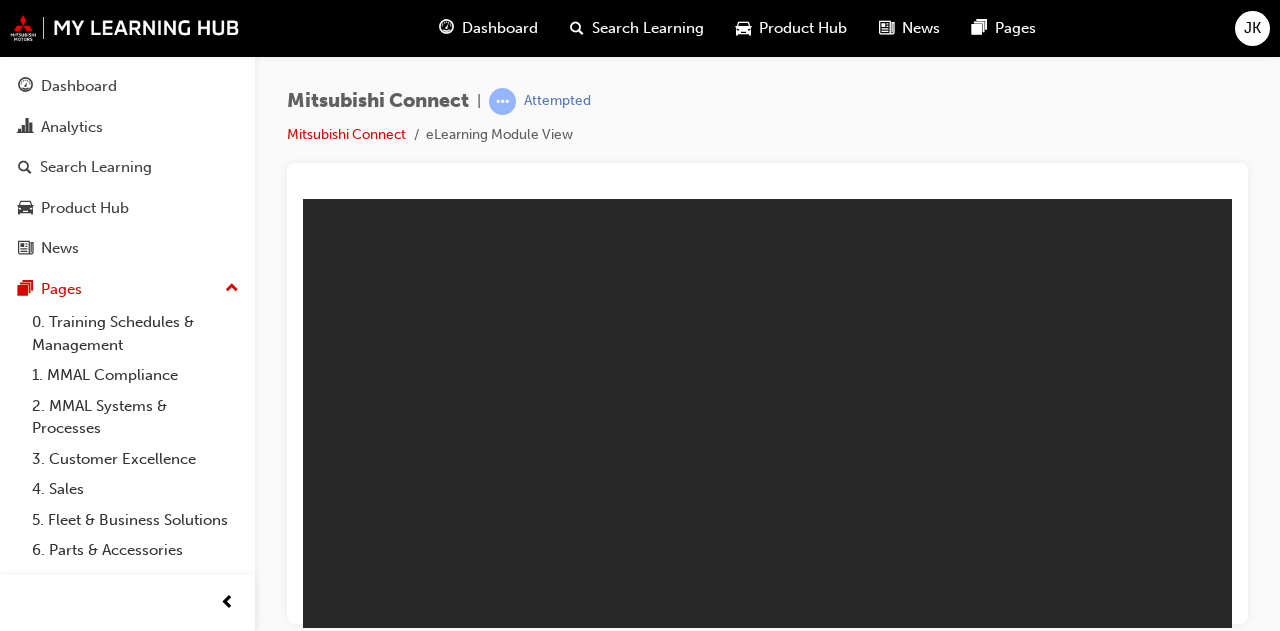 scroll, scrollTop: 0, scrollLeft: 0, axis: both 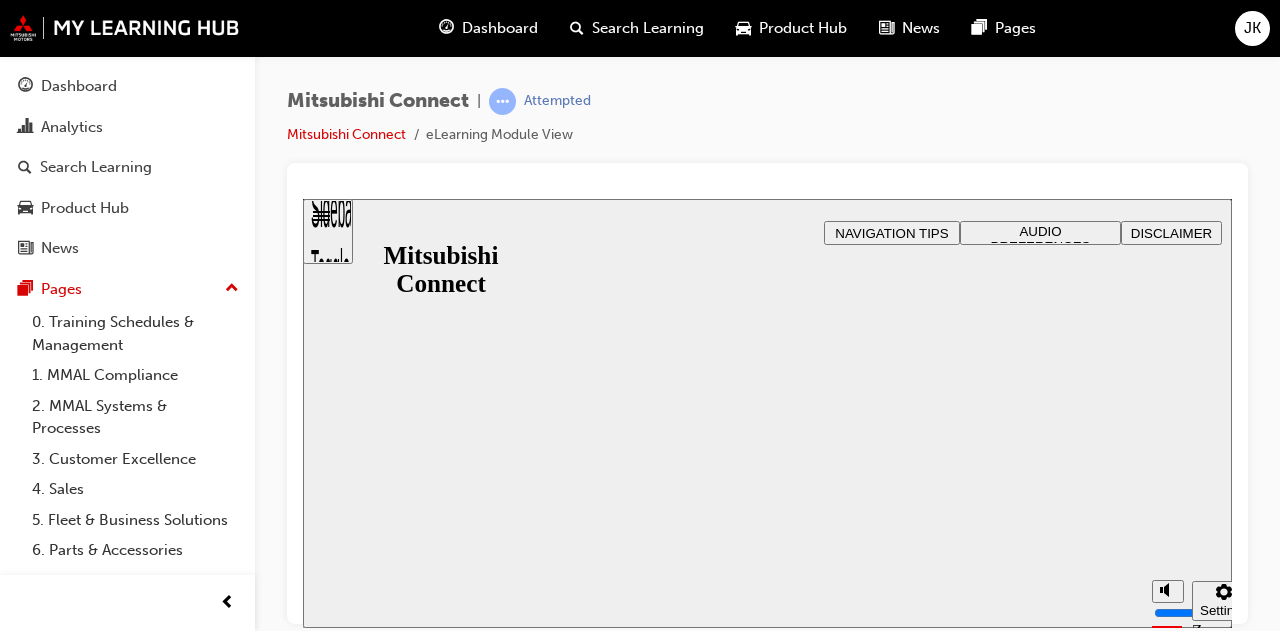 click on "Resume" at bounding box center [342, 1153] 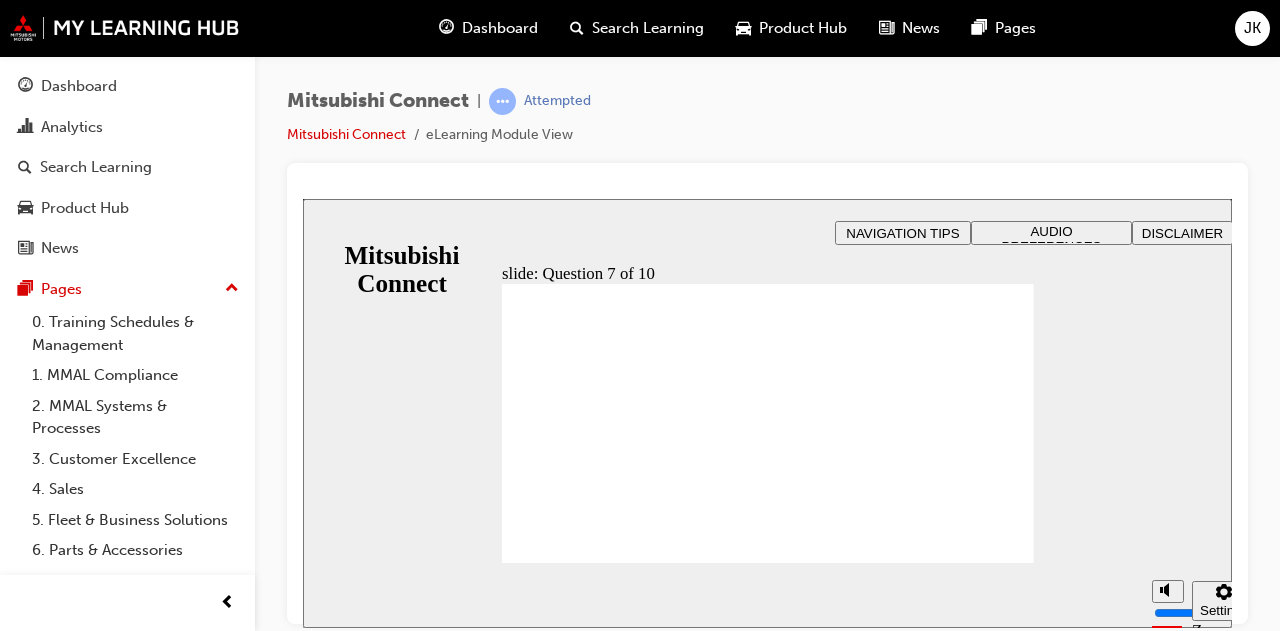 click 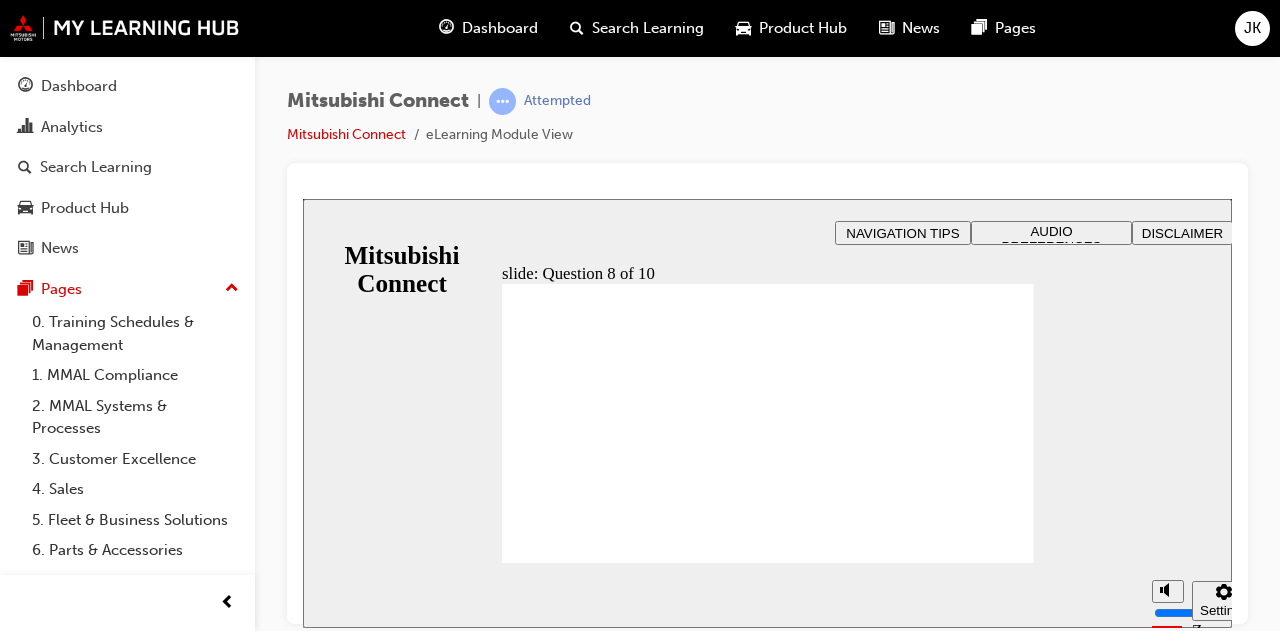 drag, startPoint x: 990, startPoint y: 544, endPoint x: 620, endPoint y: 386, distance: 402.32324 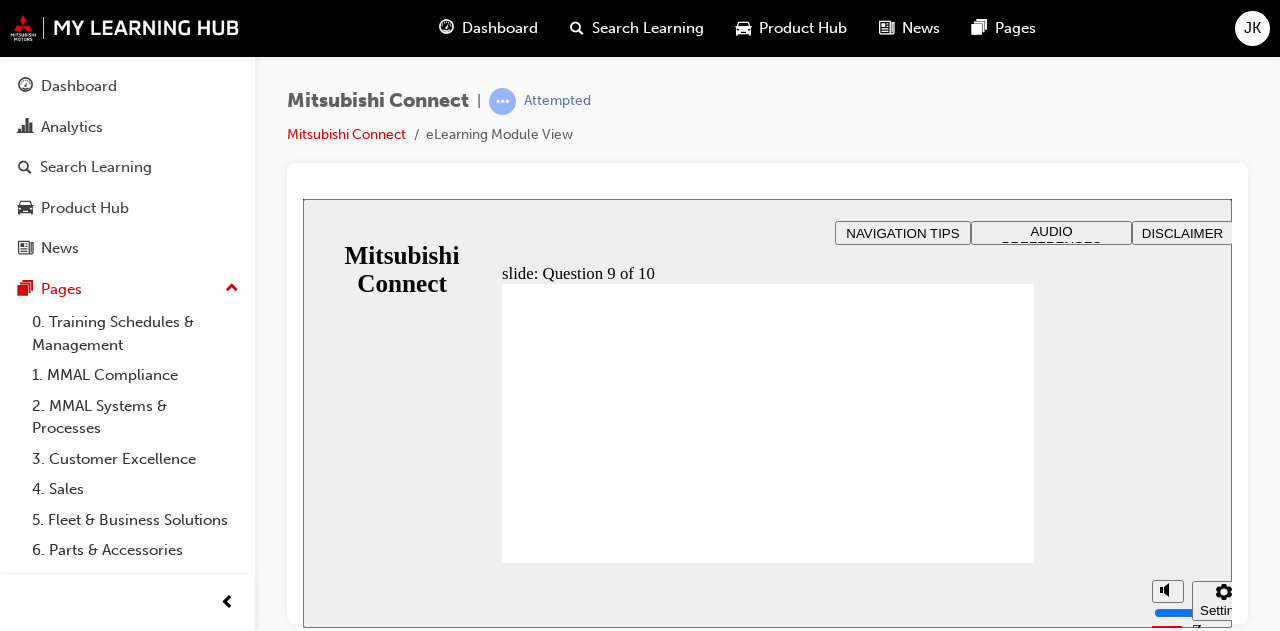 radio on "true" 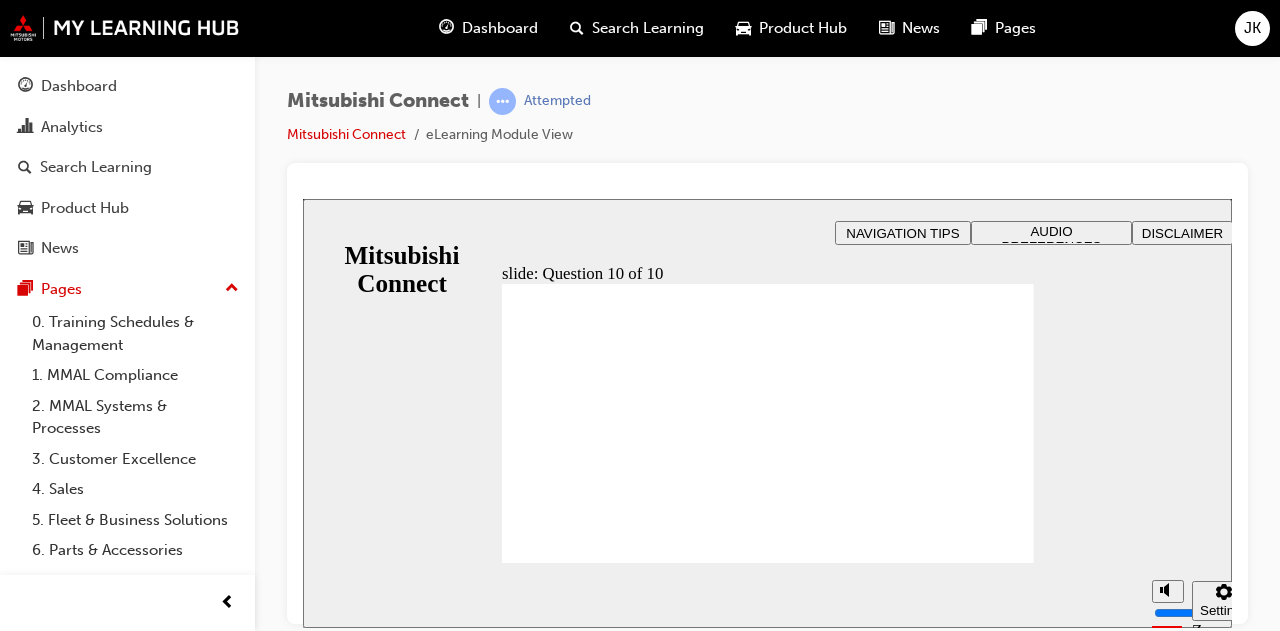 checkbox on "true" 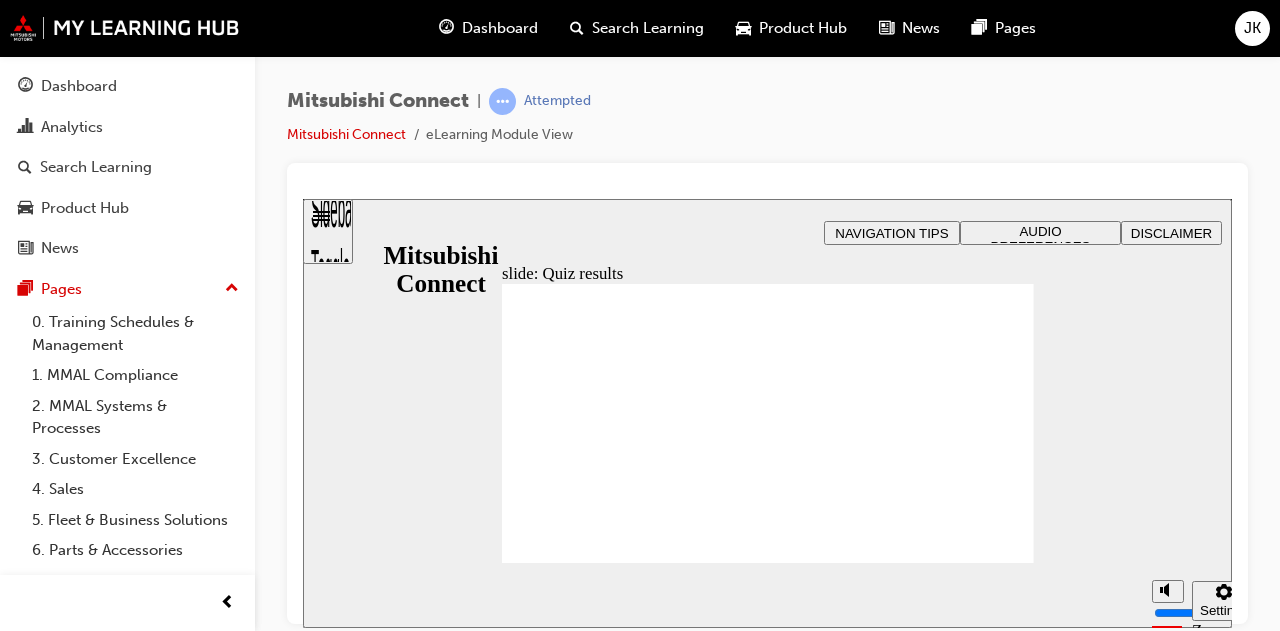click 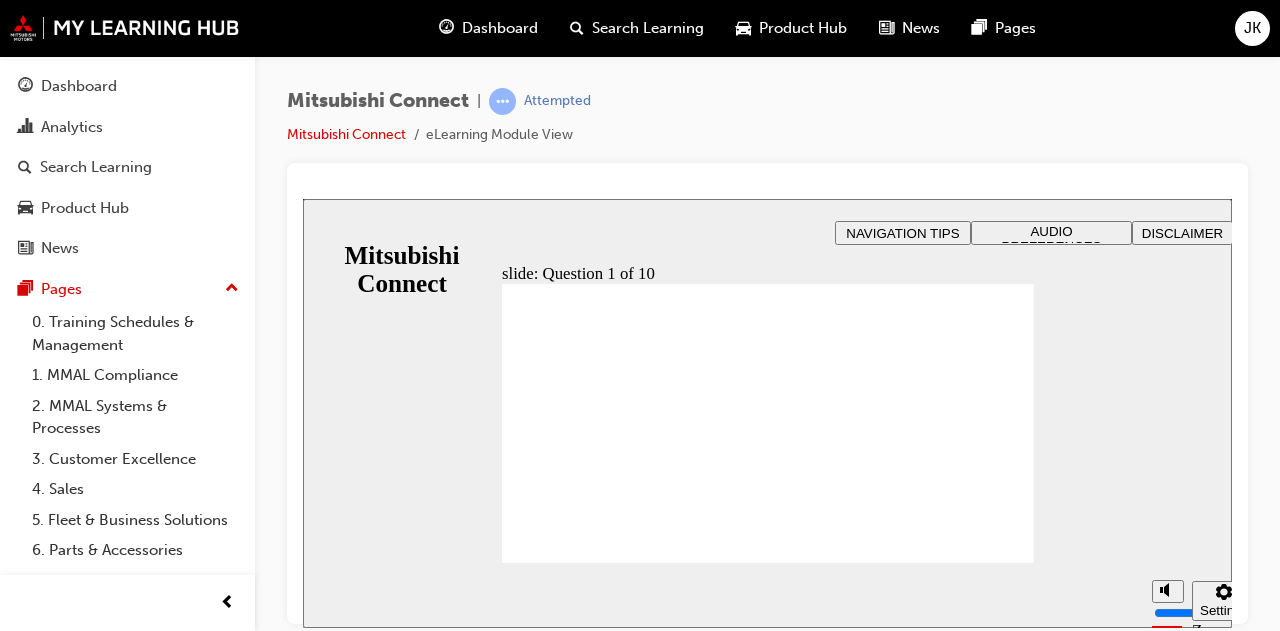 radio on "true" 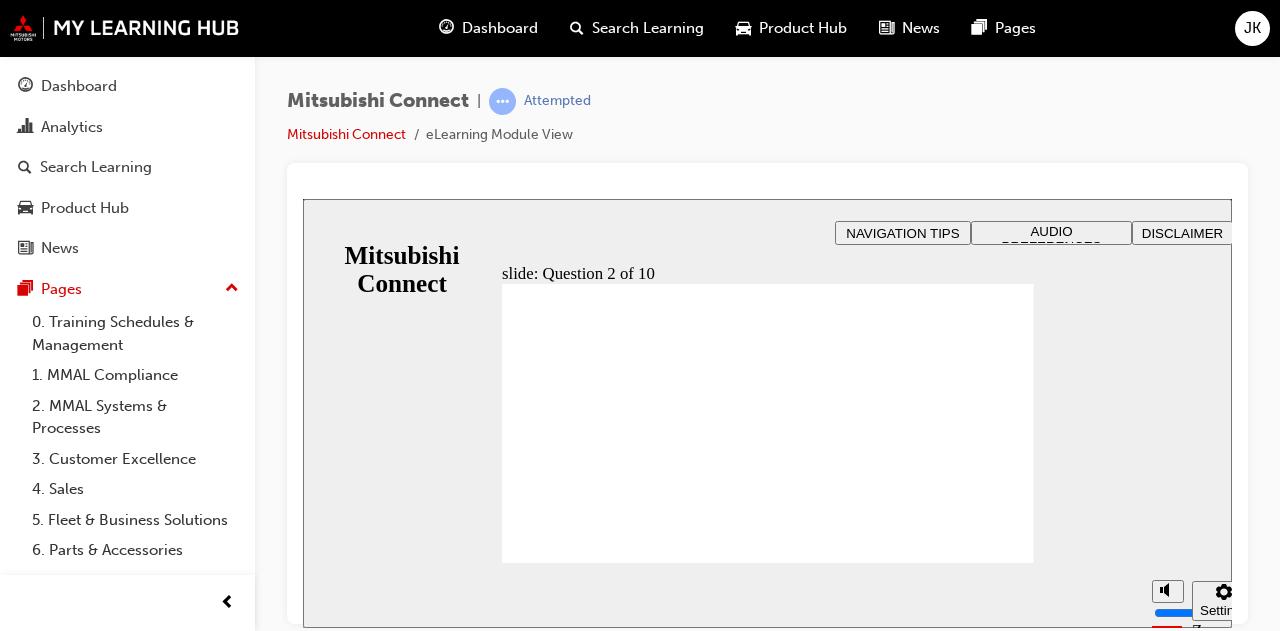 checkbox on "true" 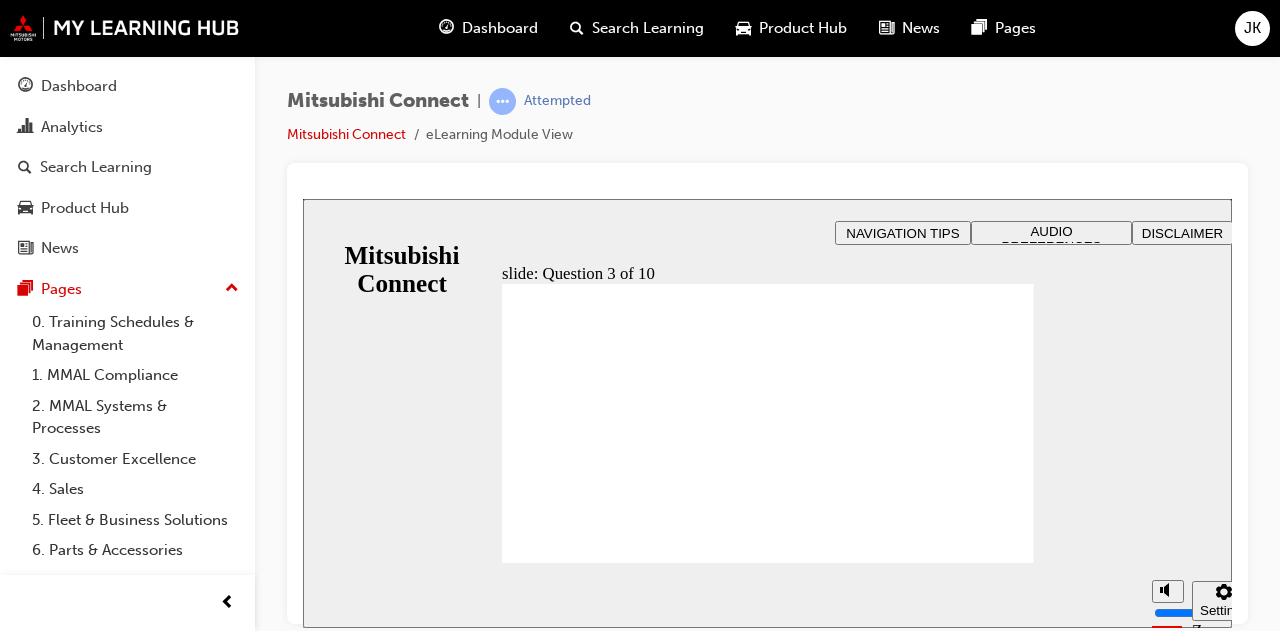 checkbox on "true" 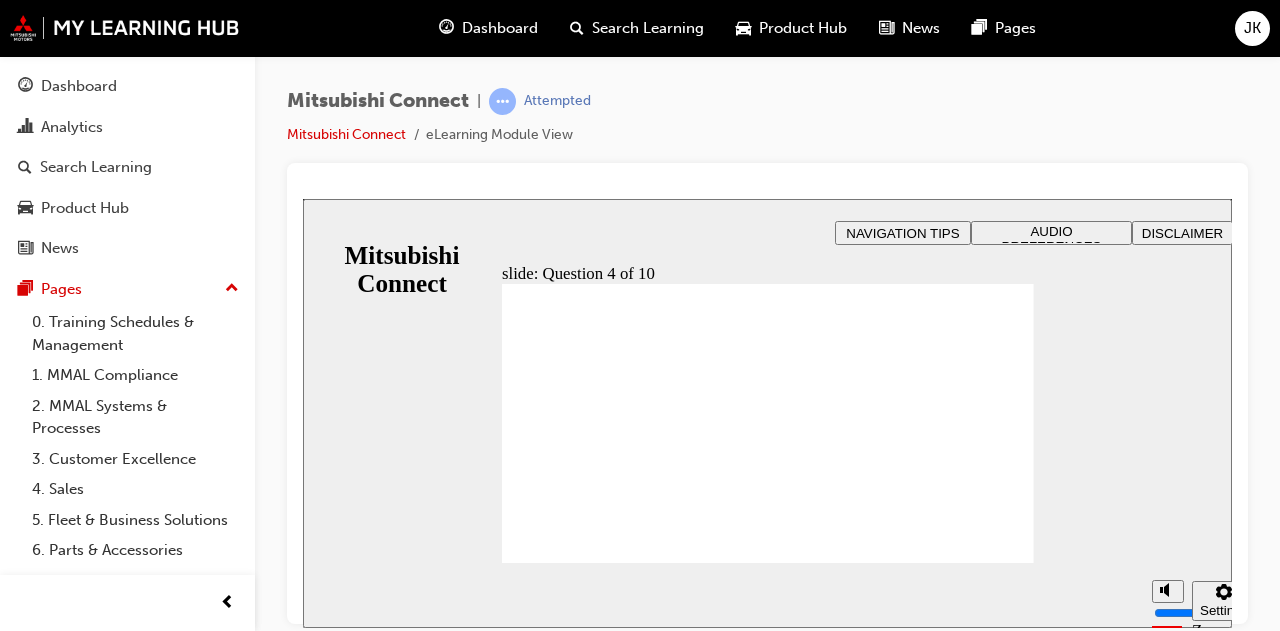 radio on "true" 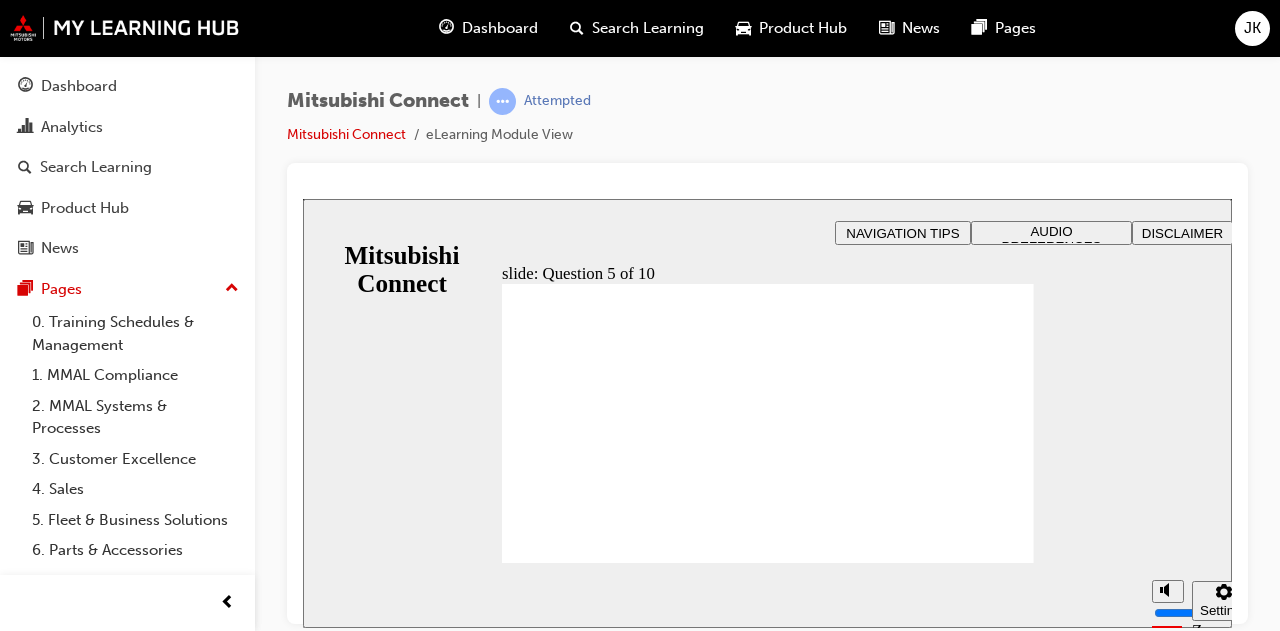 checkbox on "true" 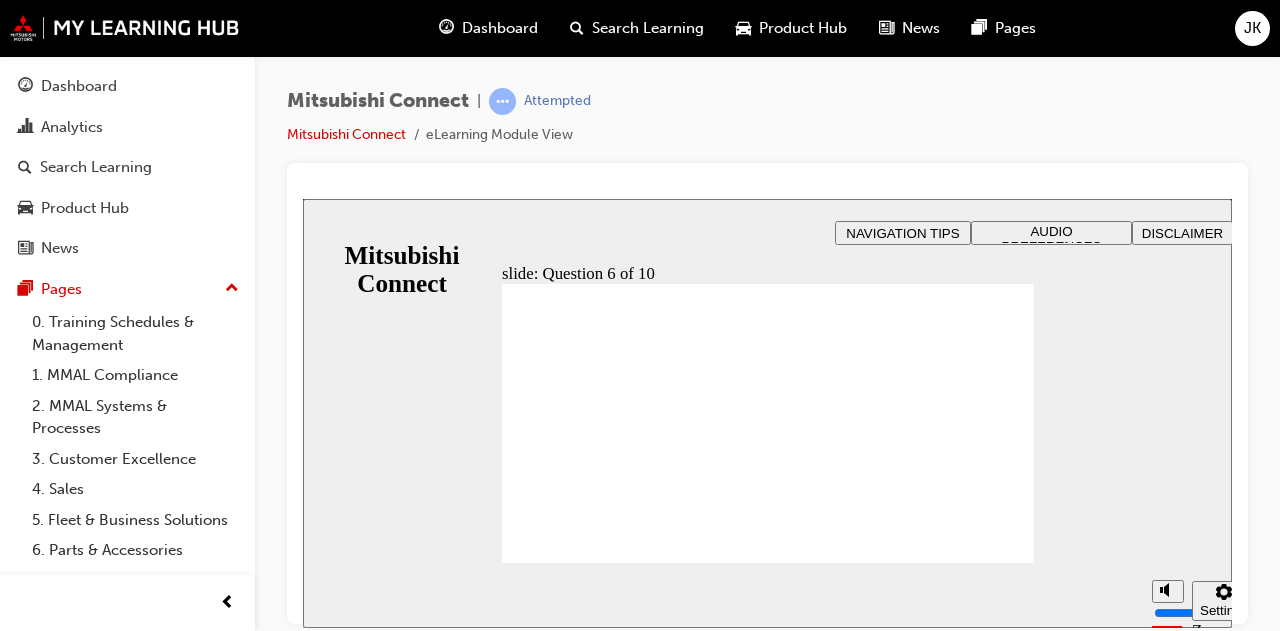 checkbox on "true" 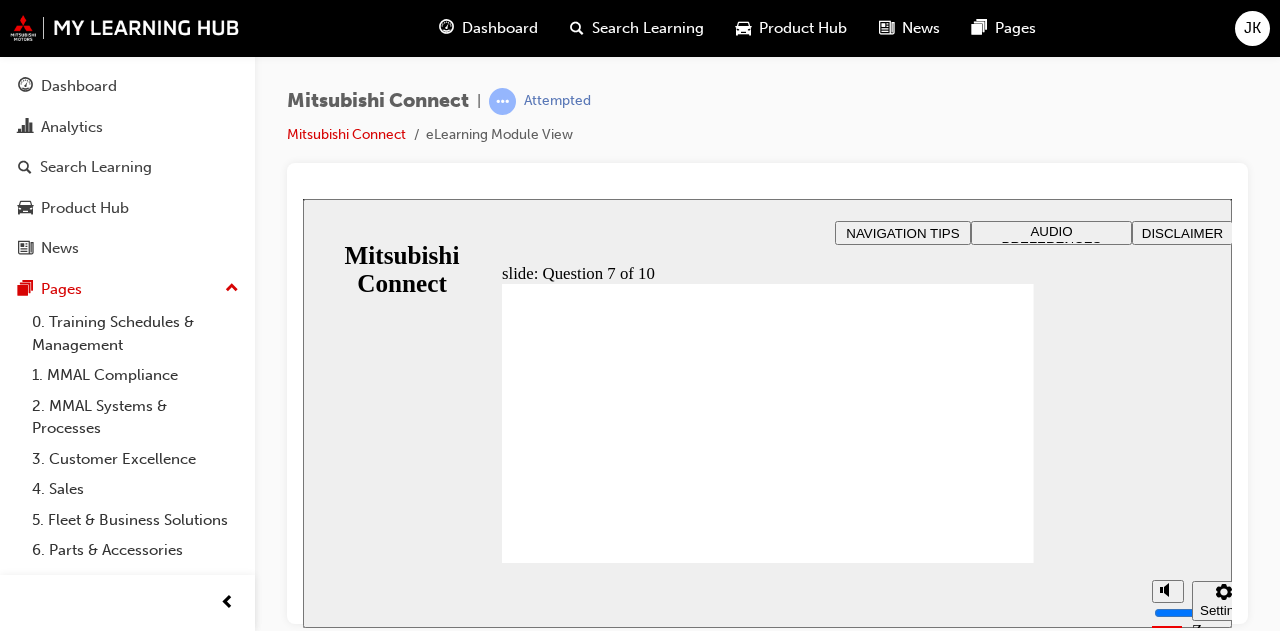 checkbox on "true" 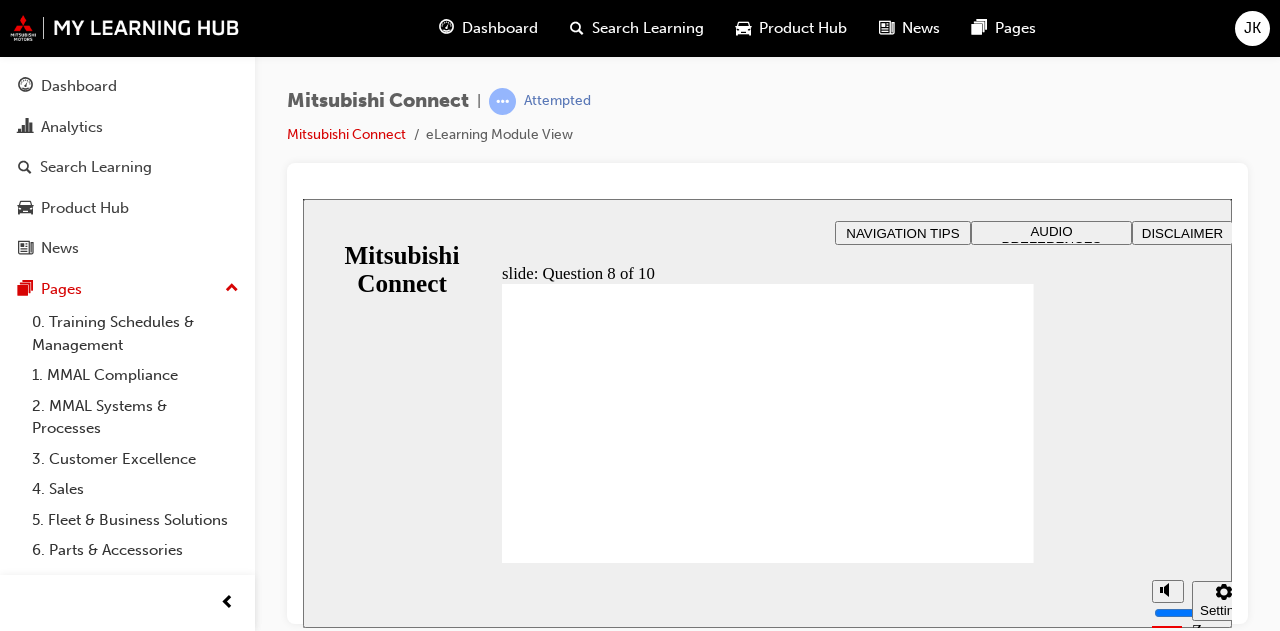 radio on "true" 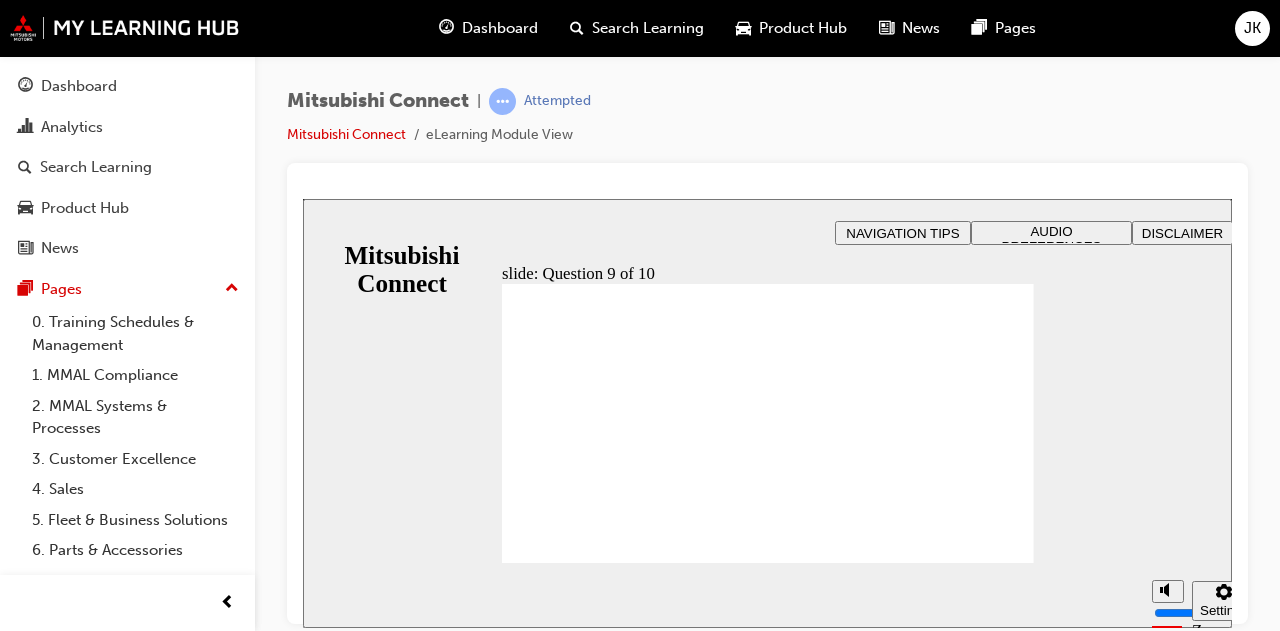 radio on "true" 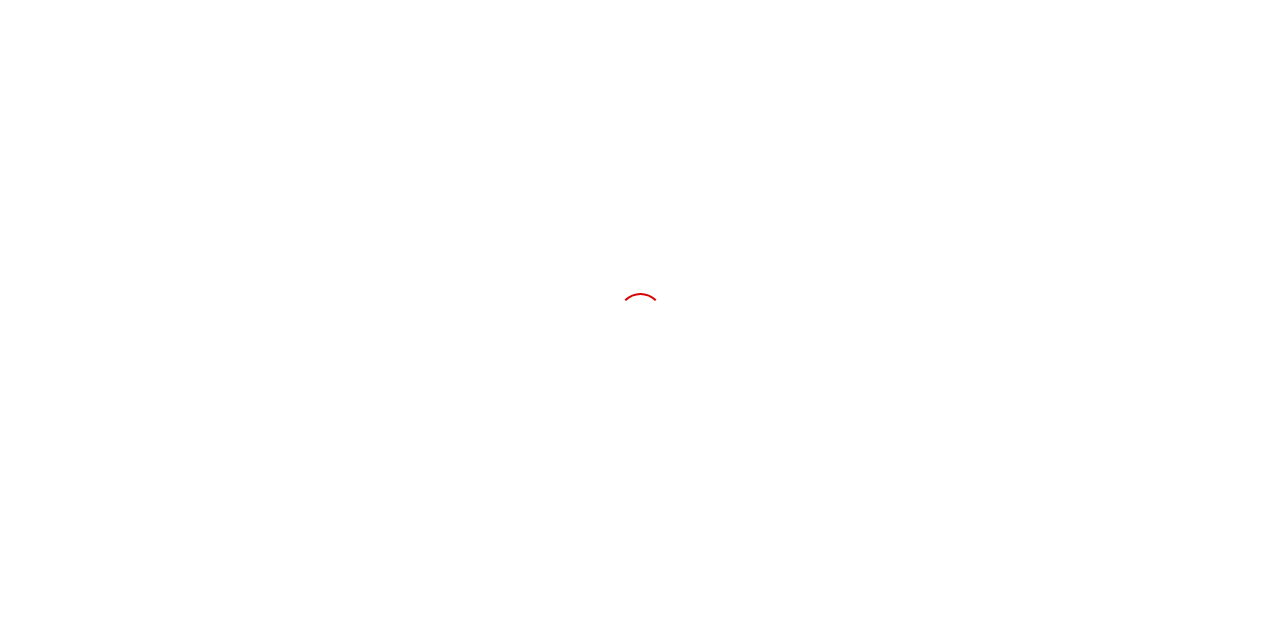 scroll, scrollTop: 0, scrollLeft: 0, axis: both 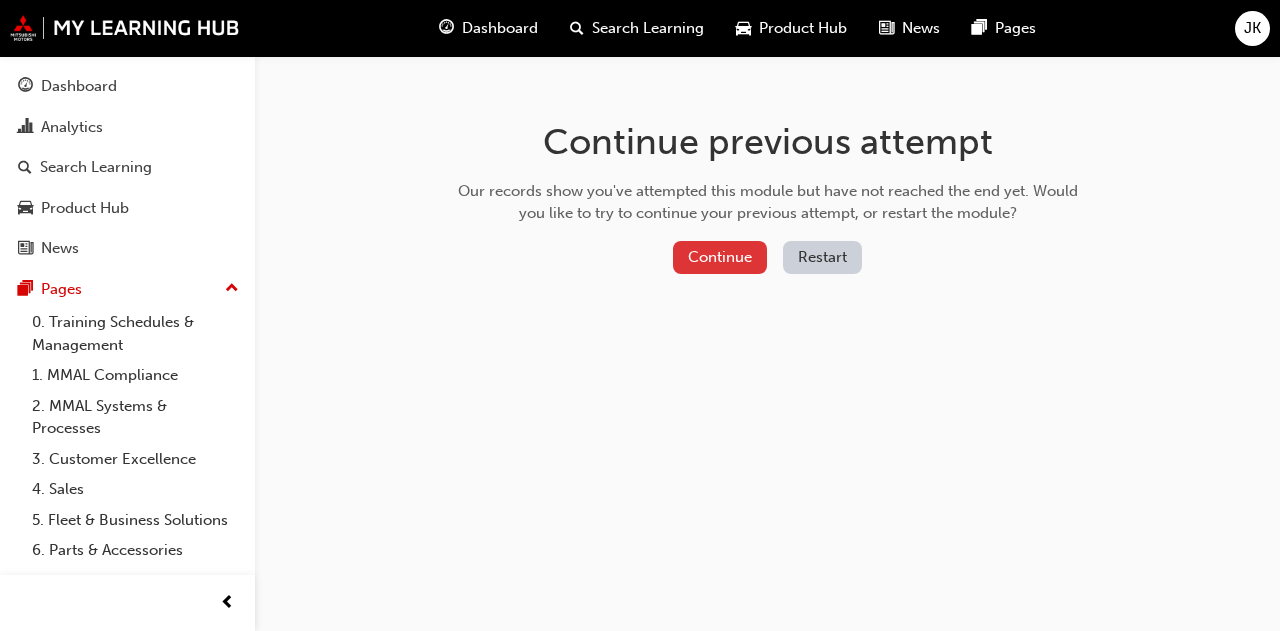 click on "Continue" at bounding box center (720, 257) 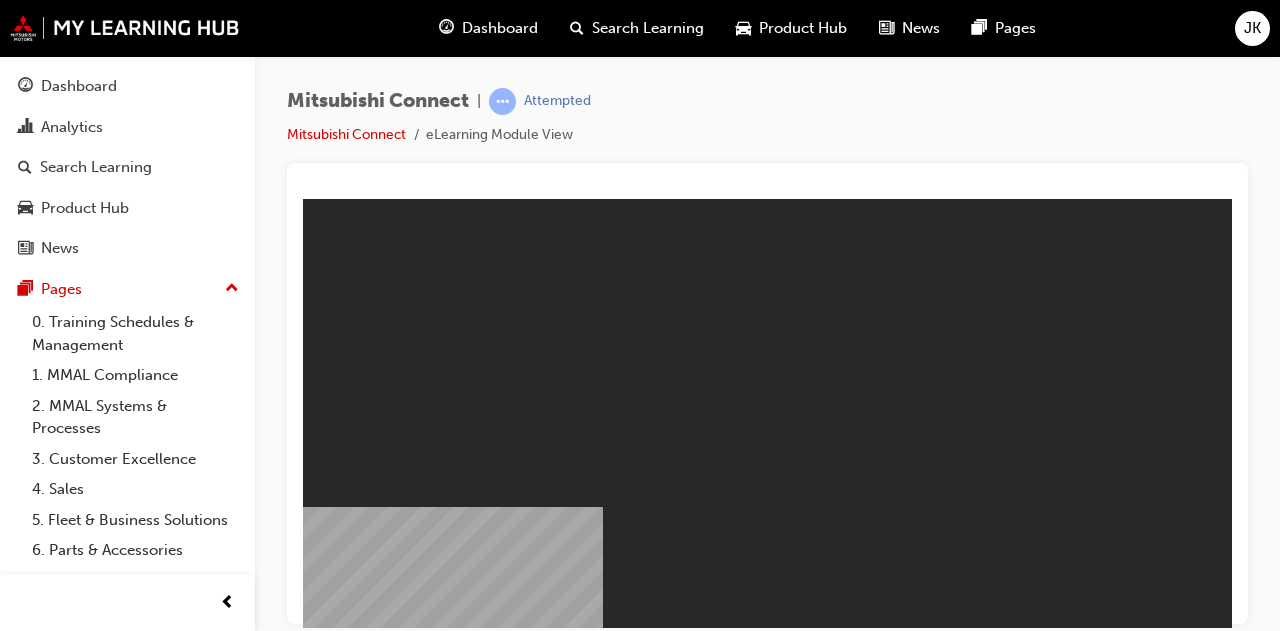scroll, scrollTop: 0, scrollLeft: 0, axis: both 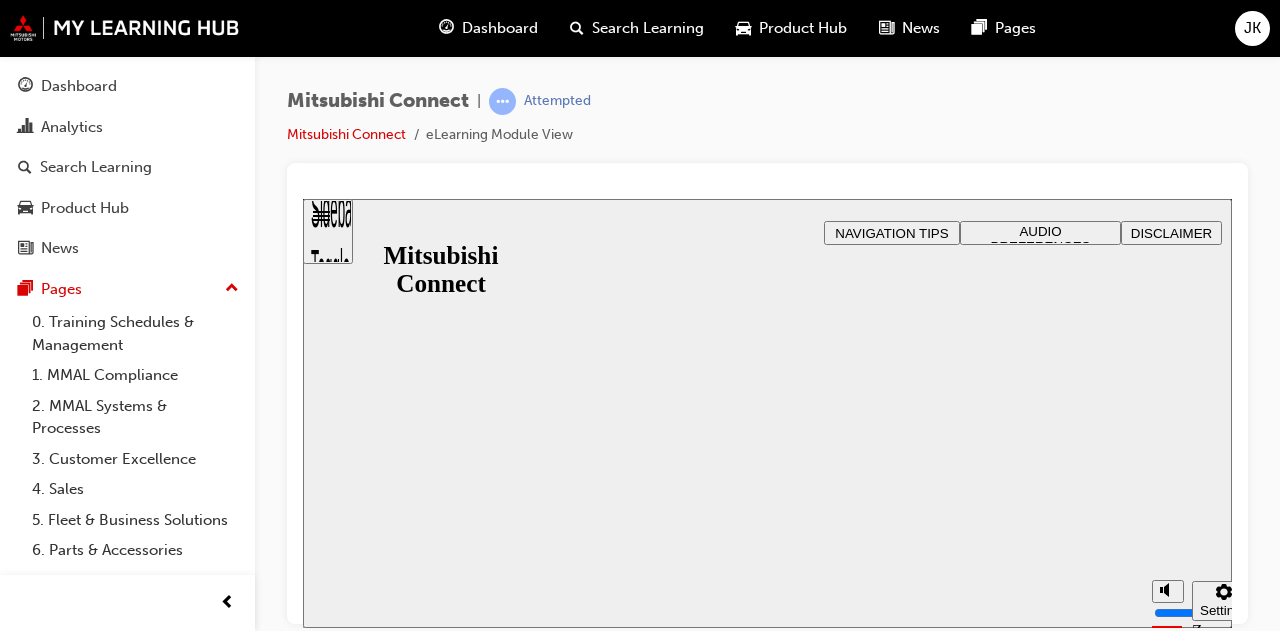 click on "Resume" at bounding box center (342, 1153) 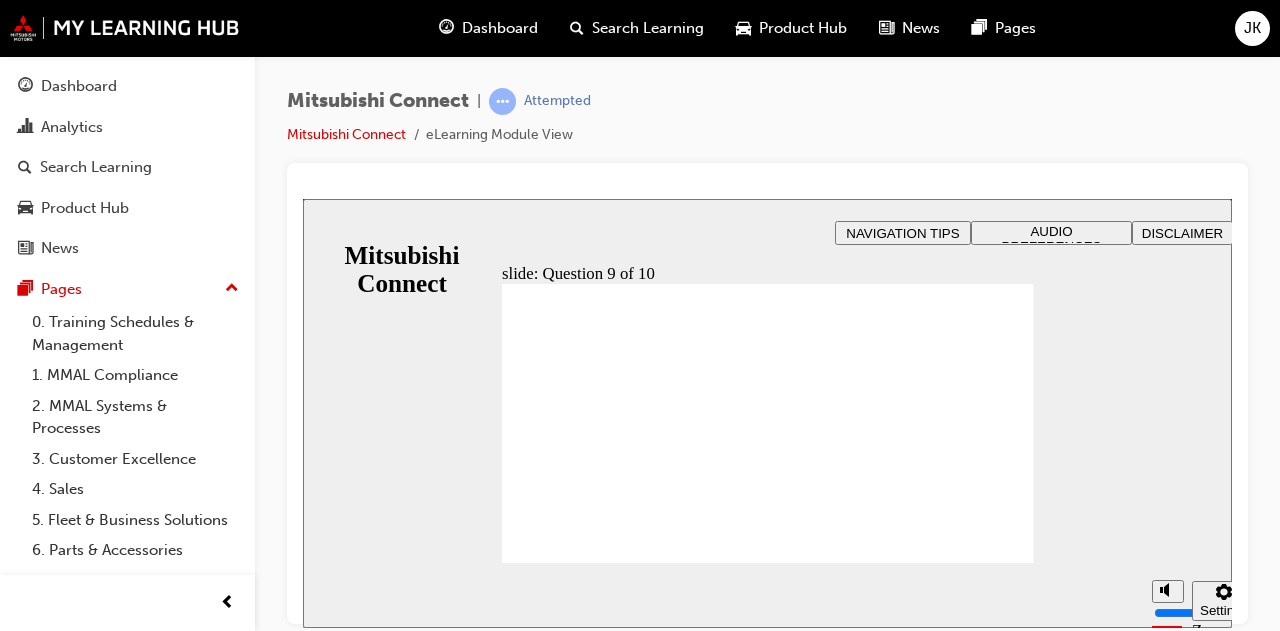 radio on "true" 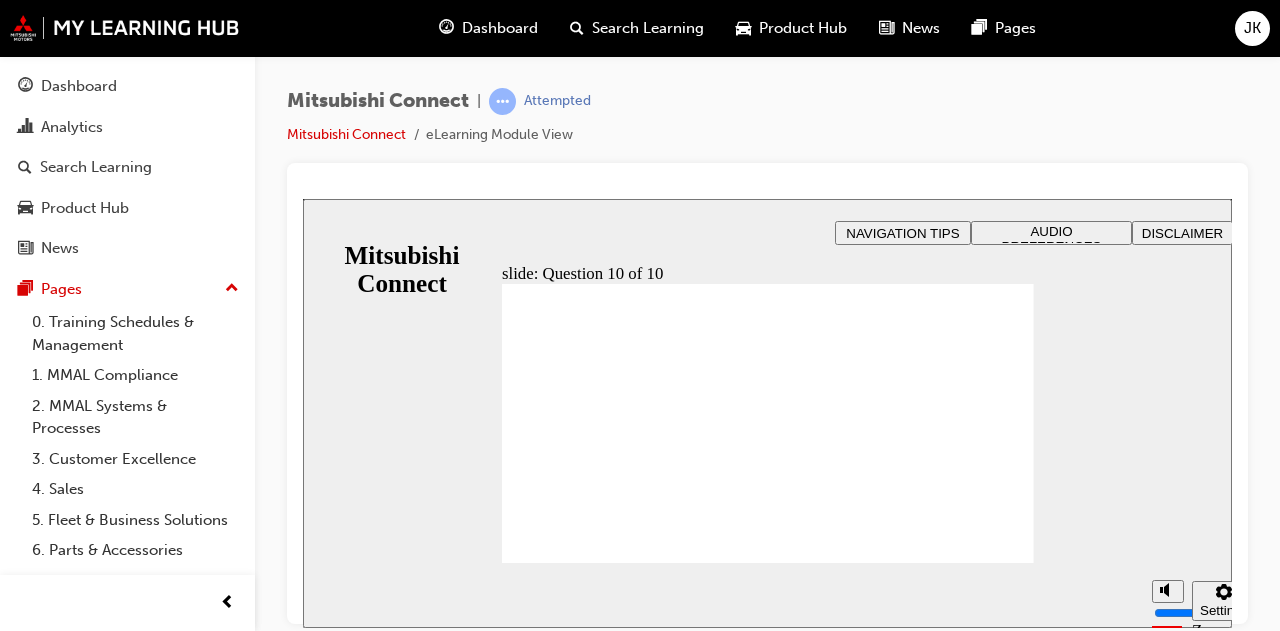checkbox on "true" 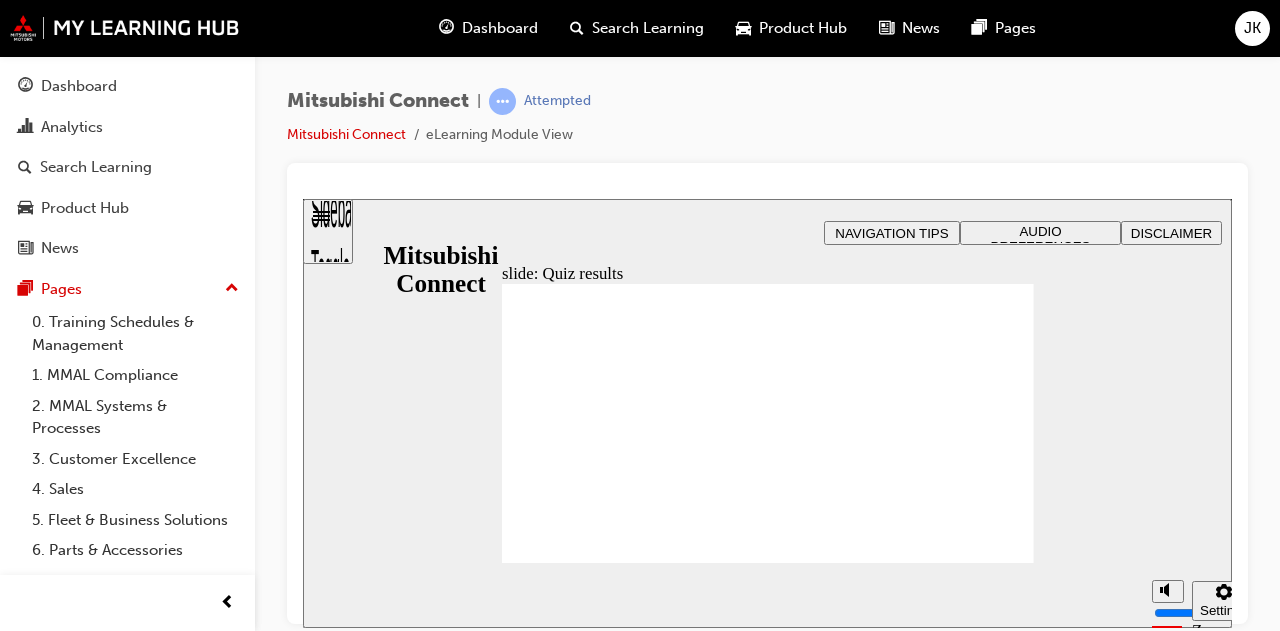 click 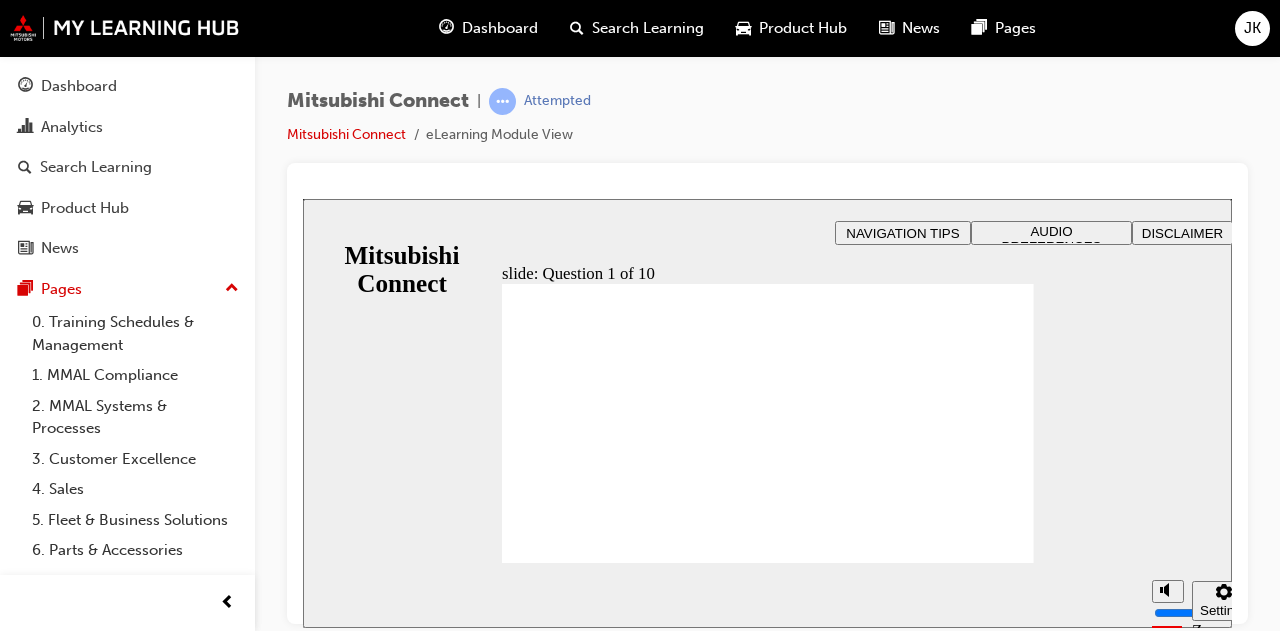 radio on "true" 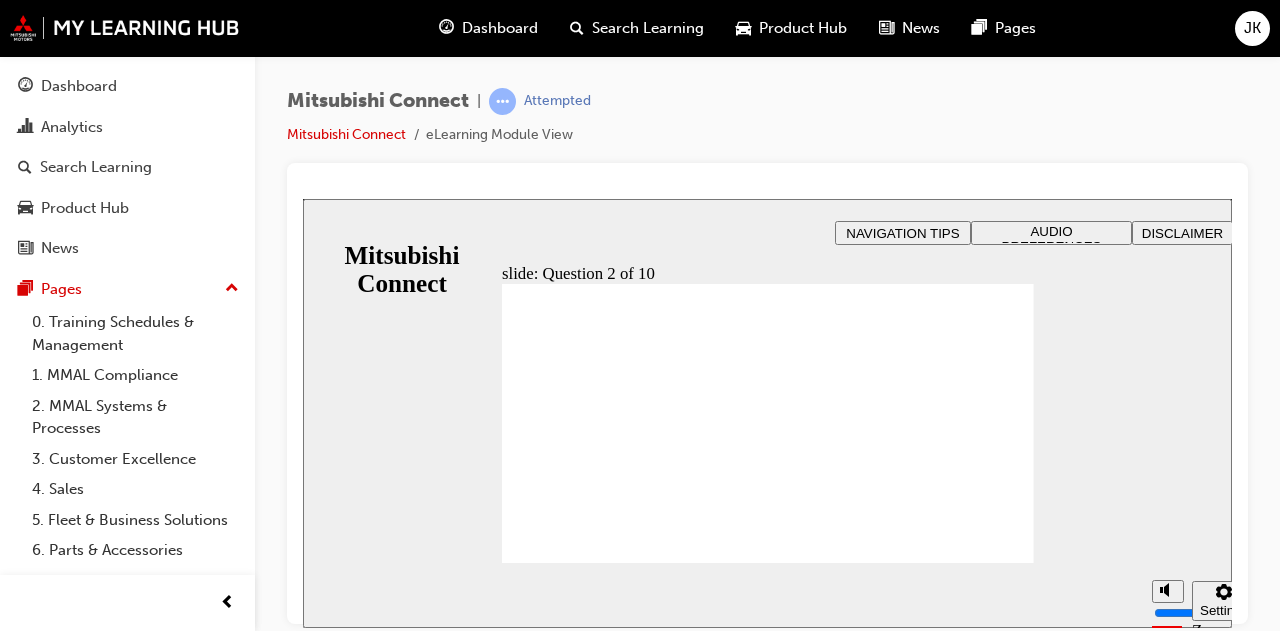 checkbox on "true" 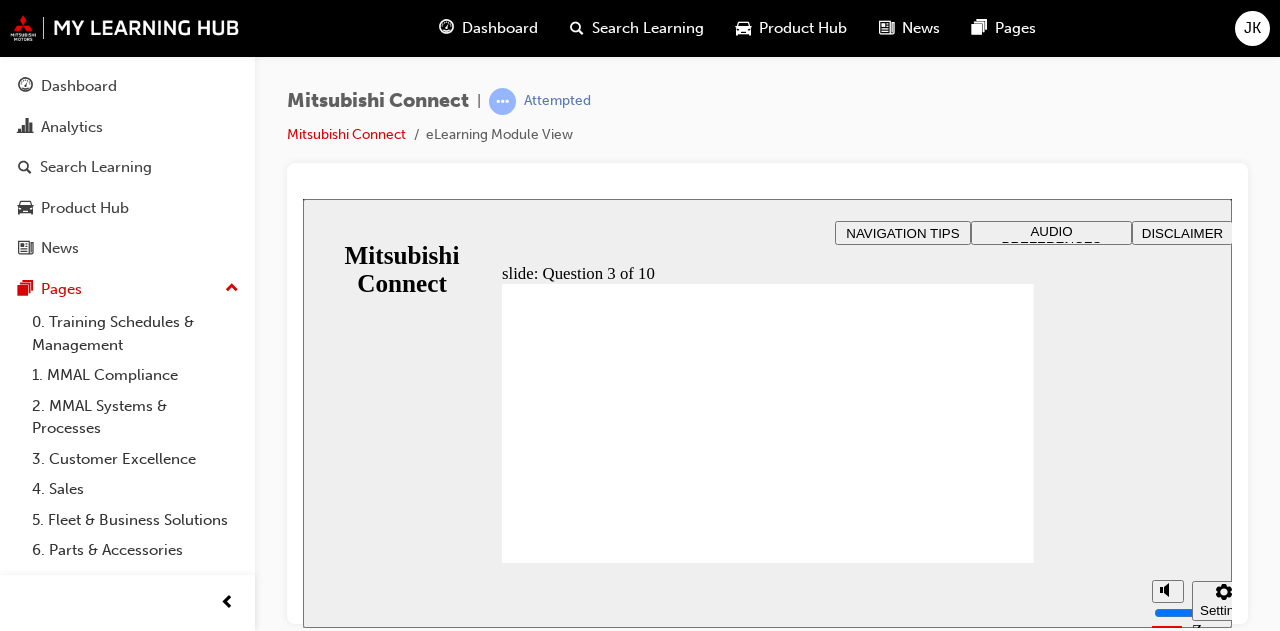 checkbox on "true" 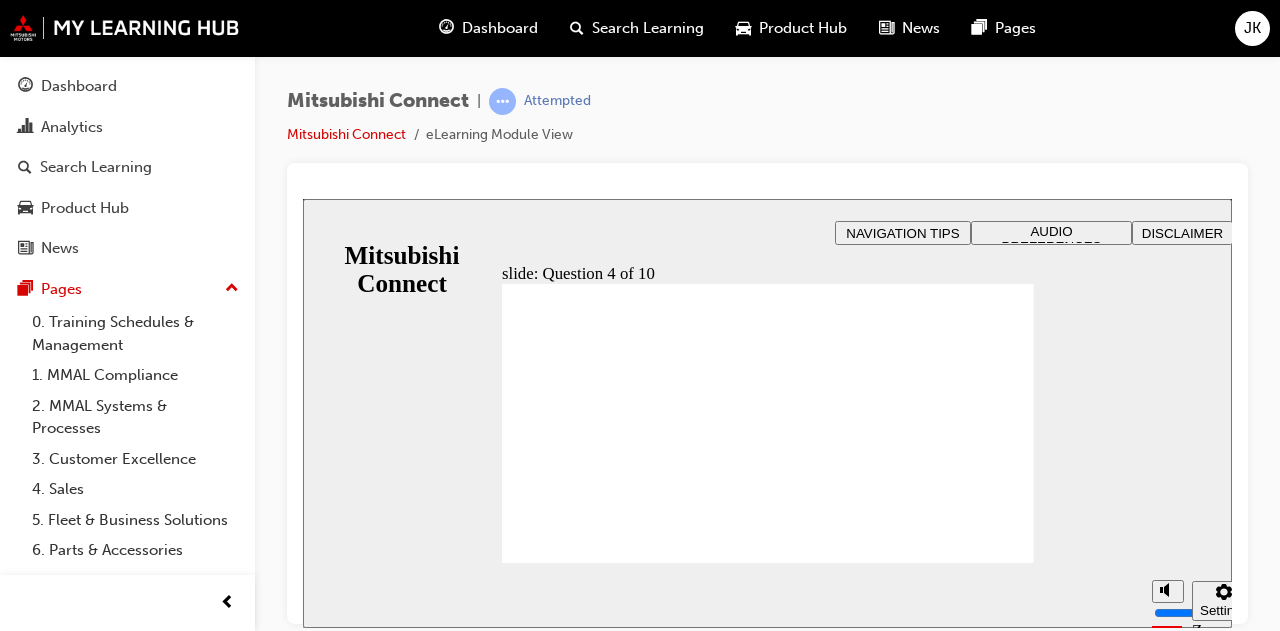 radio on "true" 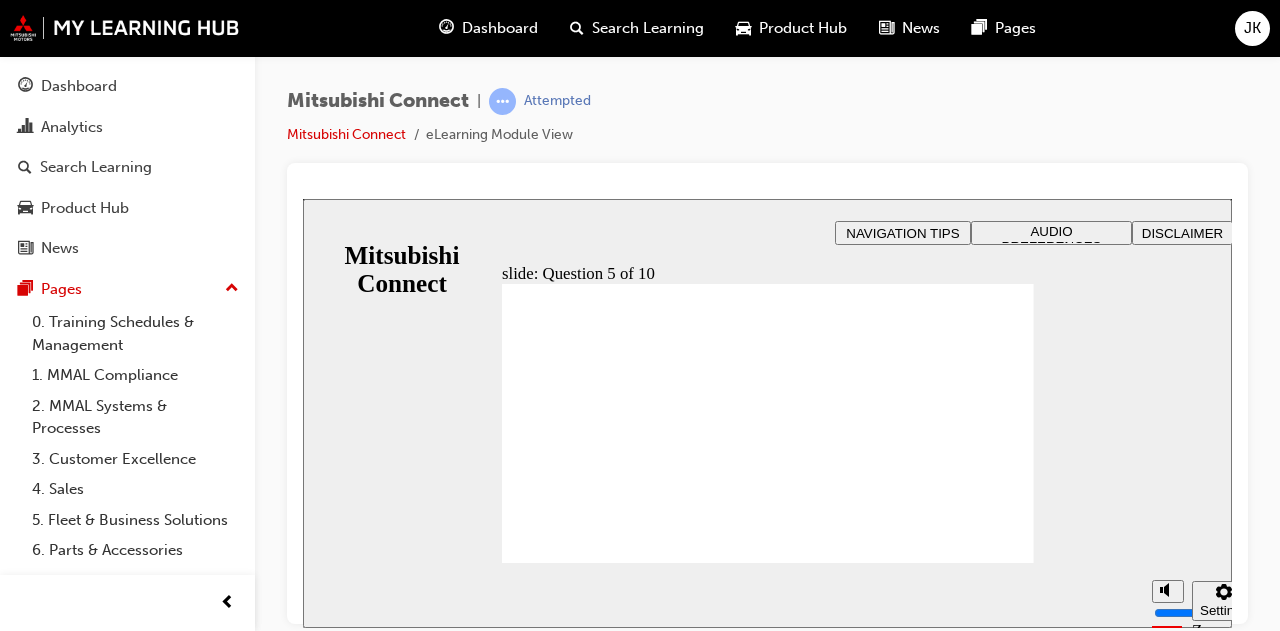 checkbox on "true" 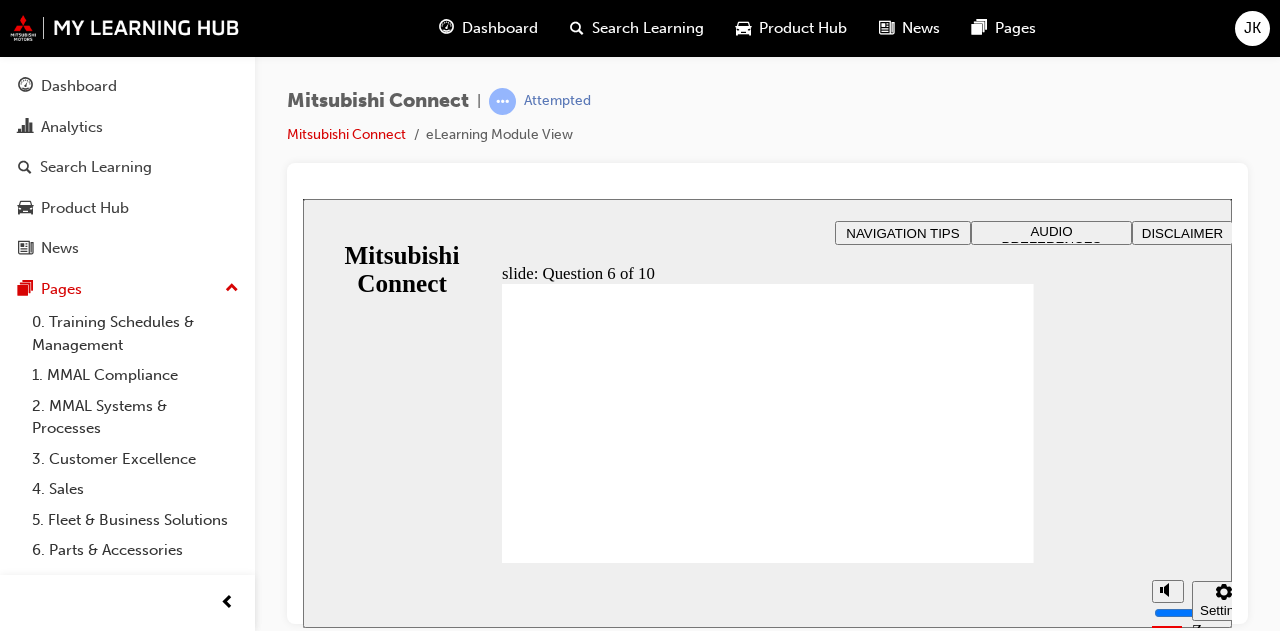 checkbox on "true" 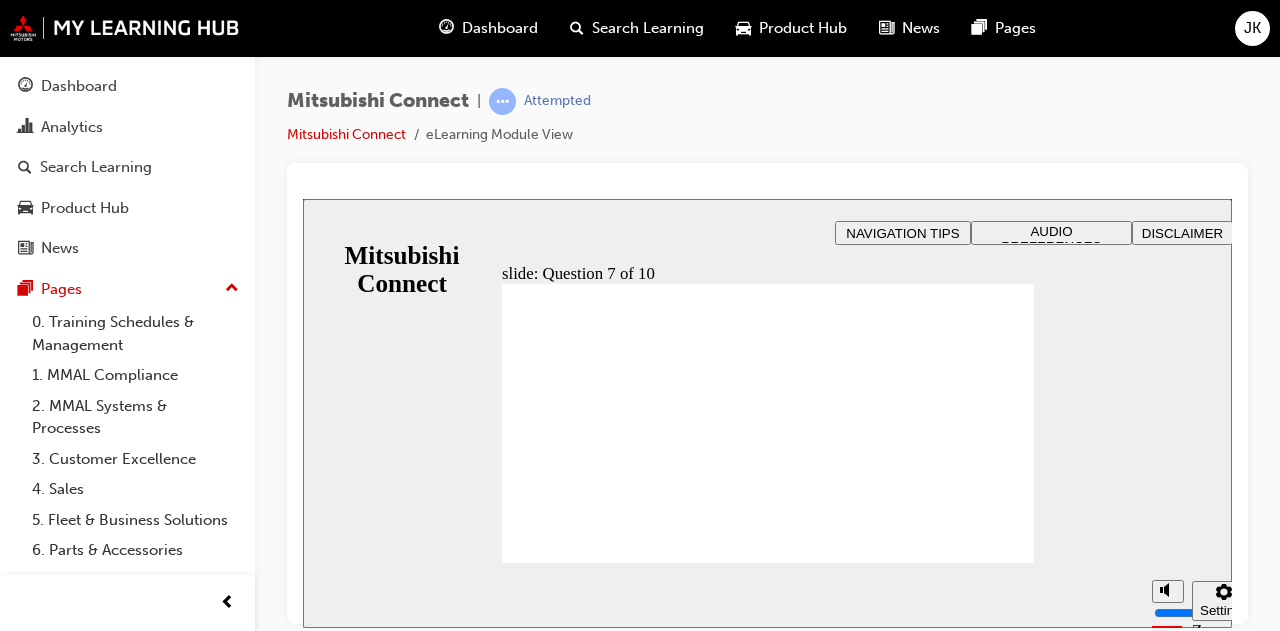 checkbox on "true" 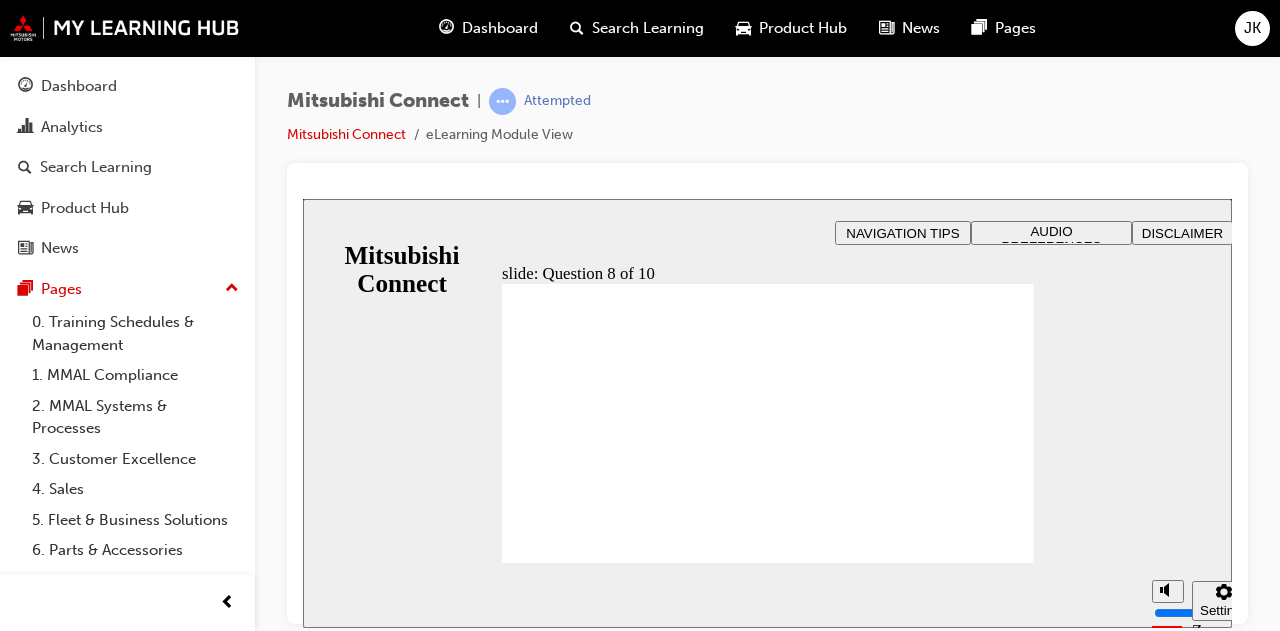radio on "true" 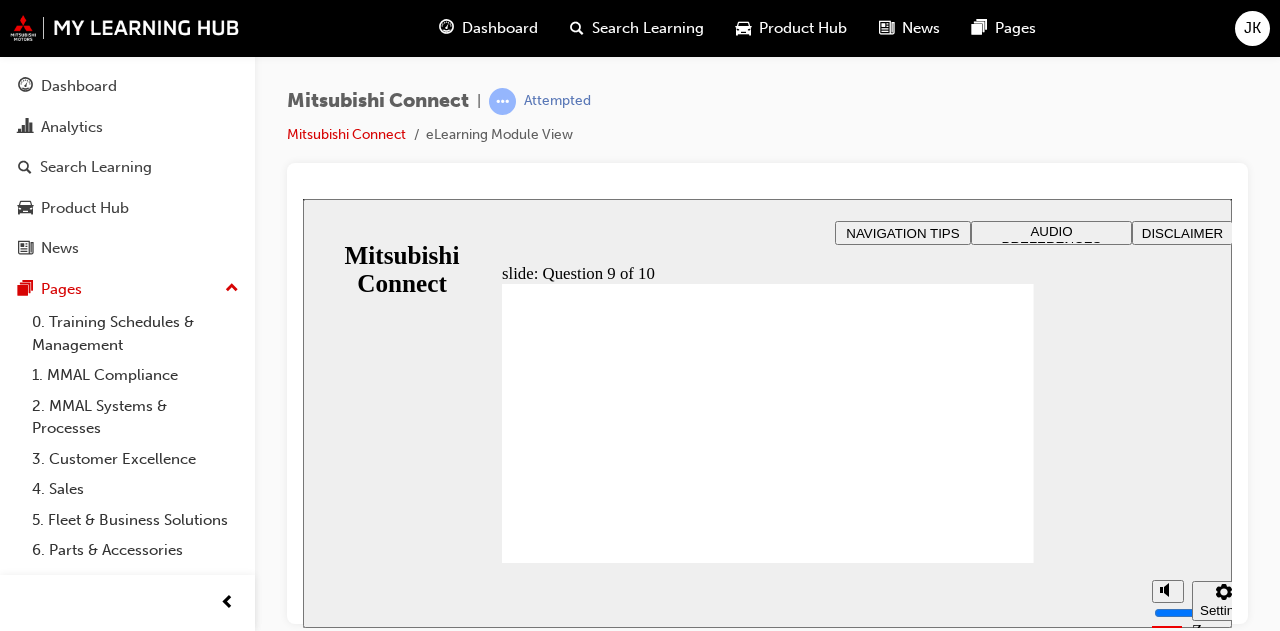 radio on "true" 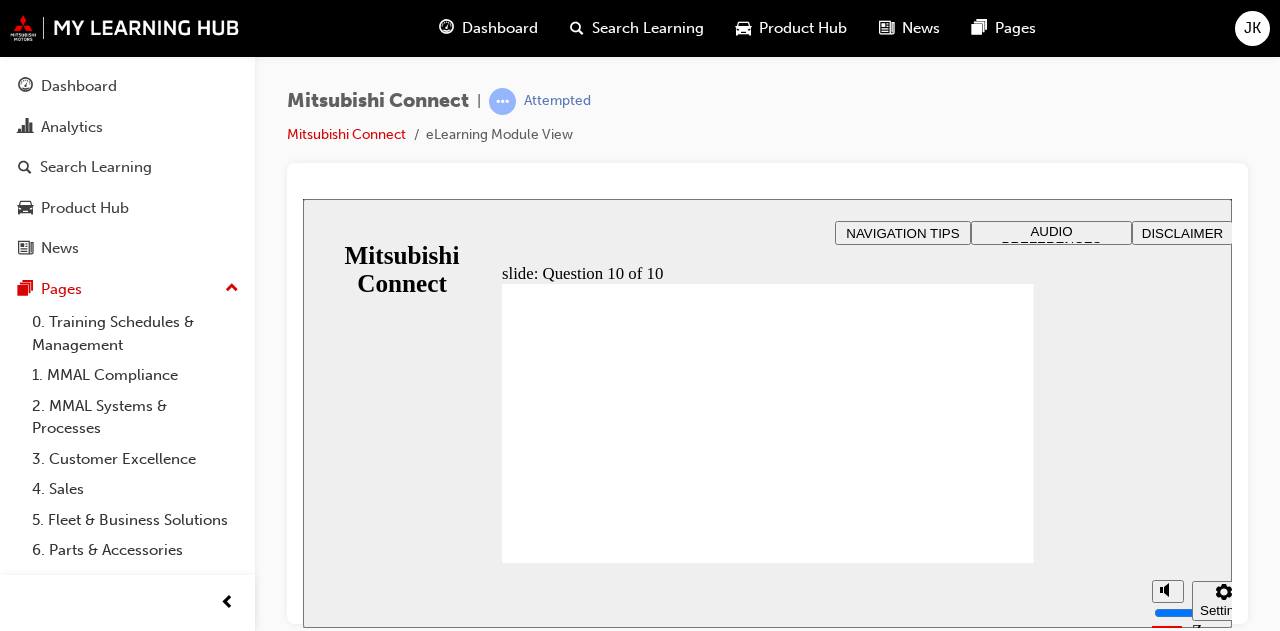 checkbox on "true" 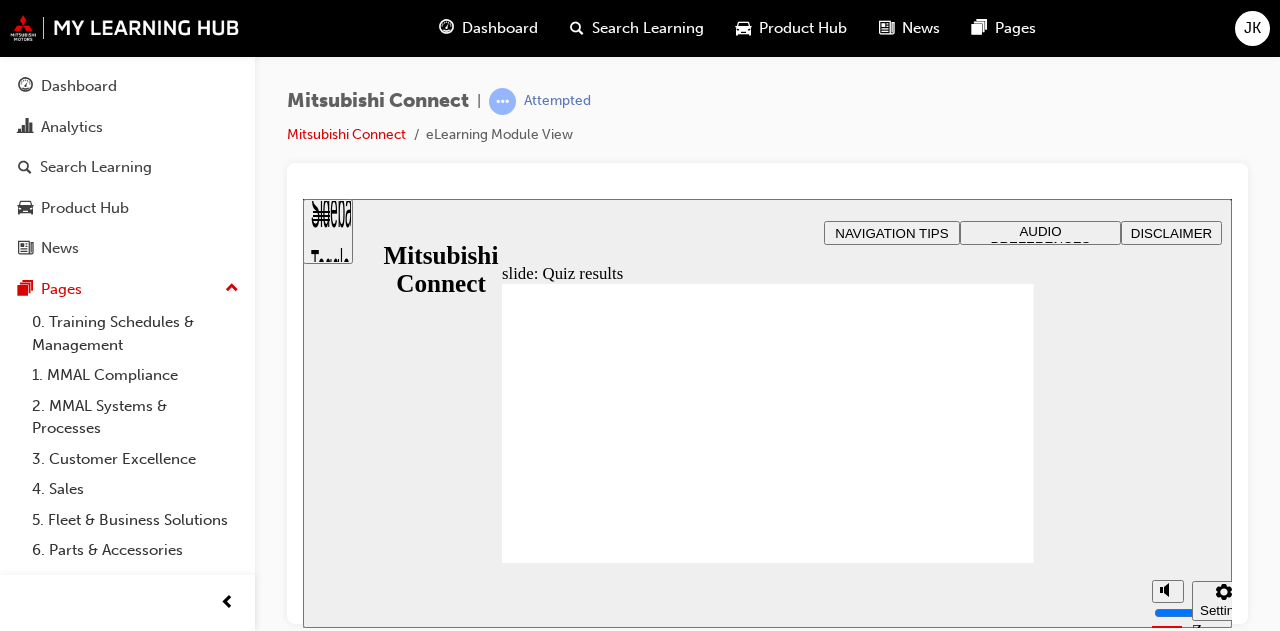 click 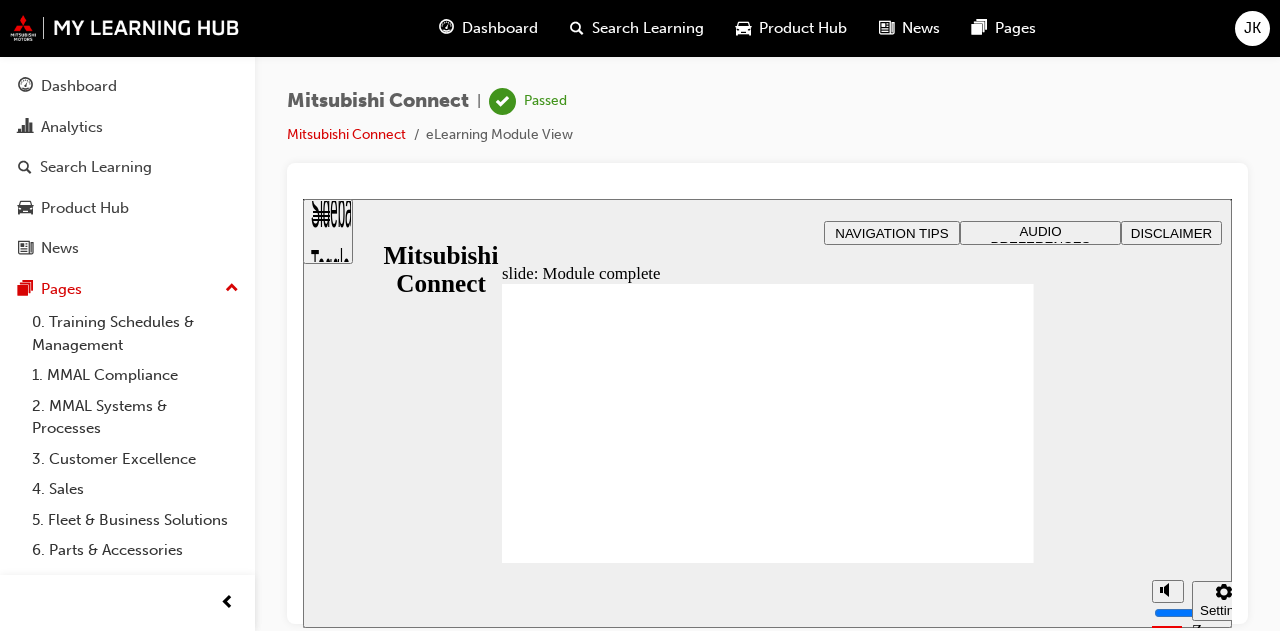 click 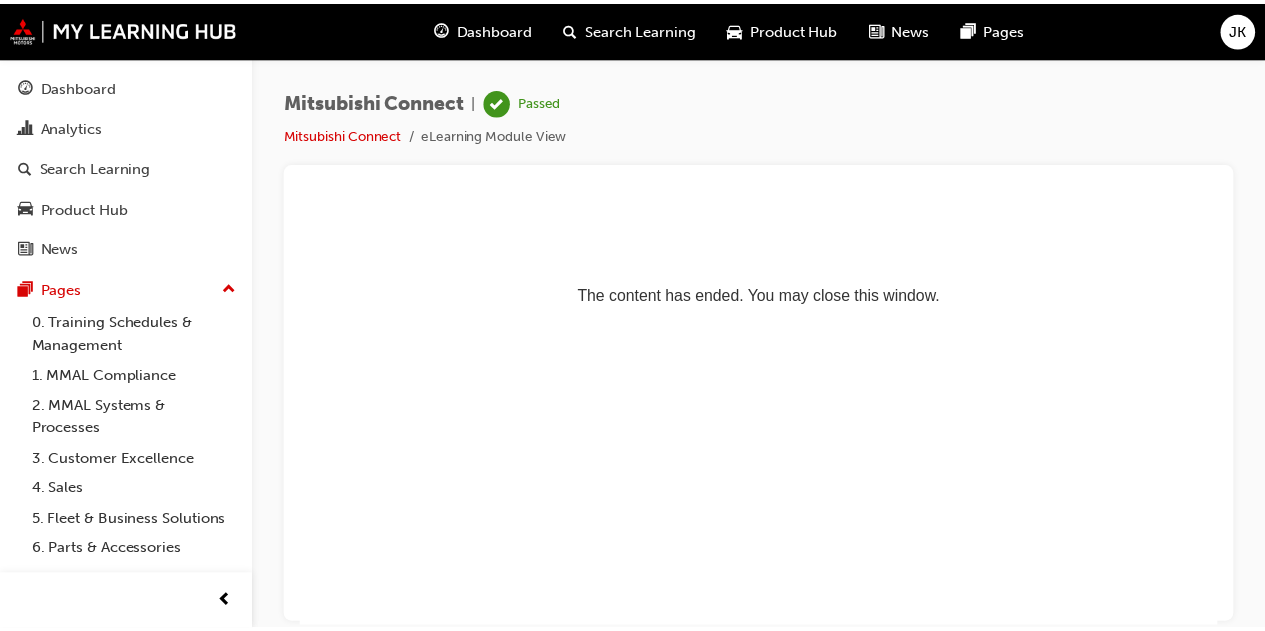 scroll, scrollTop: 0, scrollLeft: 0, axis: both 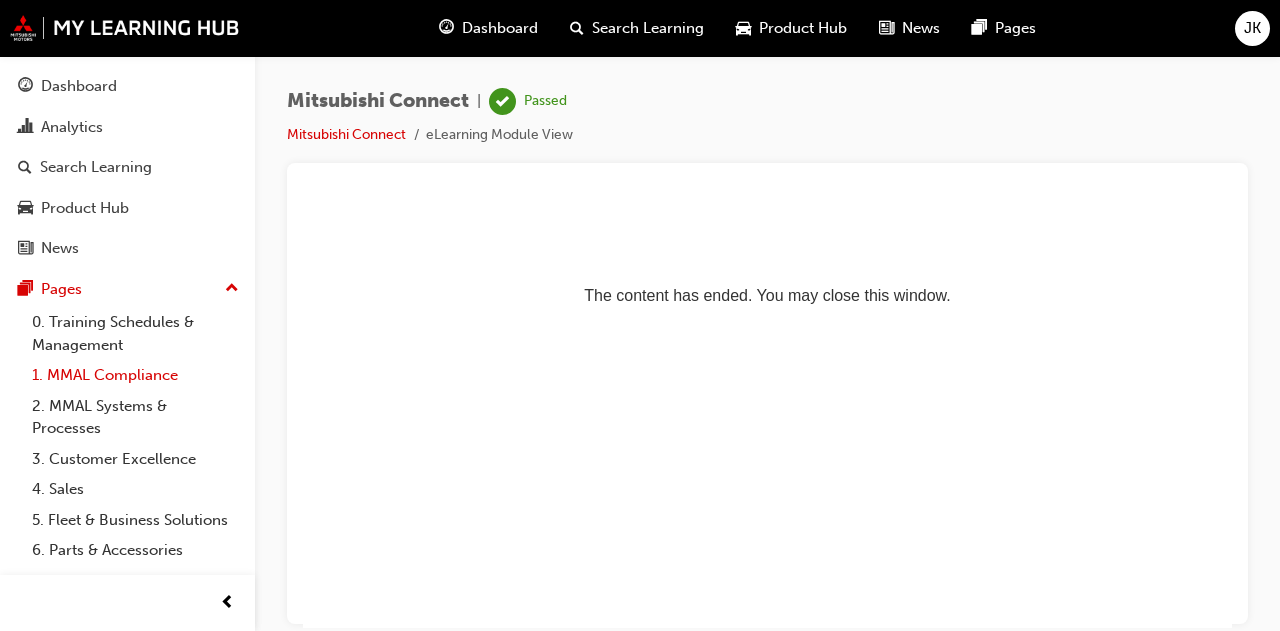 click on "1. MMAL Compliance" at bounding box center (135, 375) 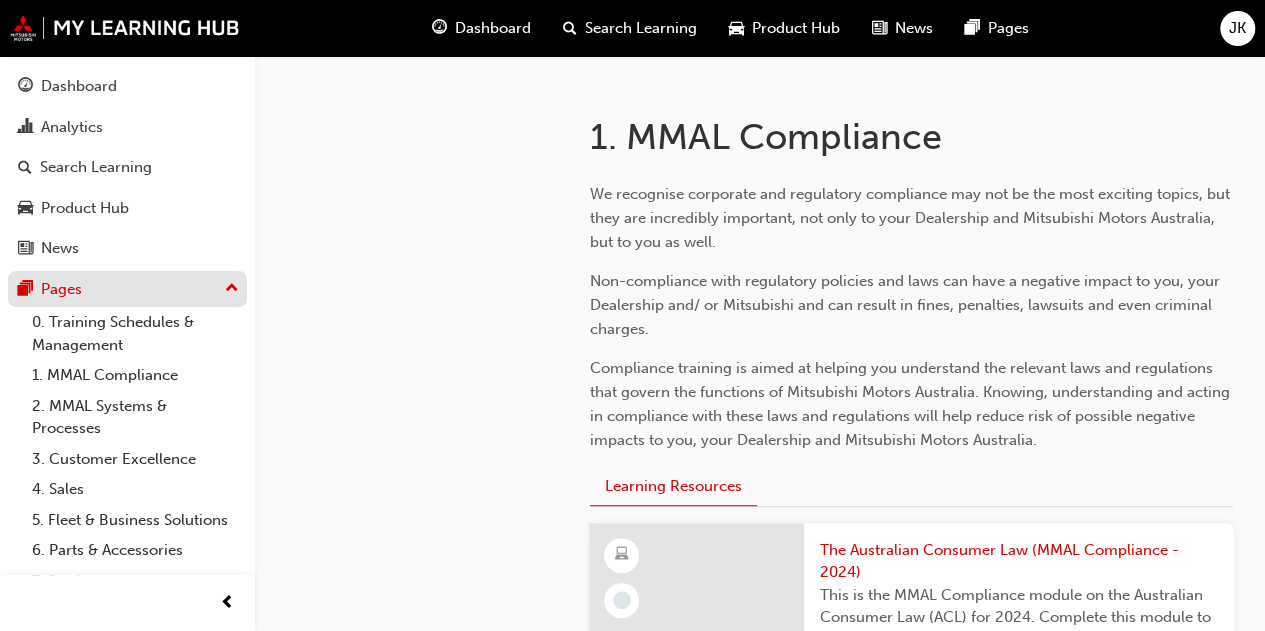 scroll, scrollTop: 303, scrollLeft: 0, axis: vertical 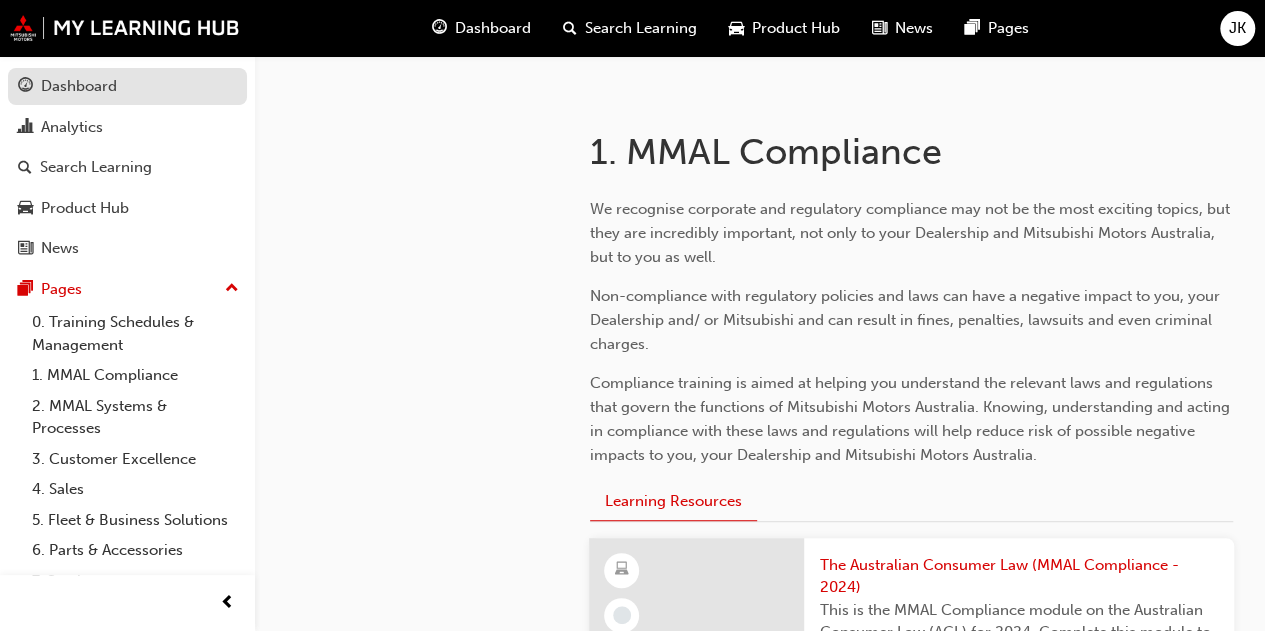 click on "Dashboard" at bounding box center (127, 86) 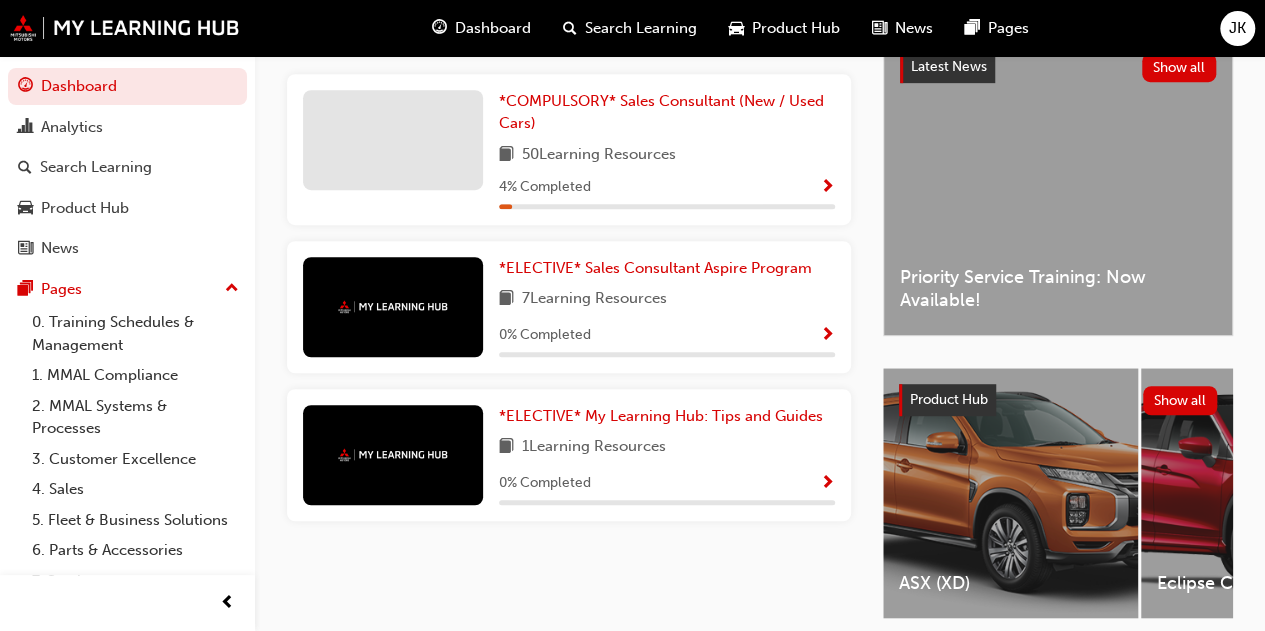 scroll, scrollTop: 507, scrollLeft: 0, axis: vertical 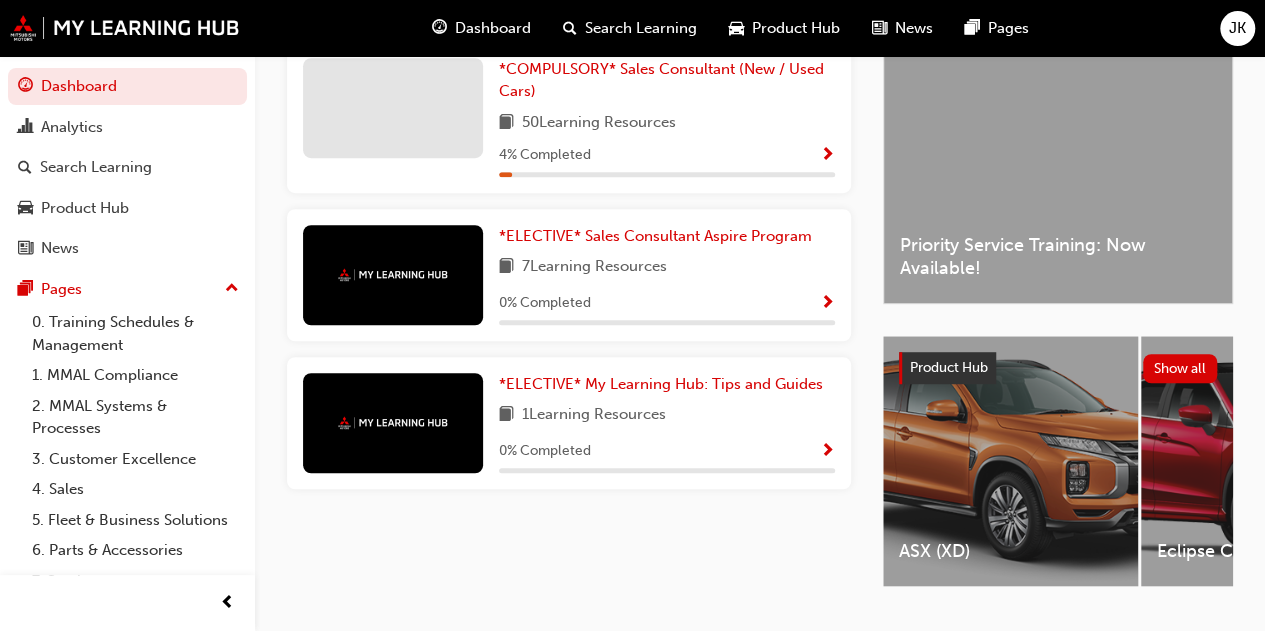 drag, startPoint x: 697, startPoint y: 485, endPoint x: 618, endPoint y: 551, distance: 102.941734 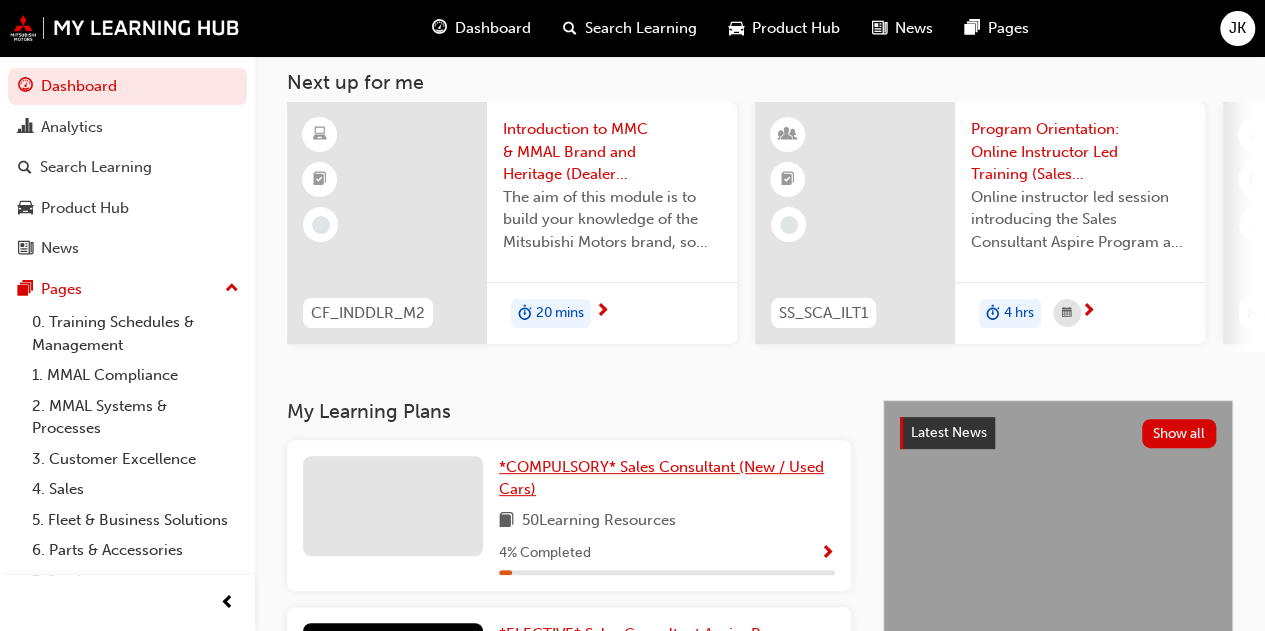 scroll, scrollTop: 62, scrollLeft: 0, axis: vertical 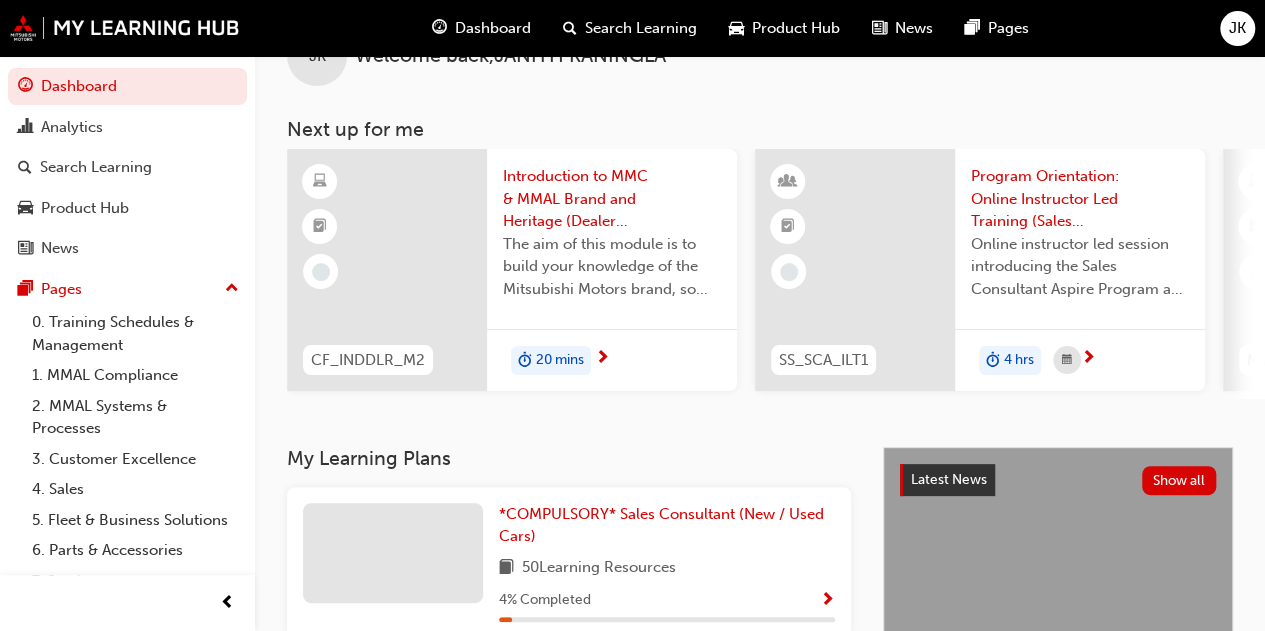 click on "20 mins" at bounding box center [560, 360] 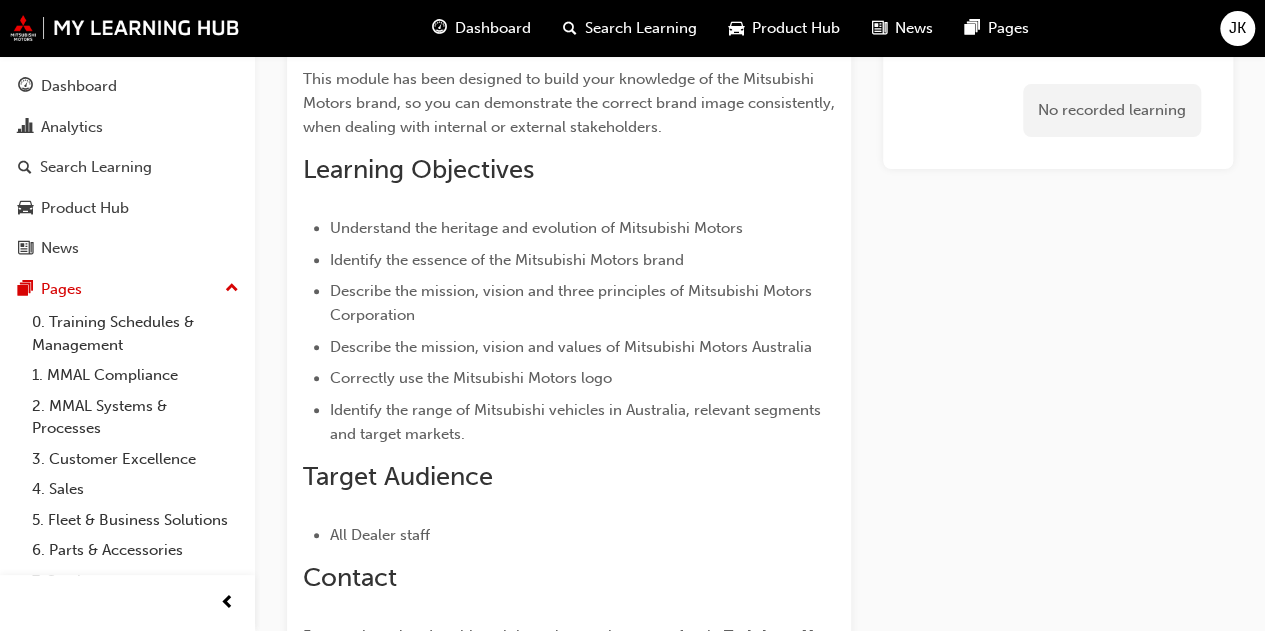 scroll, scrollTop: 488, scrollLeft: 0, axis: vertical 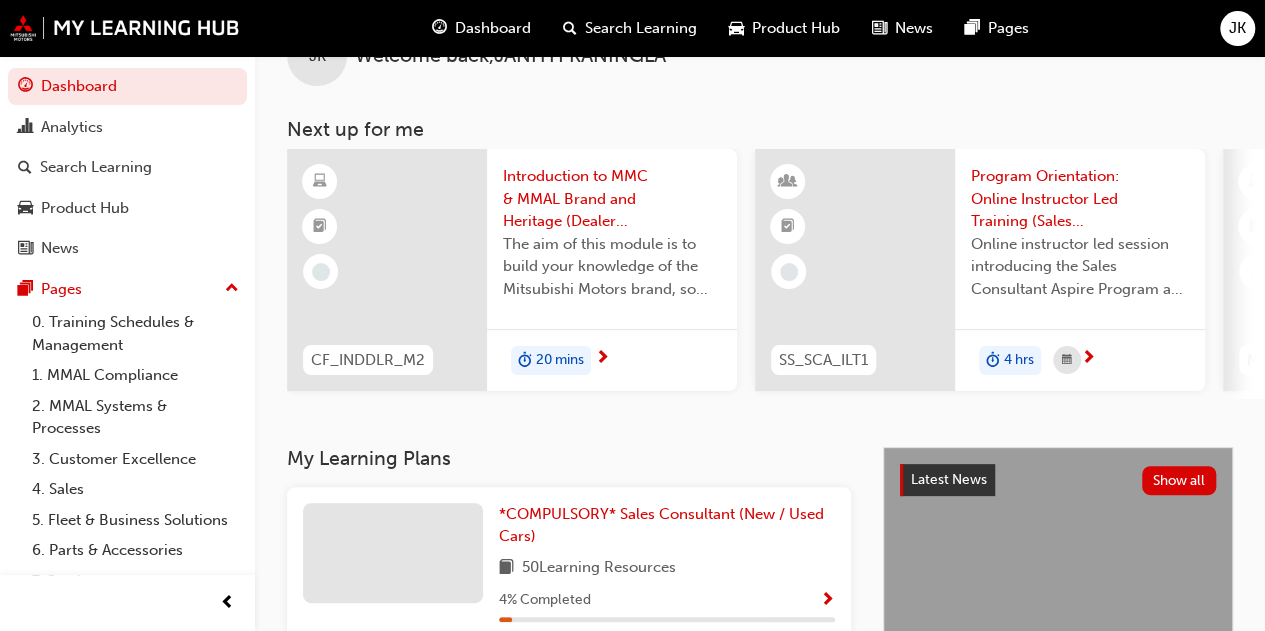 click on "Introduction to MMC & MMAL Brand and Heritage (Dealer Induction)" at bounding box center [612, 199] 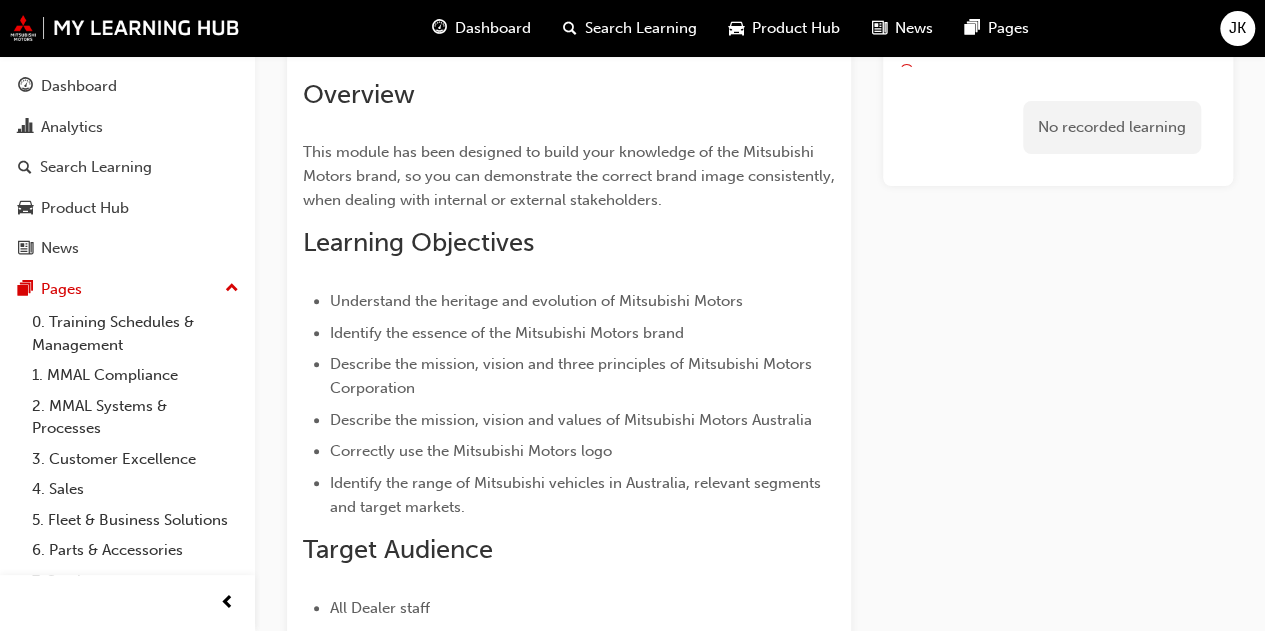scroll, scrollTop: 488, scrollLeft: 0, axis: vertical 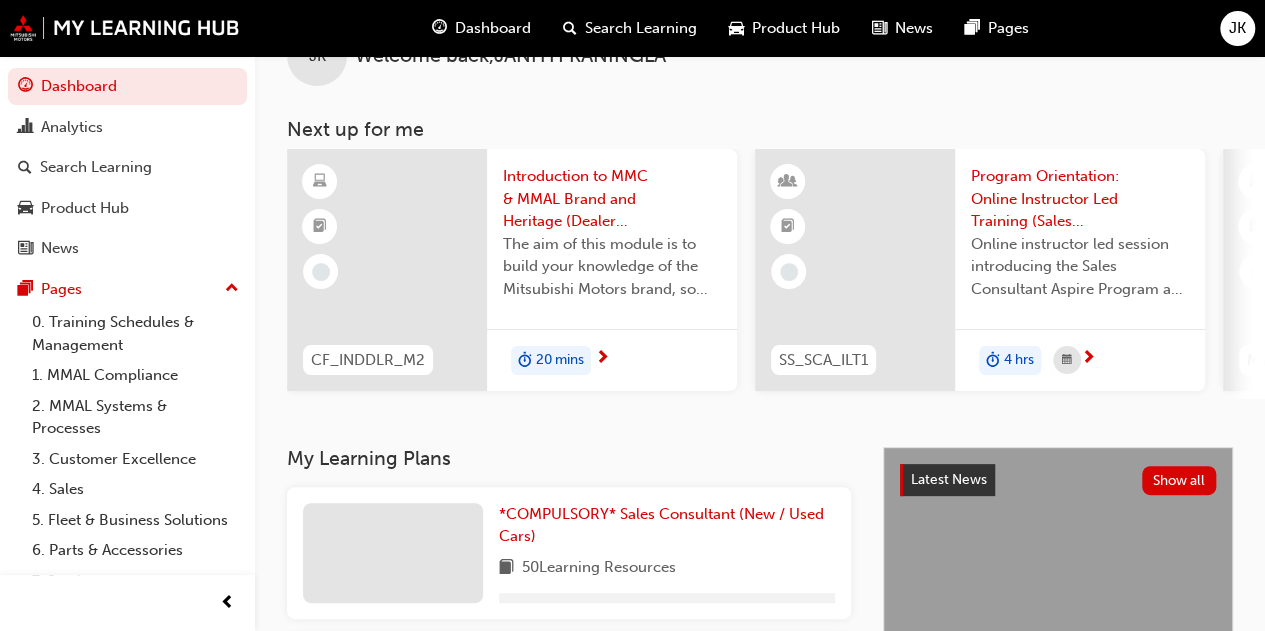 click on "20 mins" at bounding box center (551, 361) 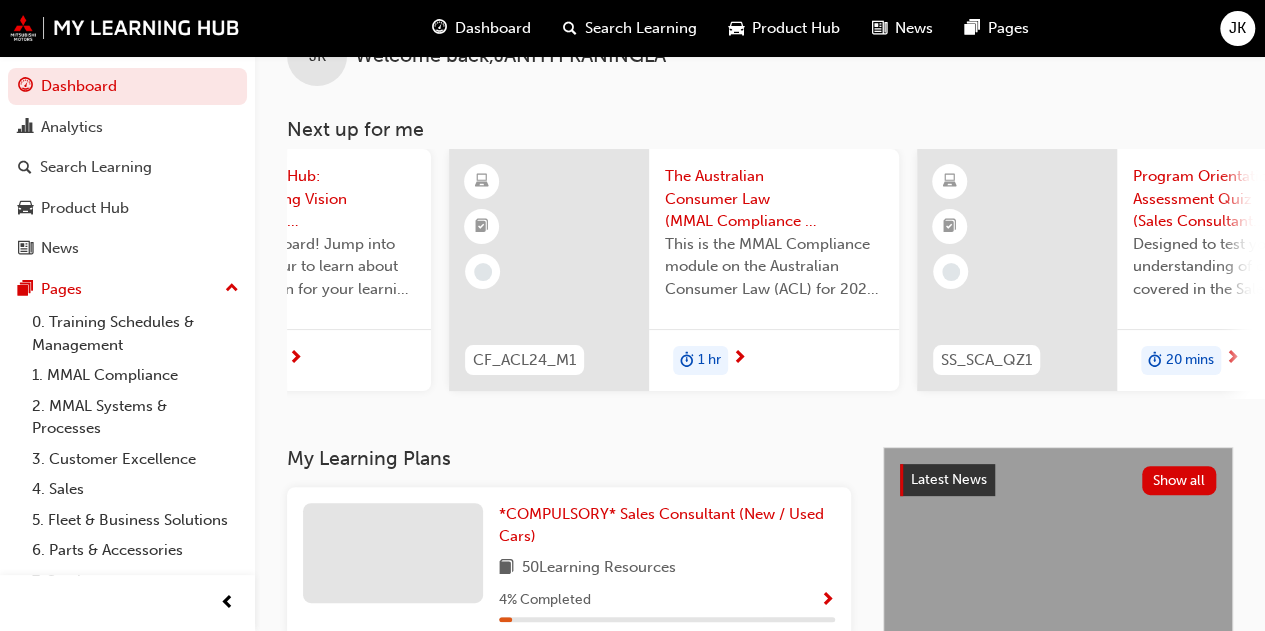 scroll, scrollTop: 0, scrollLeft: 1244, axis: horizontal 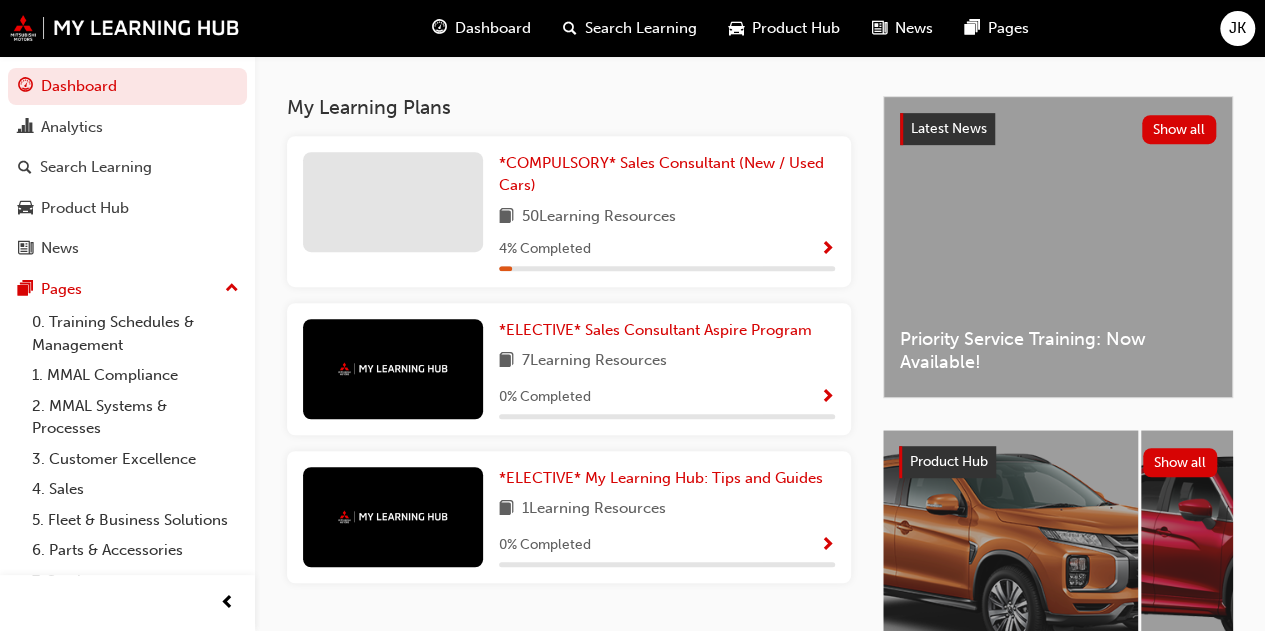 click on "*COMPULSORY* Sales Consultant (New / Used Cars) 50  Learning Resources 4 % Completed" at bounding box center (569, 211) 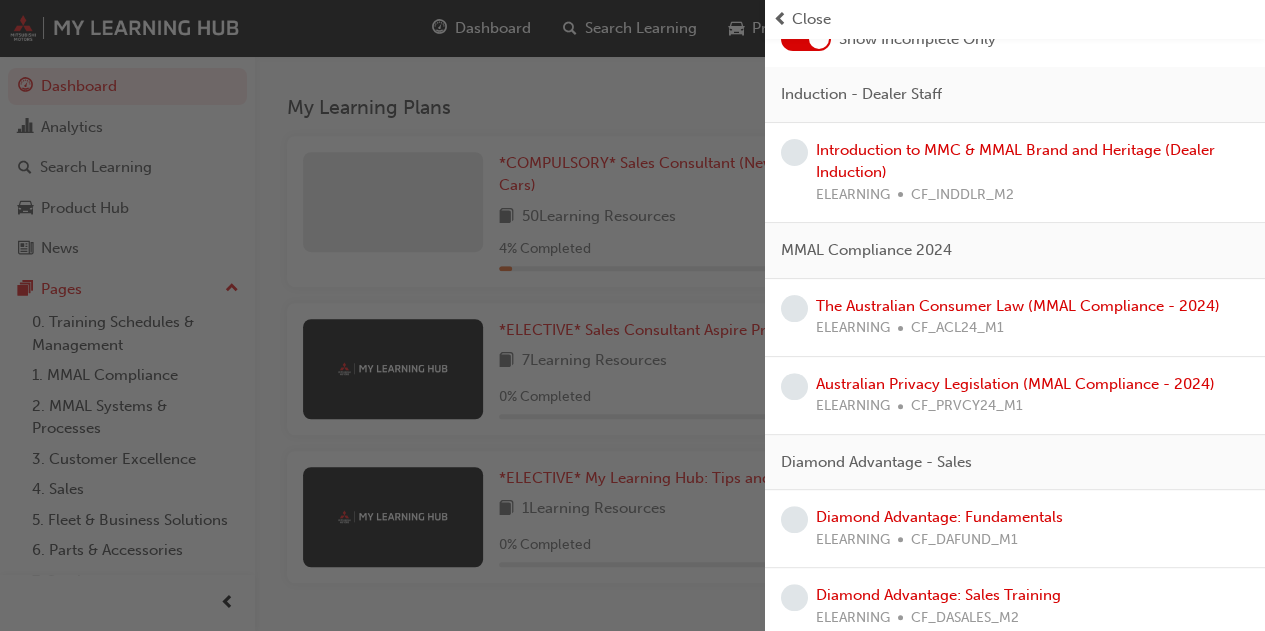 scroll, scrollTop: 0, scrollLeft: 0, axis: both 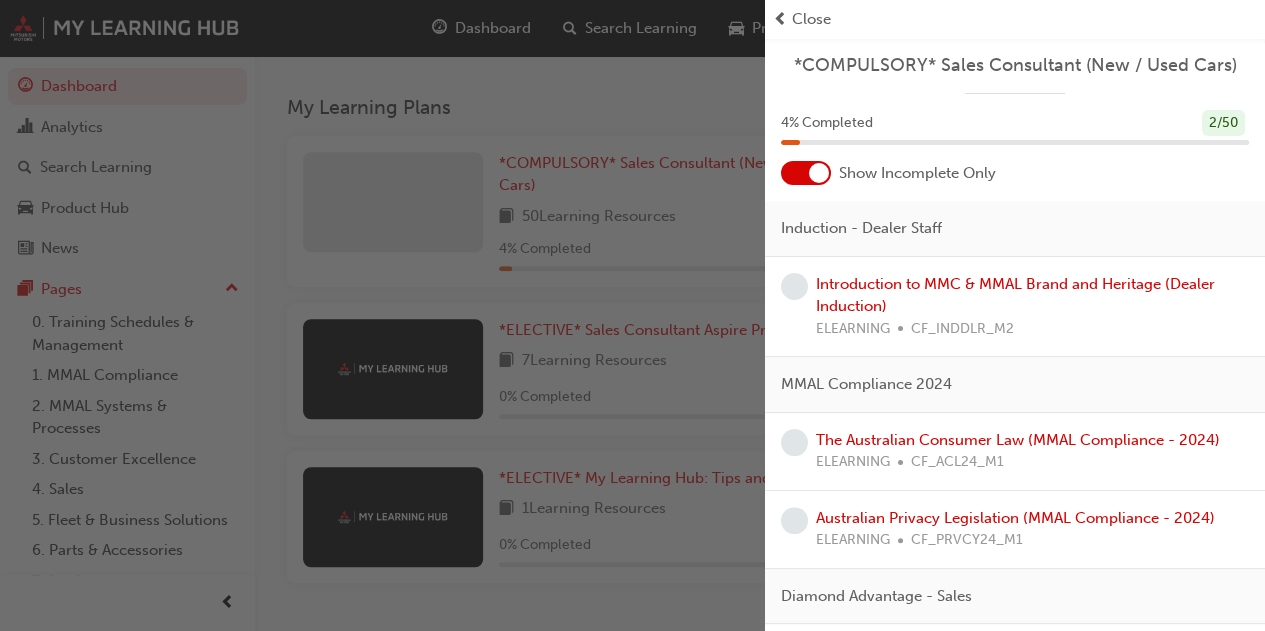click at bounding box center (819, 173) 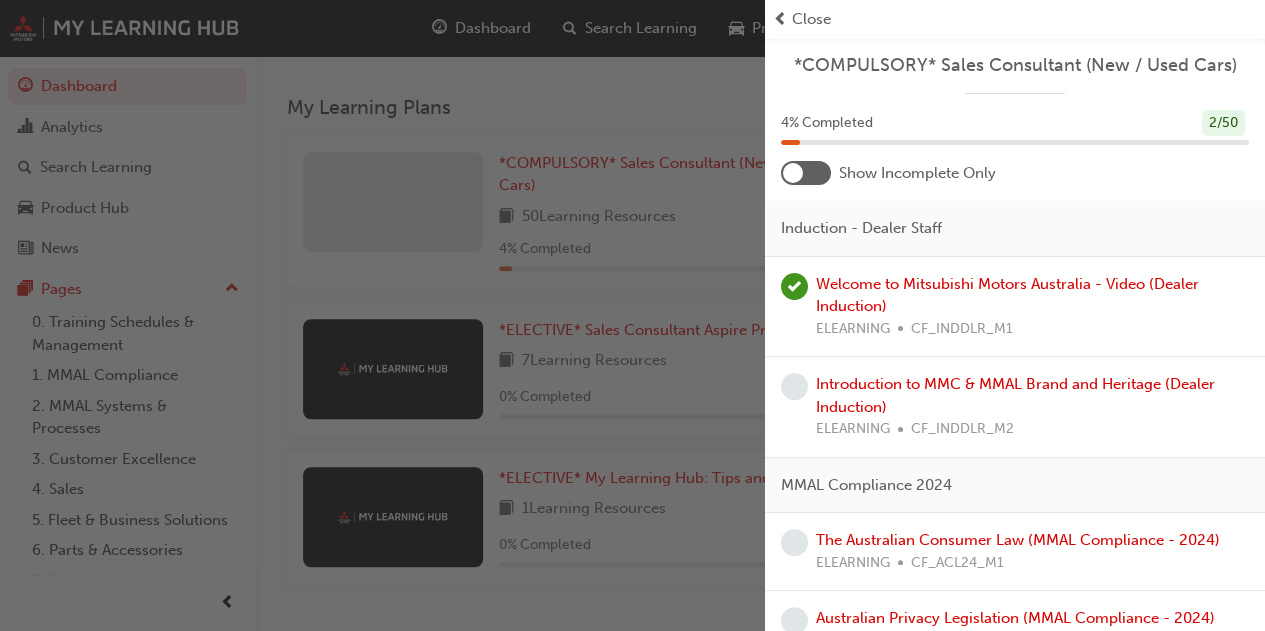 click at bounding box center [806, 173] 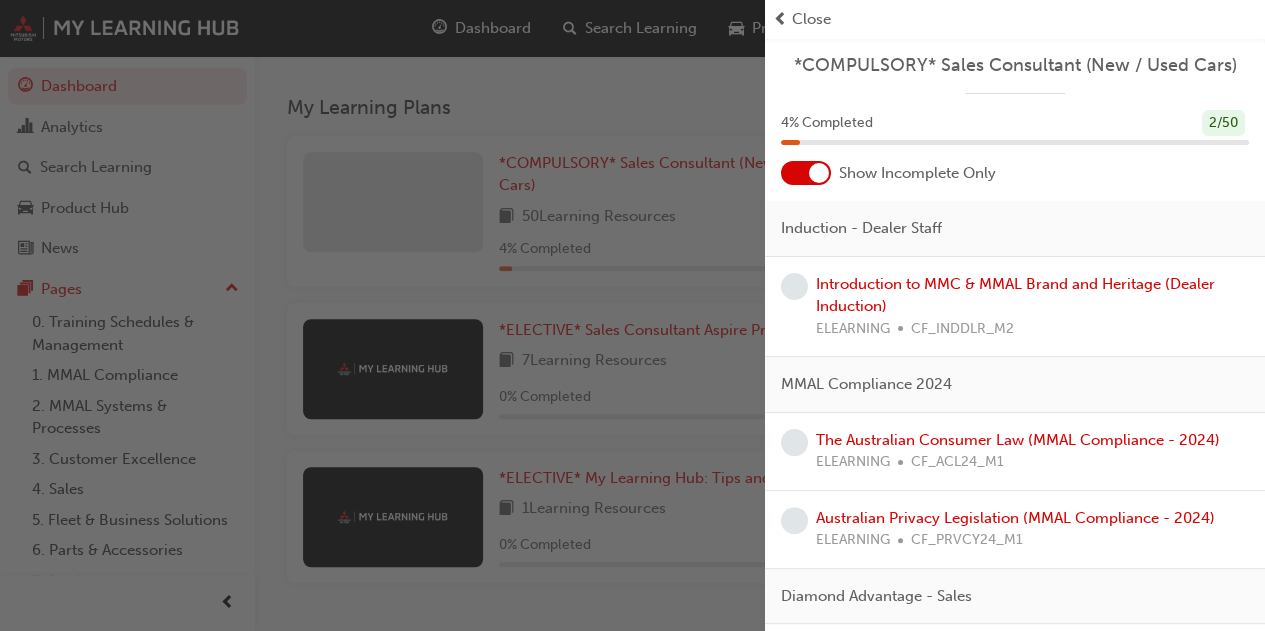 click at bounding box center [819, 173] 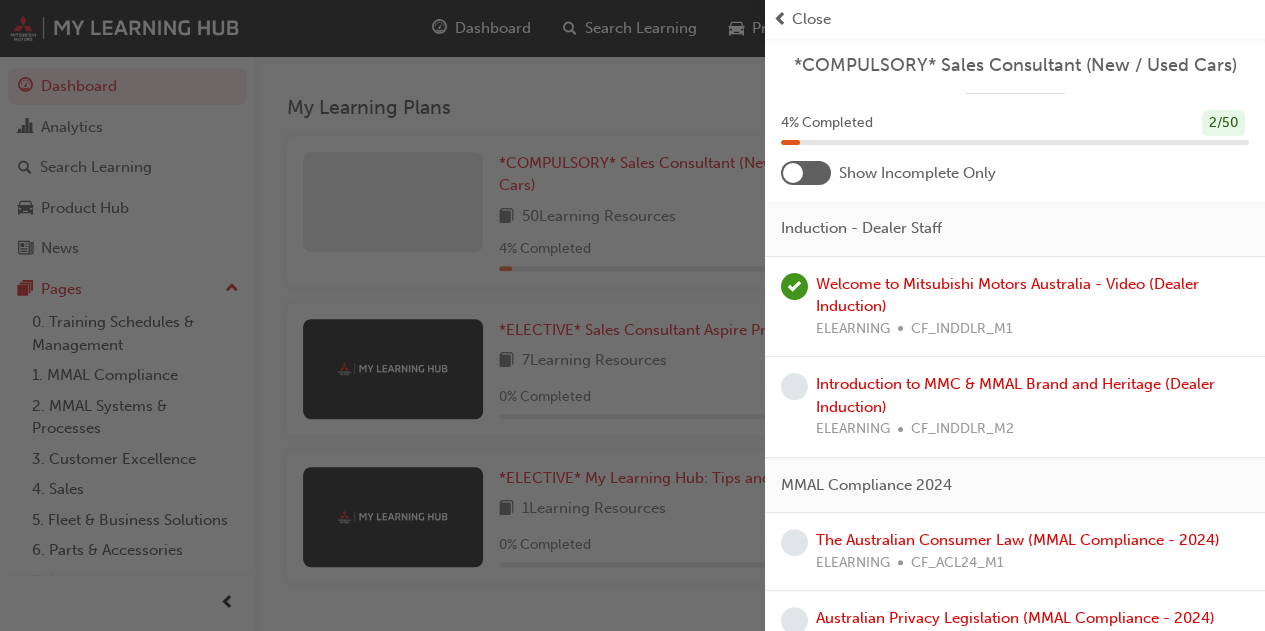 scroll, scrollTop: 140, scrollLeft: 0, axis: vertical 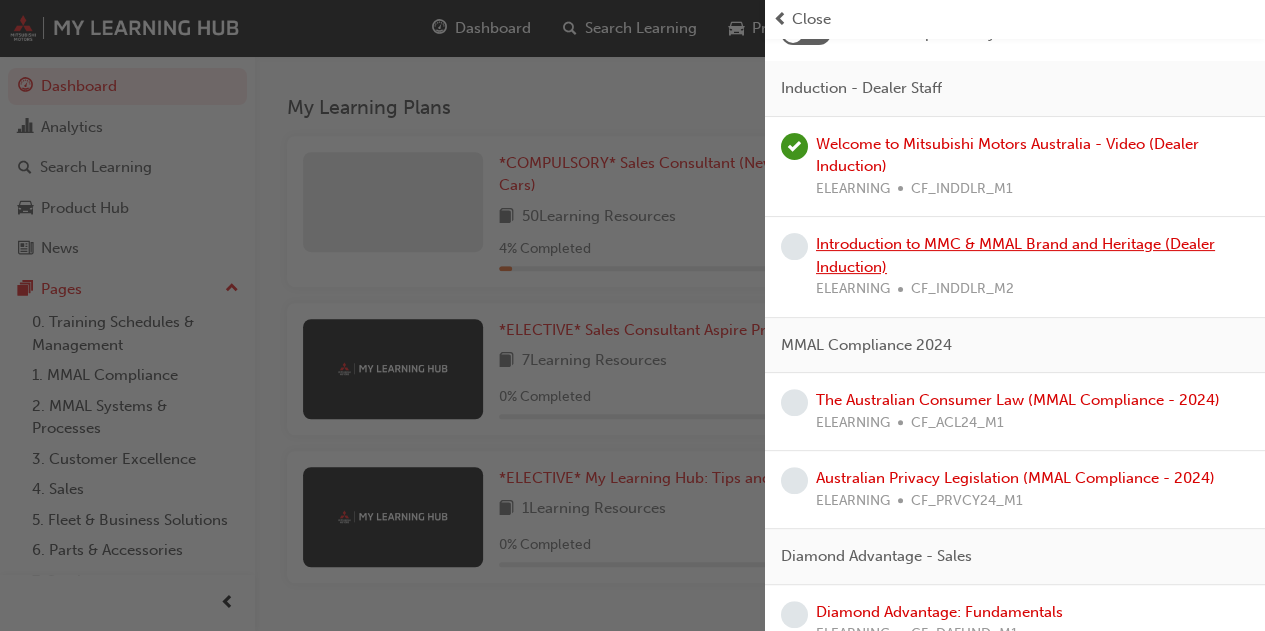 click on "Introduction to MMC & MMAL Brand and Heritage (Dealer Induction)" at bounding box center [1015, 255] 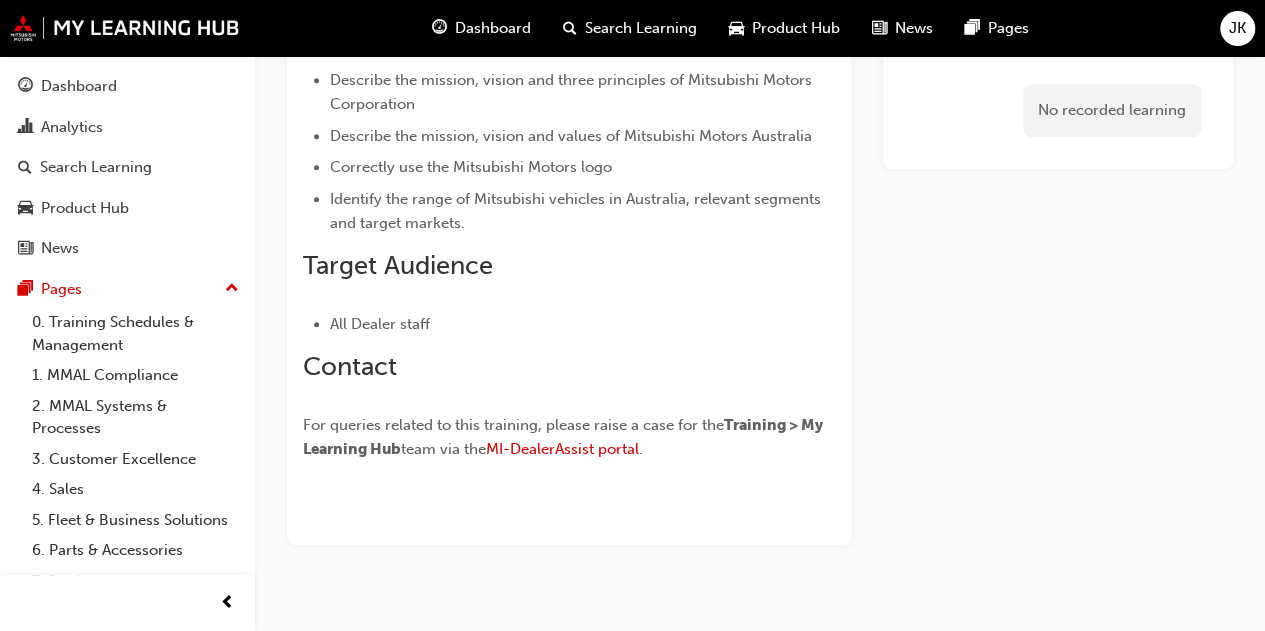 scroll, scrollTop: 465, scrollLeft: 0, axis: vertical 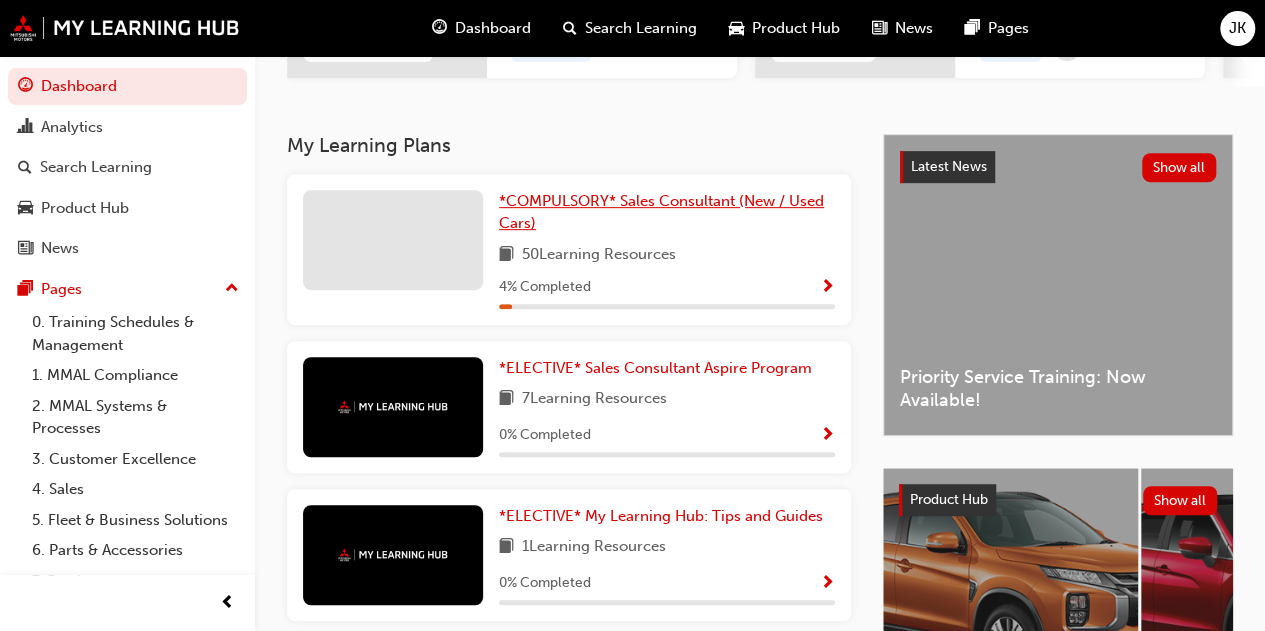 click on "*COMPULSORY* Sales Consultant (New / Used Cars)" at bounding box center (661, 212) 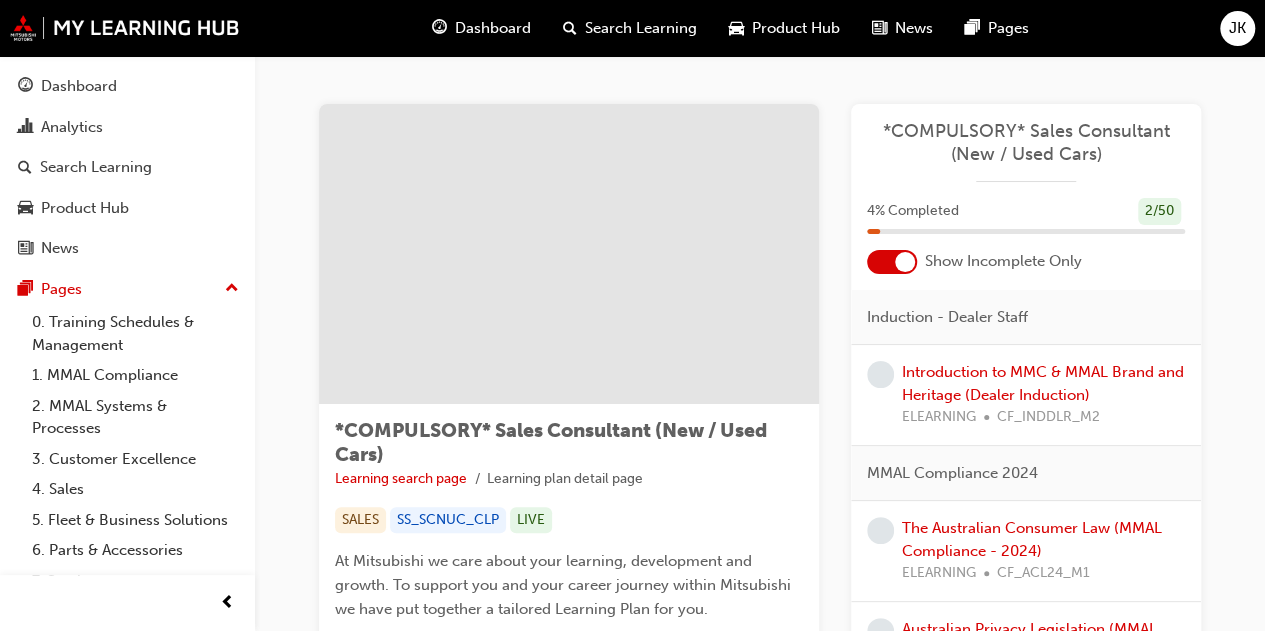 click on "Show Incomplete Only" at bounding box center (1026, 262) 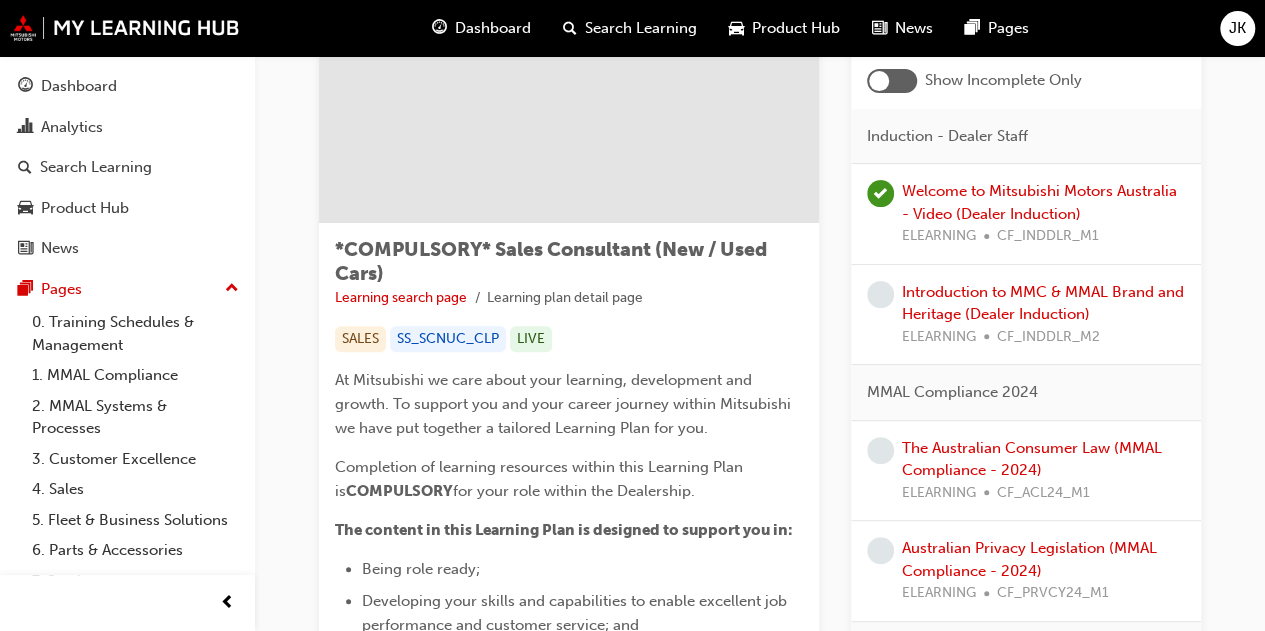 scroll, scrollTop: 168, scrollLeft: 0, axis: vertical 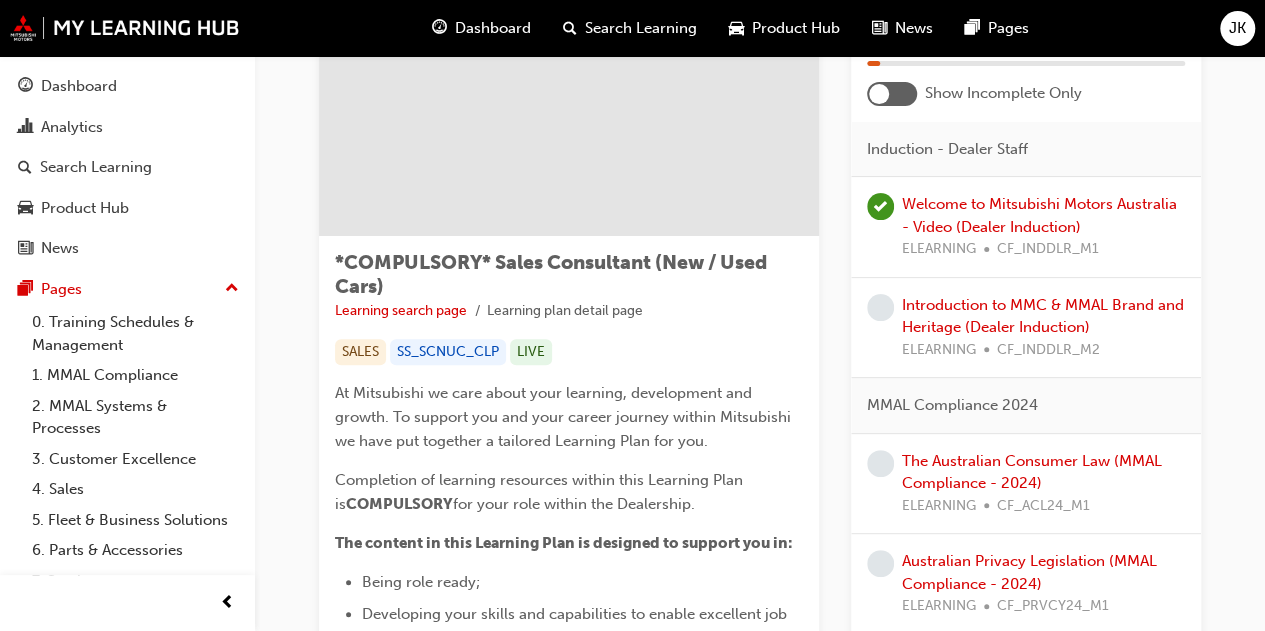click at bounding box center (892, 94) 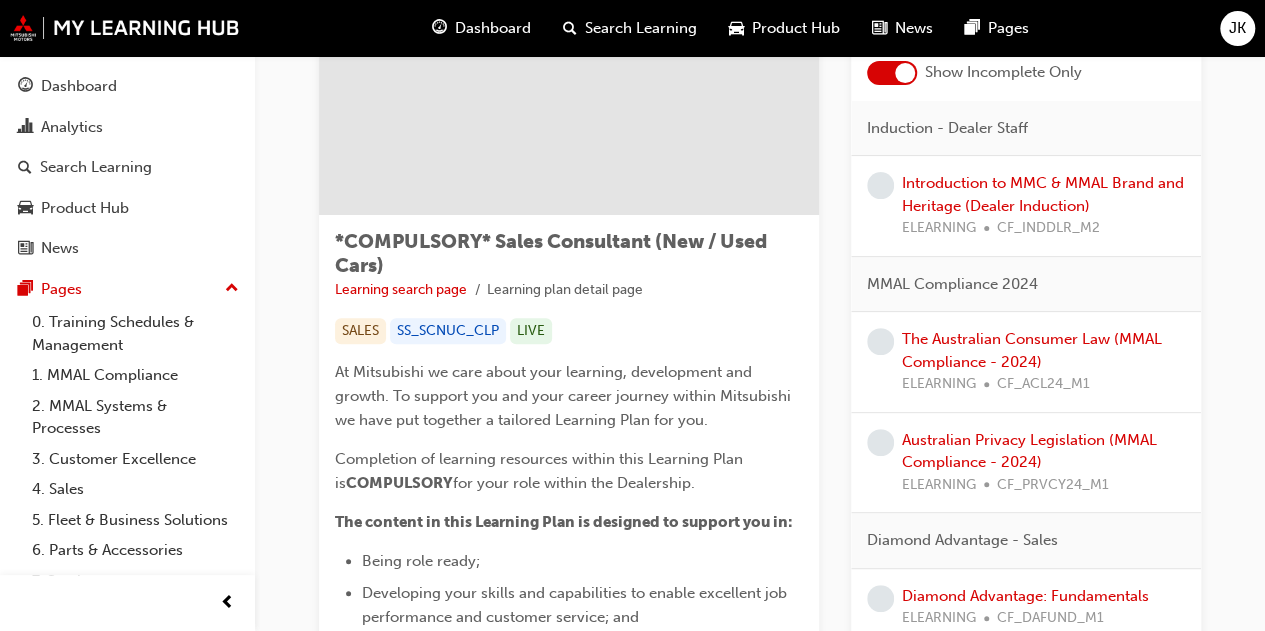 scroll, scrollTop: 188, scrollLeft: 0, axis: vertical 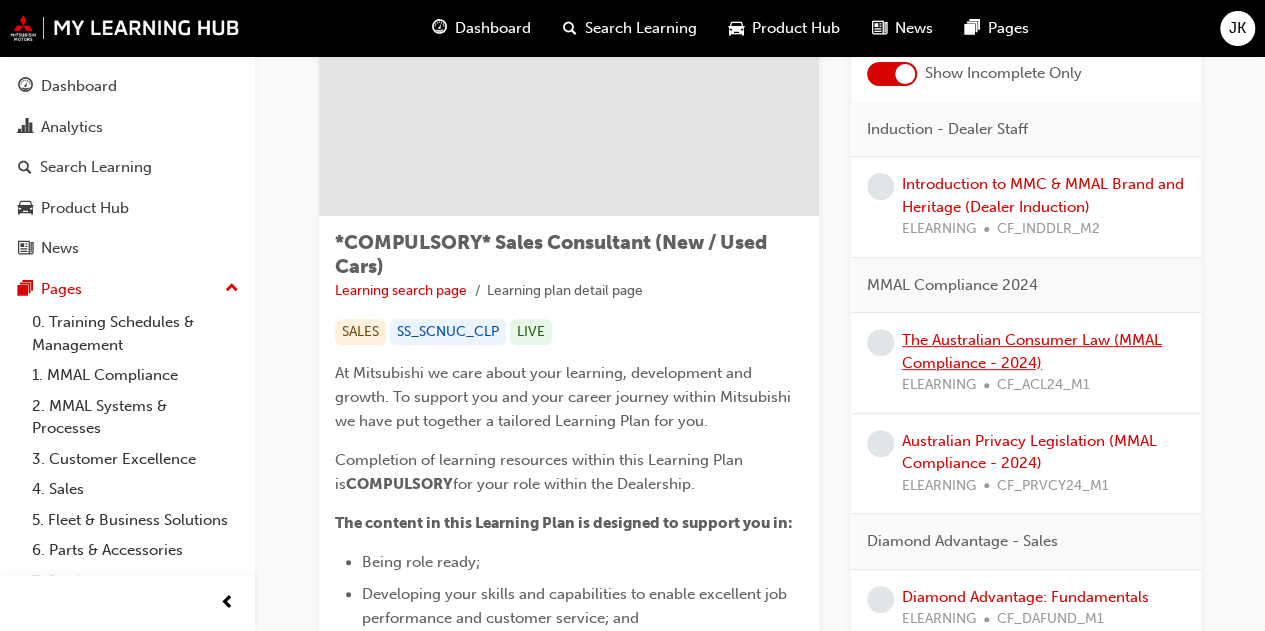 click on "The Australian Consumer Law (MMAL Compliance - 2024)" at bounding box center (1032, 351) 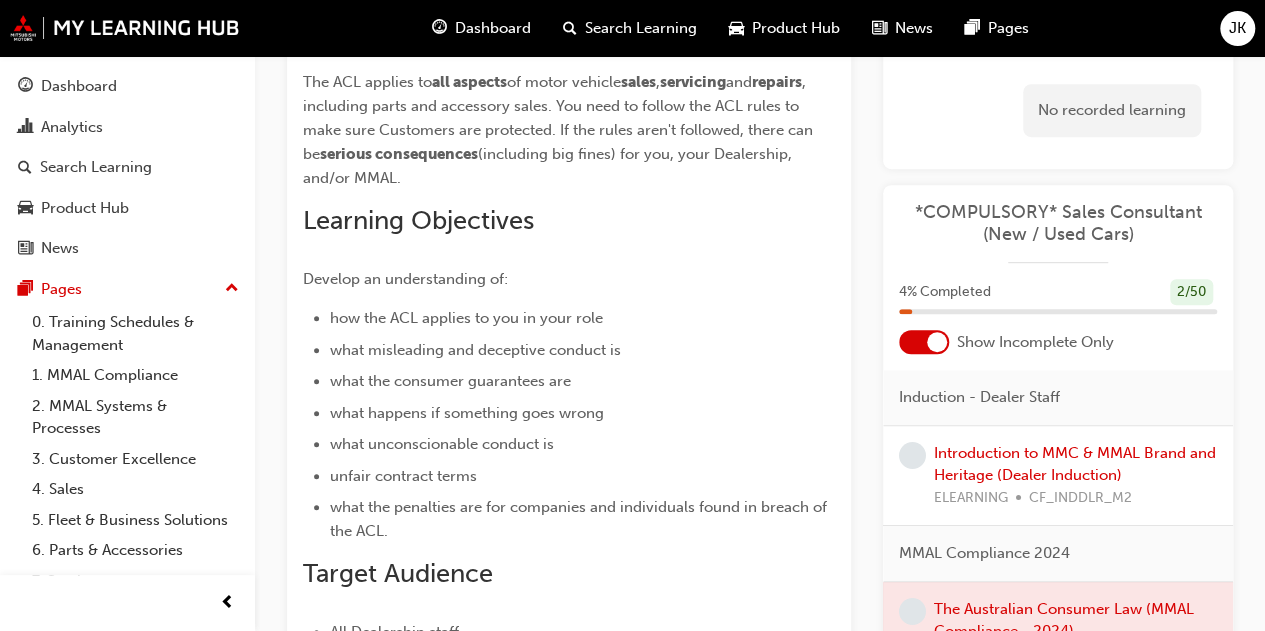 scroll, scrollTop: 410, scrollLeft: 0, axis: vertical 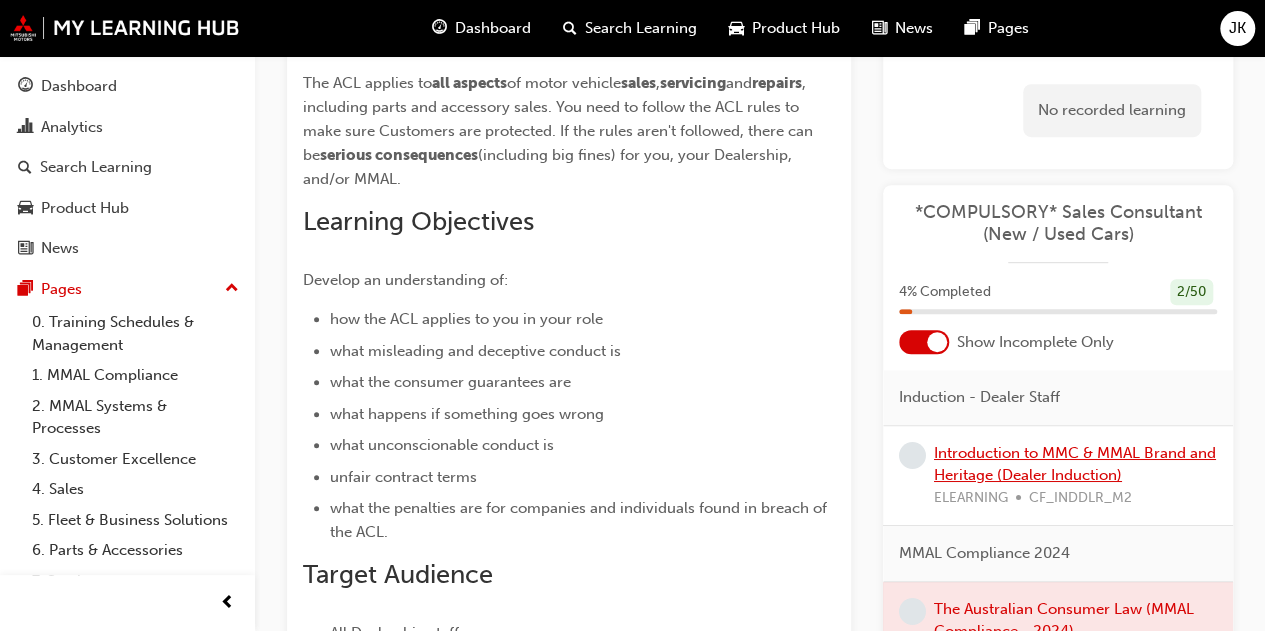 click on "Introduction to MMC & MMAL Brand and Heritage (Dealer Induction)" at bounding box center (1075, 464) 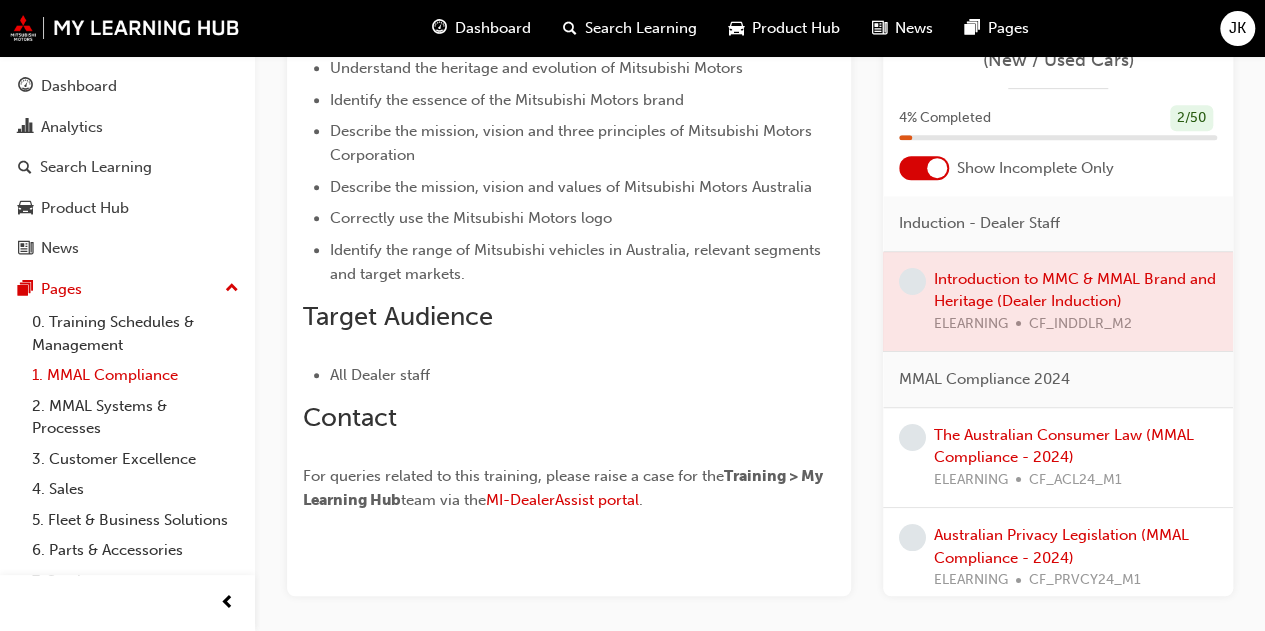 drag, startPoint x: 828, startPoint y: 460, endPoint x: 78, endPoint y: 374, distance: 754.91455 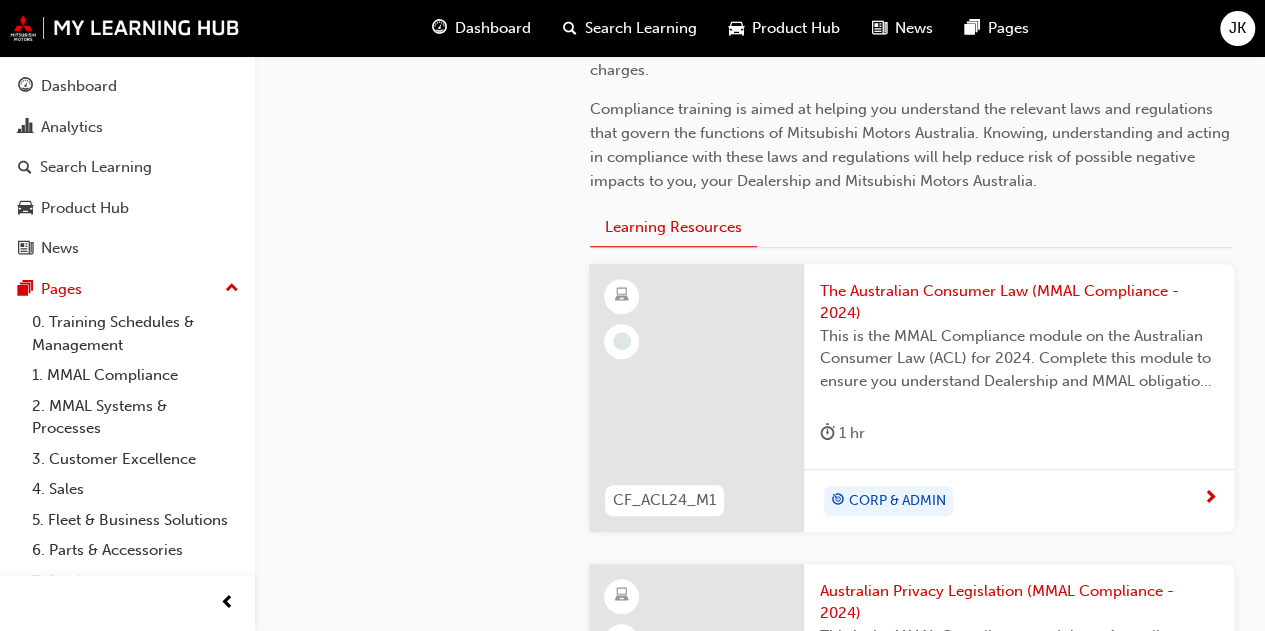 scroll, scrollTop: 592, scrollLeft: 0, axis: vertical 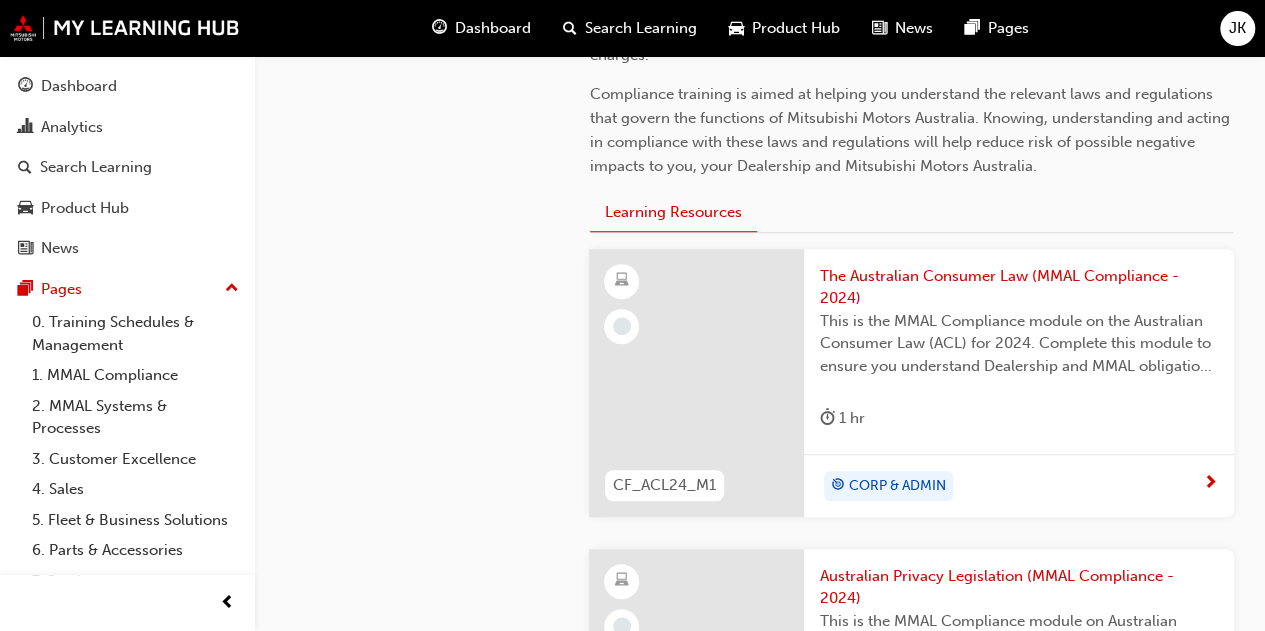 click at bounding box center (696, 383) 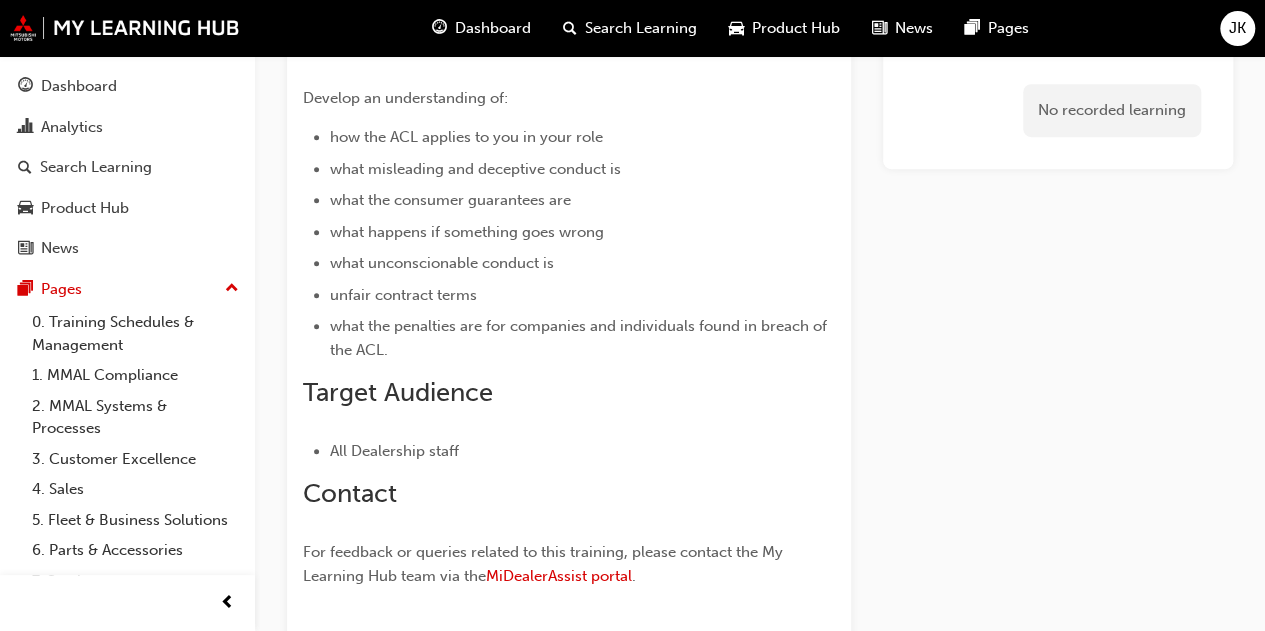 scroll, scrollTop: 746, scrollLeft: 0, axis: vertical 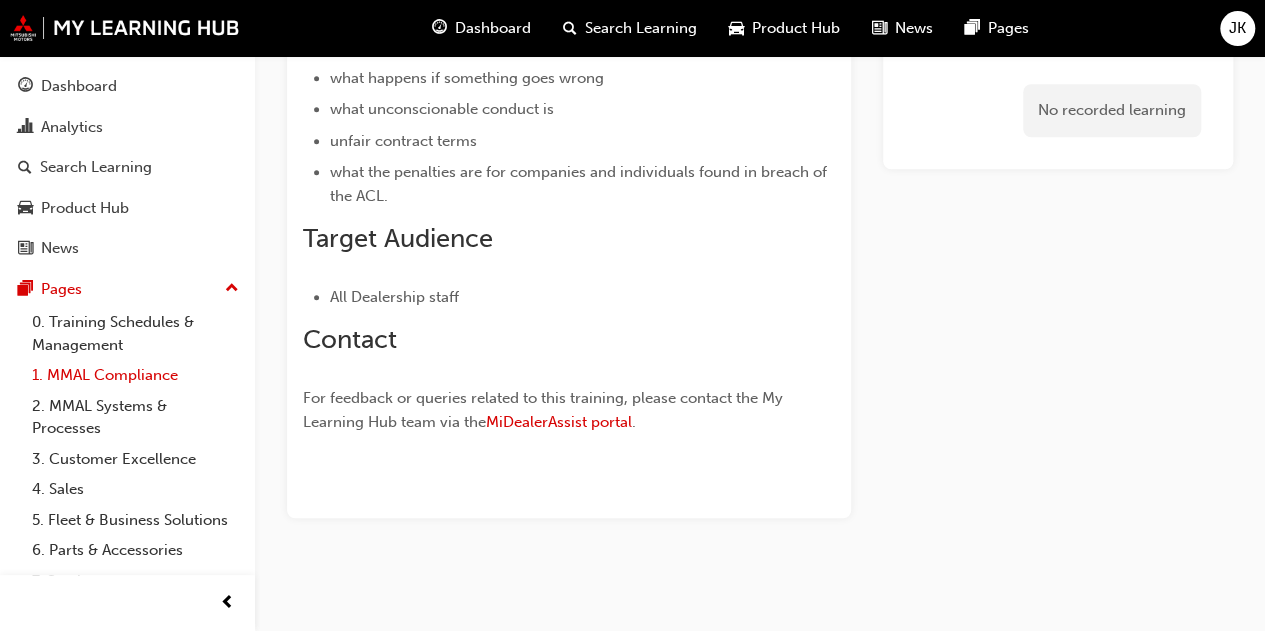 click on "1. MMAL Compliance" at bounding box center [135, 375] 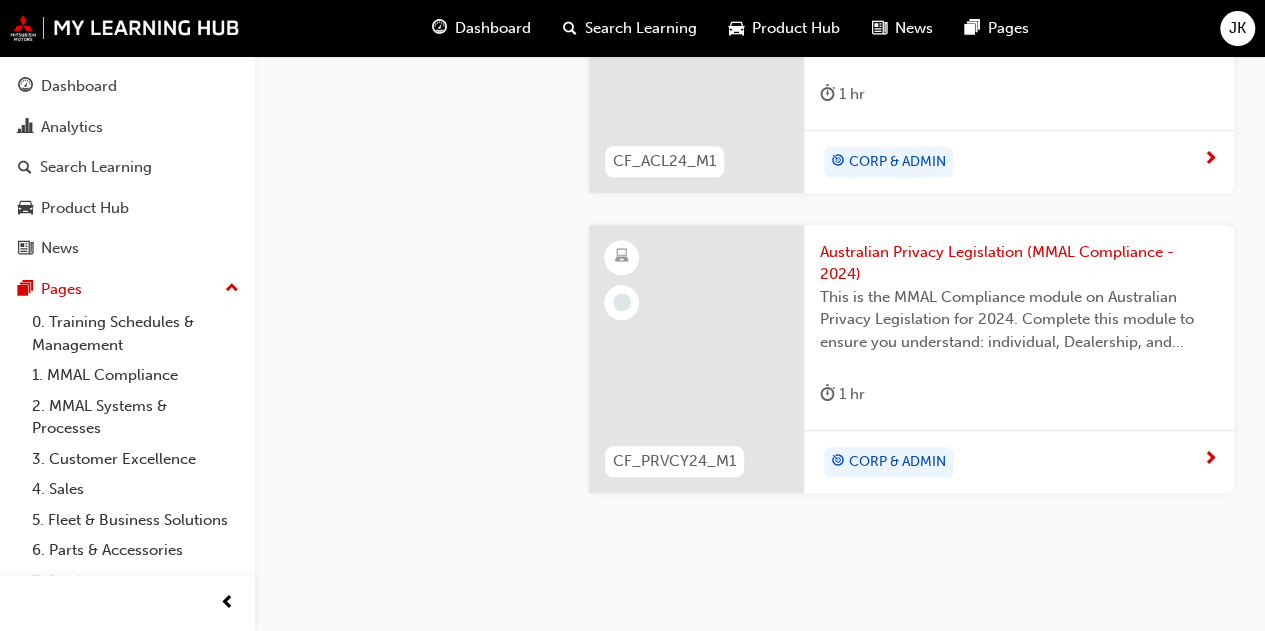 scroll, scrollTop: 915, scrollLeft: 0, axis: vertical 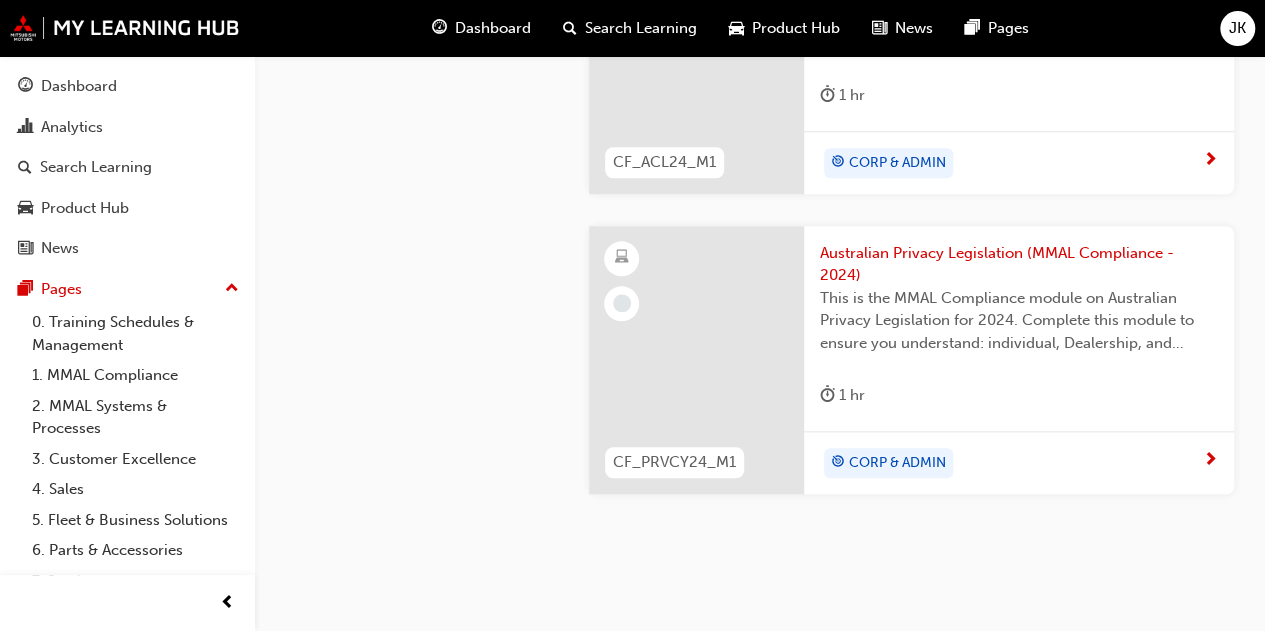 click on "This is the MMAL Compliance module on Australian Privacy Legislation for 2024. Complete this module to ensure you understand: individual, Dealership, and MMAL obligations under the Privacy Act 1988." at bounding box center (1019, 321) 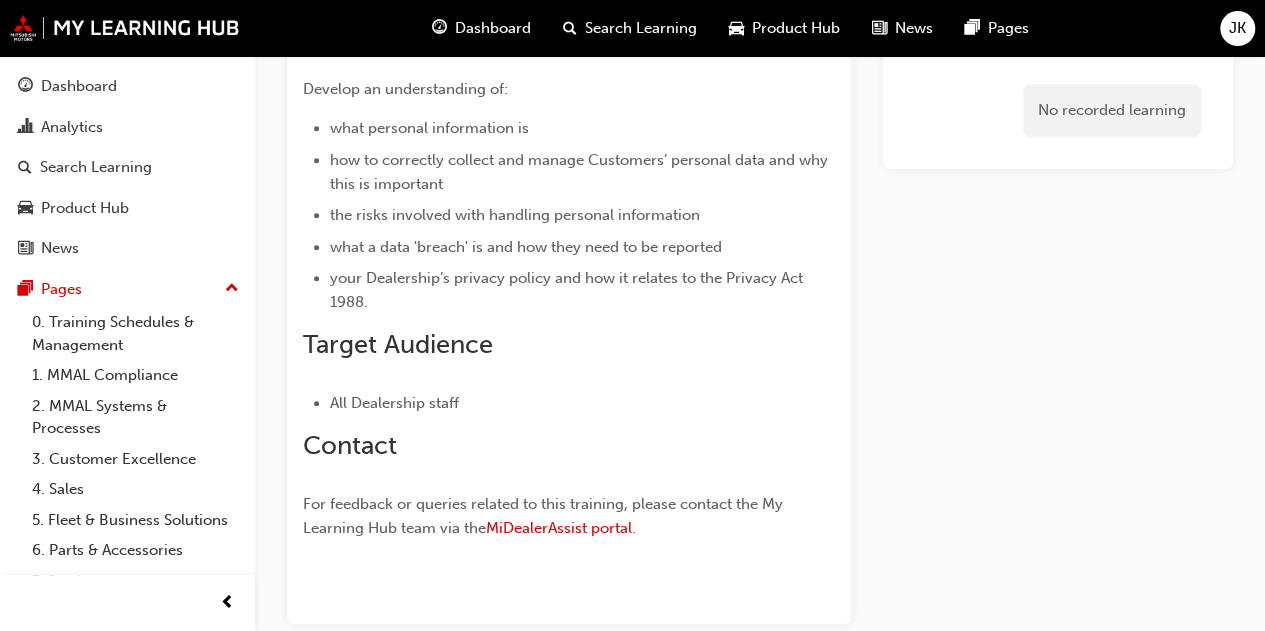 scroll, scrollTop: 910, scrollLeft: 0, axis: vertical 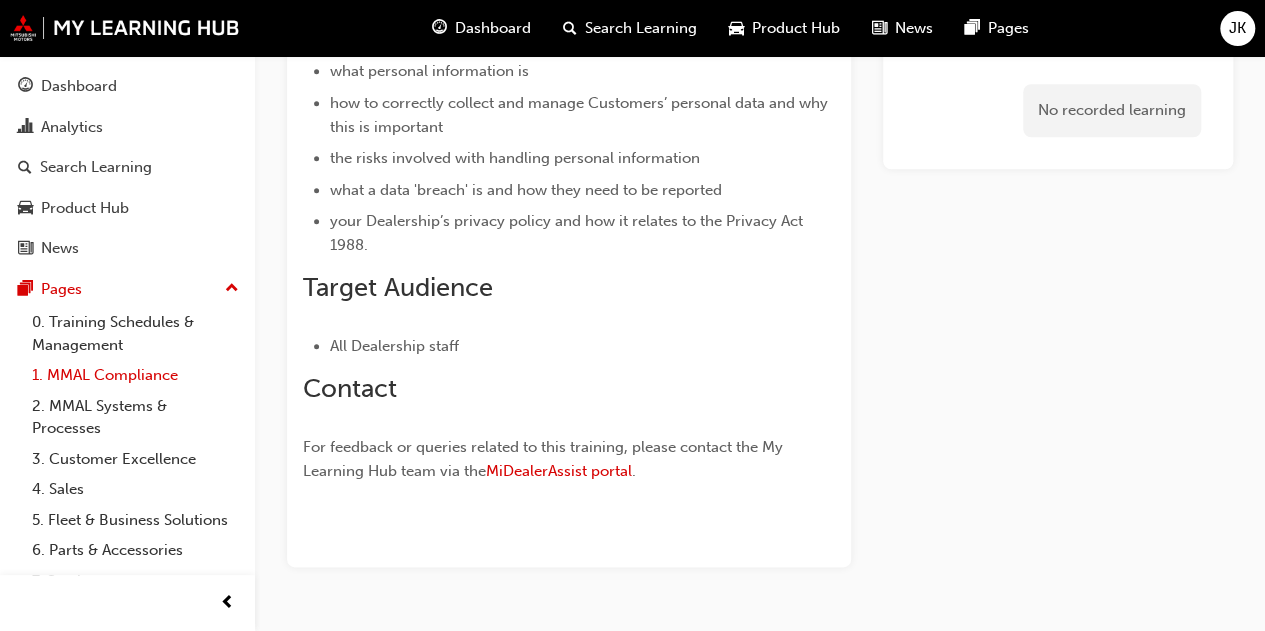 click on "1. MMAL Compliance" at bounding box center (135, 375) 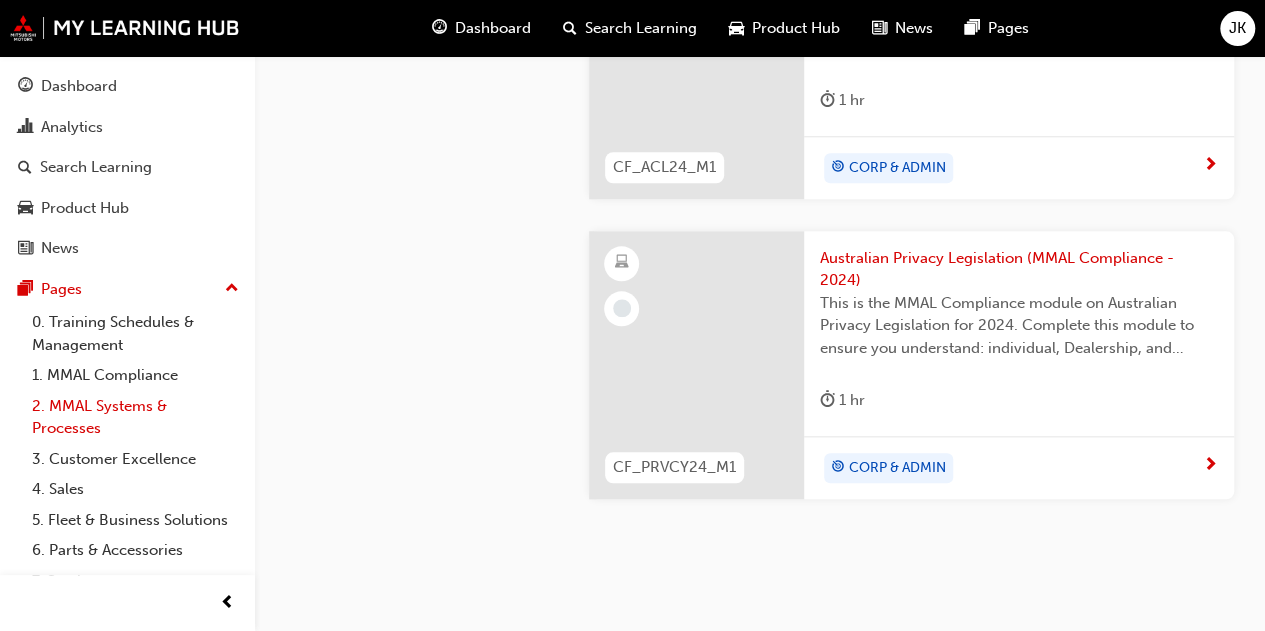 drag, startPoint x: 112, startPoint y: 413, endPoint x: 96, endPoint y: 409, distance: 16.492422 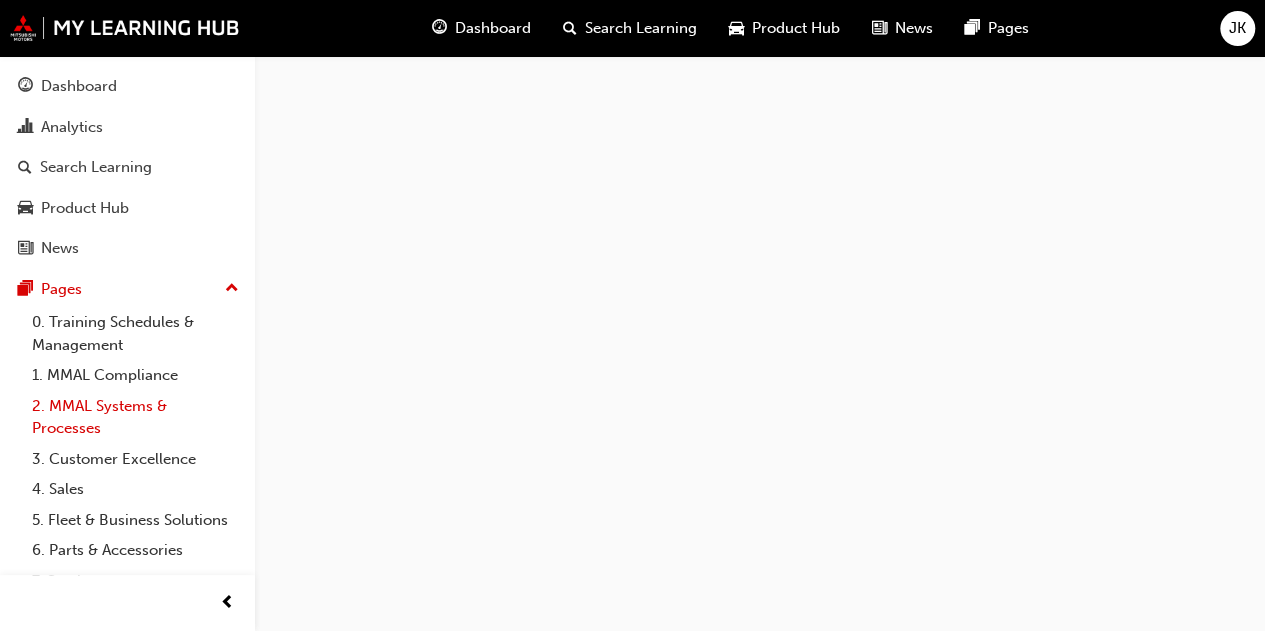 scroll, scrollTop: 0, scrollLeft: 0, axis: both 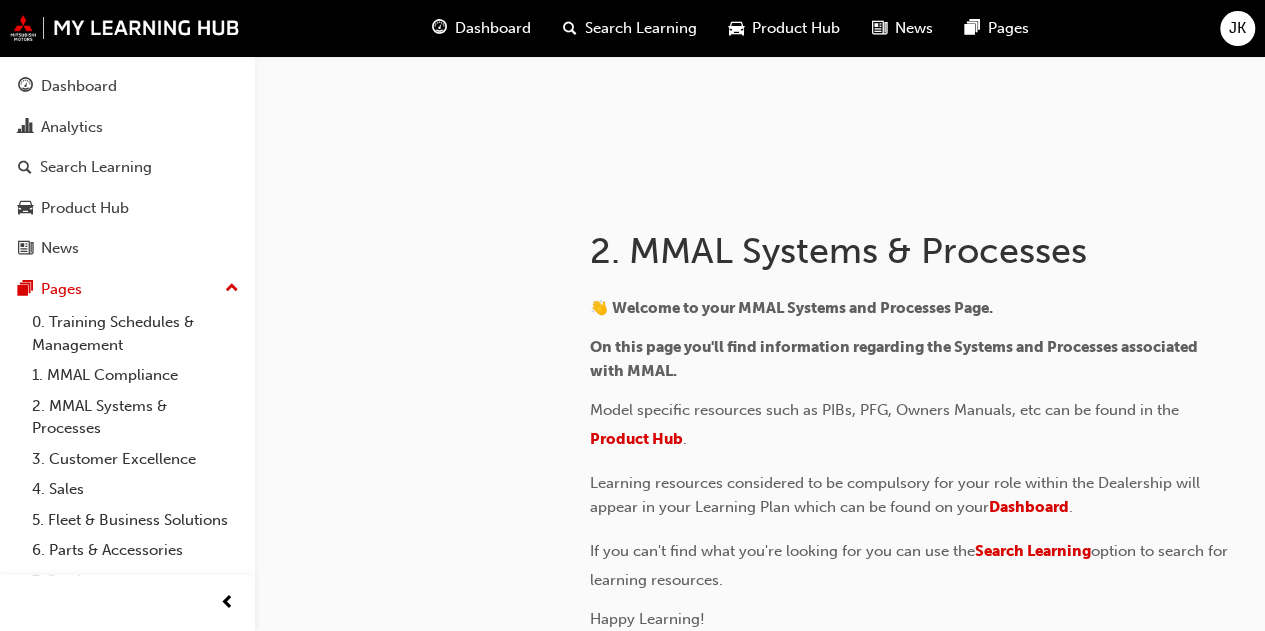 click on "On this page you'll find information regarding the Systems and Processes associated with MMAL." at bounding box center (911, 359) 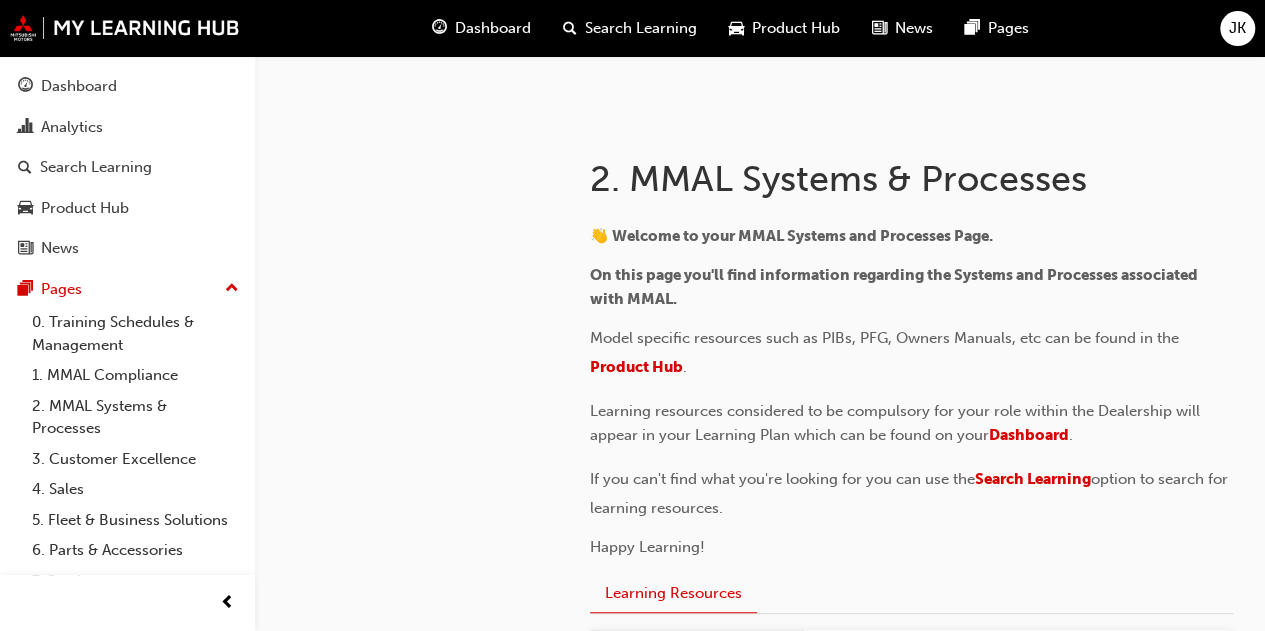 scroll, scrollTop: 272, scrollLeft: 0, axis: vertical 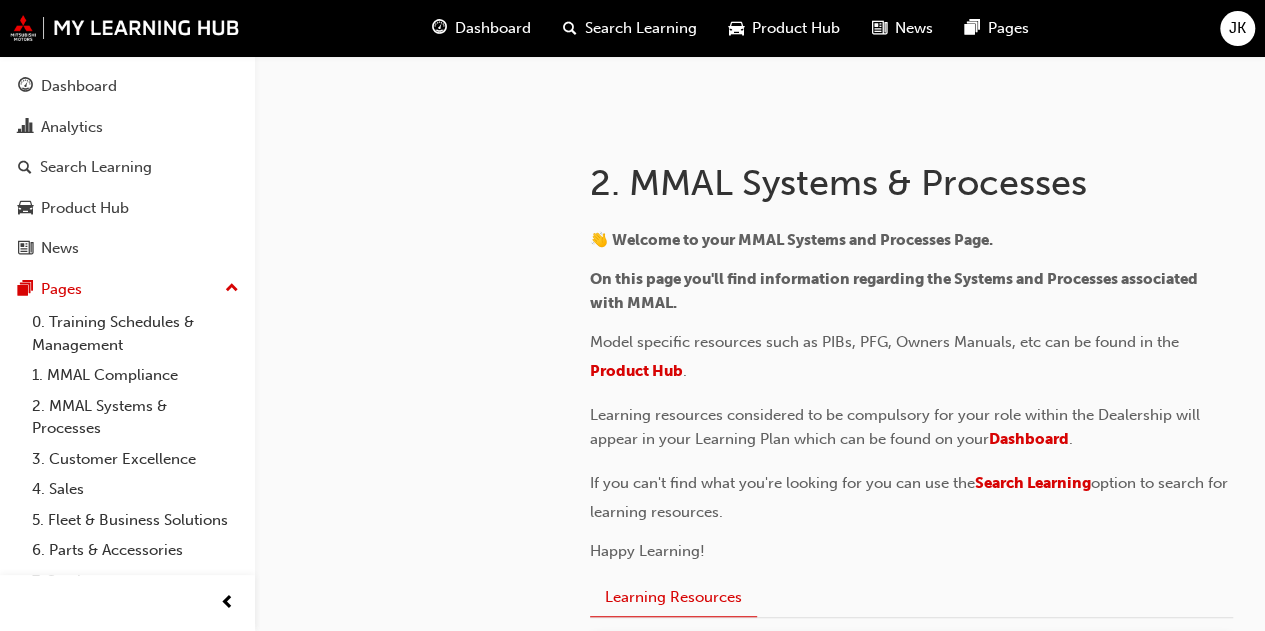 click on "Product Hub" at bounding box center (796, 28) 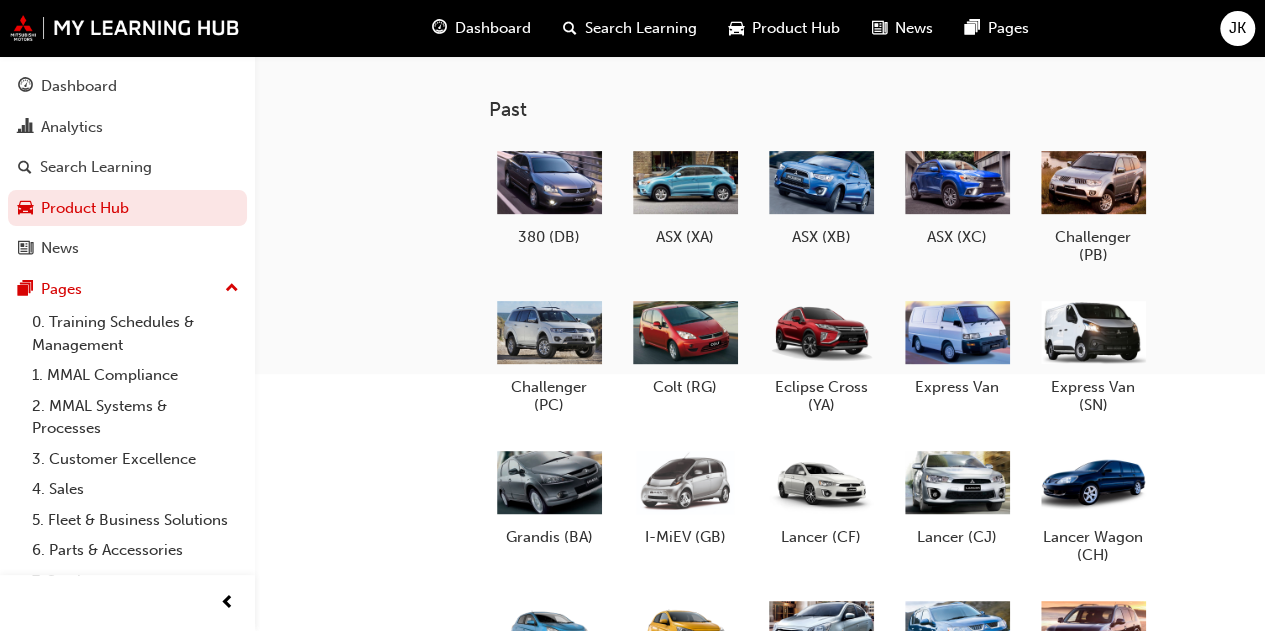 scroll, scrollTop: 0, scrollLeft: 0, axis: both 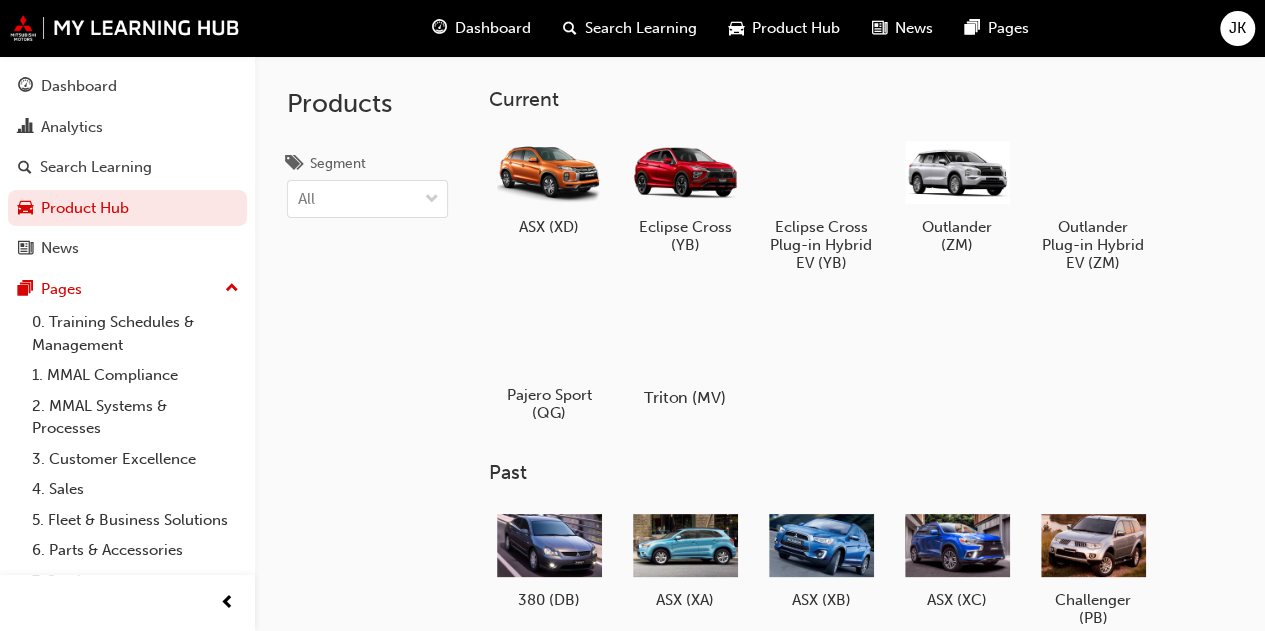click at bounding box center [684, 340] 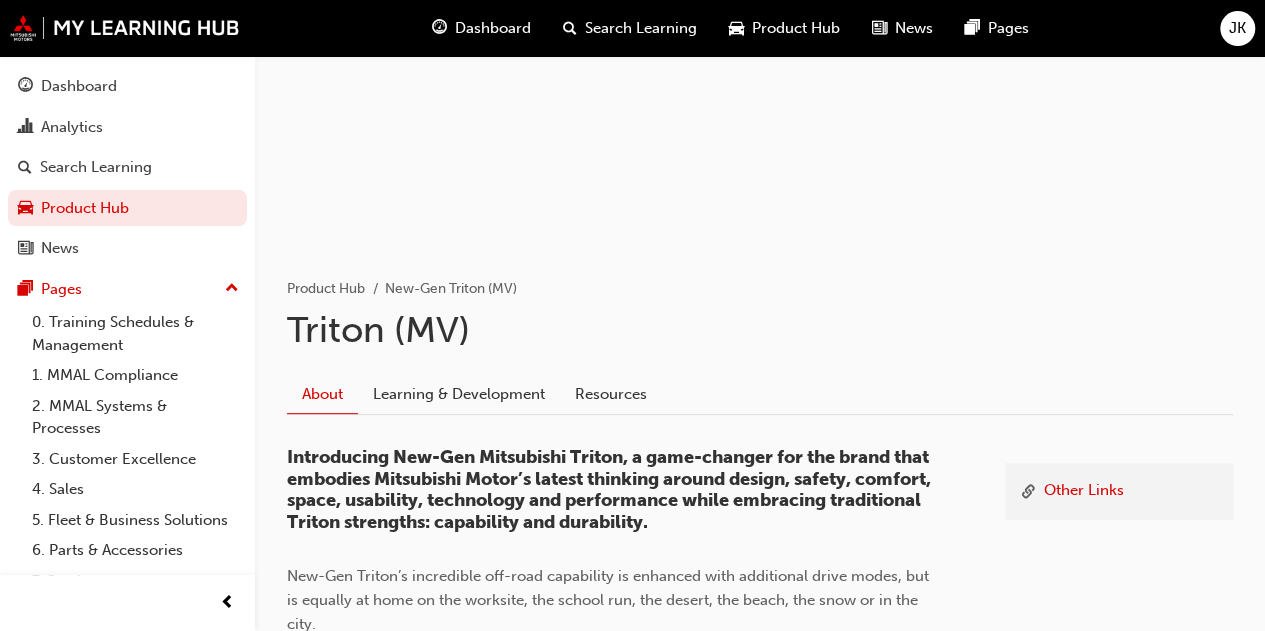 scroll, scrollTop: 113, scrollLeft: 0, axis: vertical 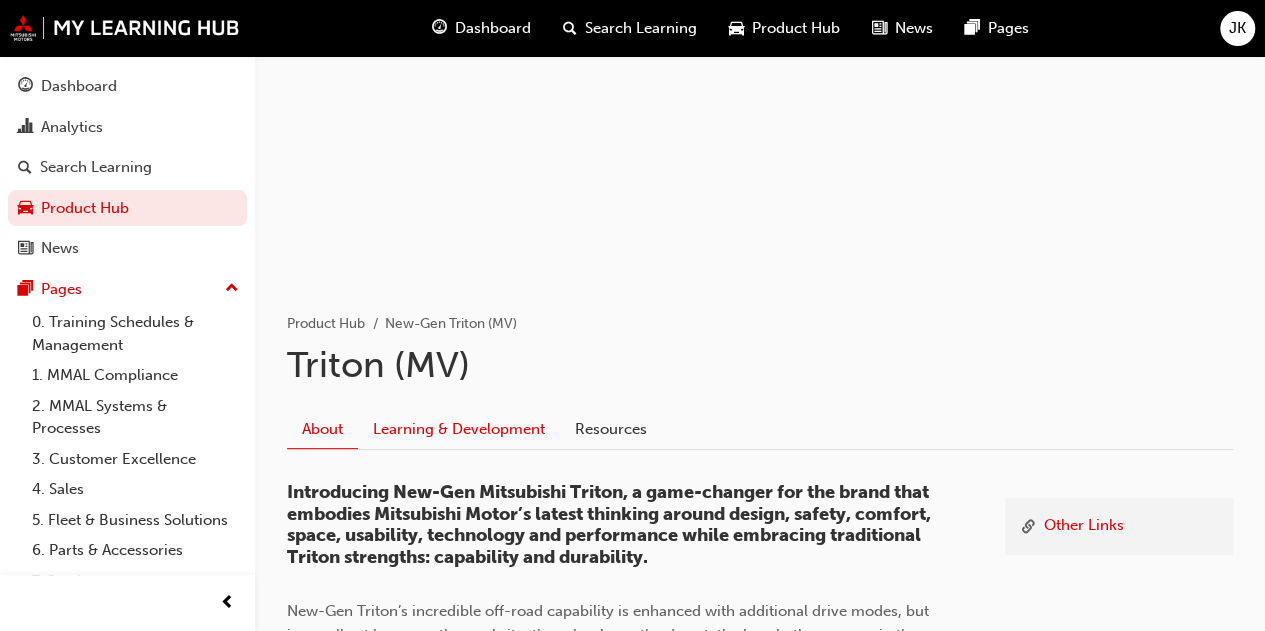 click on "Learning & Development" at bounding box center (459, 430) 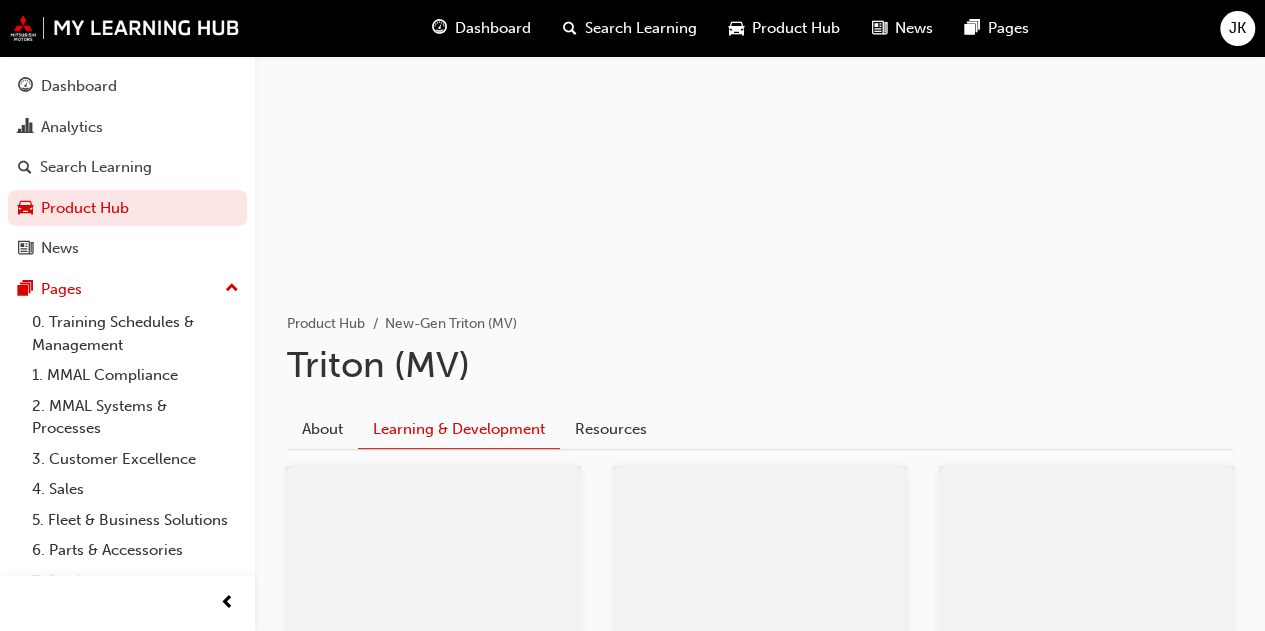 scroll, scrollTop: 431, scrollLeft: 0, axis: vertical 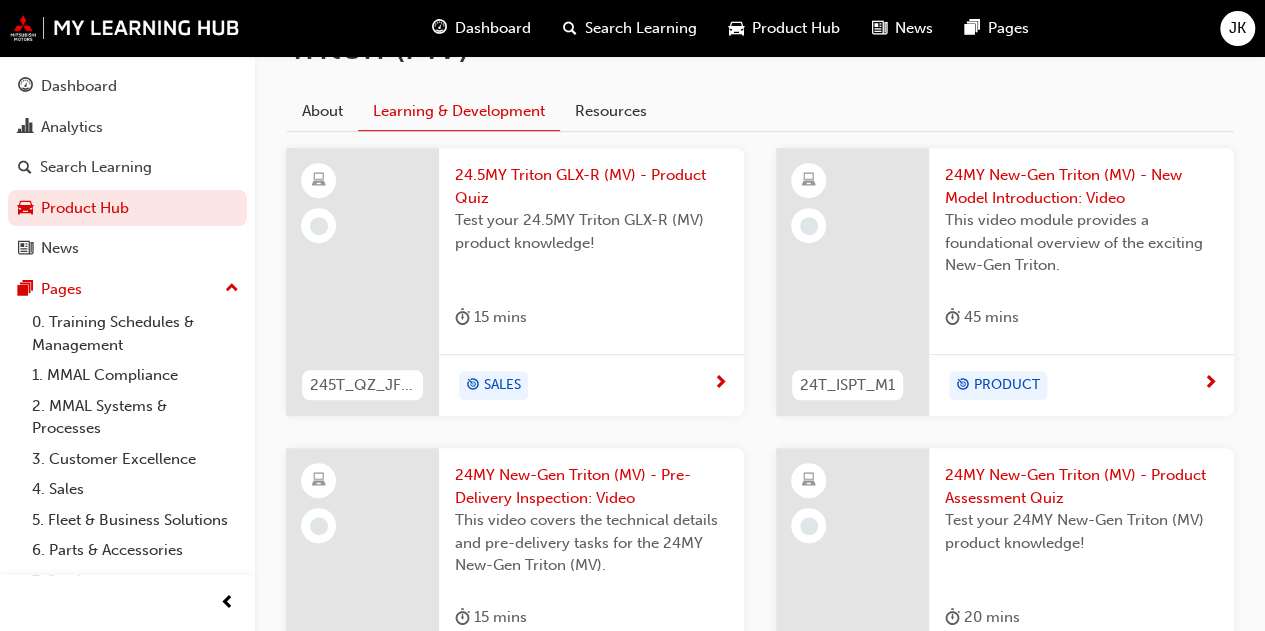 click on "15 mins" at bounding box center (591, 321) 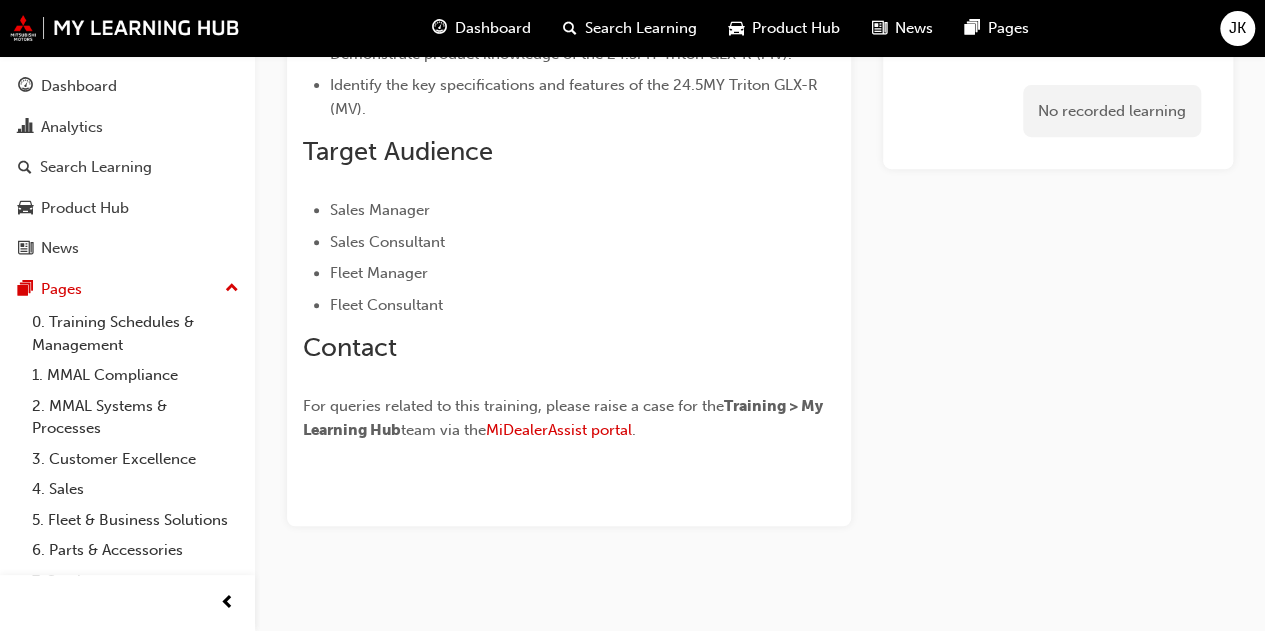 scroll, scrollTop: 364, scrollLeft: 0, axis: vertical 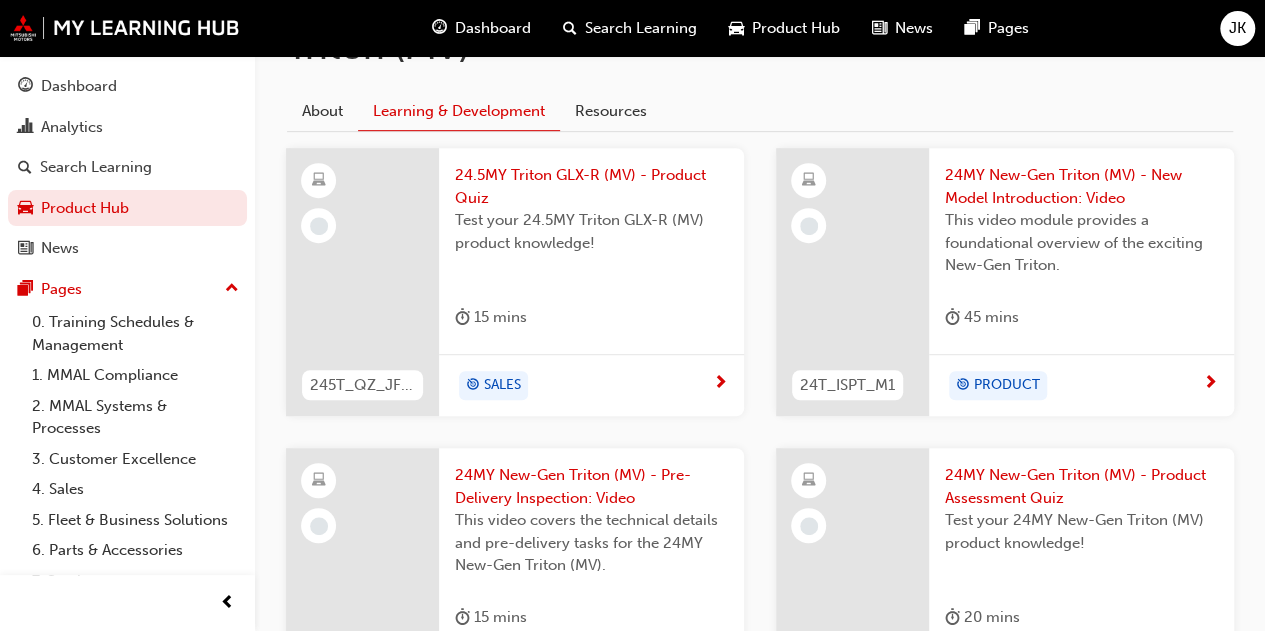 click on "SALES" at bounding box center (584, 386) 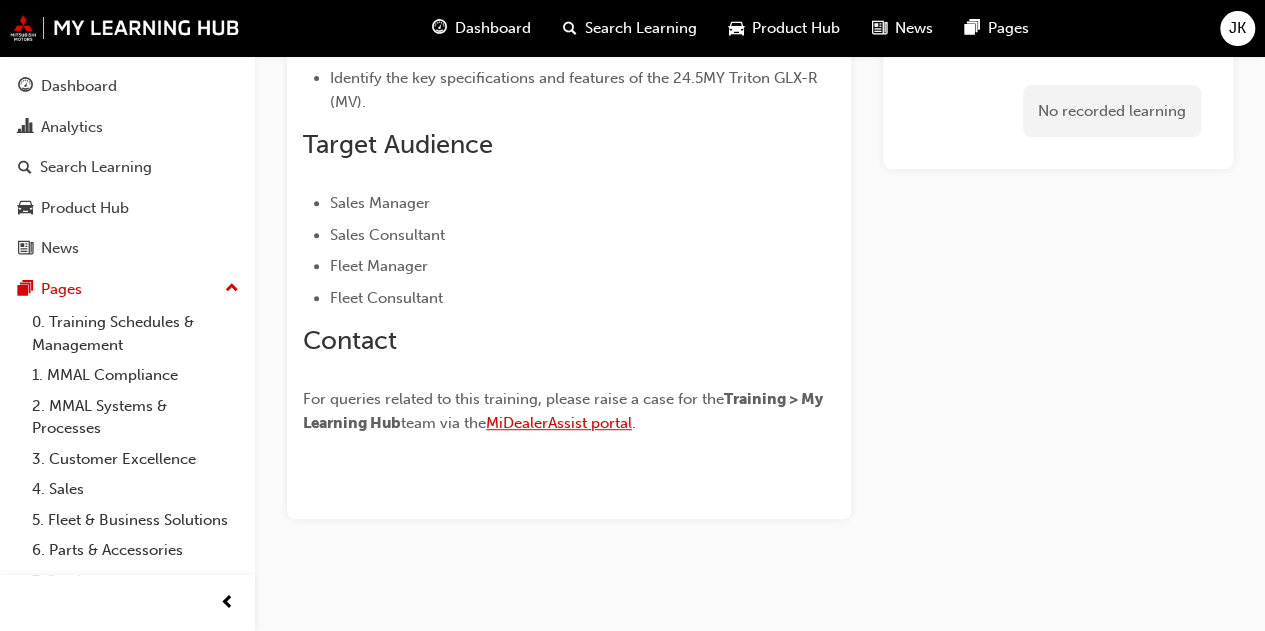 click on "MiDealerAssist portal" at bounding box center [559, 423] 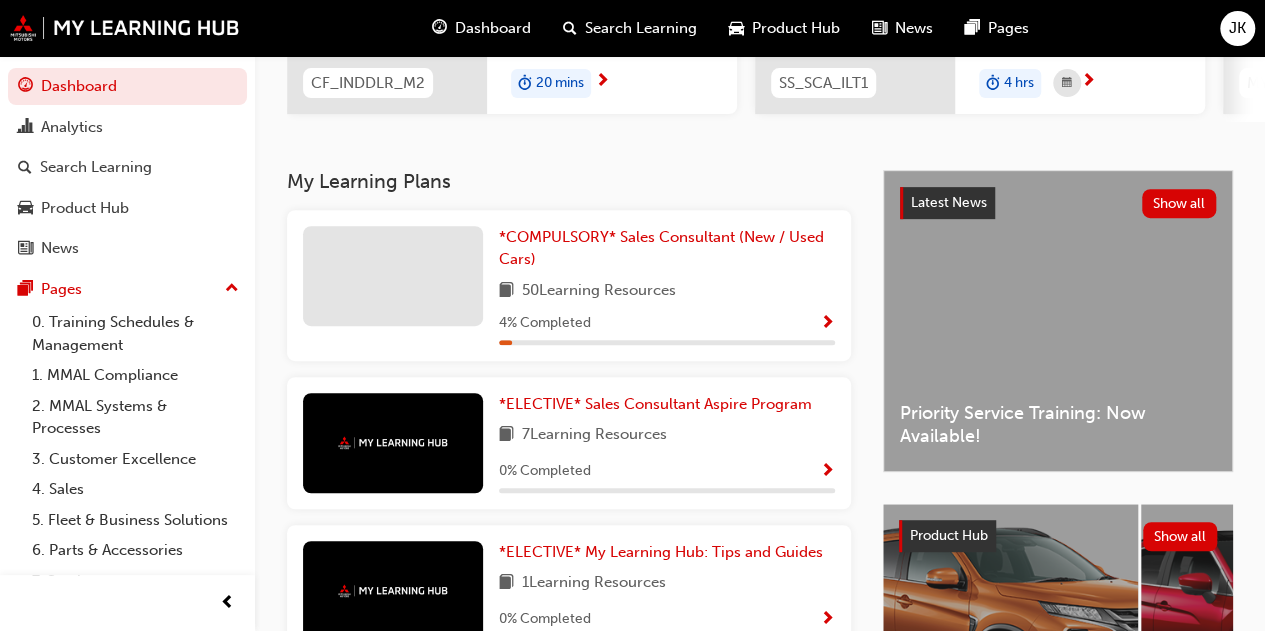 scroll, scrollTop: 562, scrollLeft: 0, axis: vertical 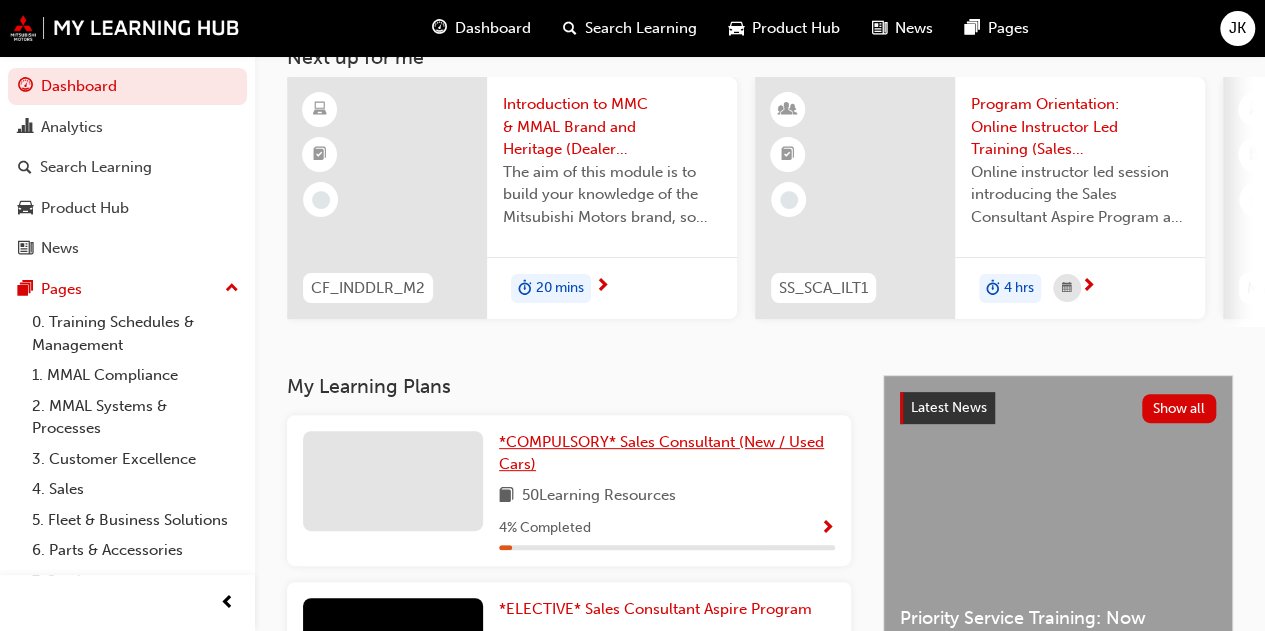 click on "*COMPULSORY* Sales Consultant (New / Used Cars)" at bounding box center [661, 453] 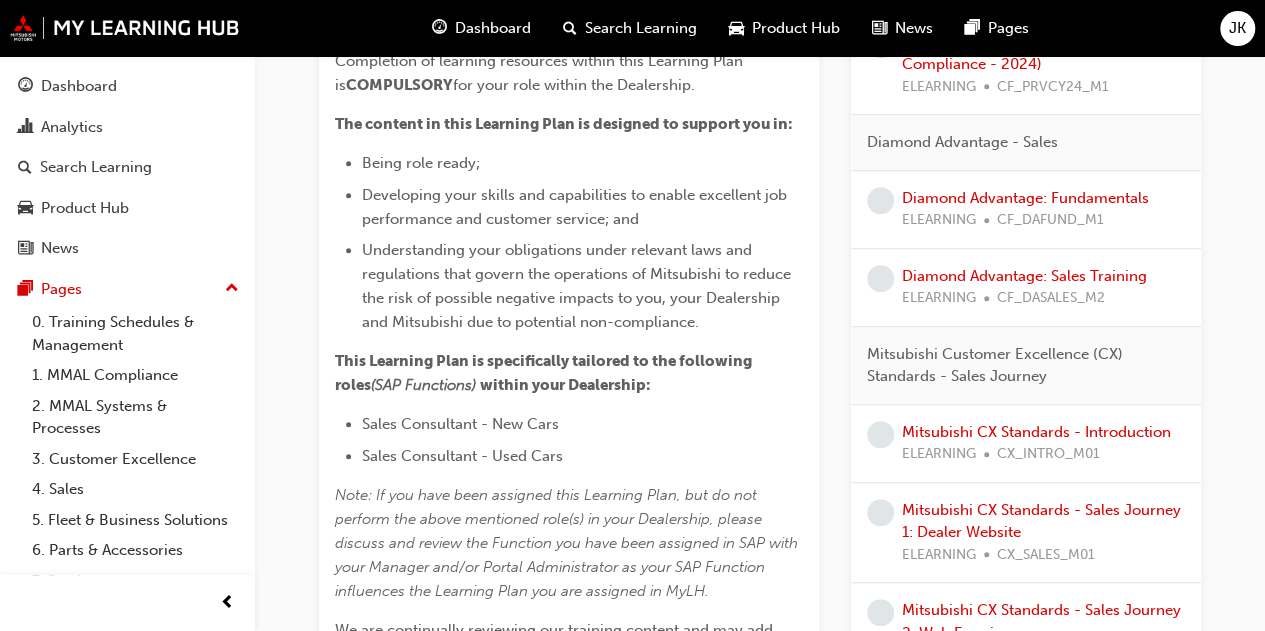 scroll, scrollTop: 397, scrollLeft: 0, axis: vertical 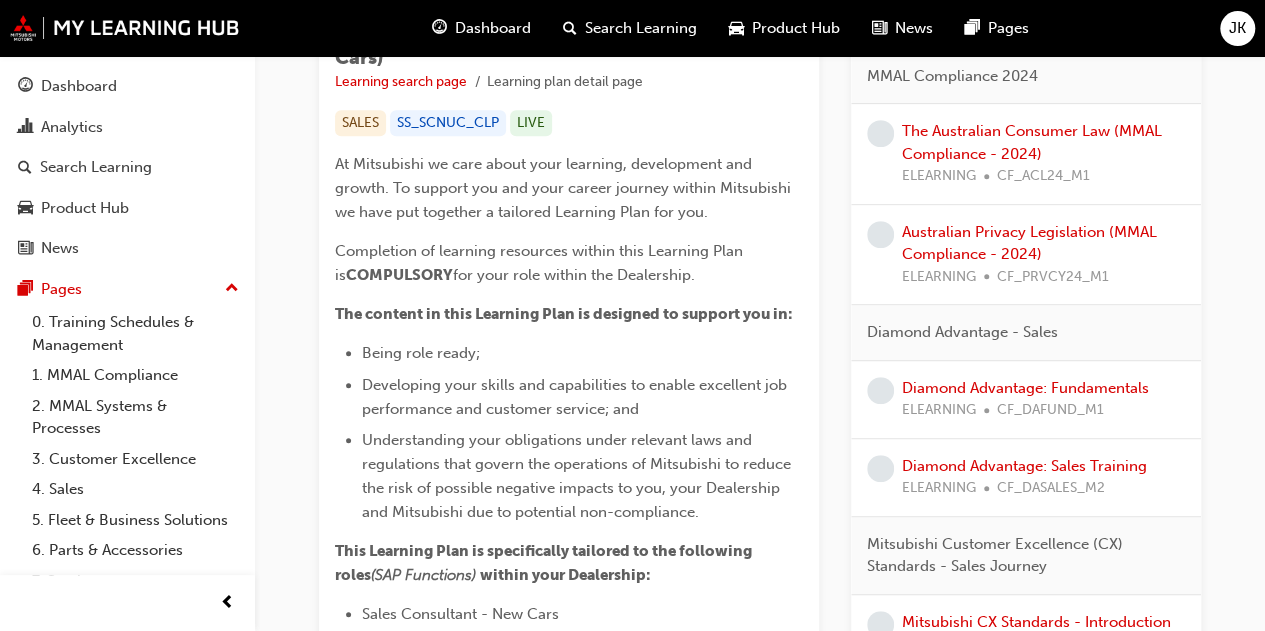 drag, startPoint x: 472, startPoint y: 465, endPoint x: 1104, endPoint y: 331, distance: 646.04956 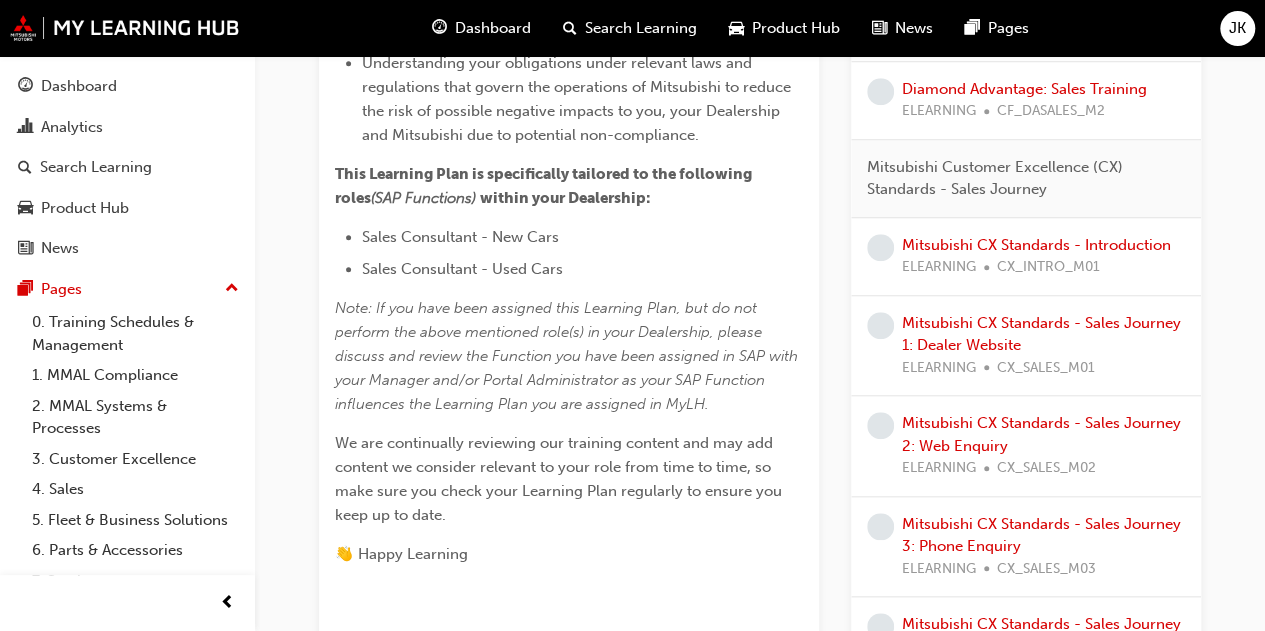 scroll, scrollTop: 722, scrollLeft: 0, axis: vertical 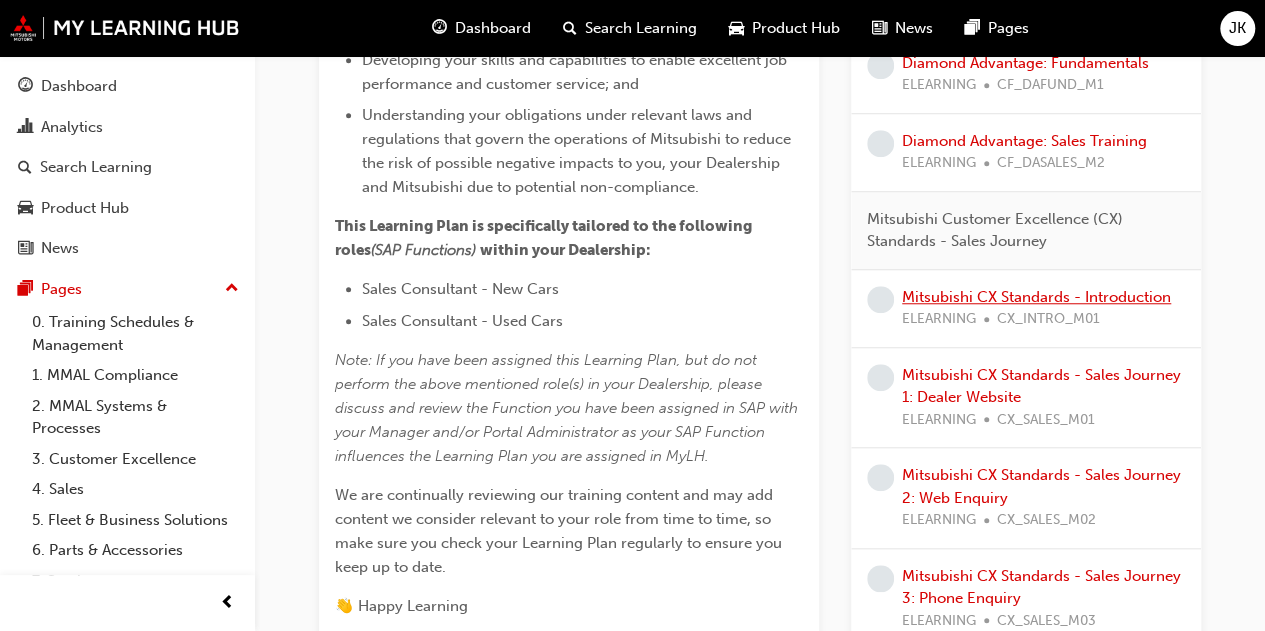click on "Mitsubishi CX Standards - Introduction" at bounding box center [1036, 297] 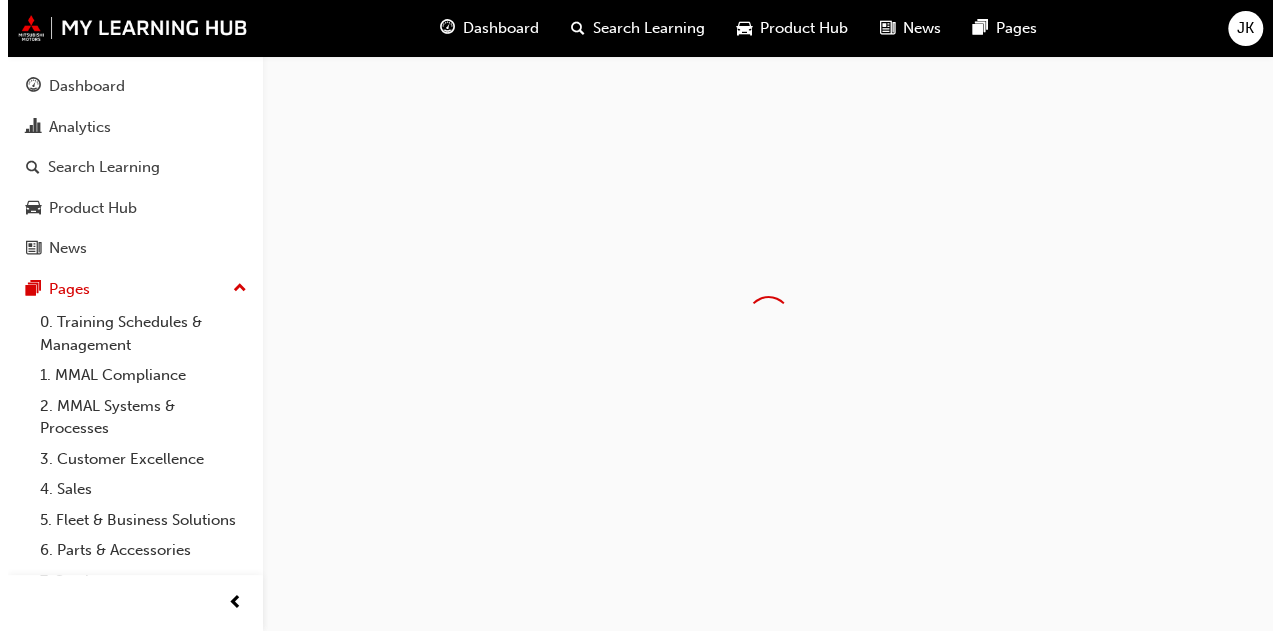 scroll, scrollTop: 0, scrollLeft: 0, axis: both 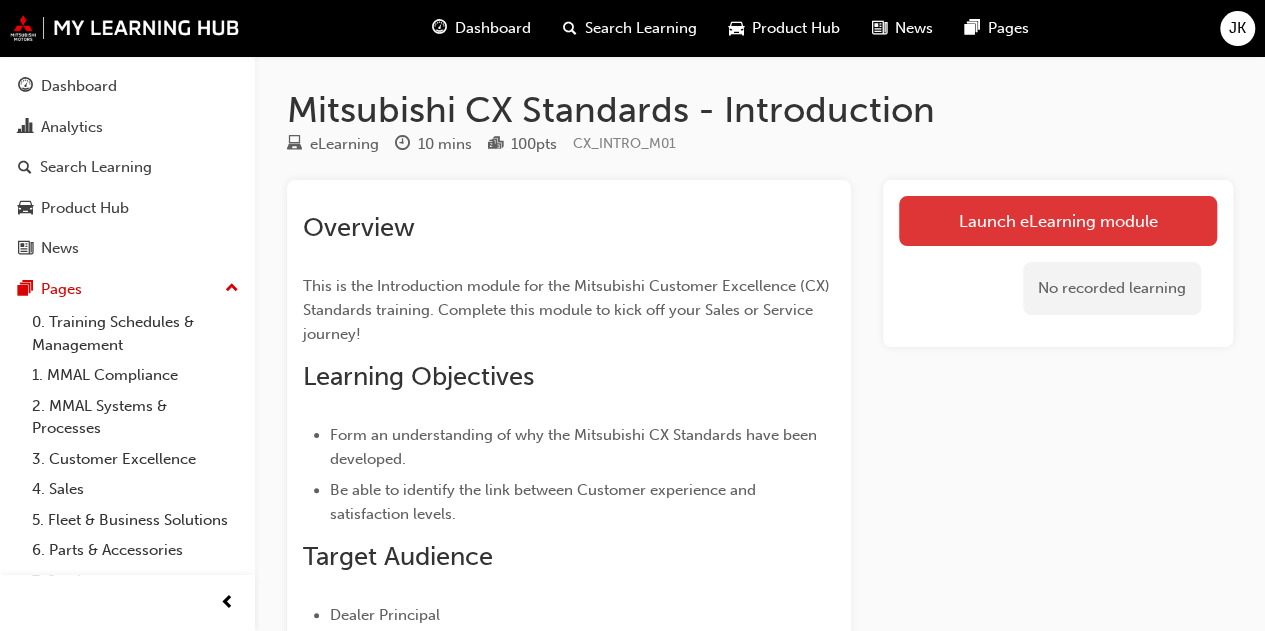 click on "Launch eLearning module" at bounding box center [1058, 221] 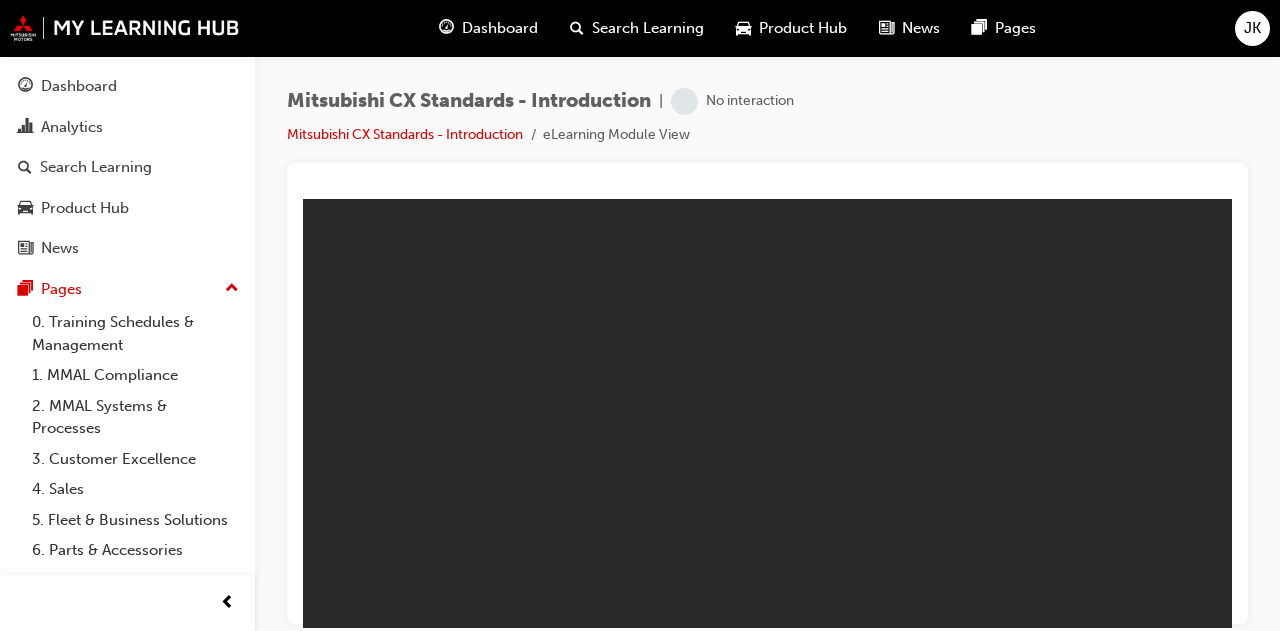 click on "Mitsubishi Customer Excellence Standards - Introduction
You are offline. Trying to reconnect..." at bounding box center [767, 412] 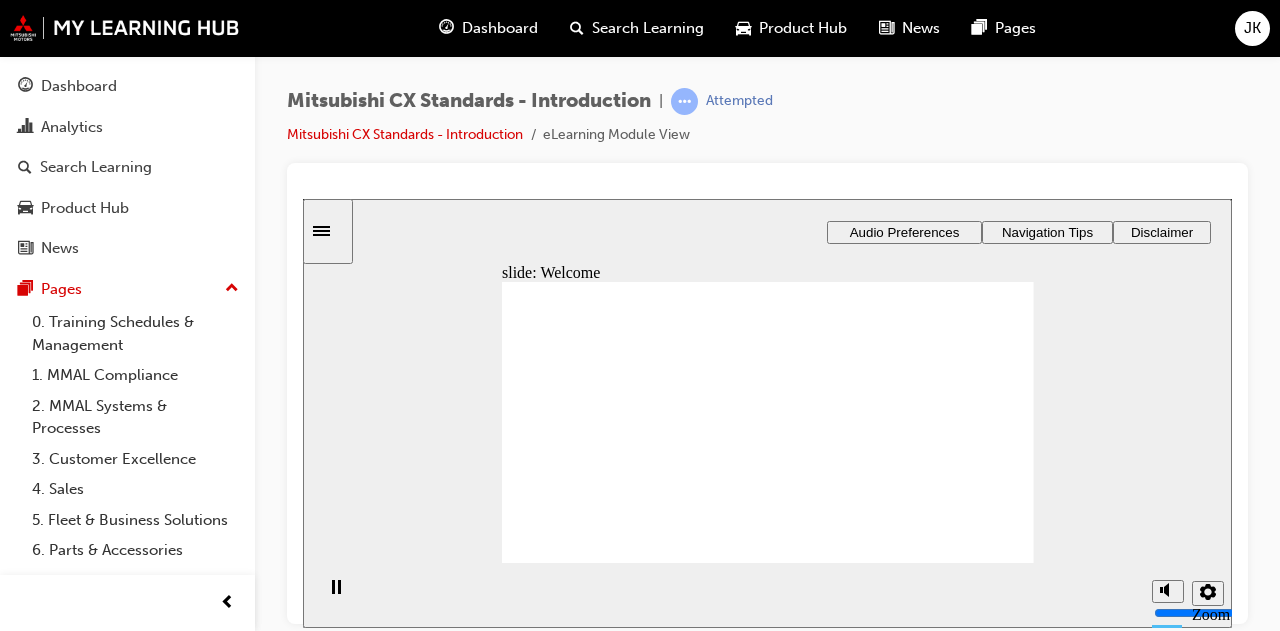 click 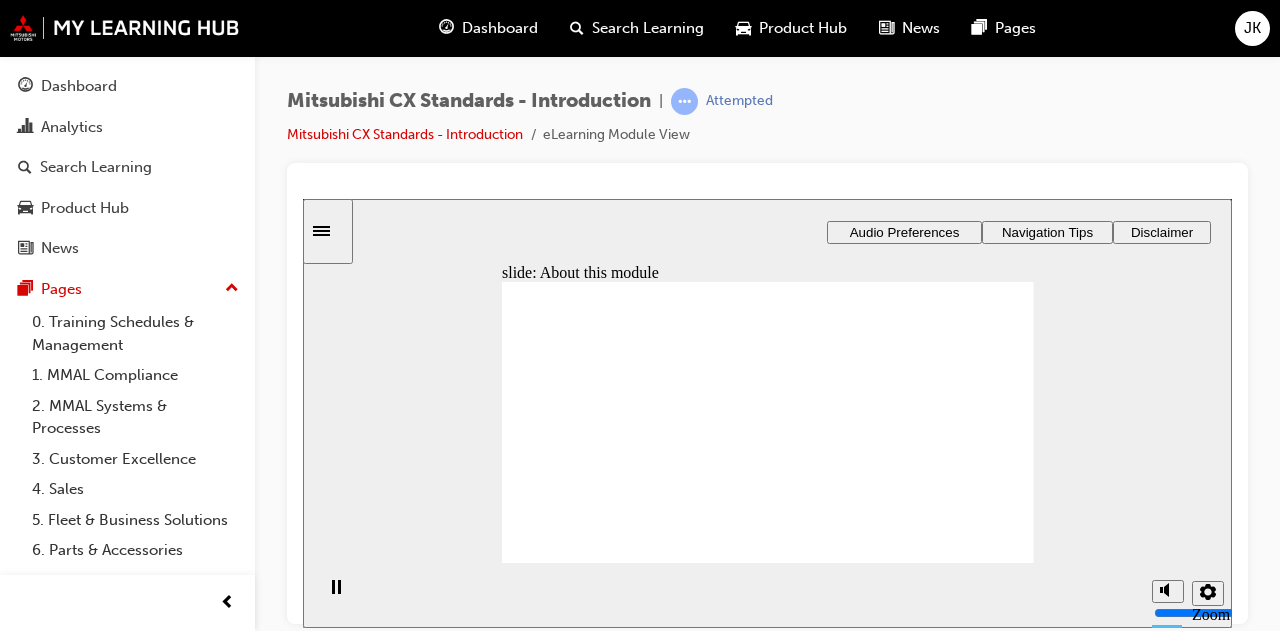 click 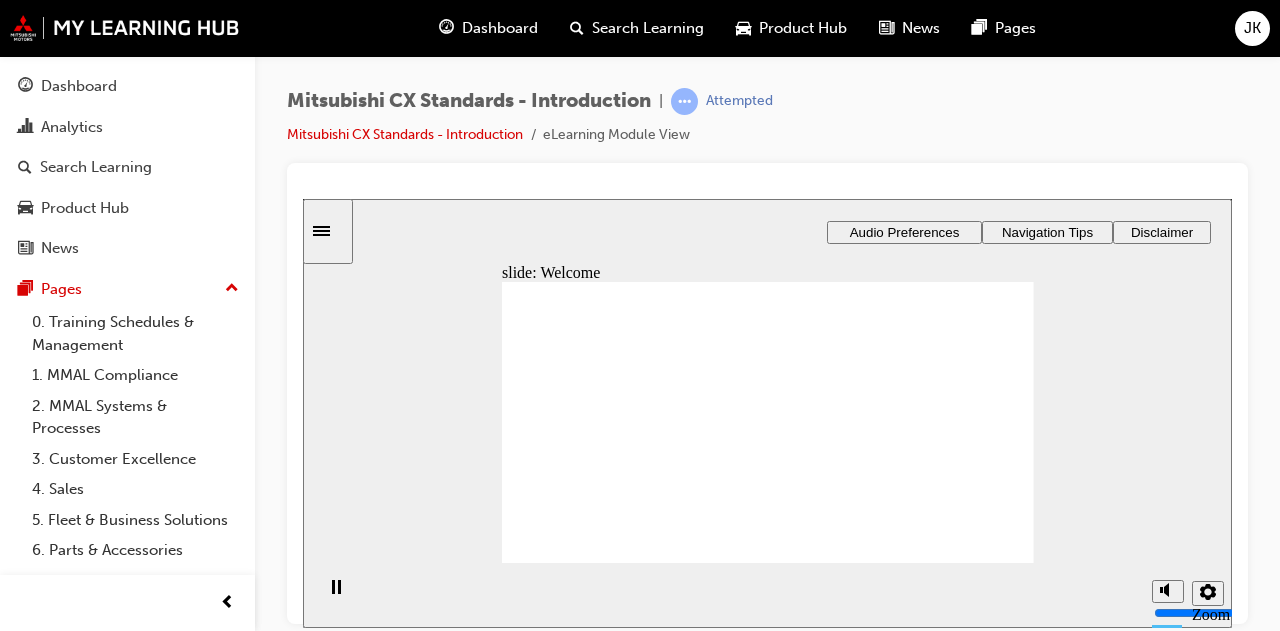 click 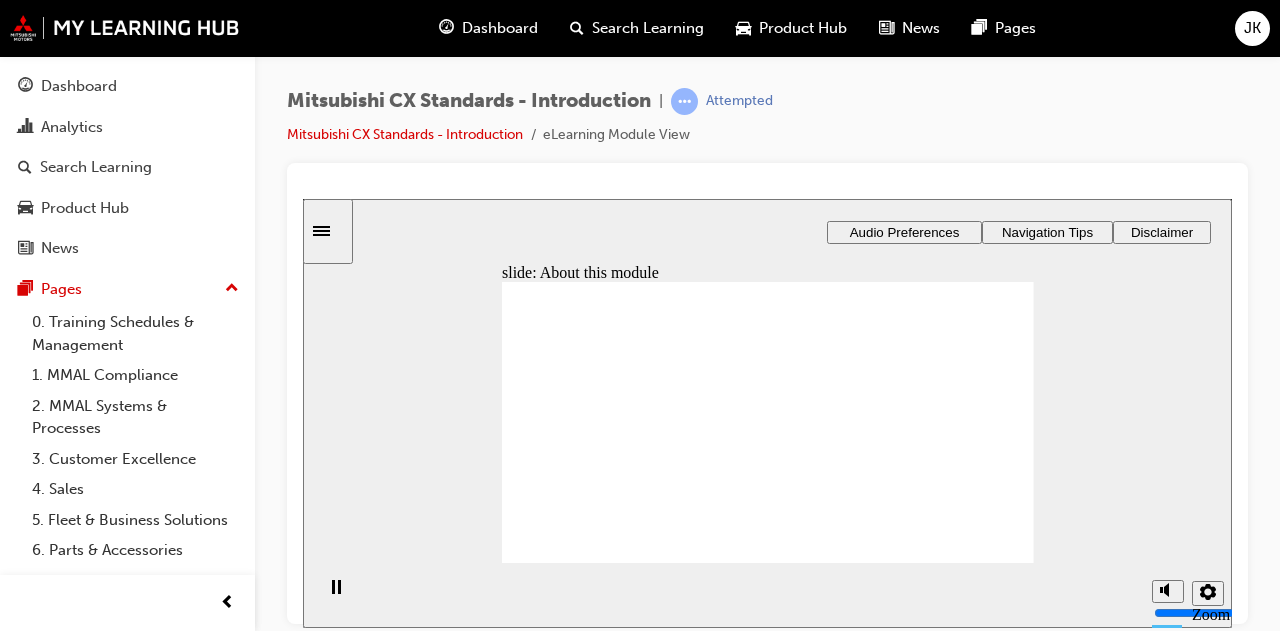 click 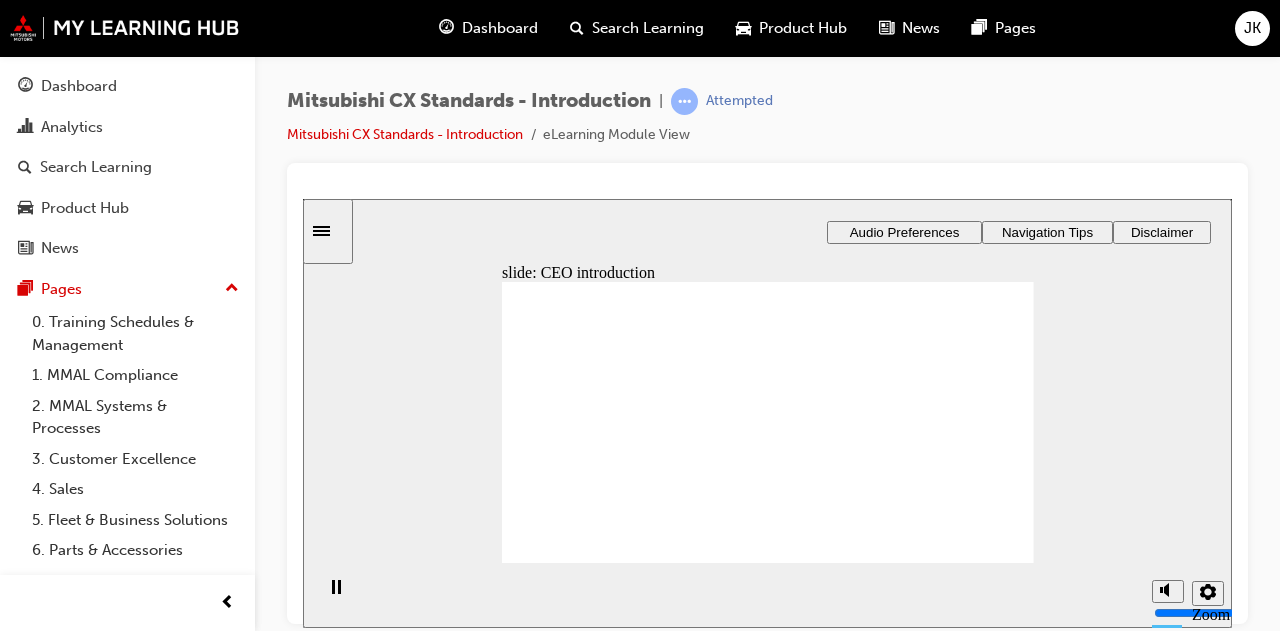 click 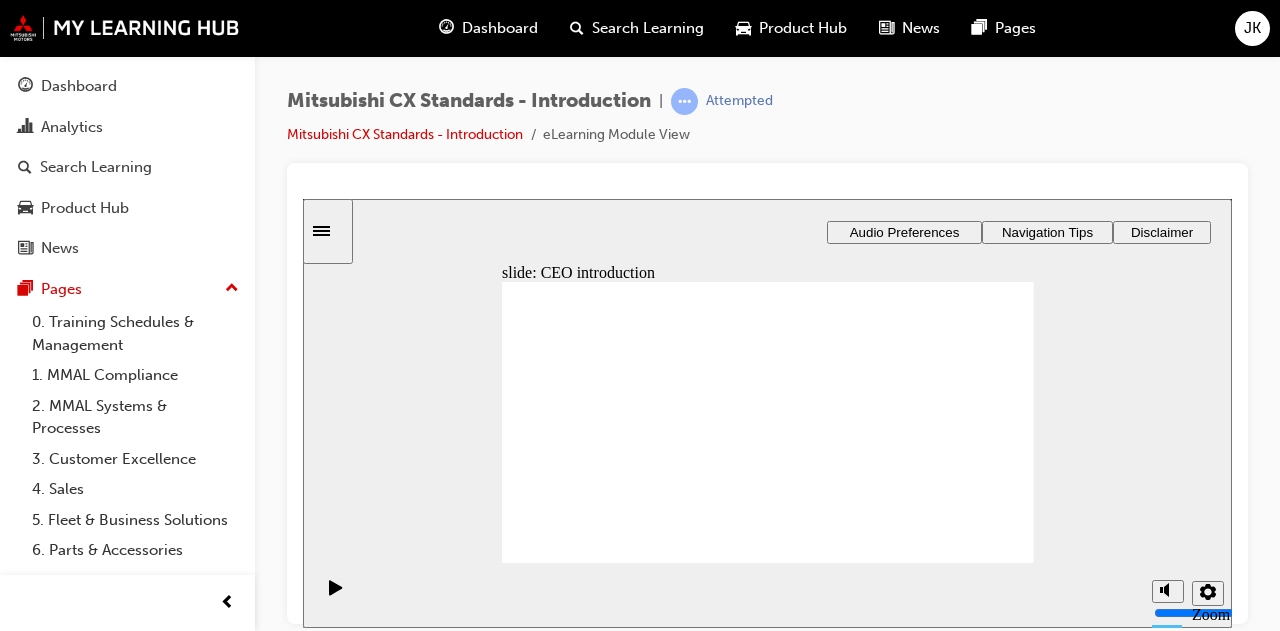 drag, startPoint x: 770, startPoint y: 445, endPoint x: 762, endPoint y: 429, distance: 17.888544 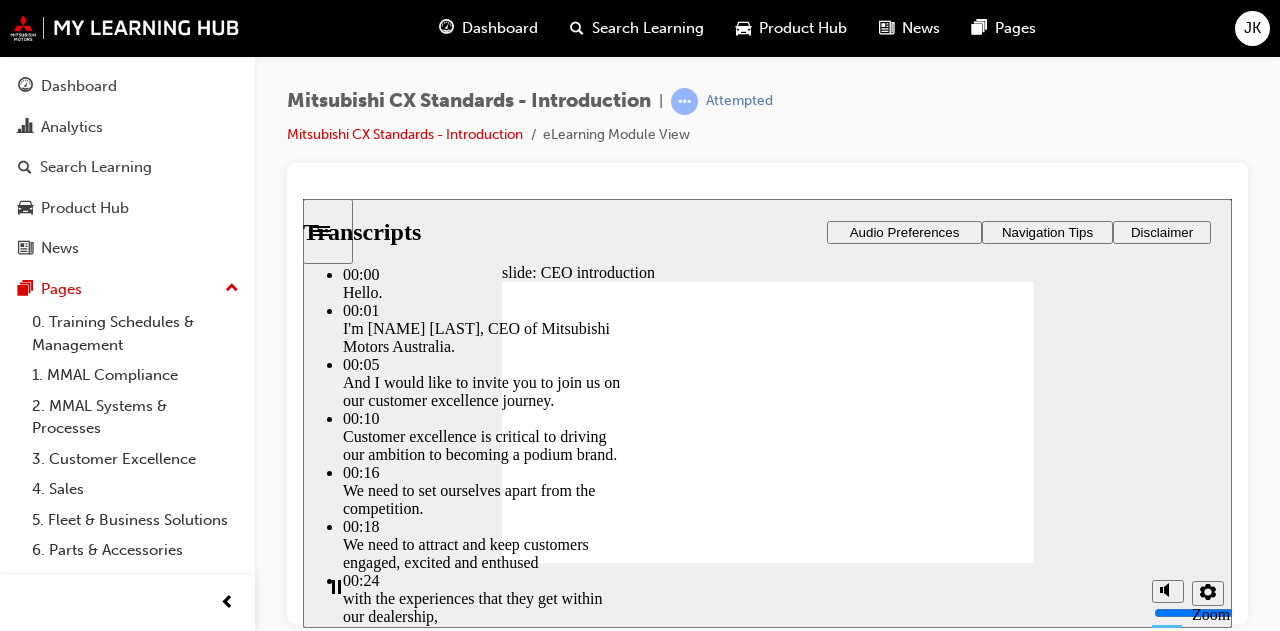 click at bounding box center (768, 2173) 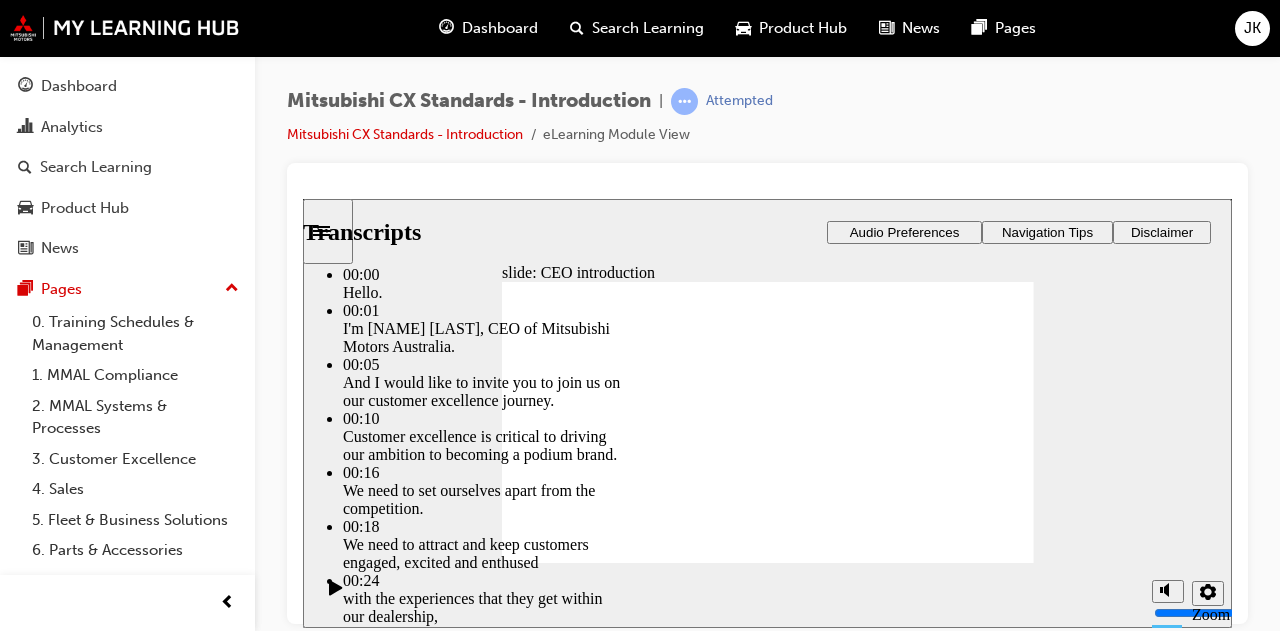 click 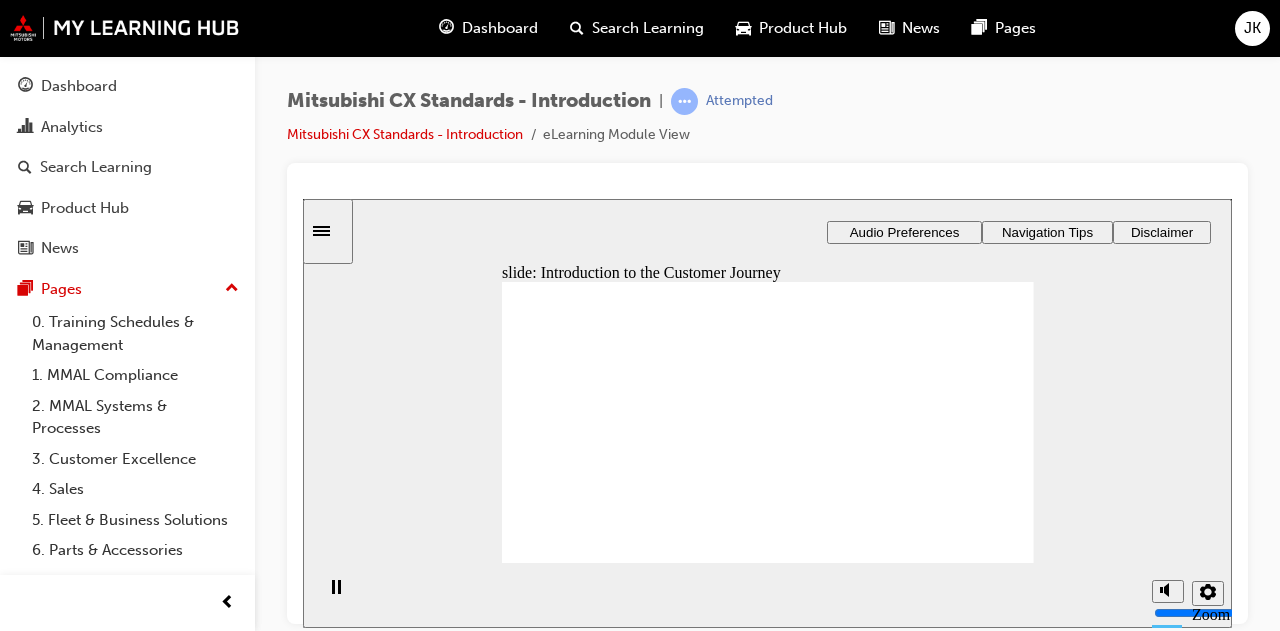 click 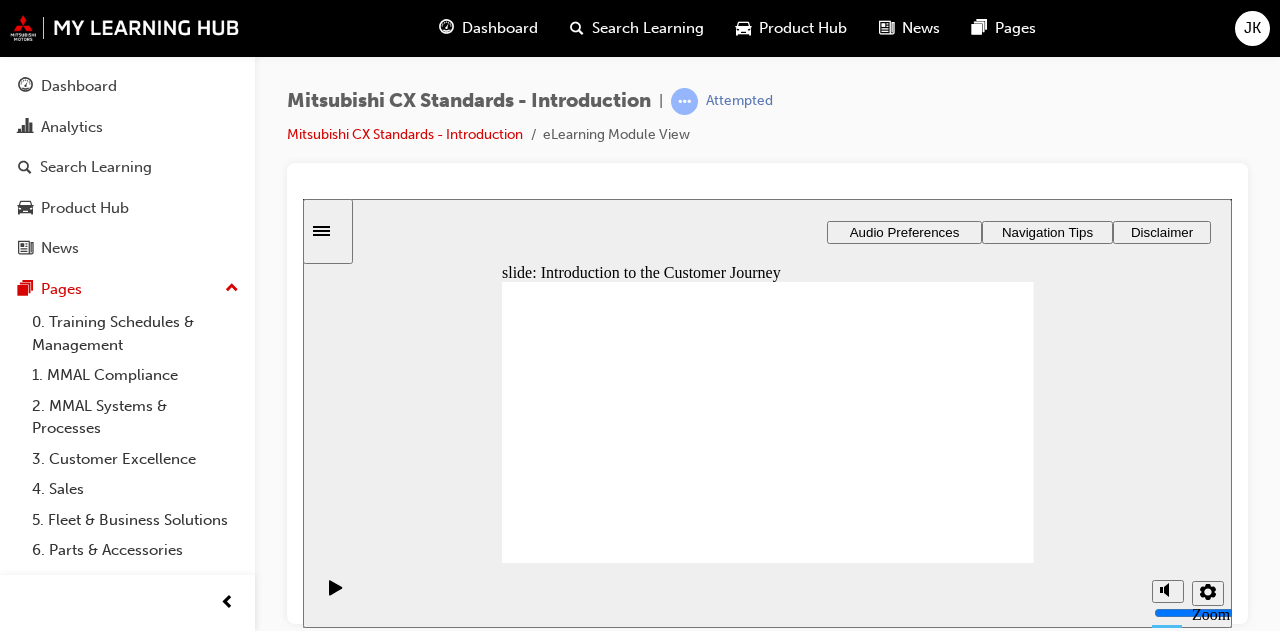 click 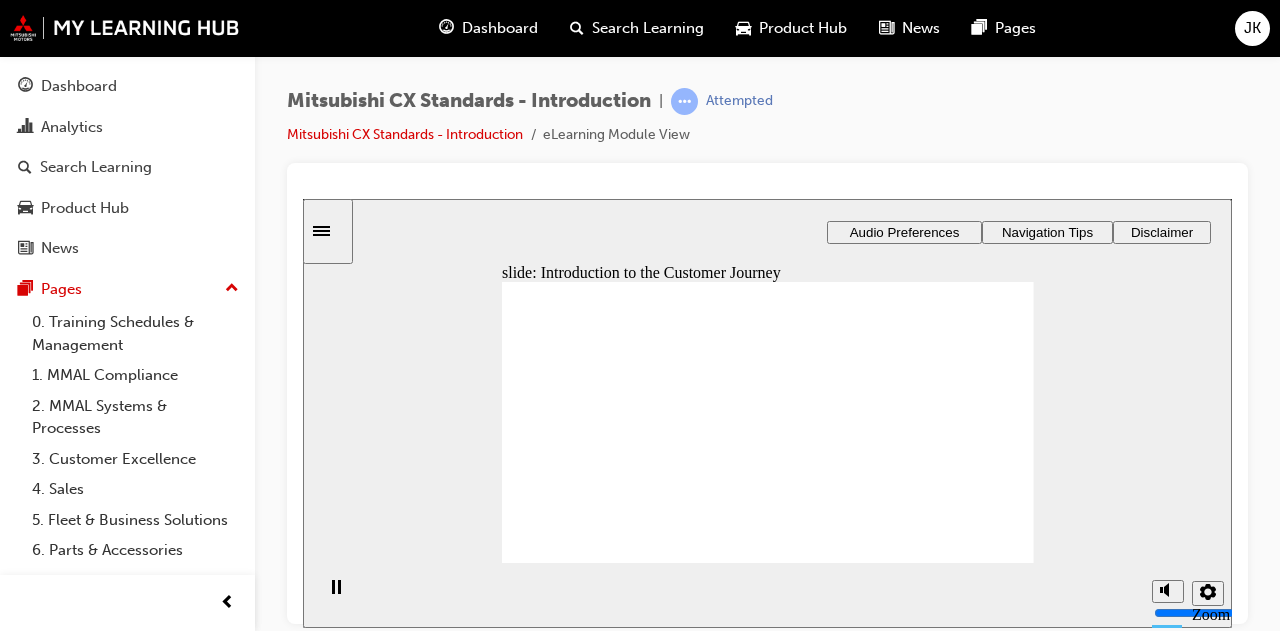 click 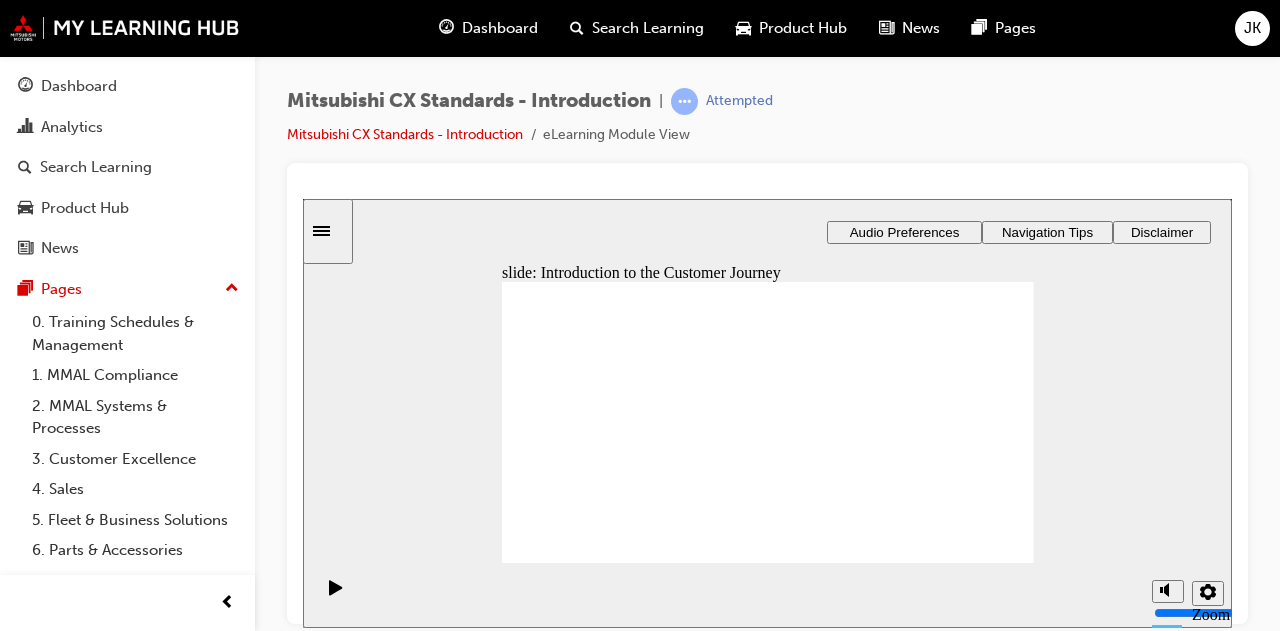 click 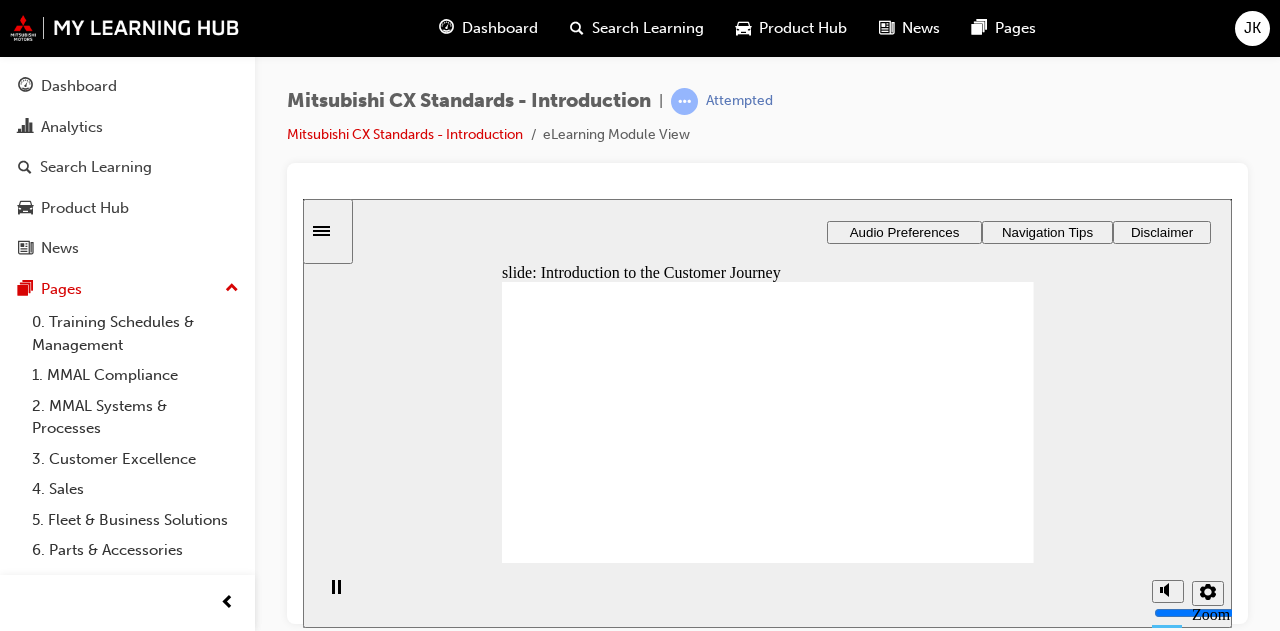 click 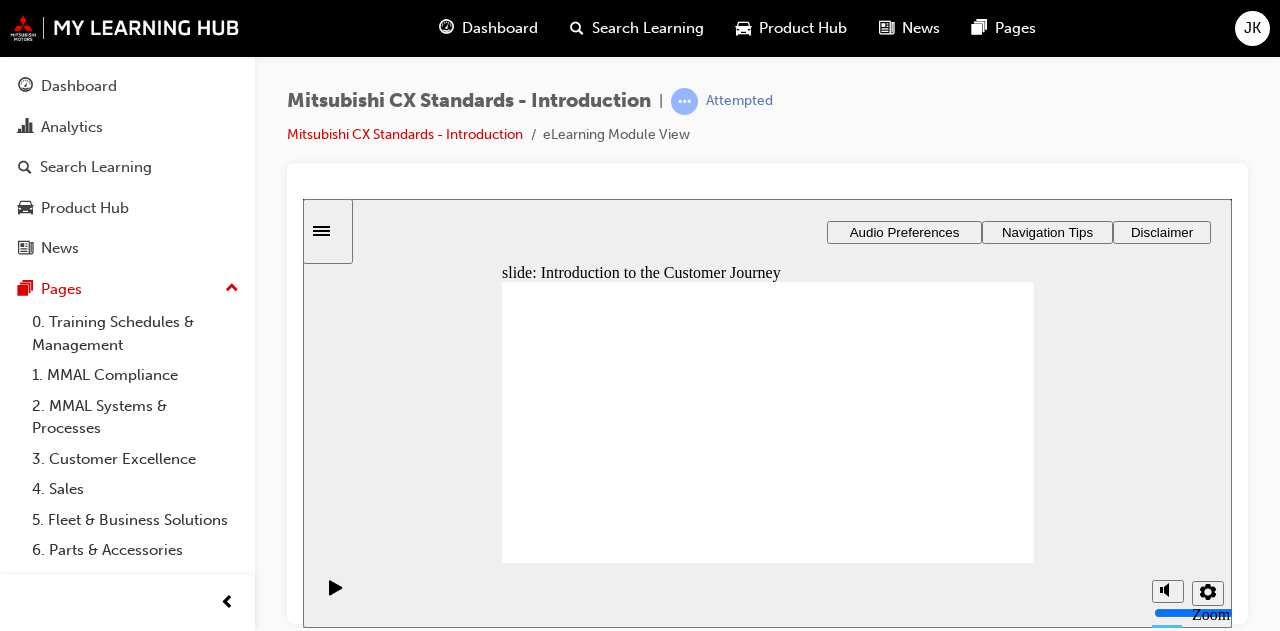 click 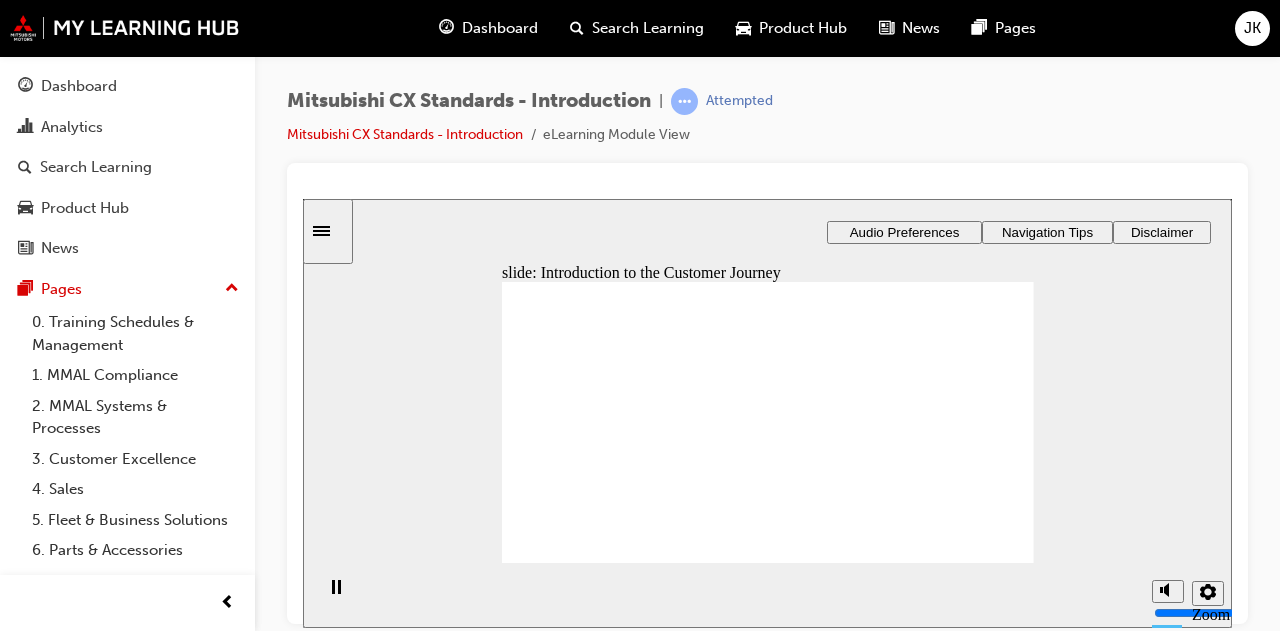 click 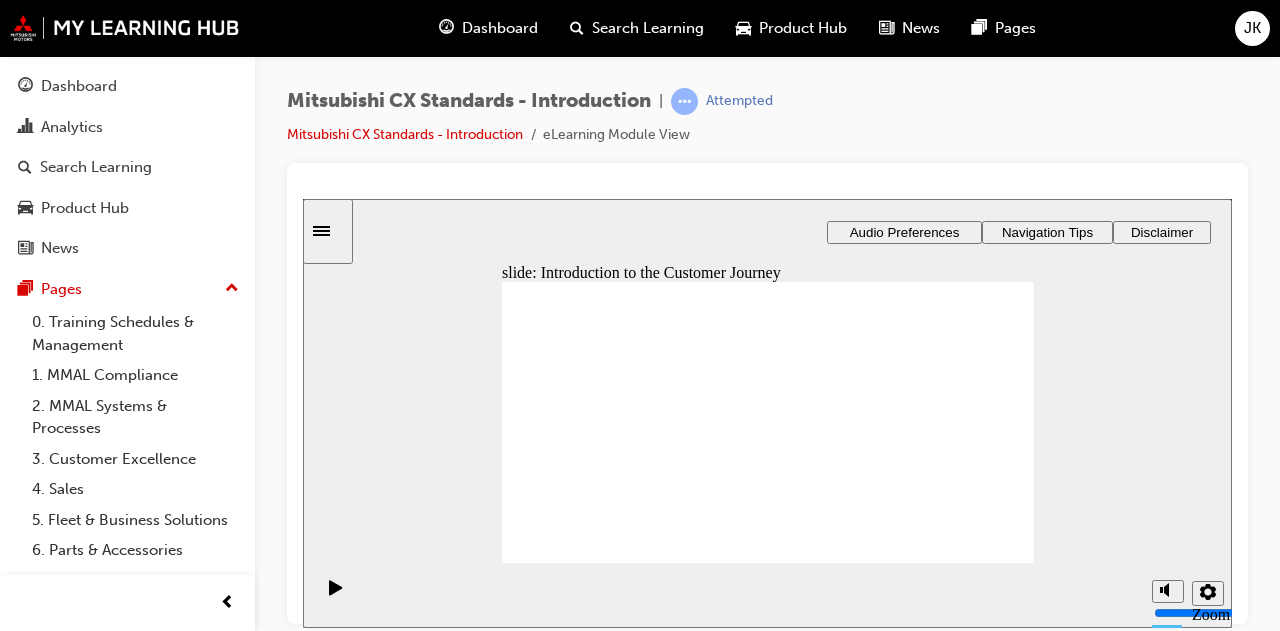 click 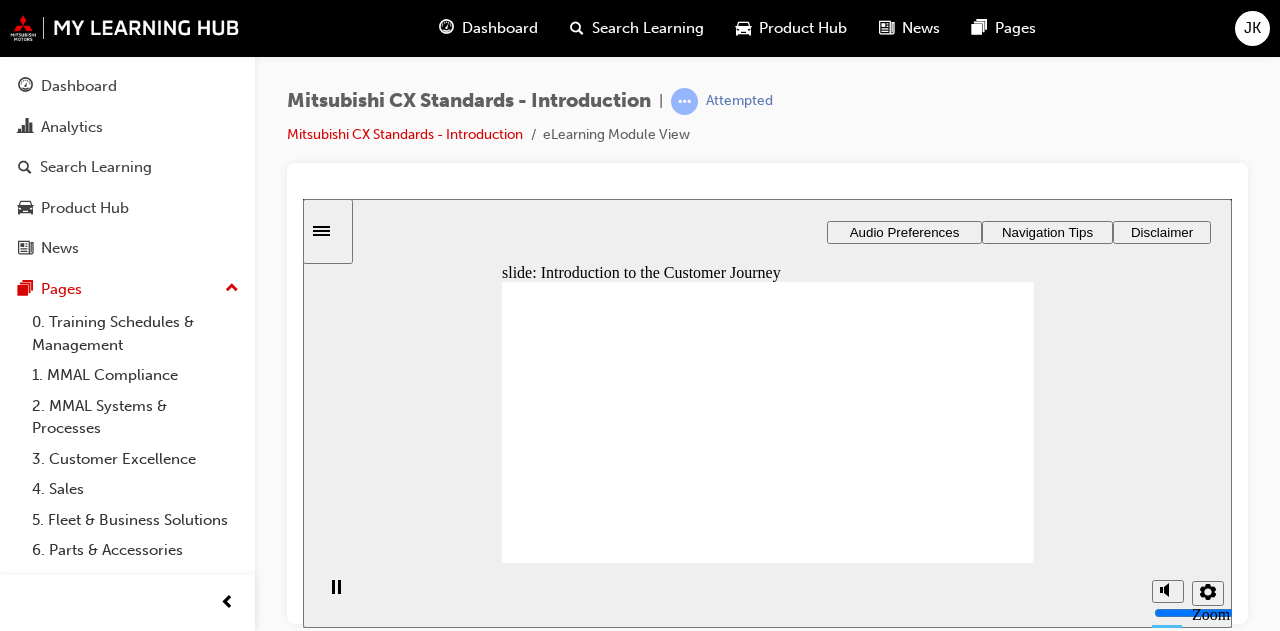 drag, startPoint x: 815, startPoint y: 448, endPoint x: 773, endPoint y: 455, distance: 42.579338 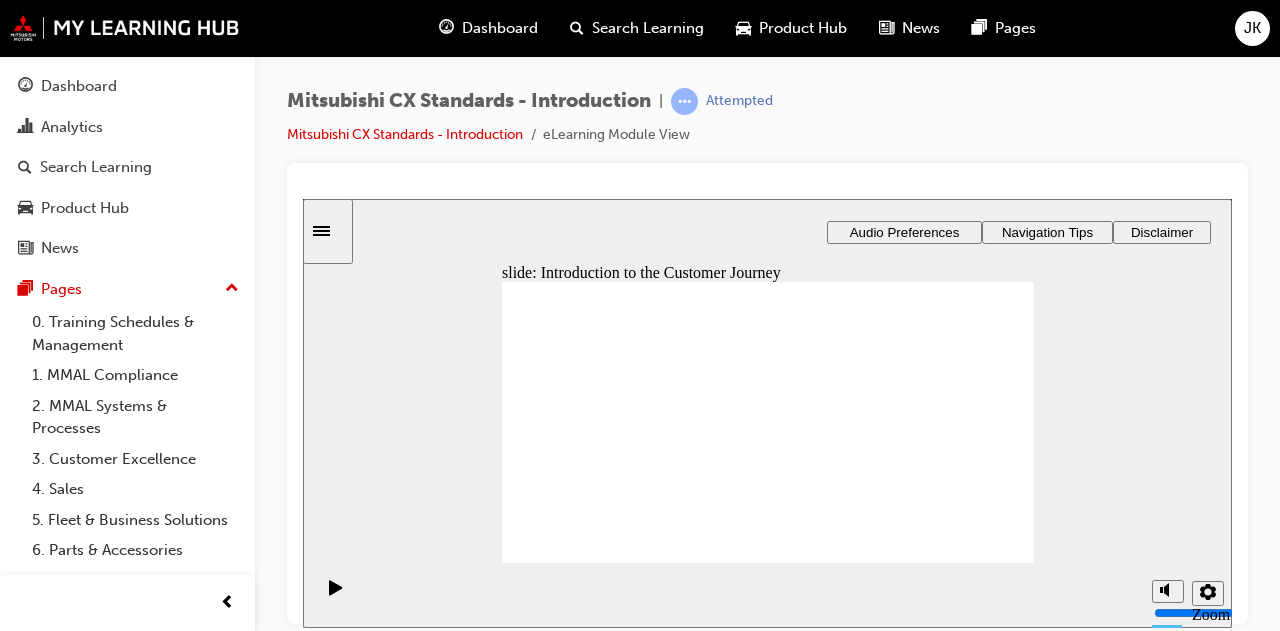 click 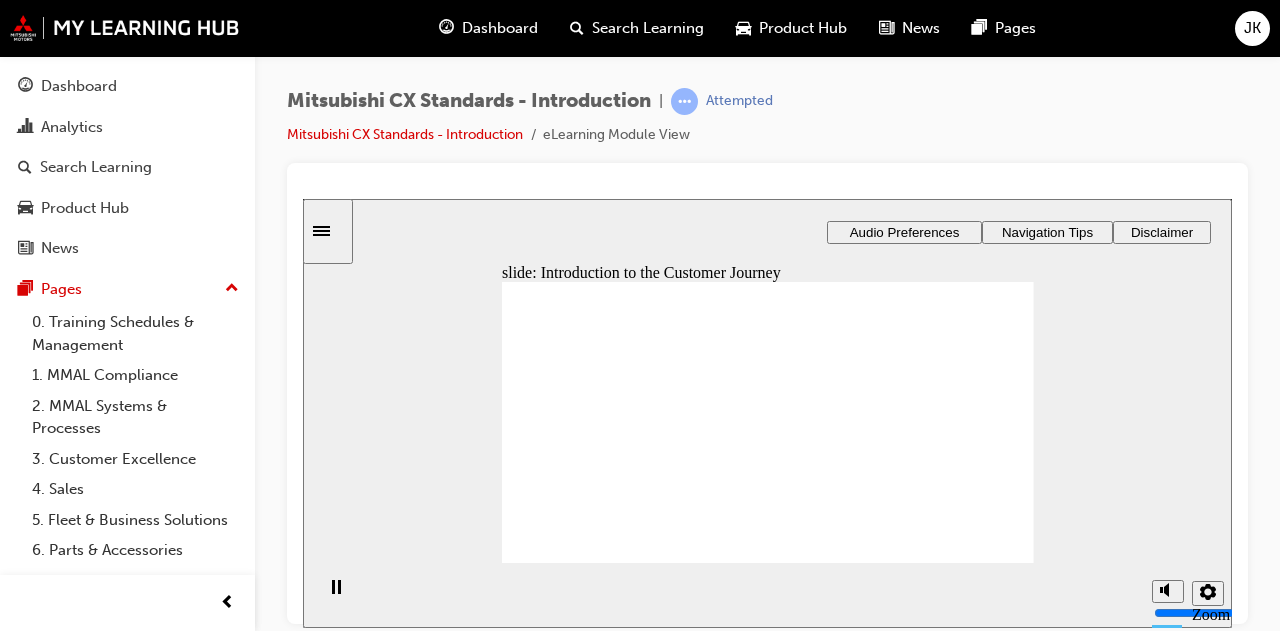 click 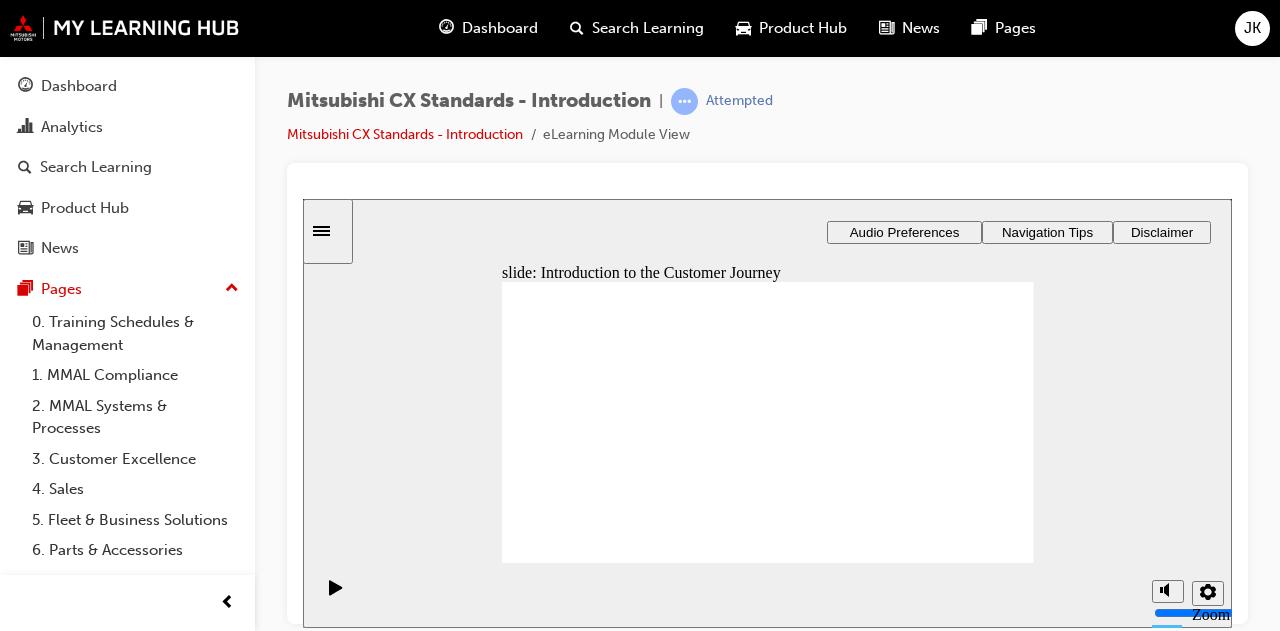 click 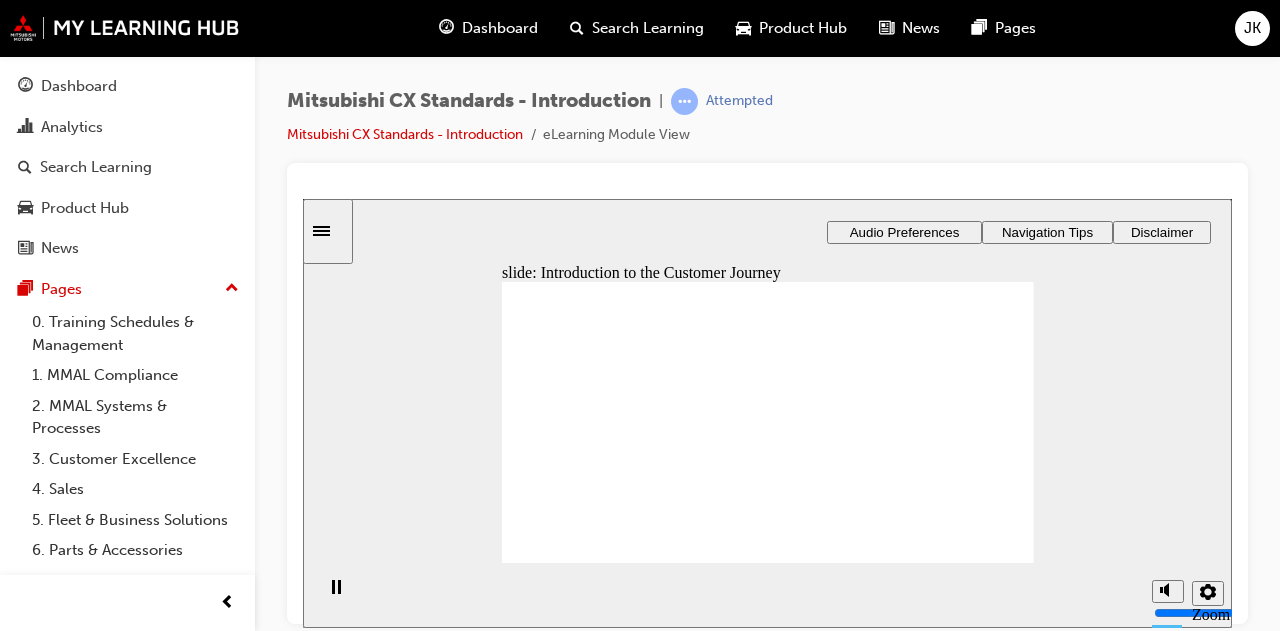 click 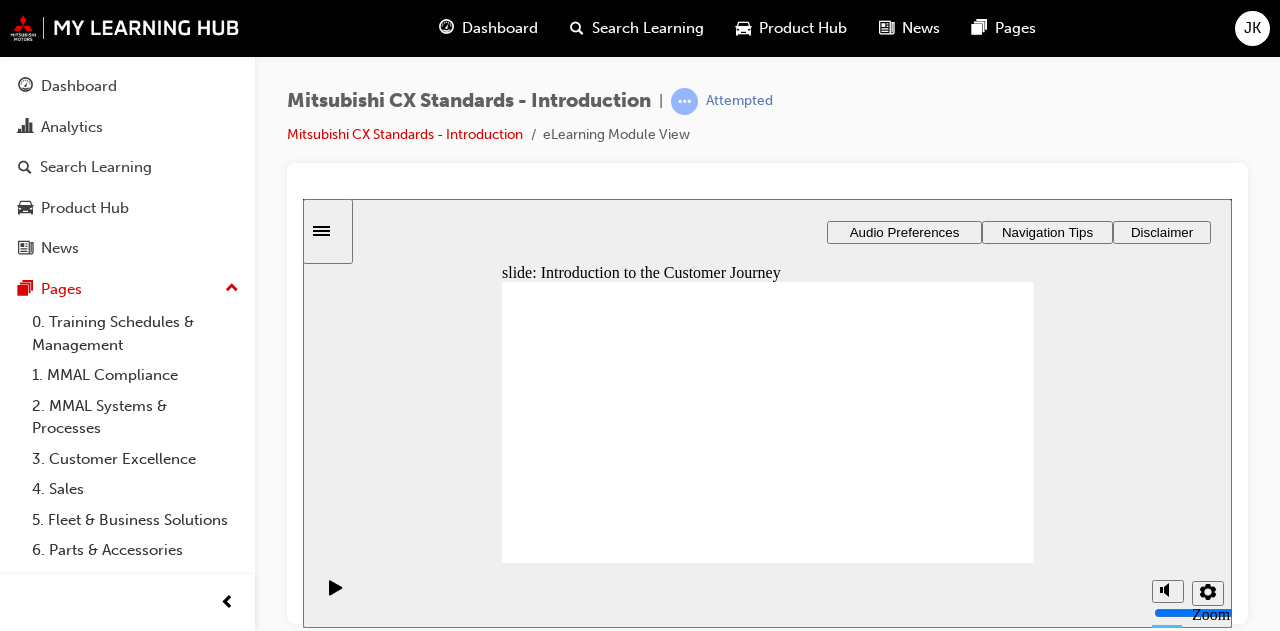 click 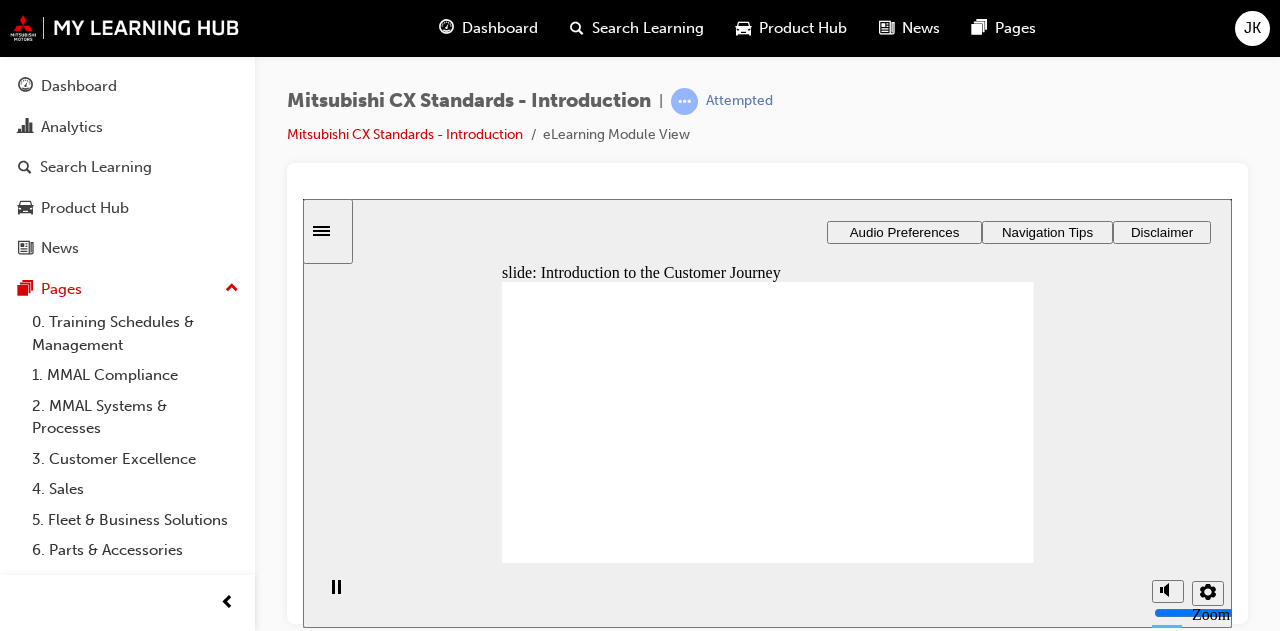 click 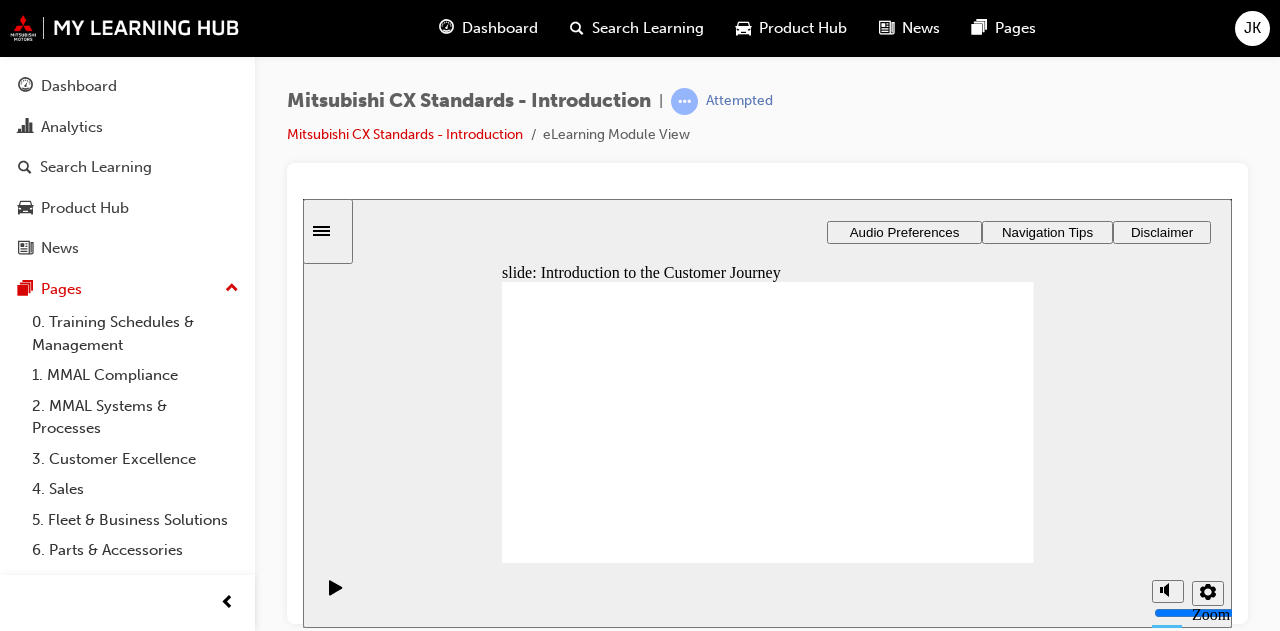 click 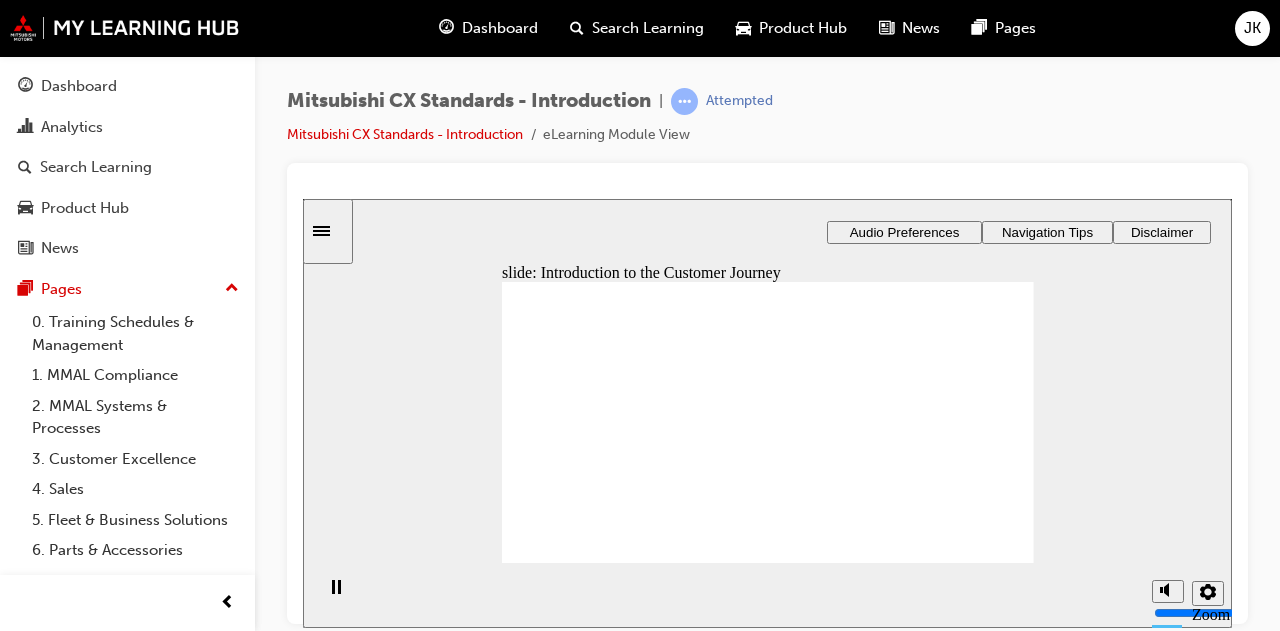 click 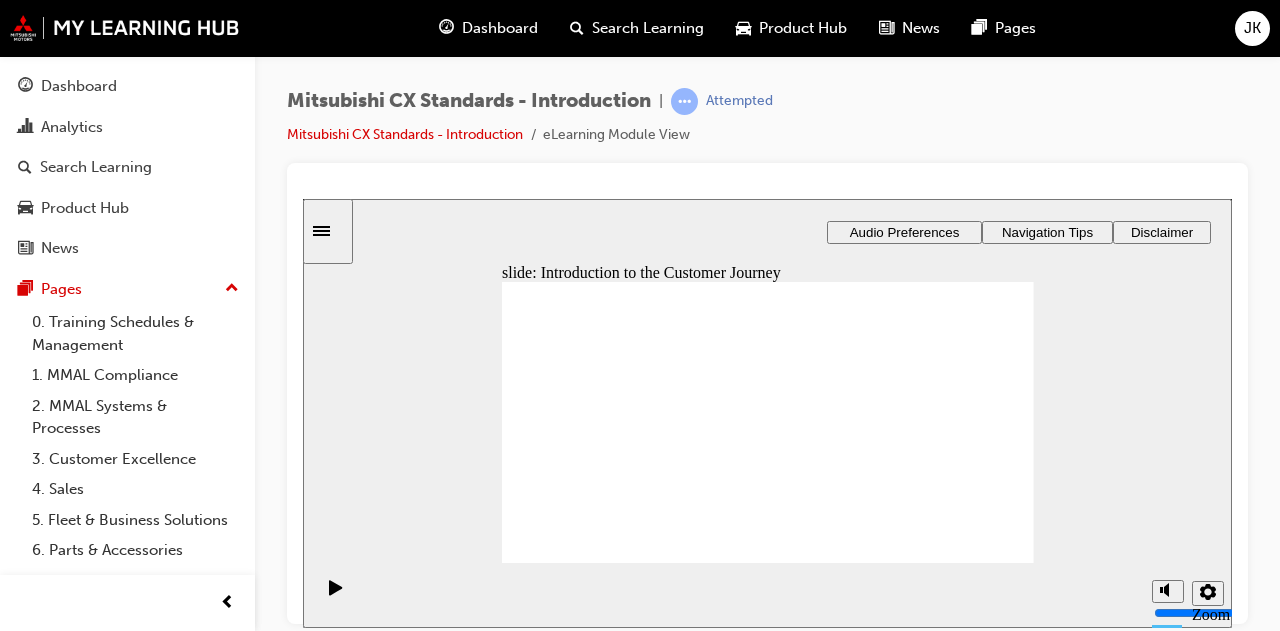 click 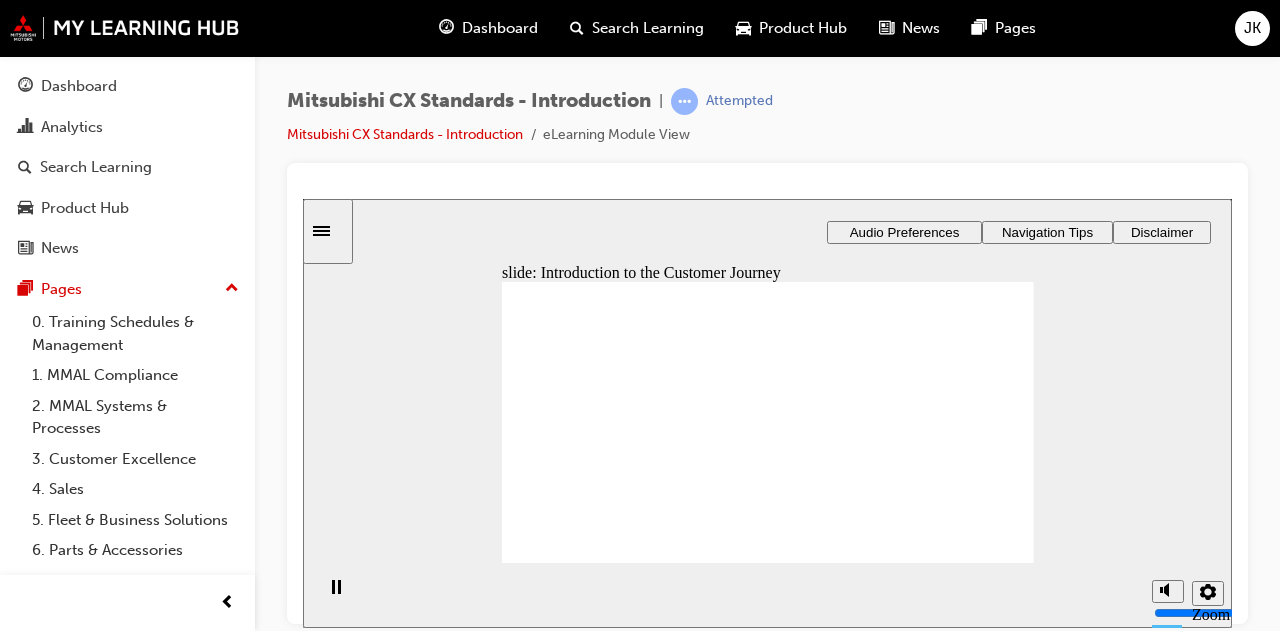 click 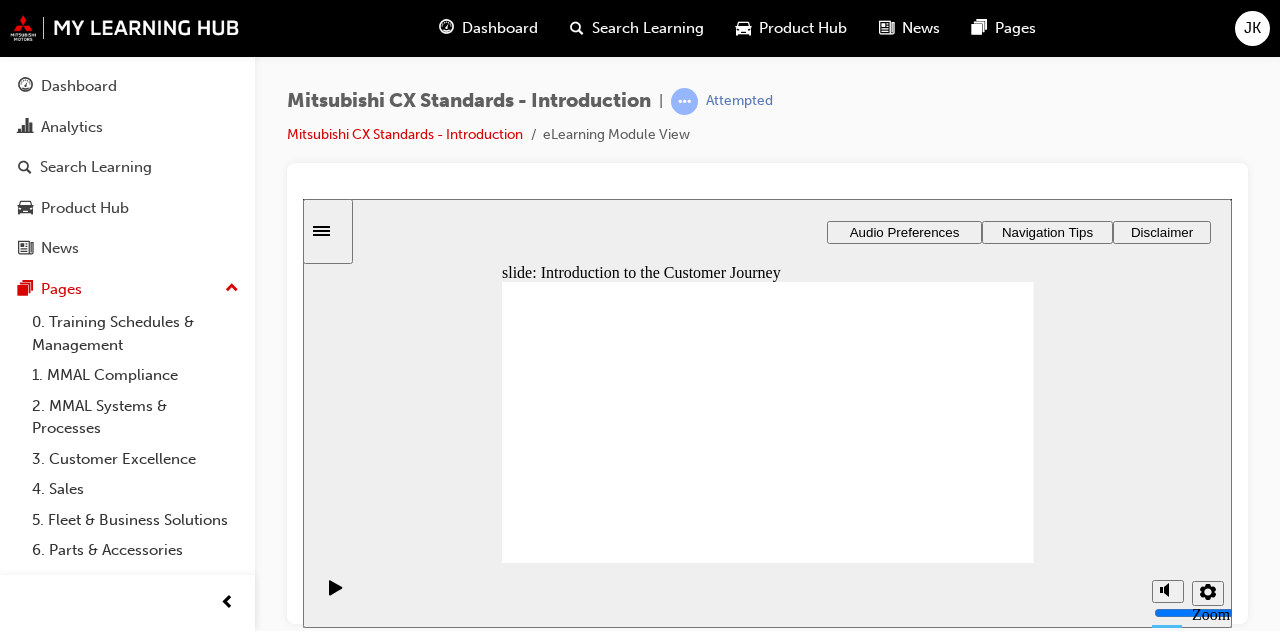 click 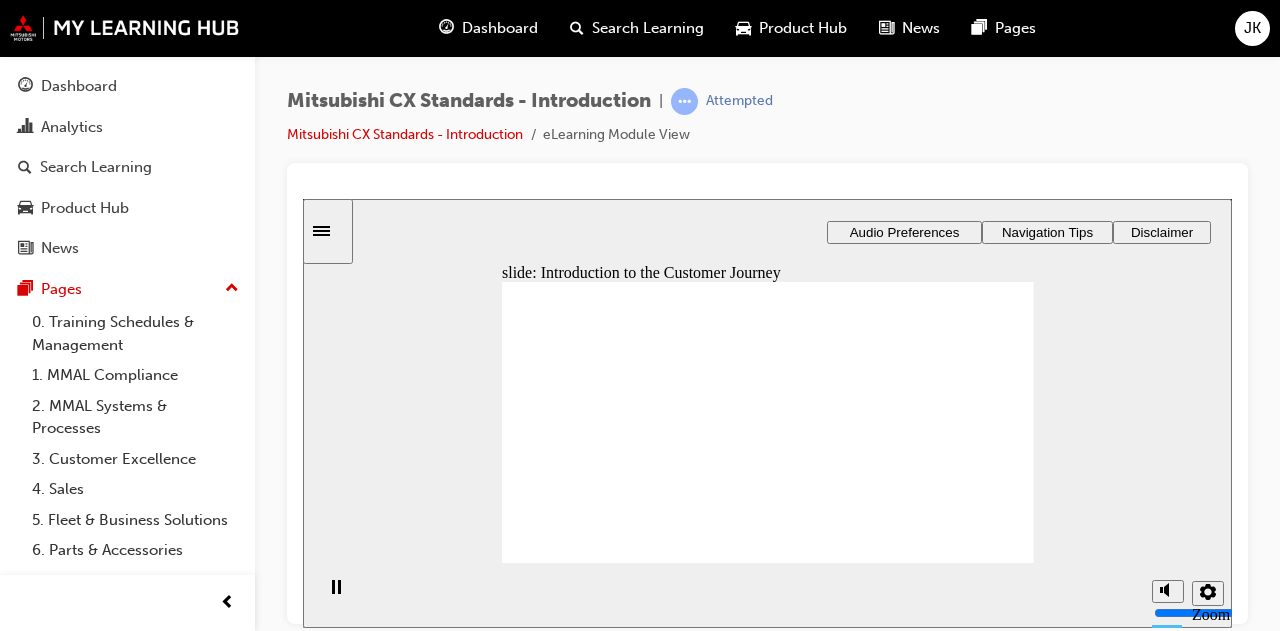 click 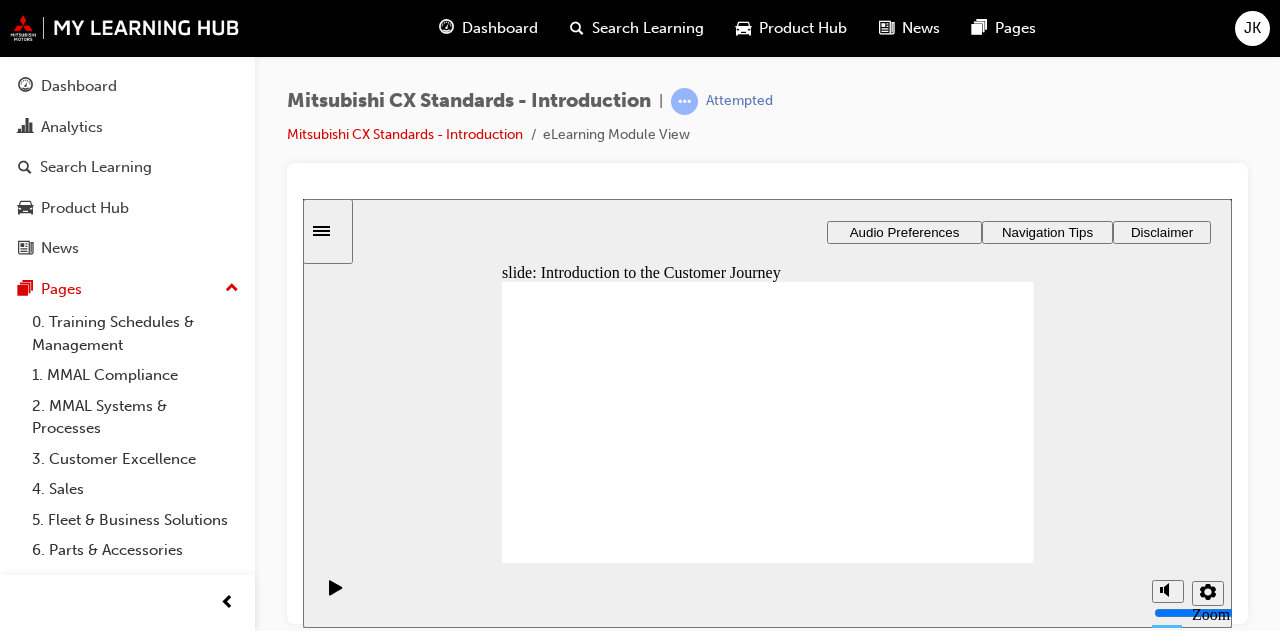 click 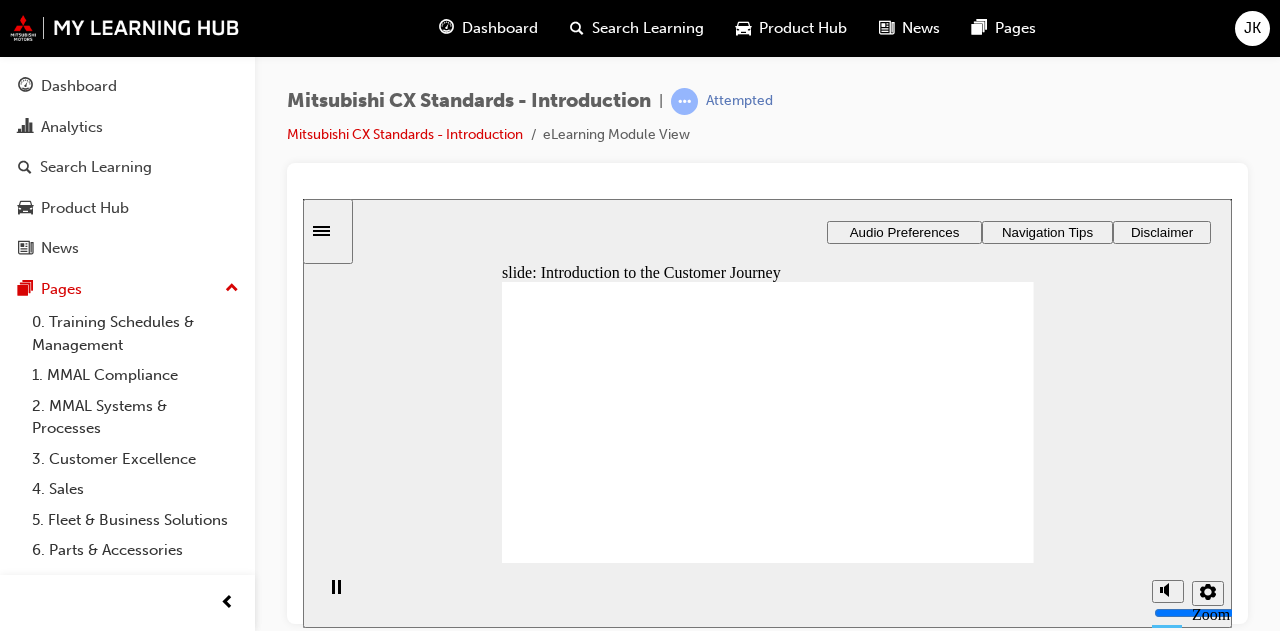 click 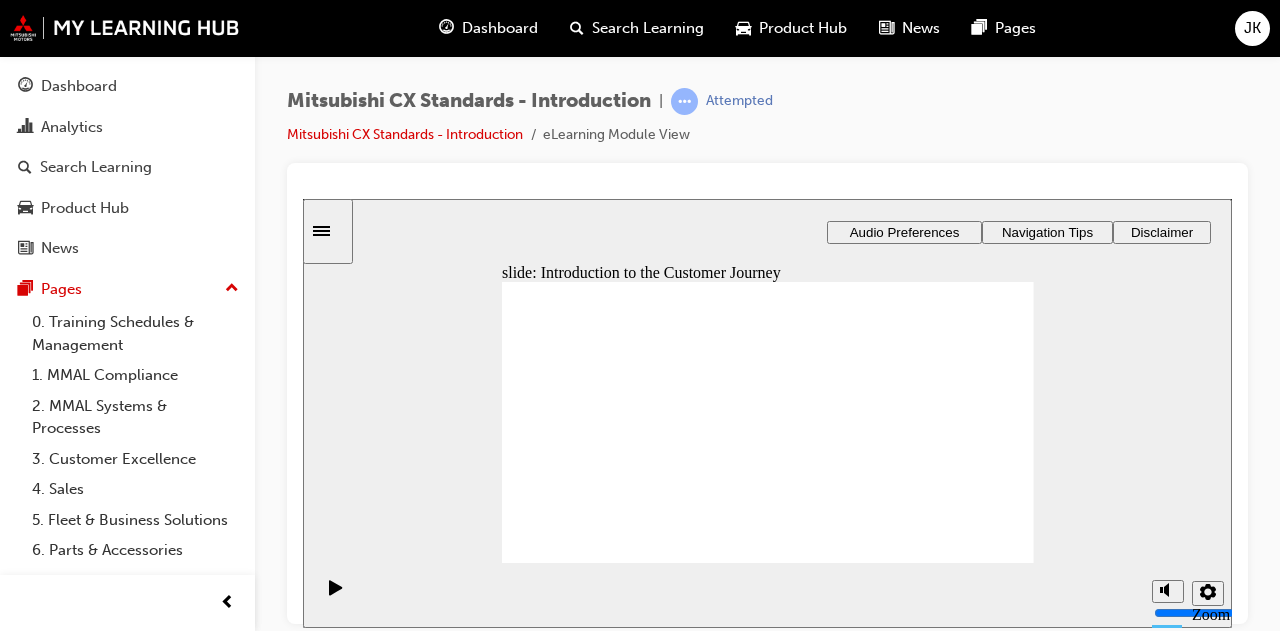 click 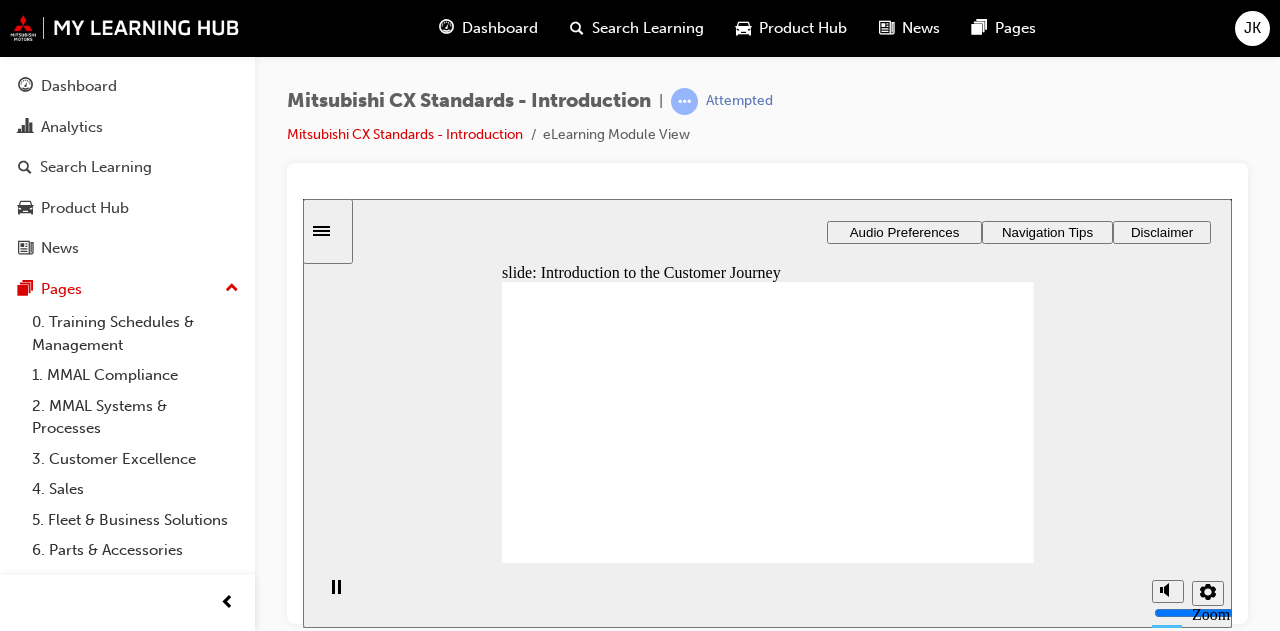 click 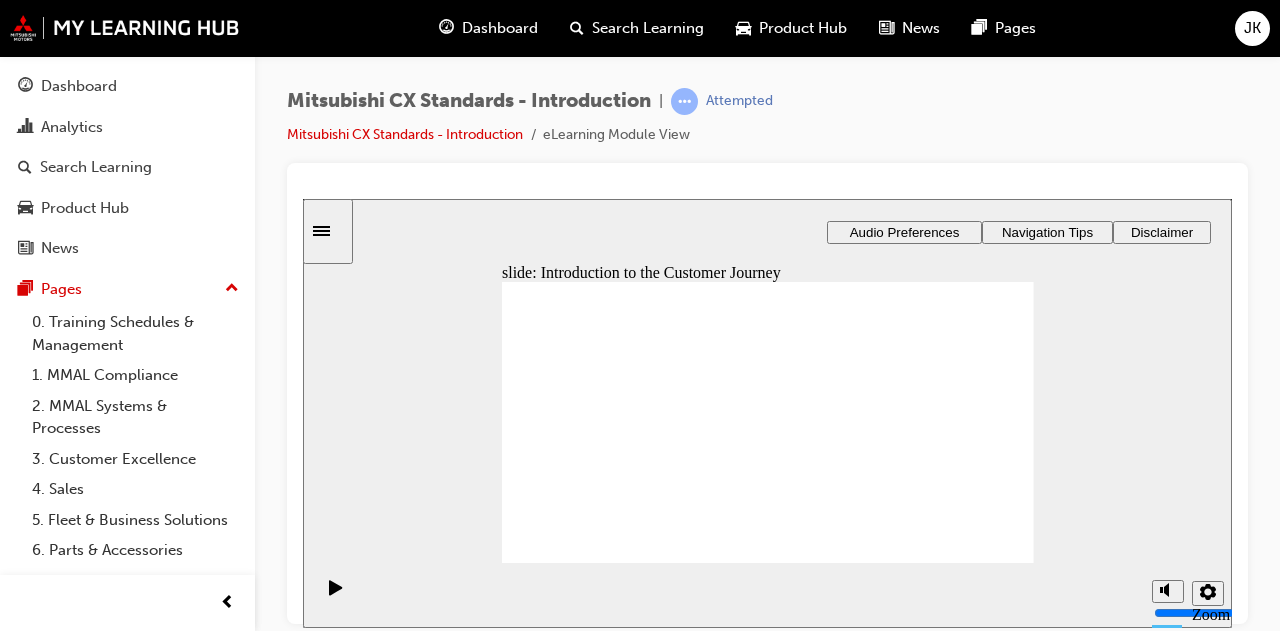 click 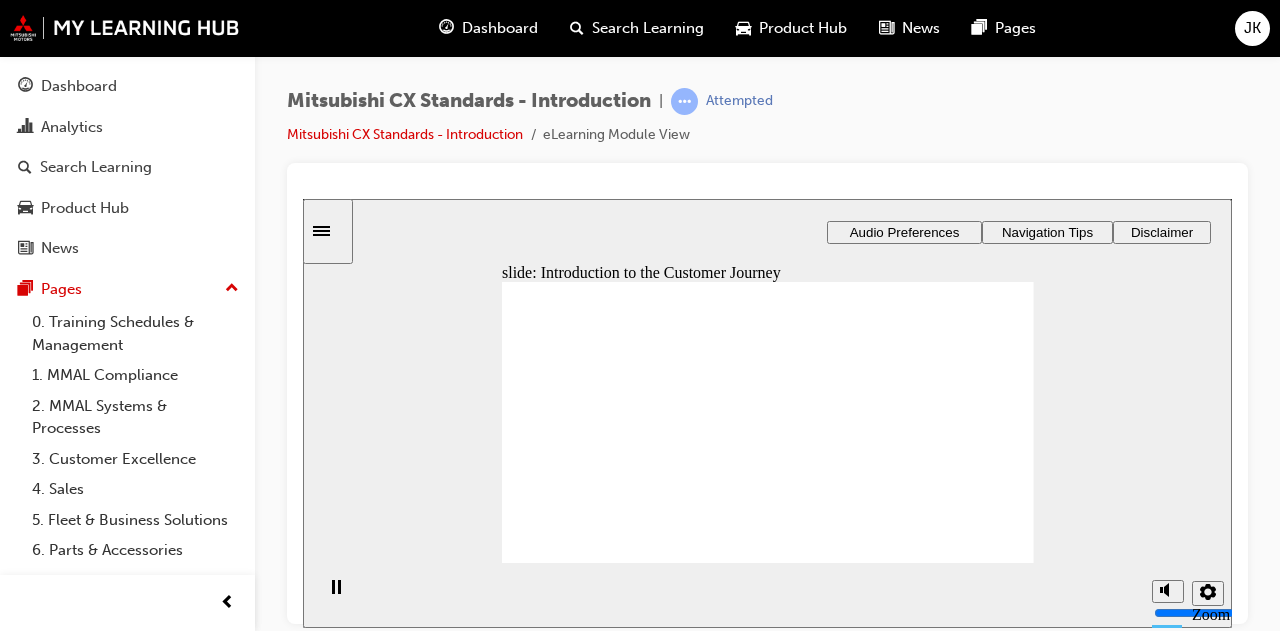 click 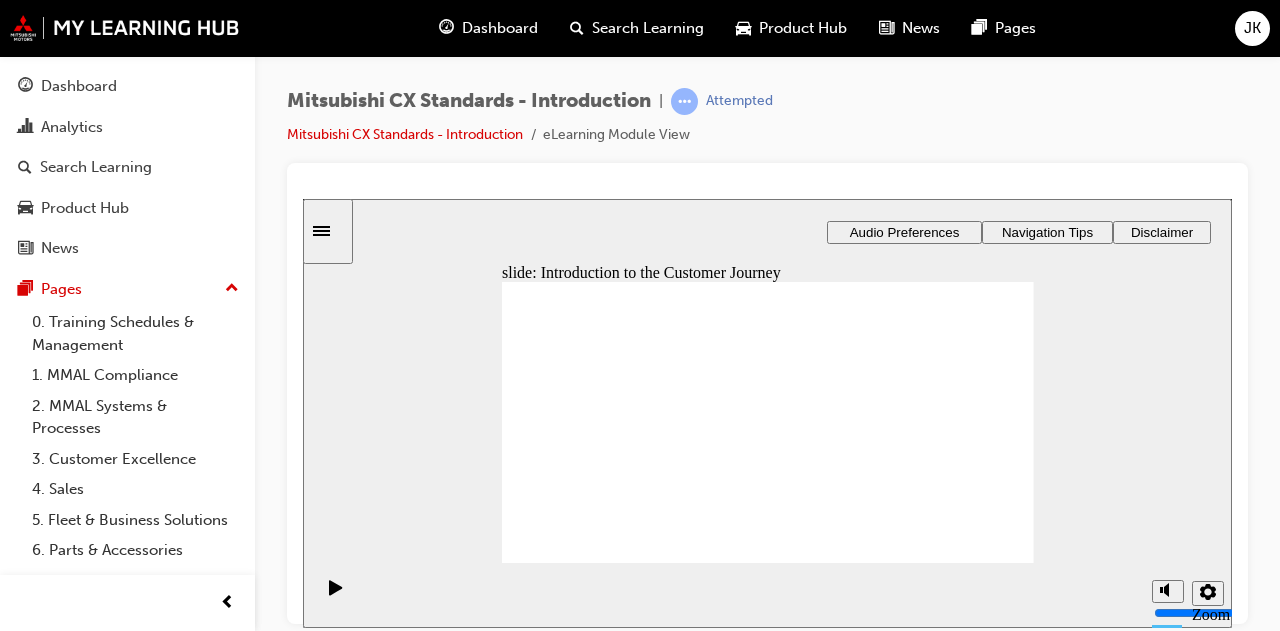 click 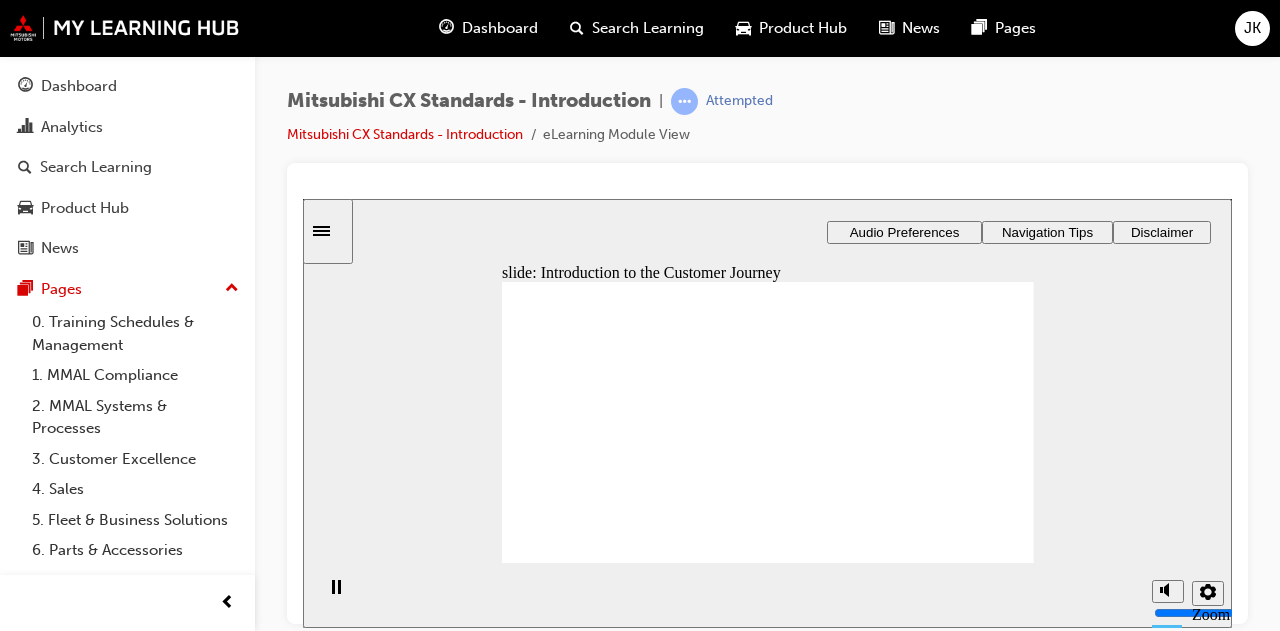 click 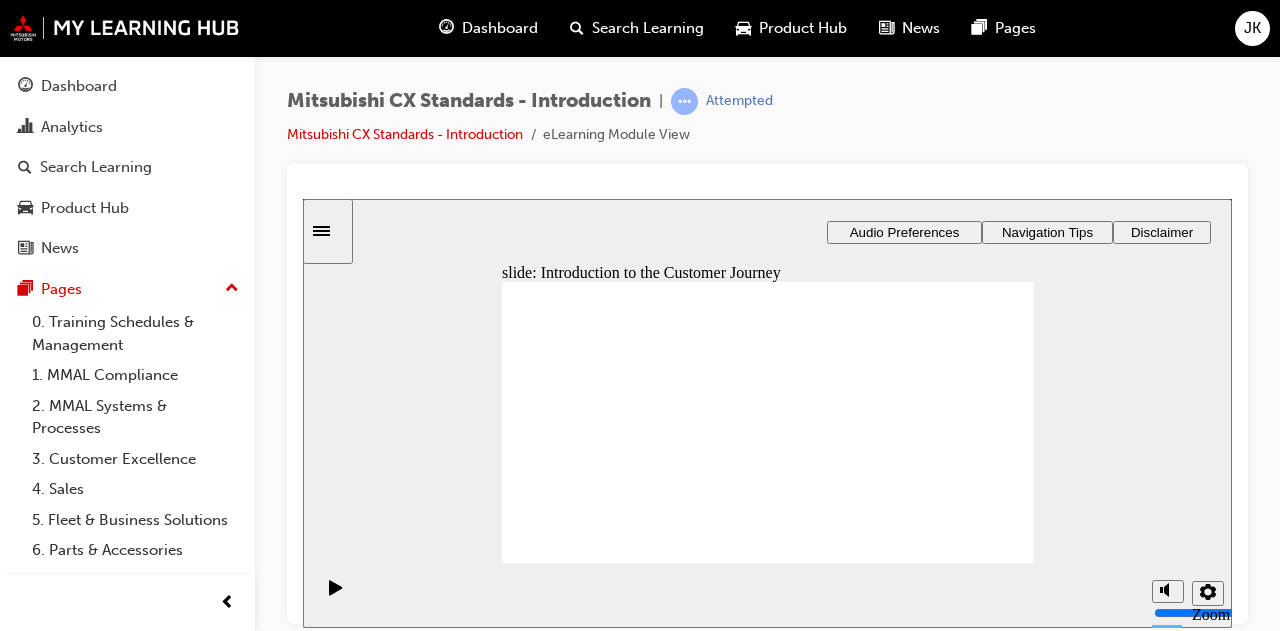 click 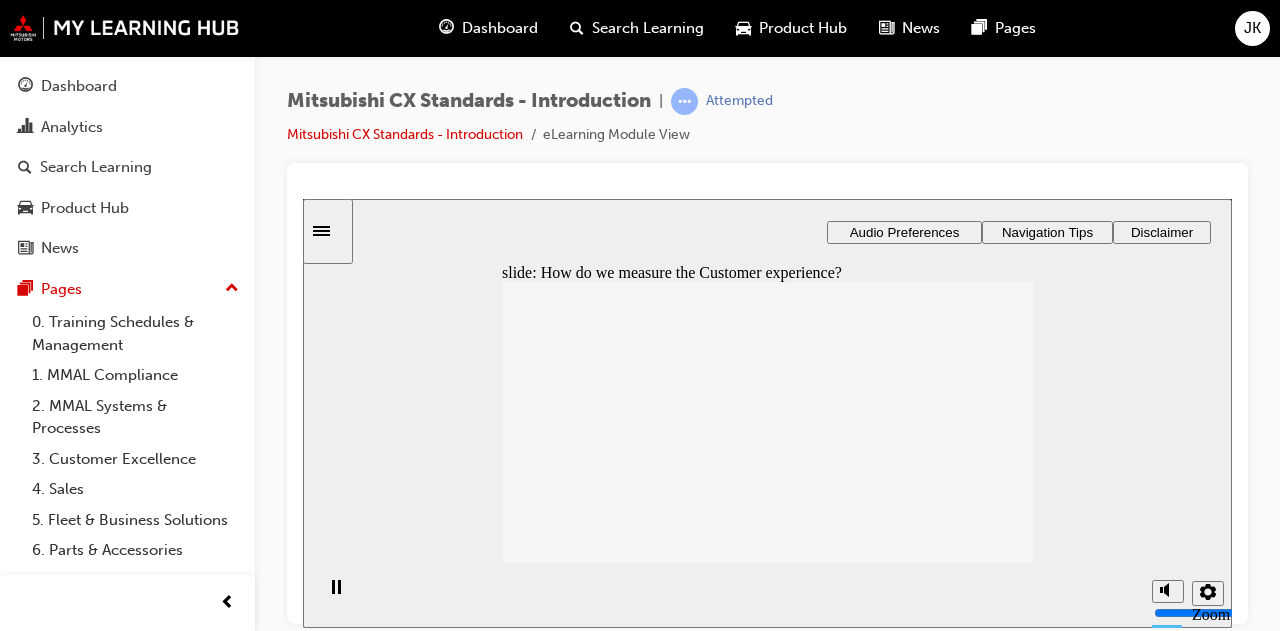 click 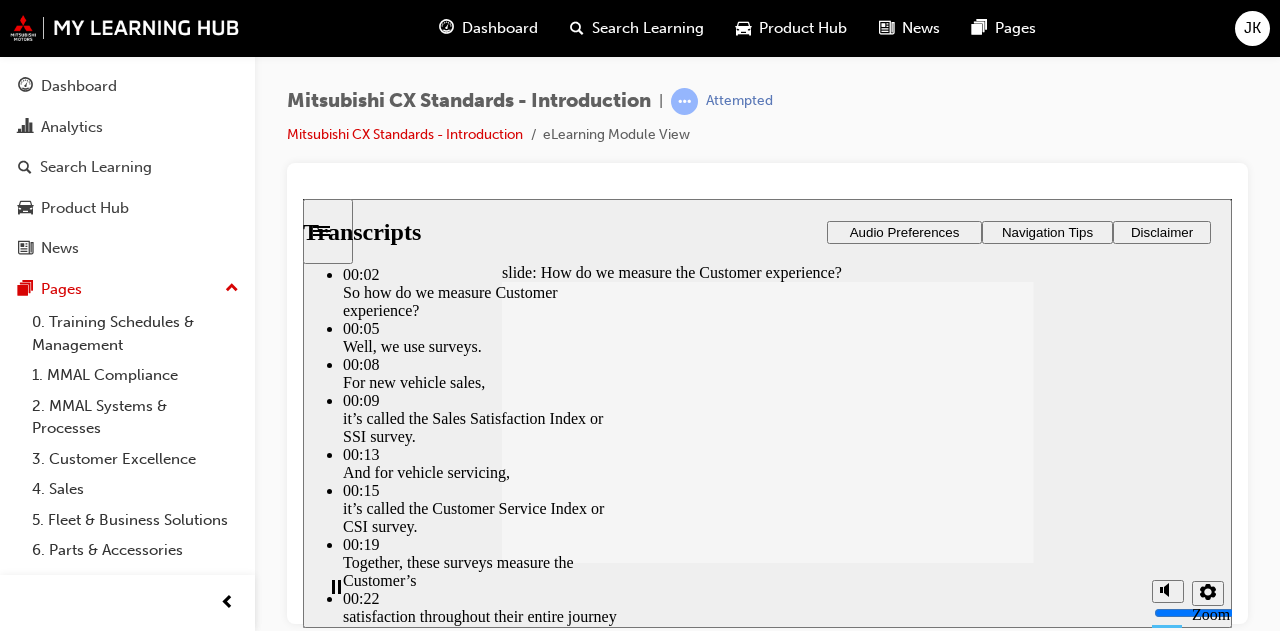 type on "187" 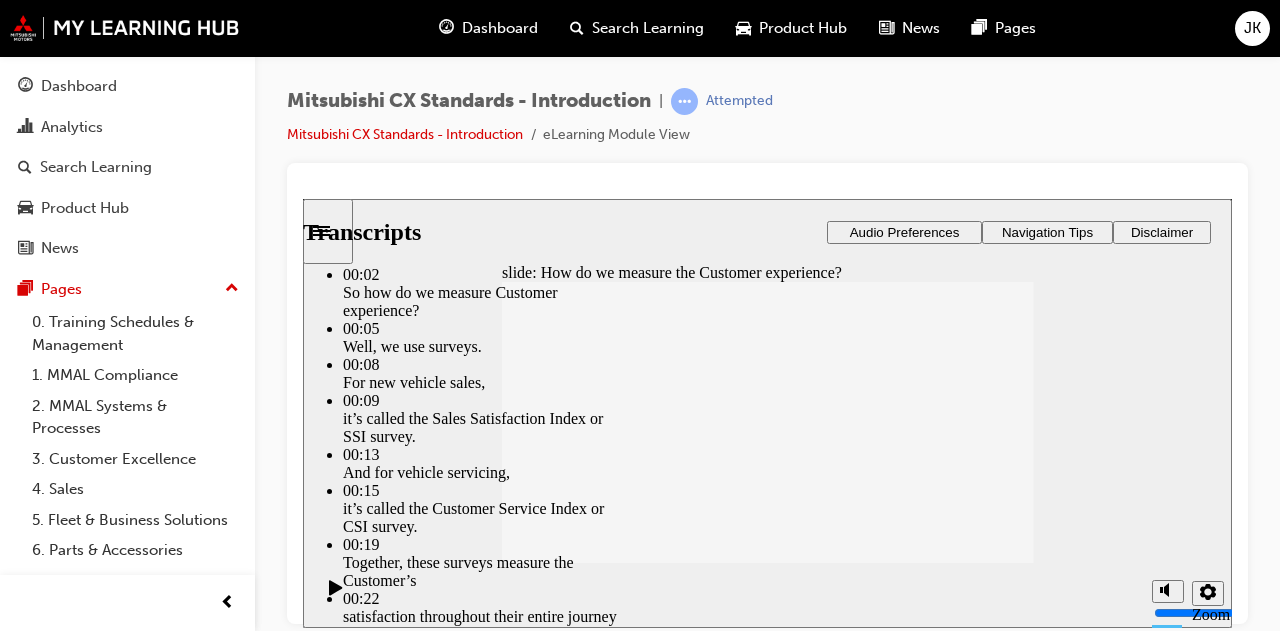 click 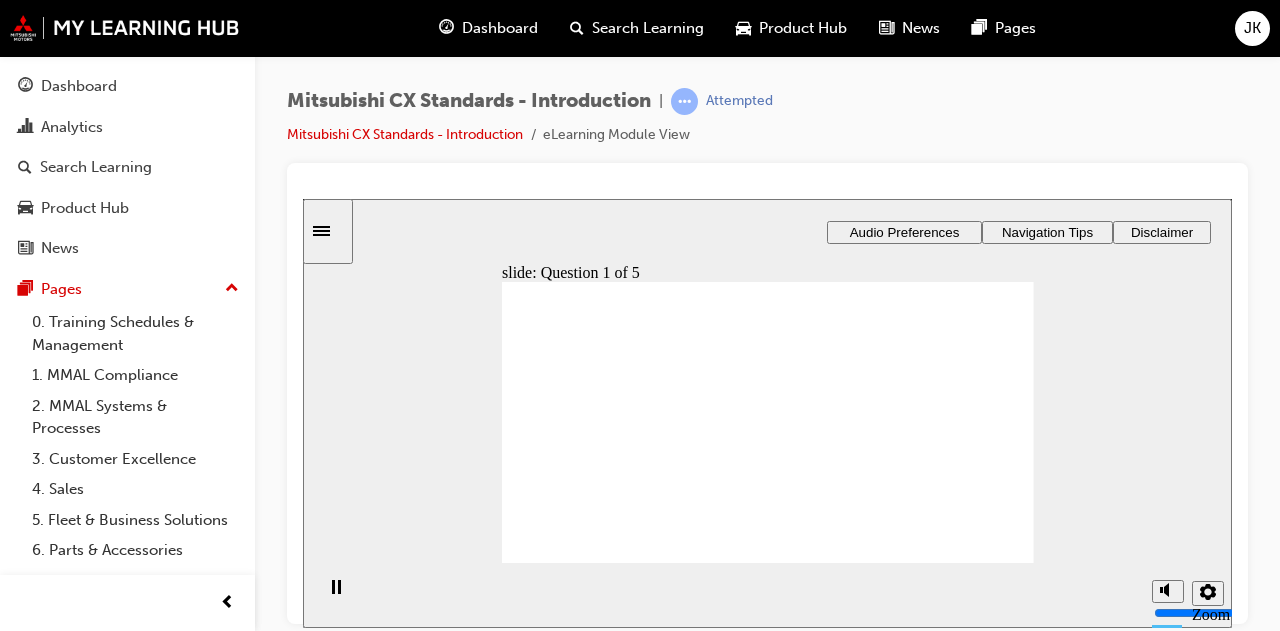 click 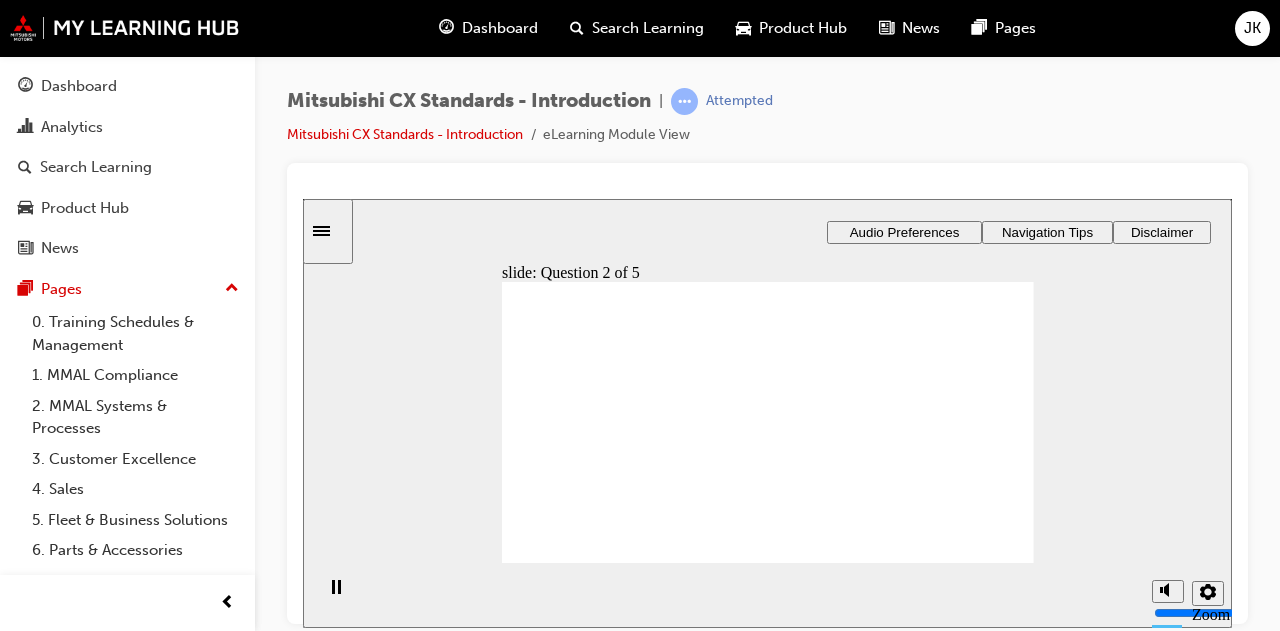 click 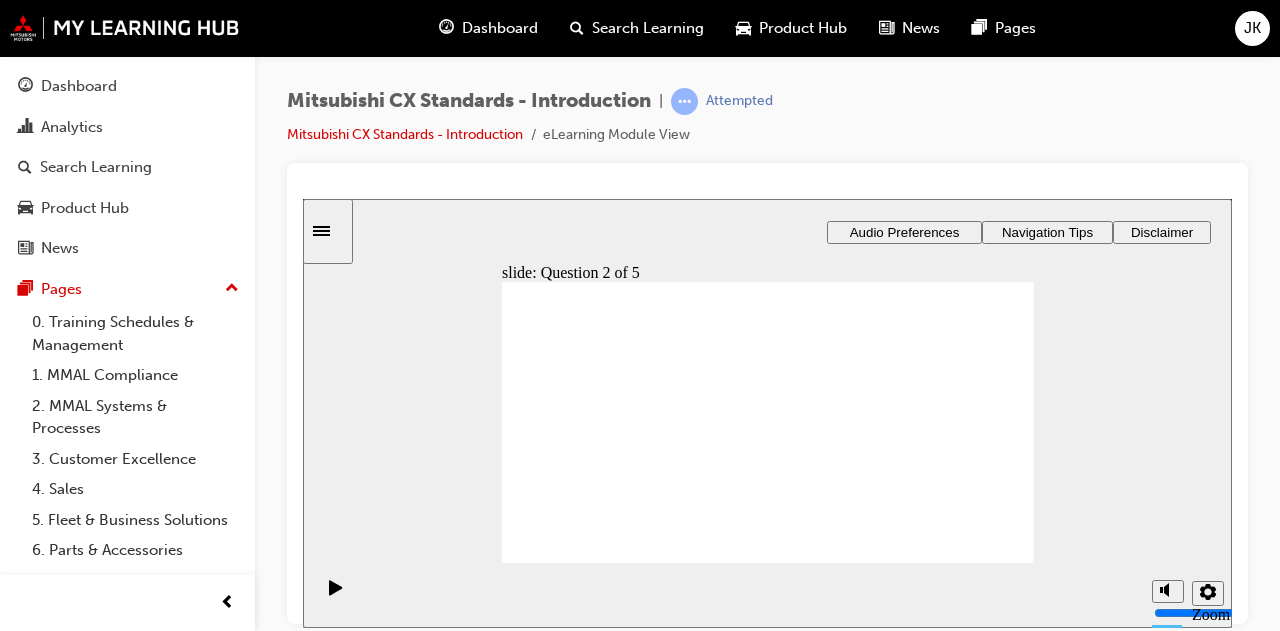 click 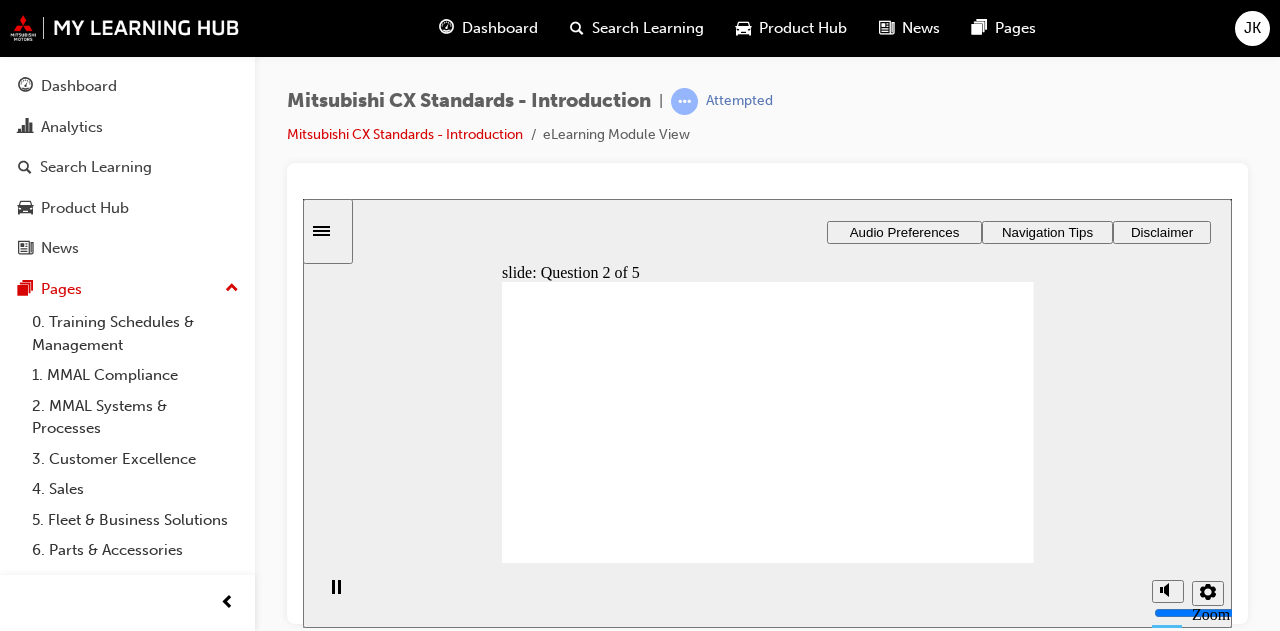 click 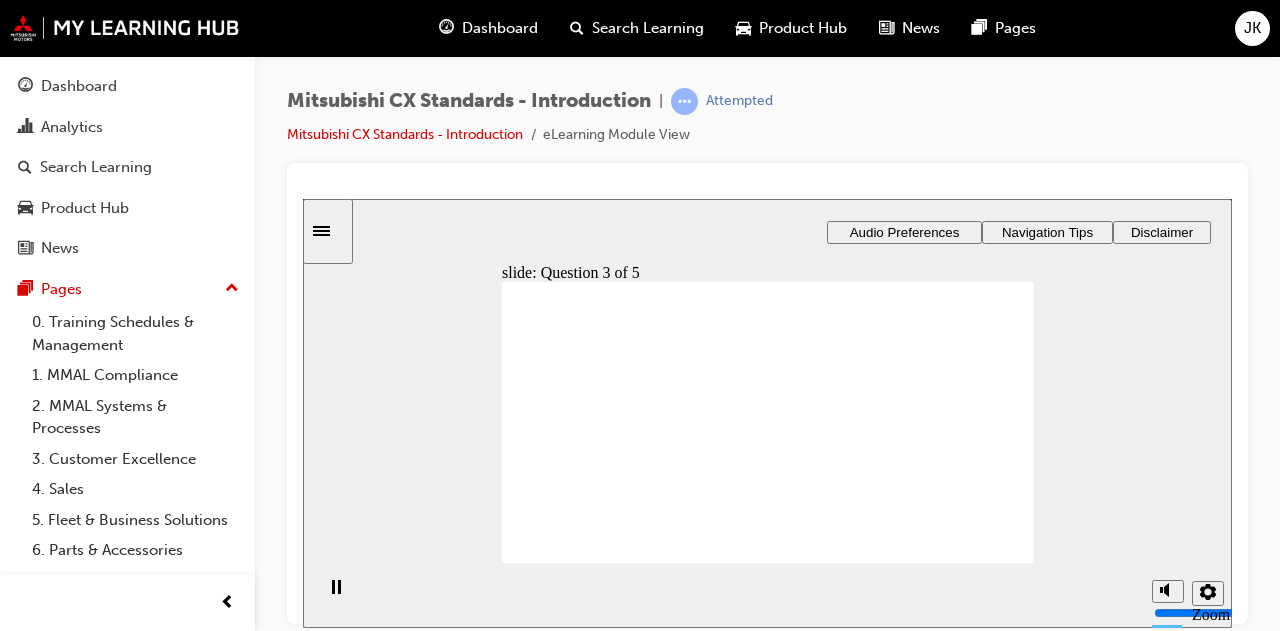 drag, startPoint x: 735, startPoint y: 411, endPoint x: 765, endPoint y: 408, distance: 30.149628 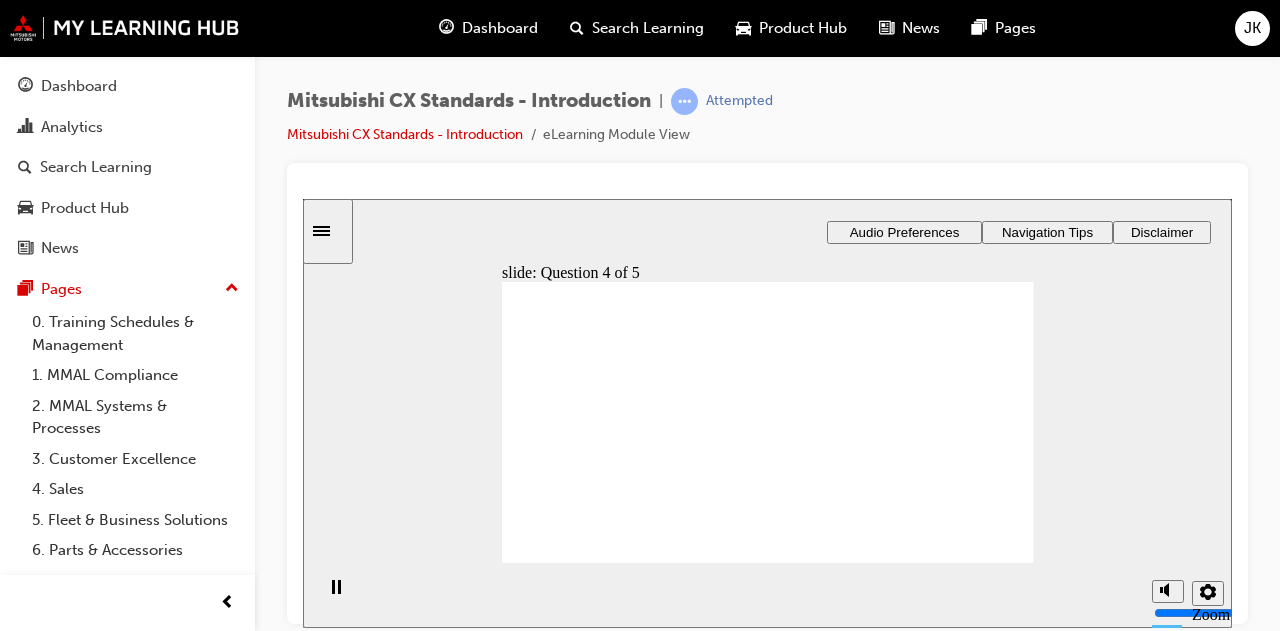 click 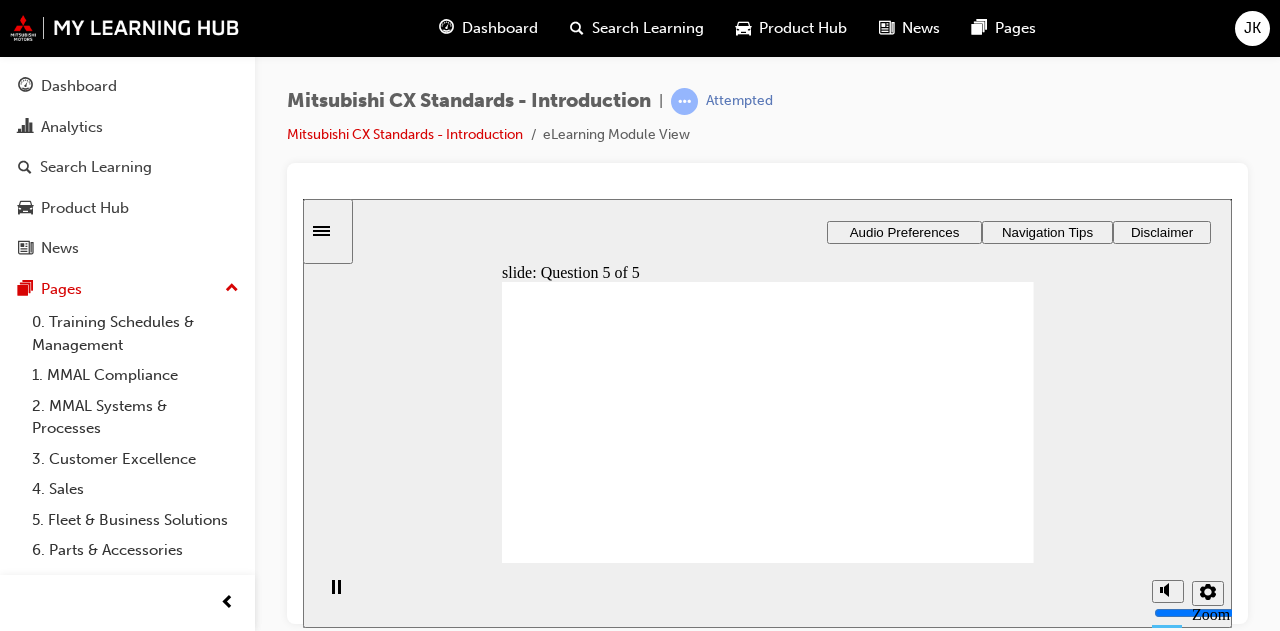 click 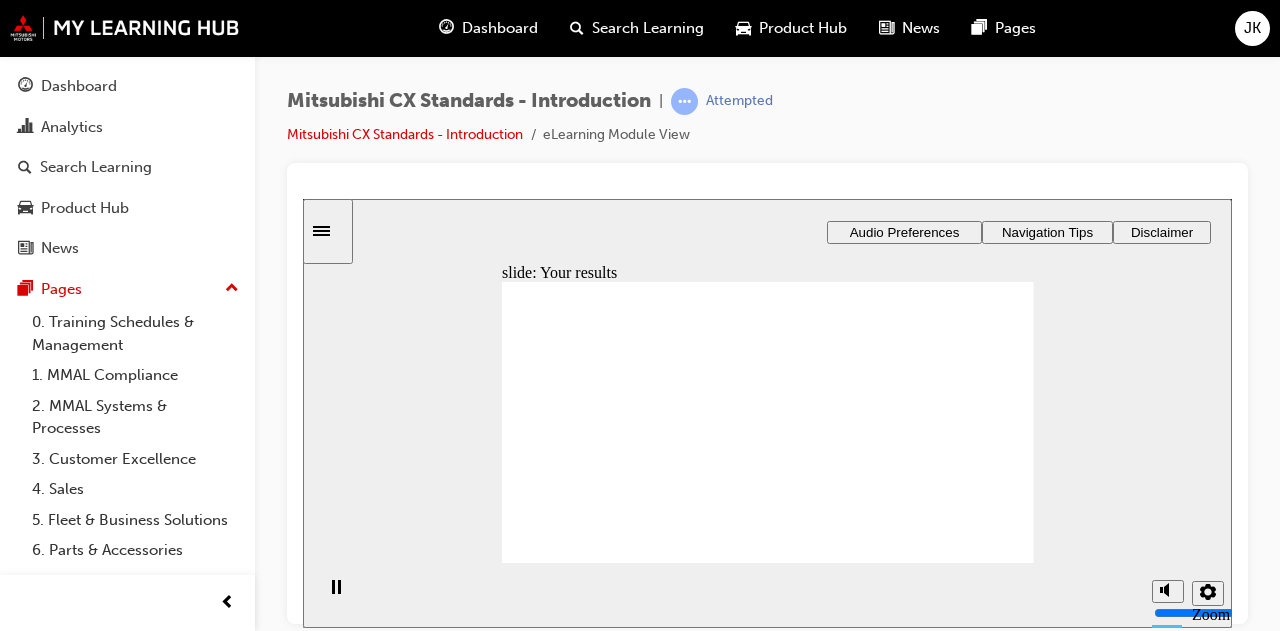 click 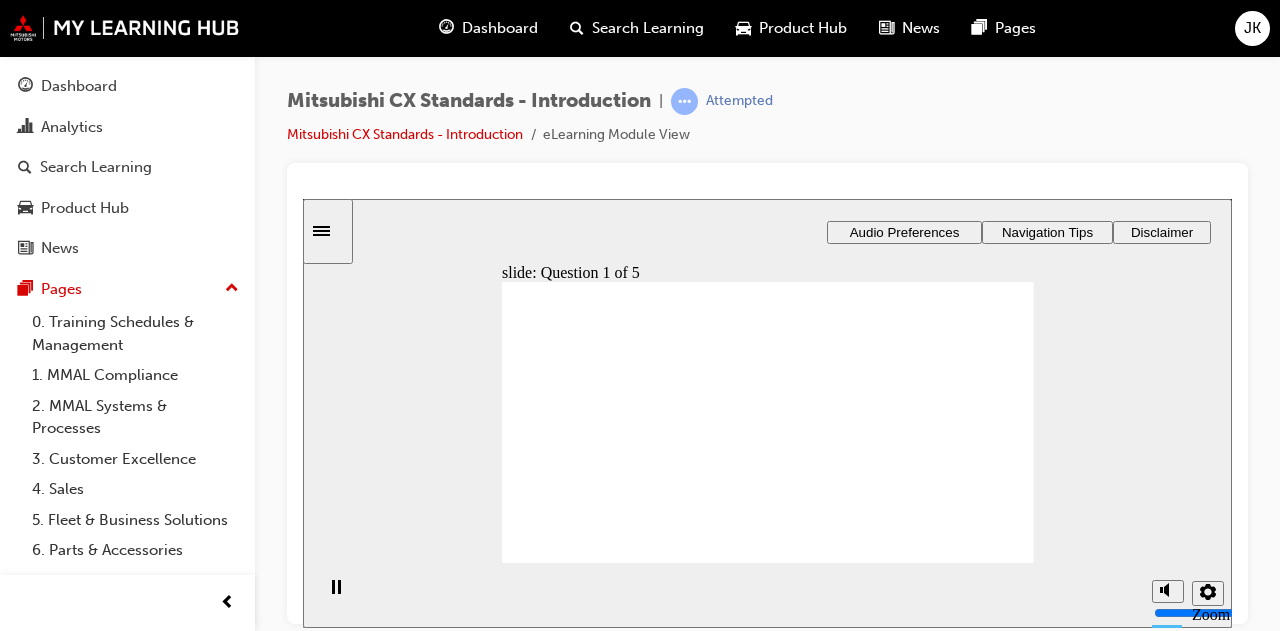 click 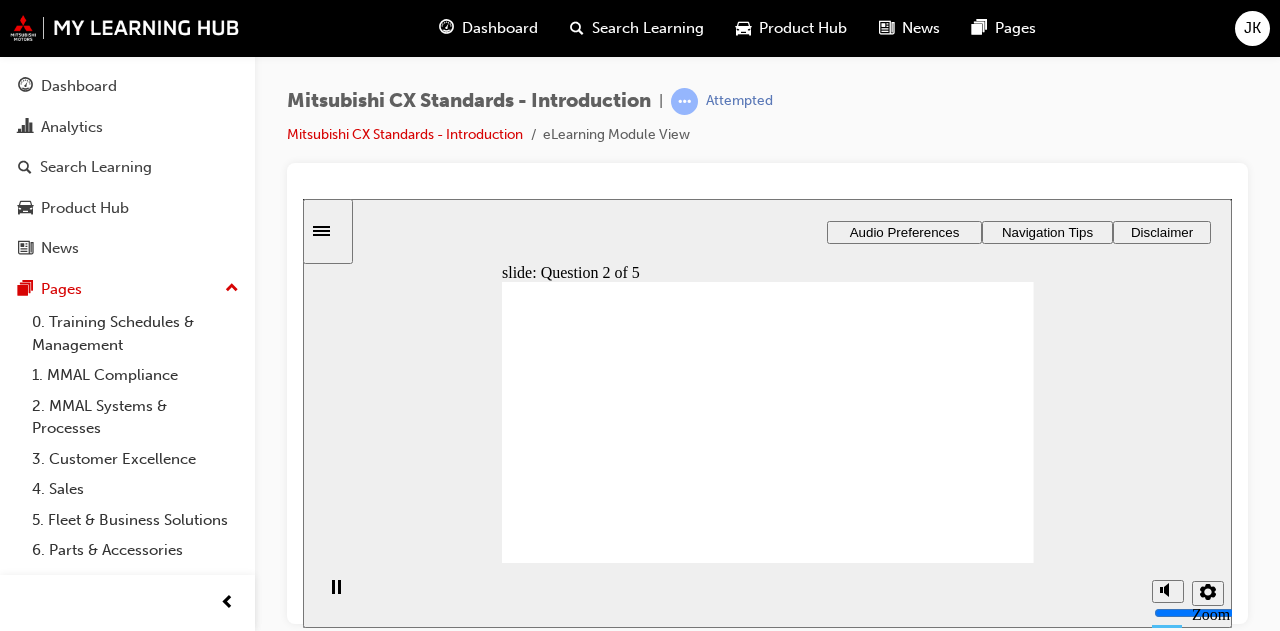 click 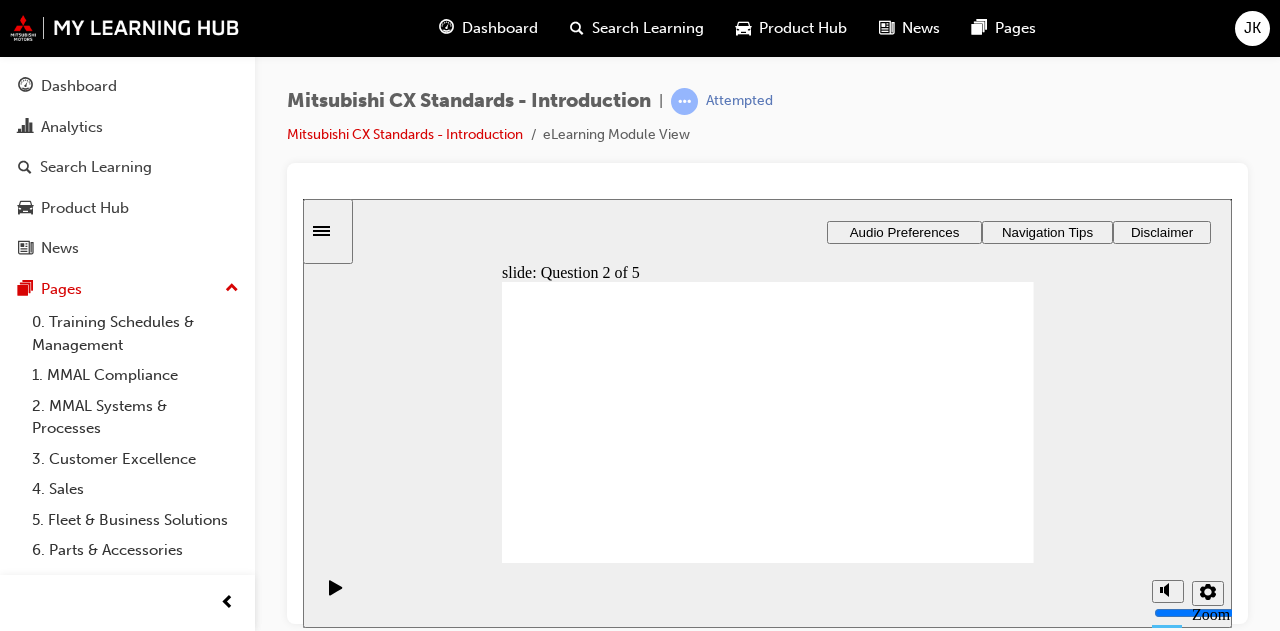 click 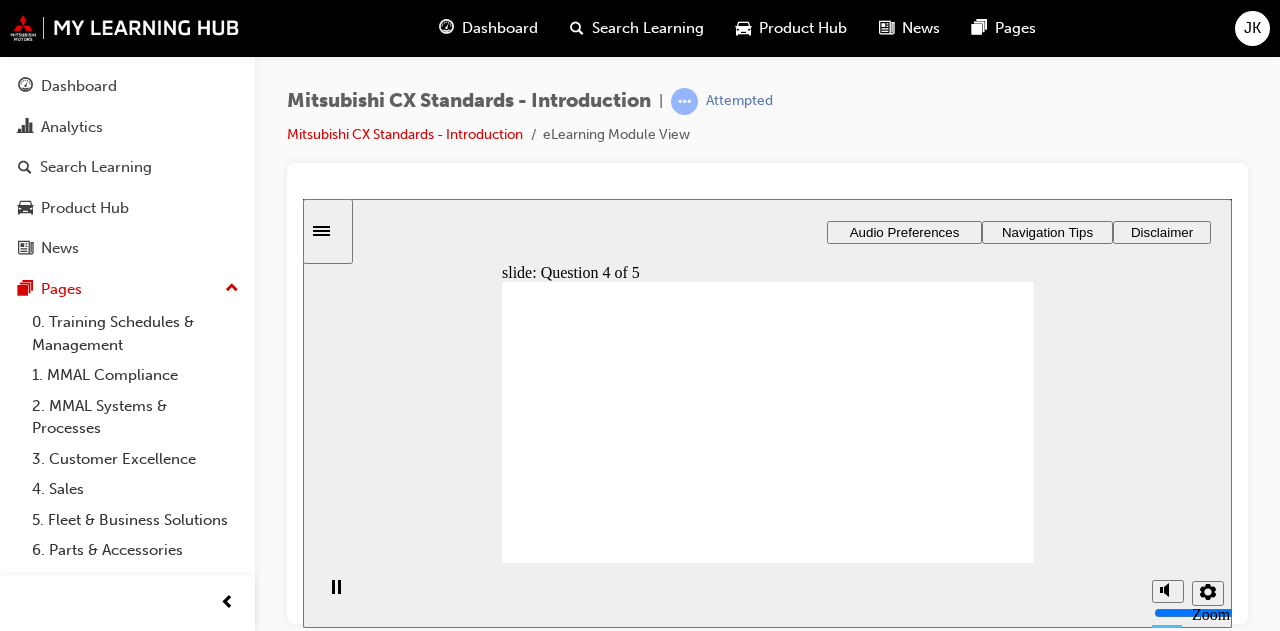 click 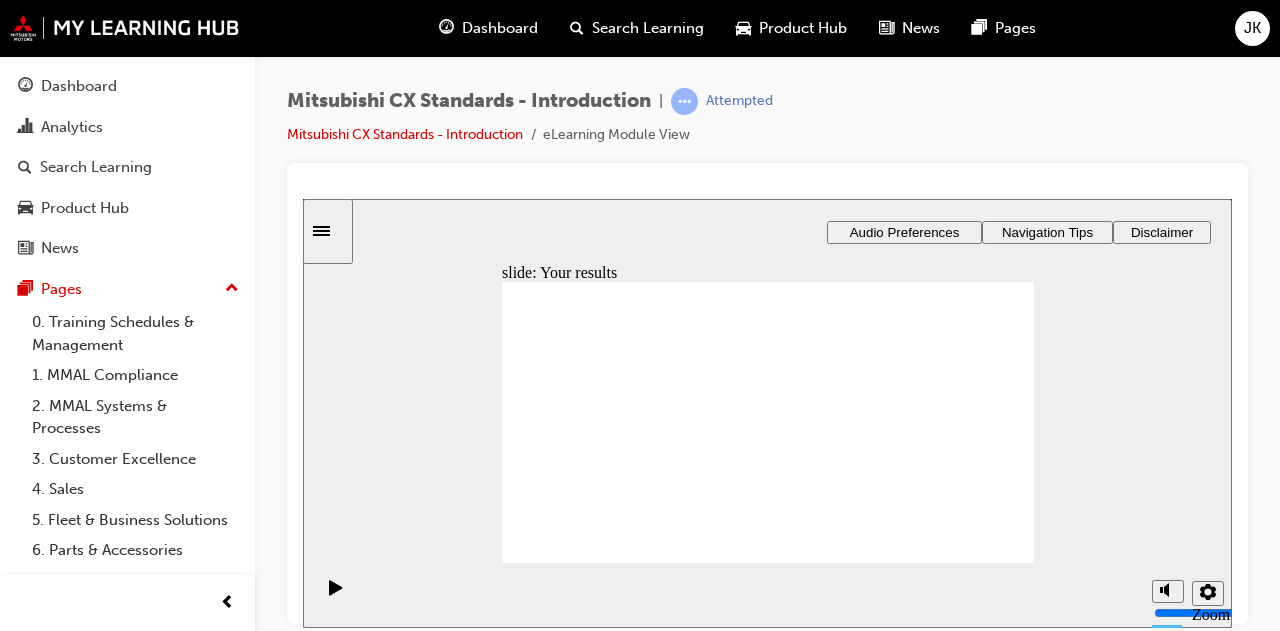 click 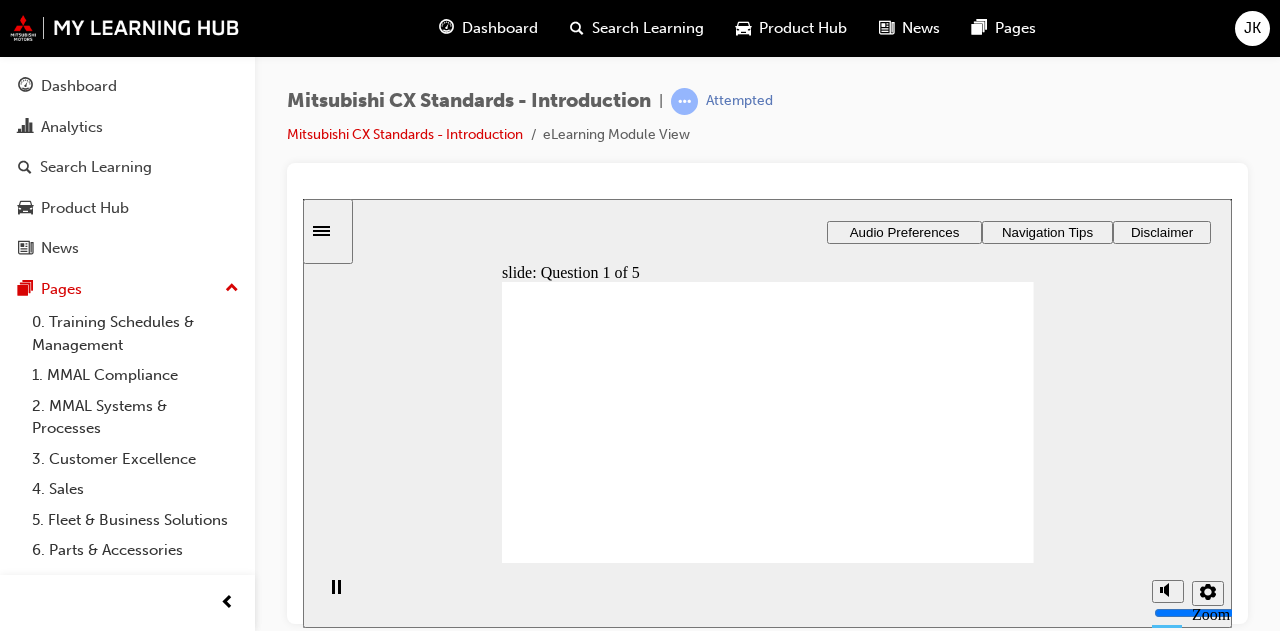 click 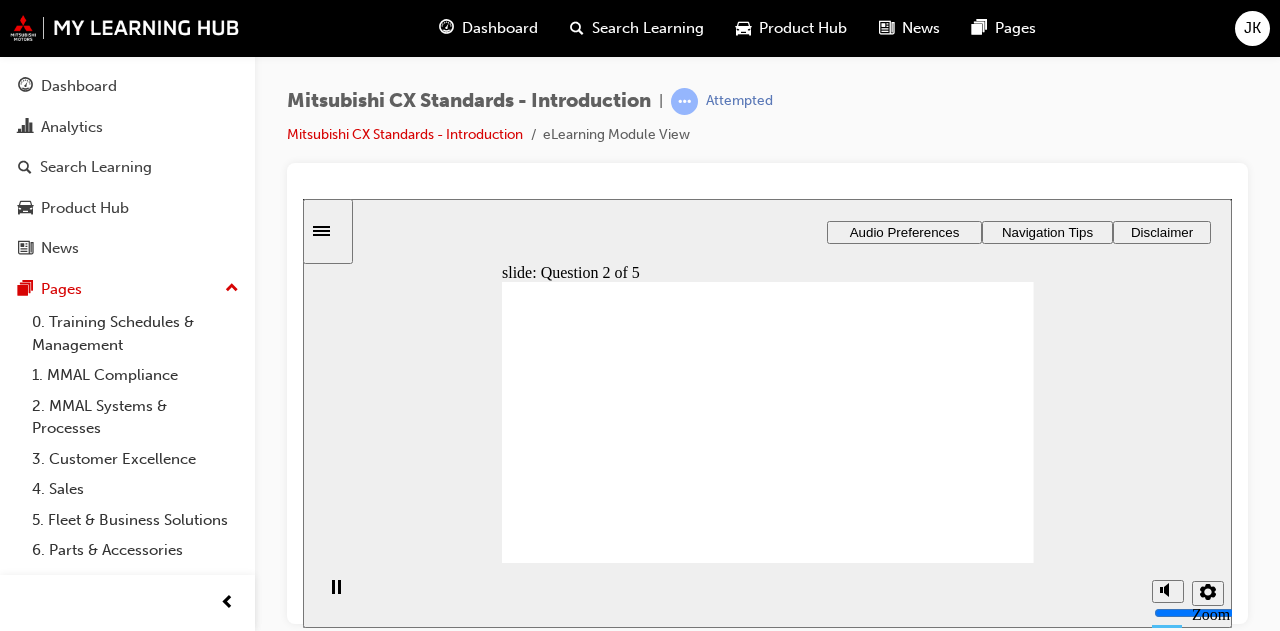 click 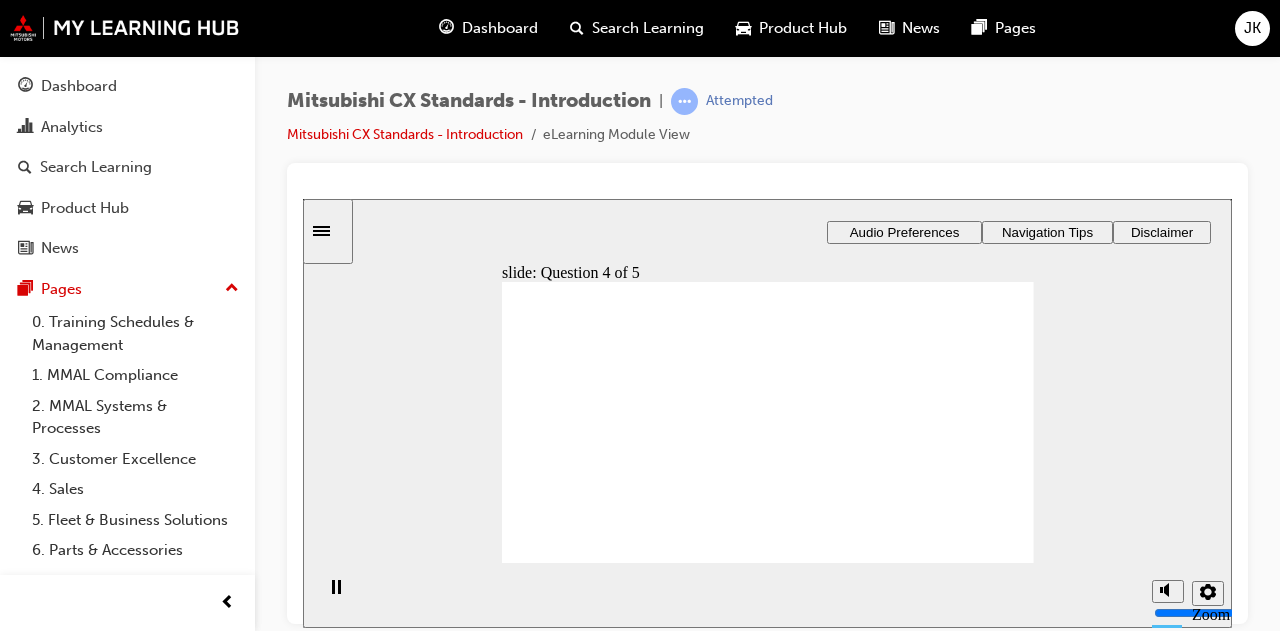 click 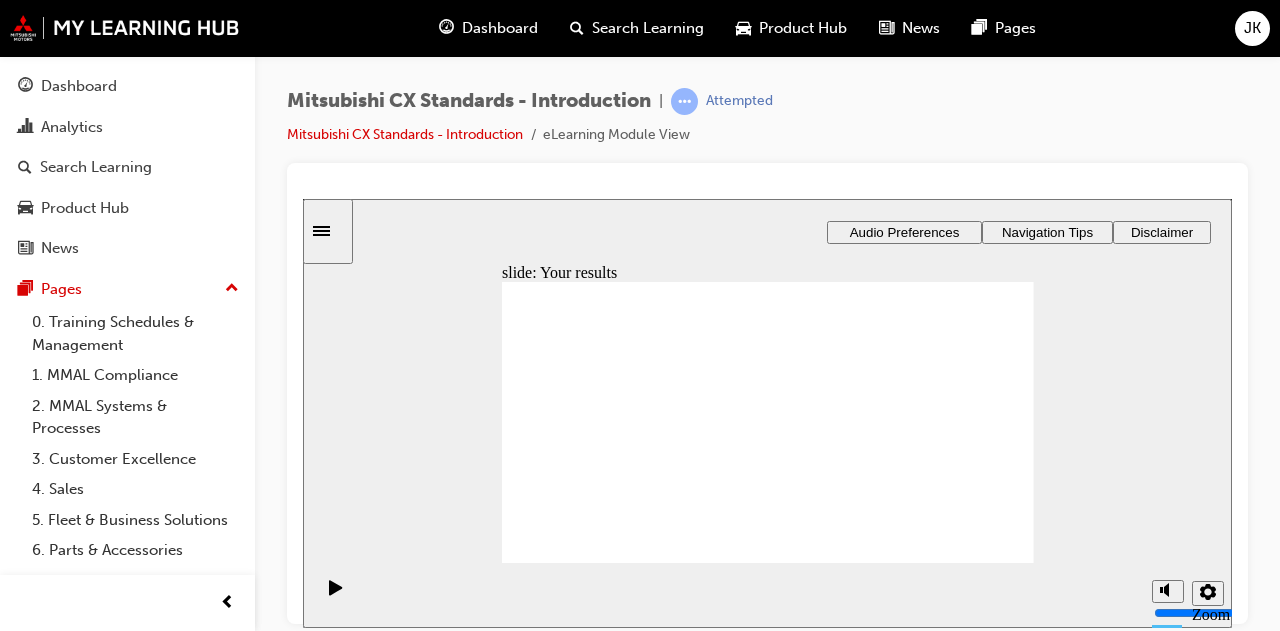 click 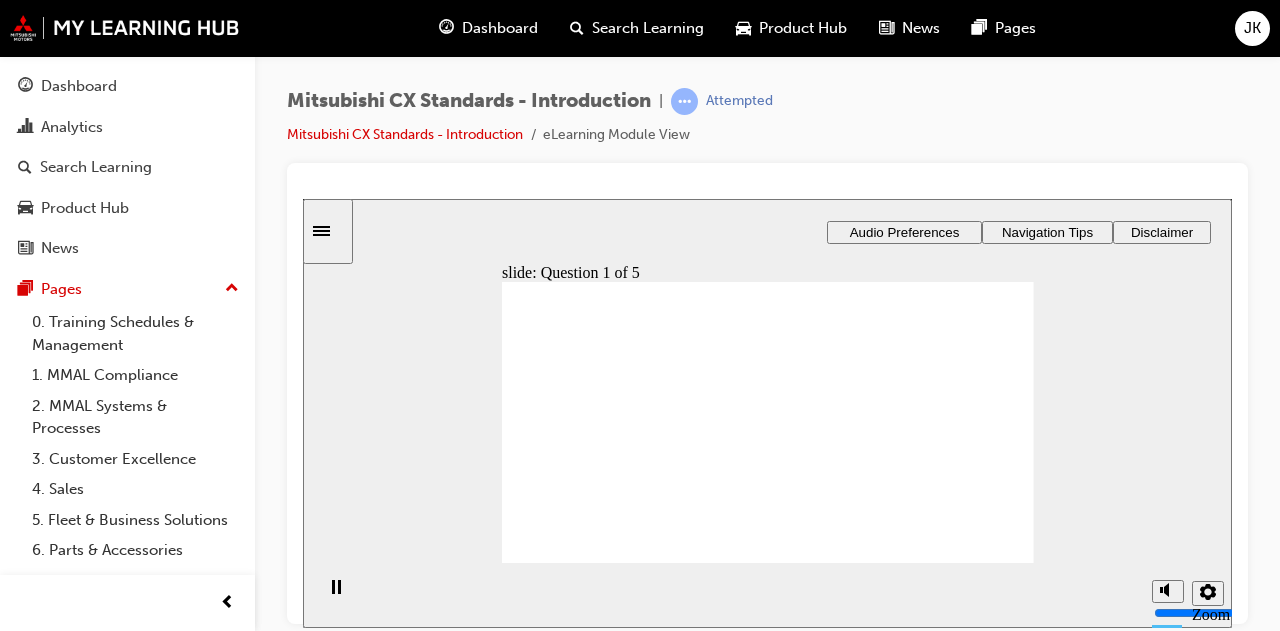 click 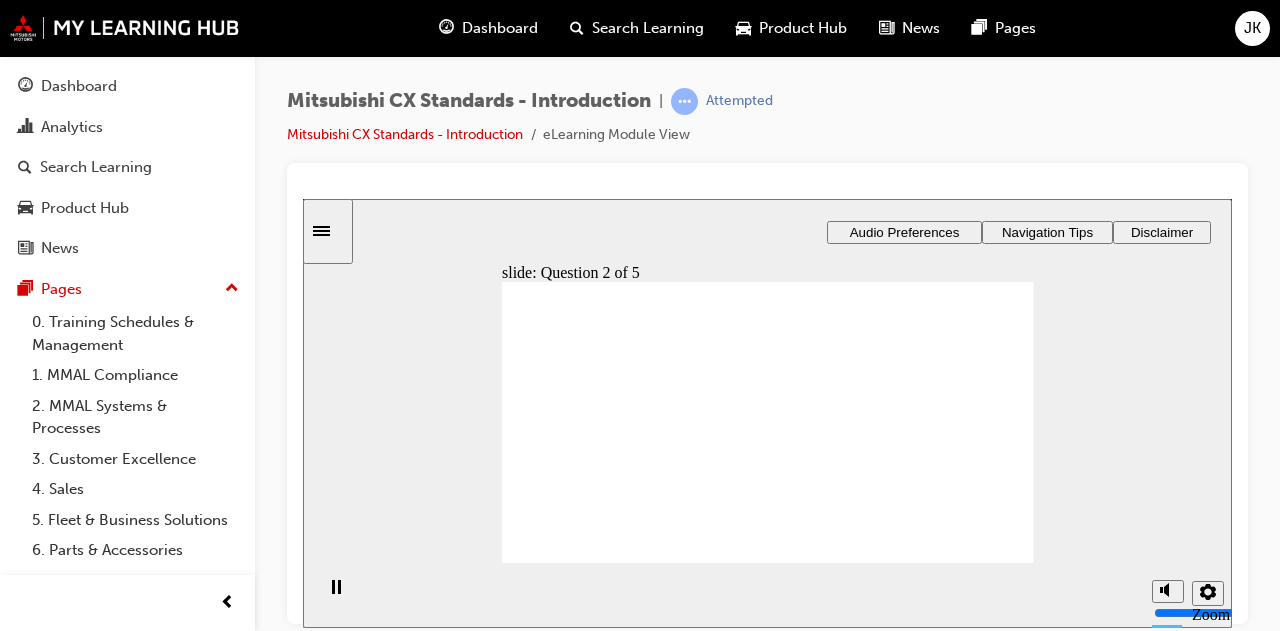 click 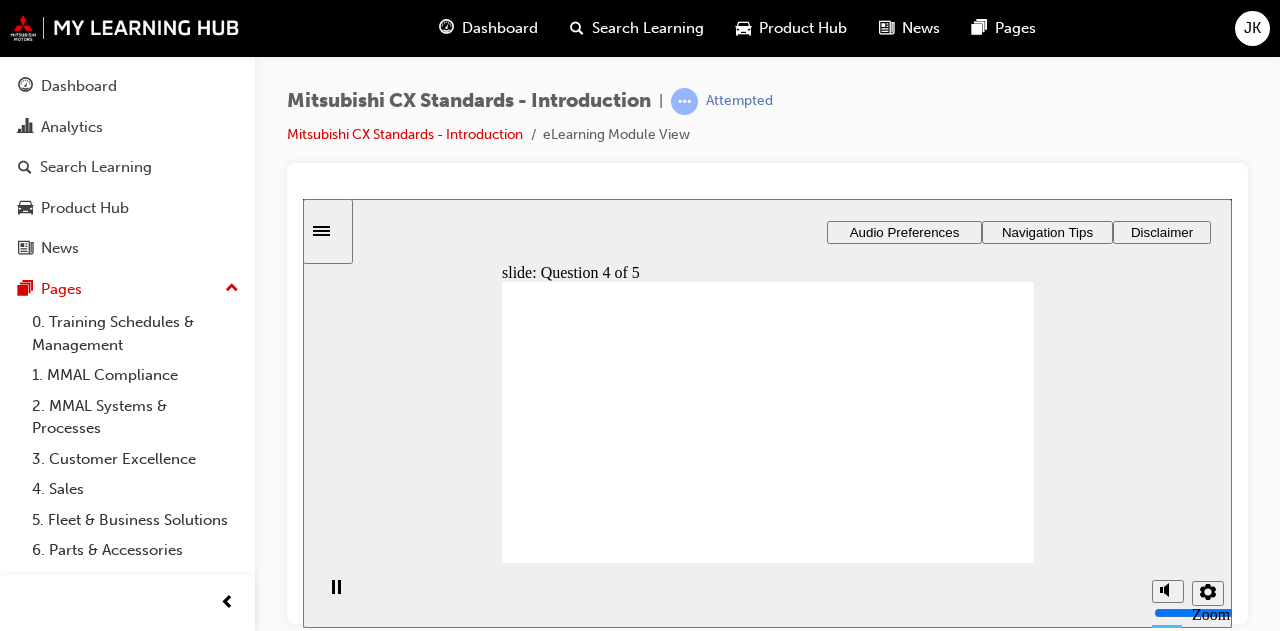 click 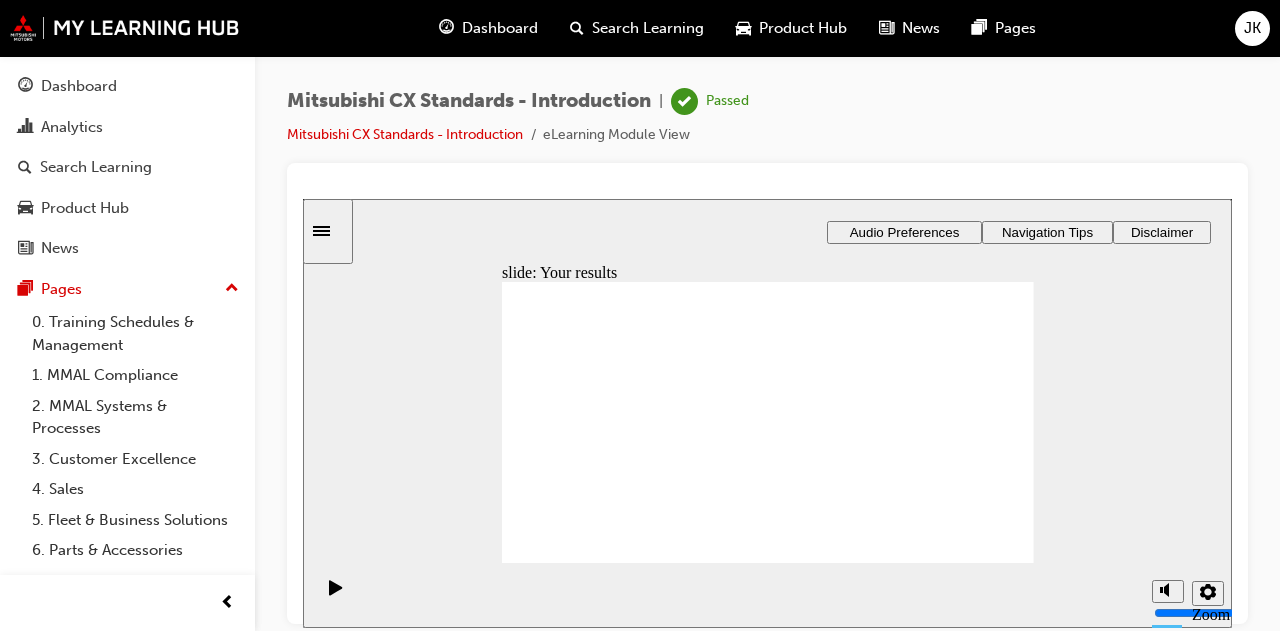 click 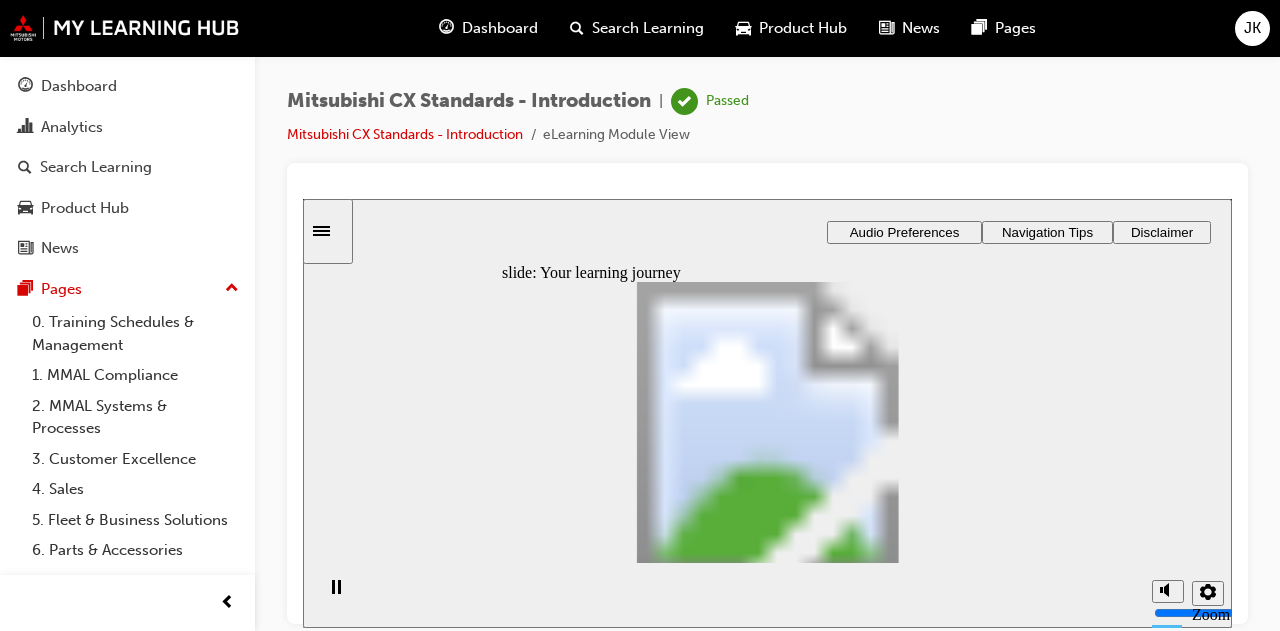 click 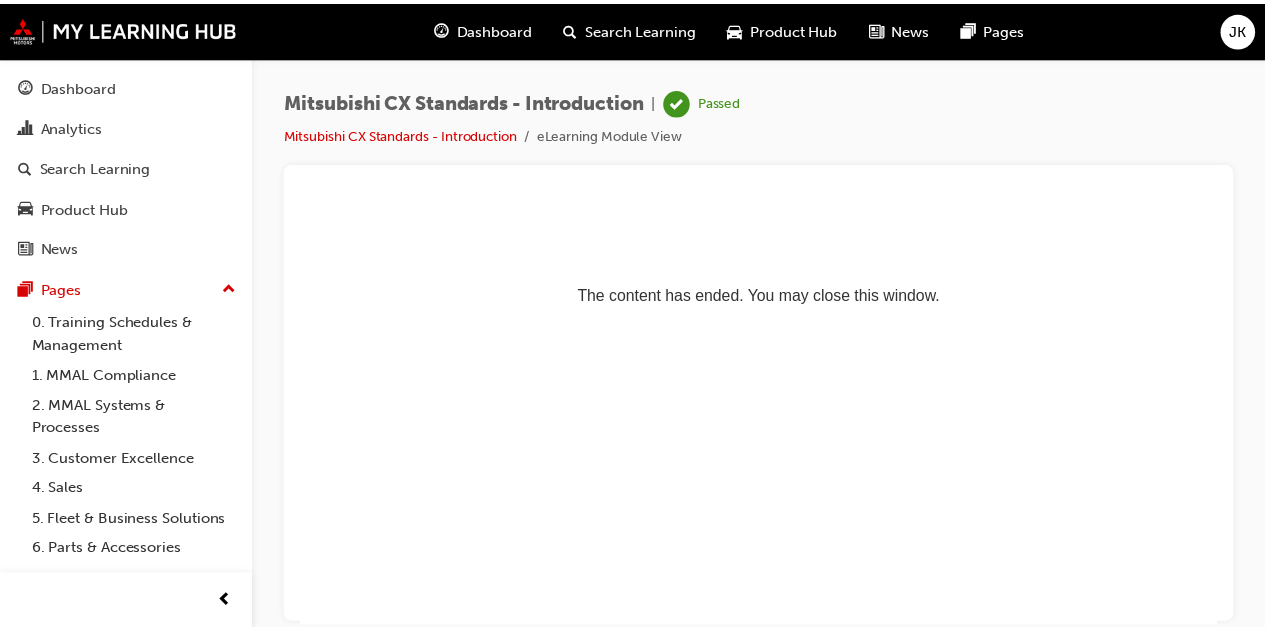 scroll, scrollTop: 0, scrollLeft: 0, axis: both 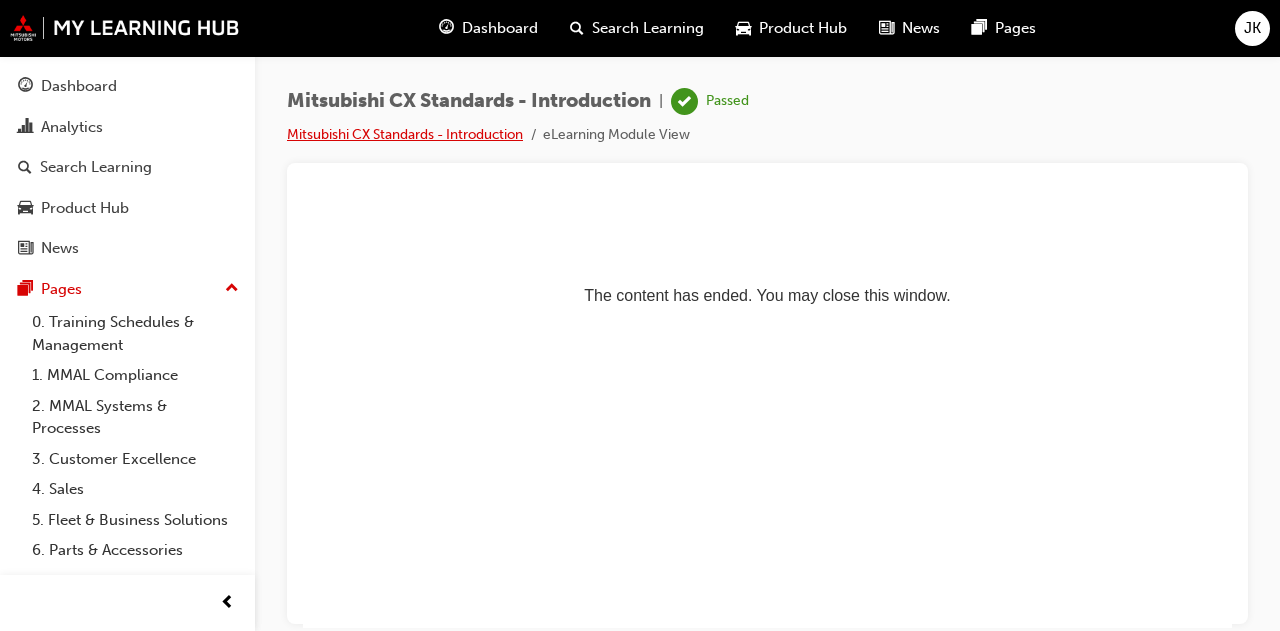 click on "Mitsubishi CX Standards - Introduction" at bounding box center (405, 134) 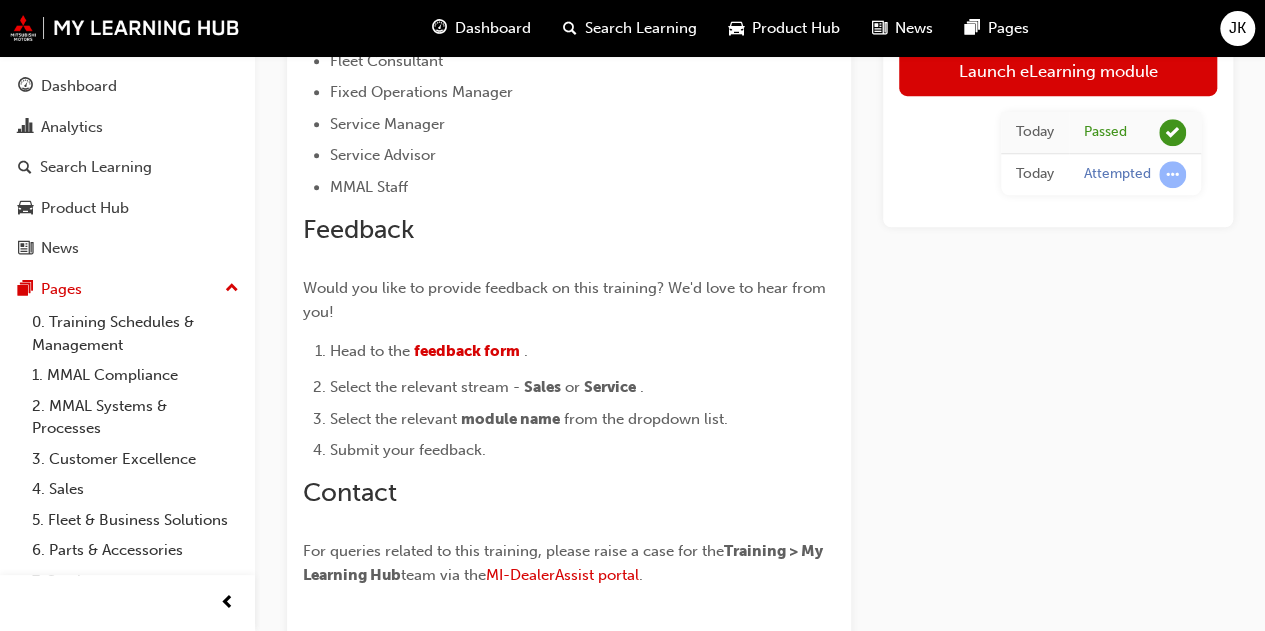 scroll, scrollTop: 864, scrollLeft: 0, axis: vertical 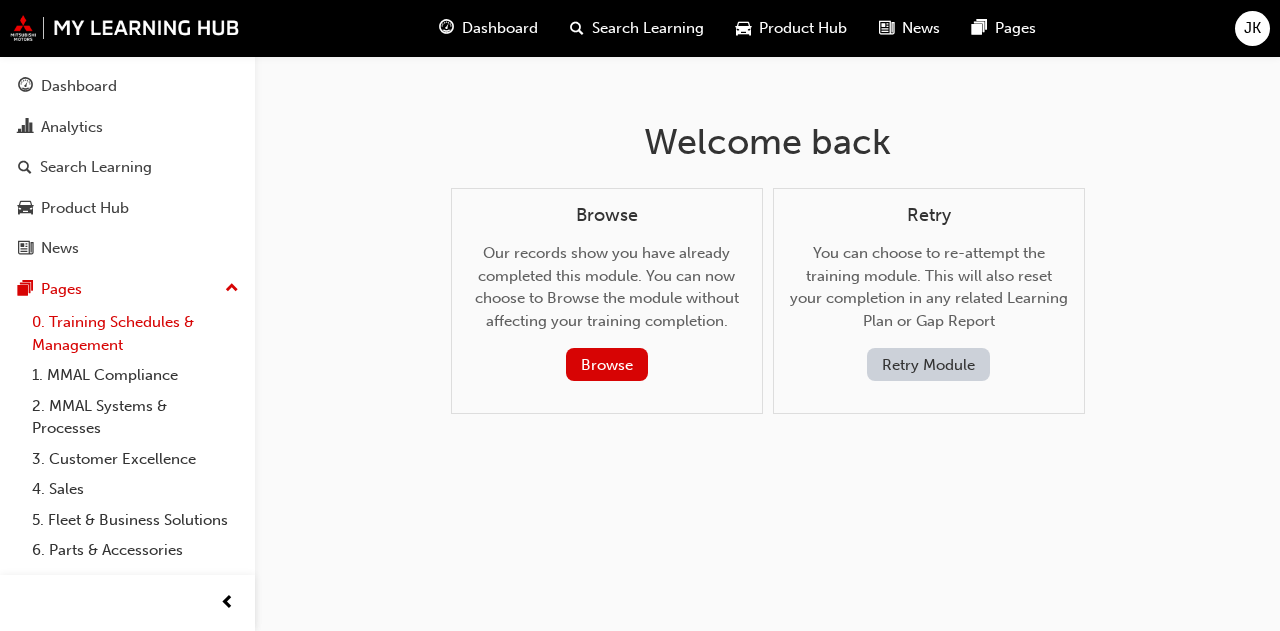 click on "0. Training Schedules & Management" at bounding box center [135, 333] 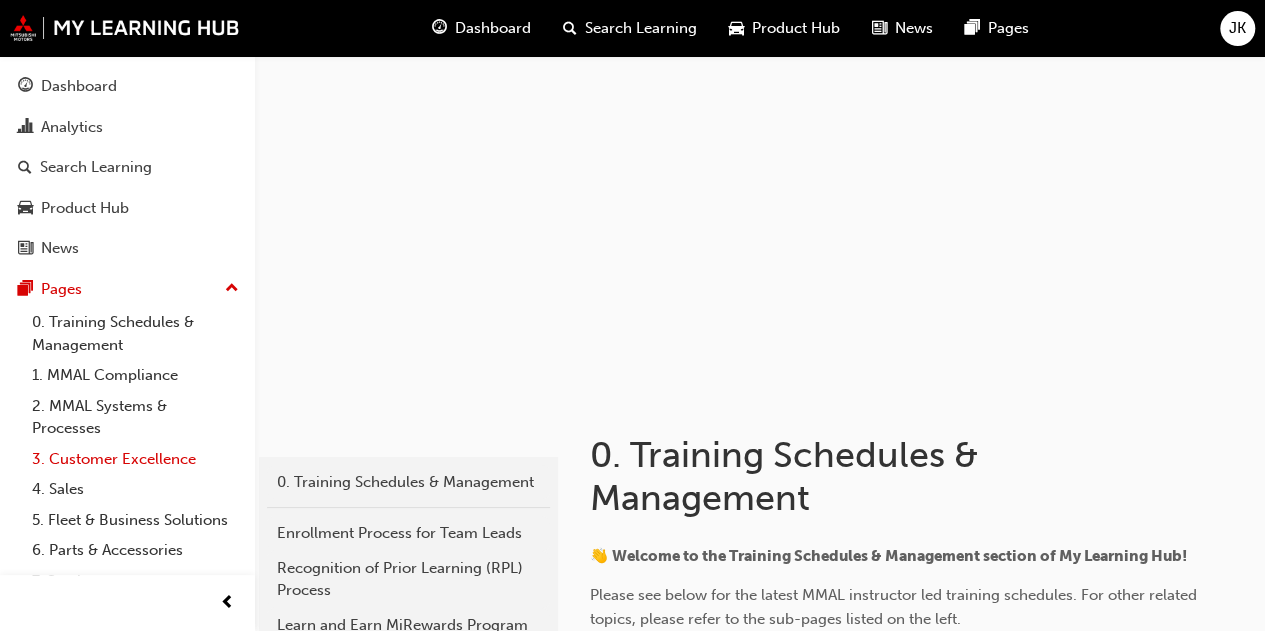 click on "3. Customer Excellence" at bounding box center (135, 459) 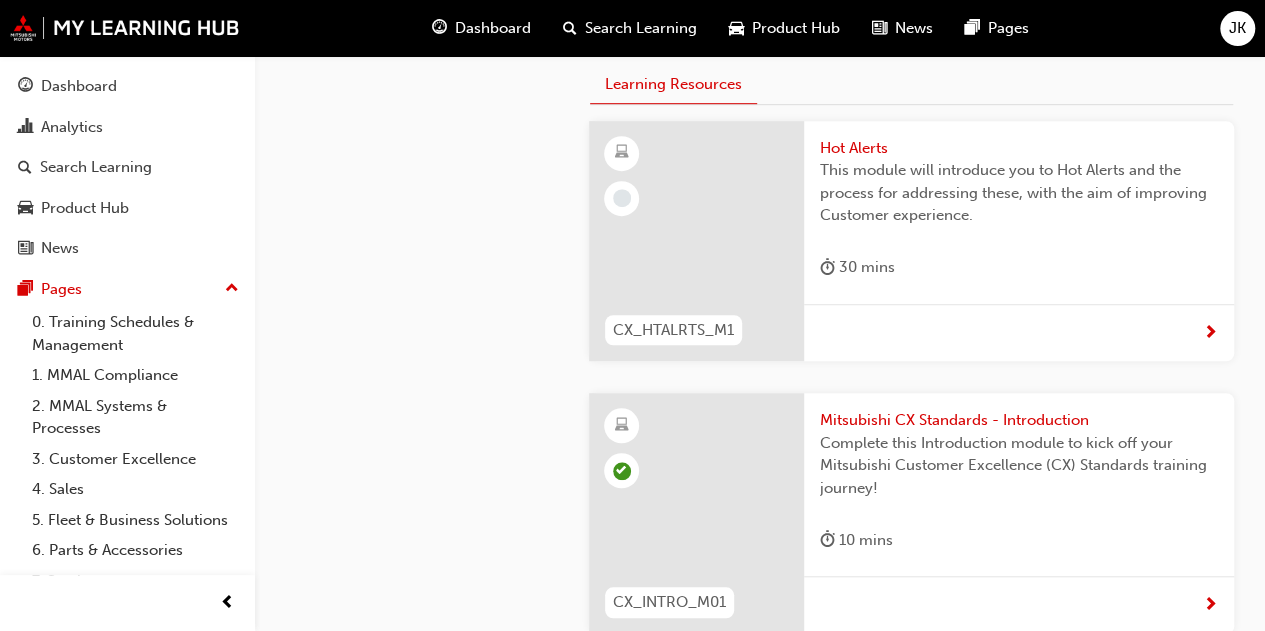 scroll, scrollTop: 536, scrollLeft: 0, axis: vertical 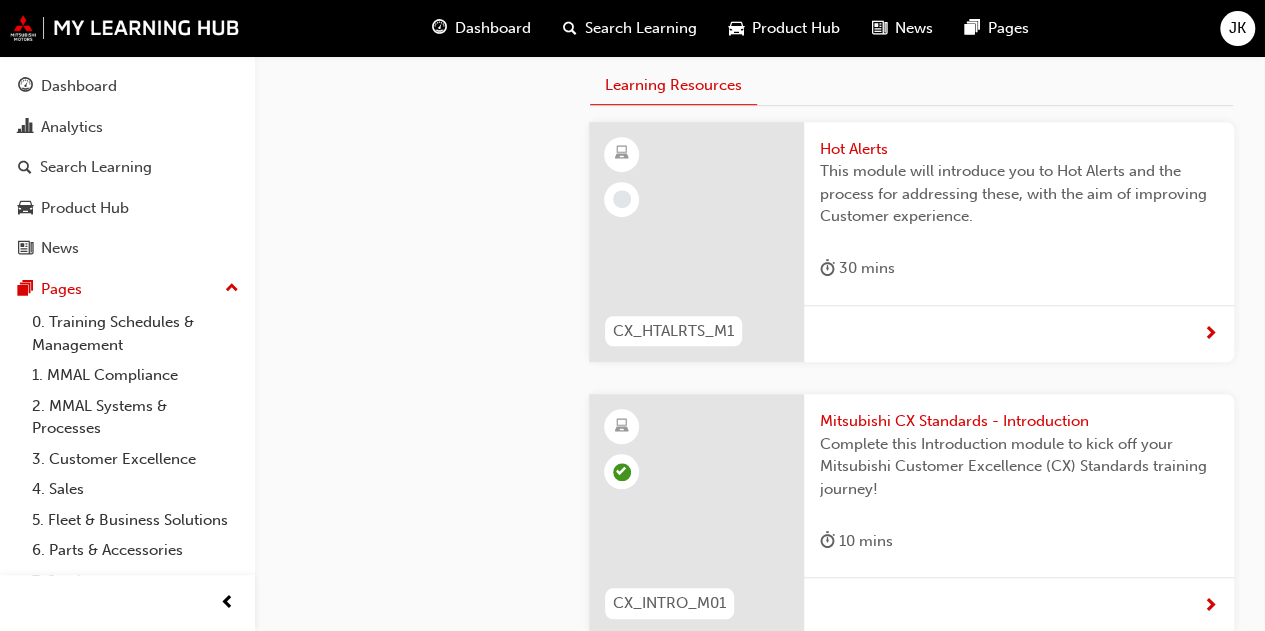 click at bounding box center (696, 242) 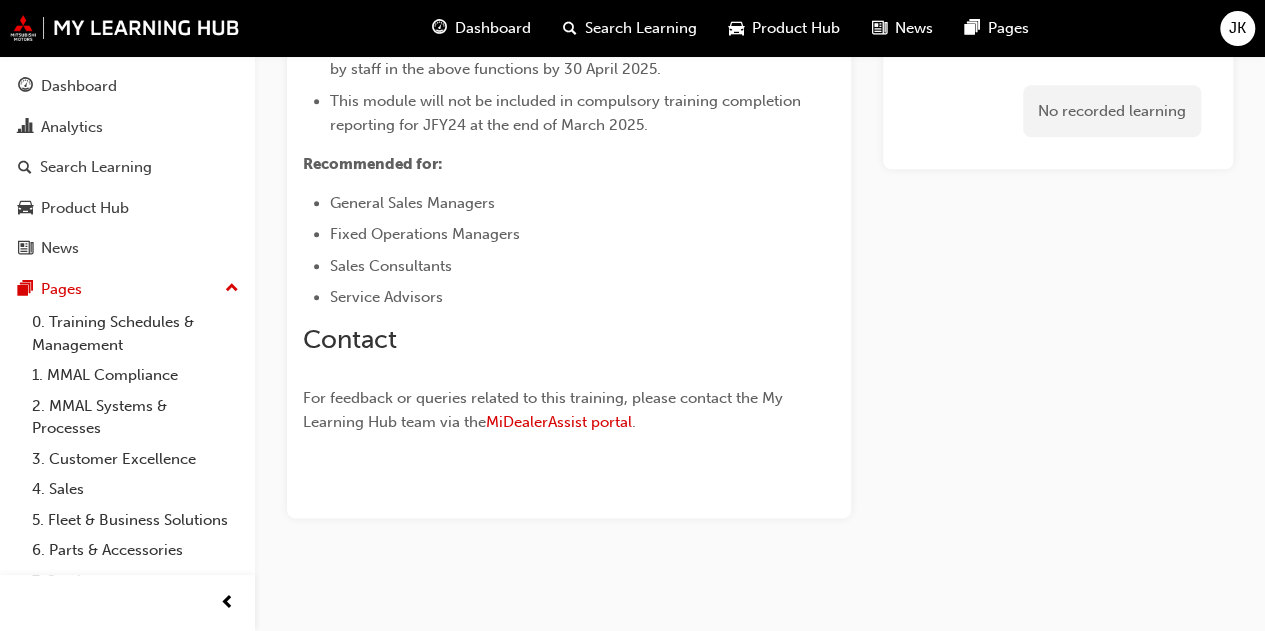 scroll, scrollTop: 430, scrollLeft: 0, axis: vertical 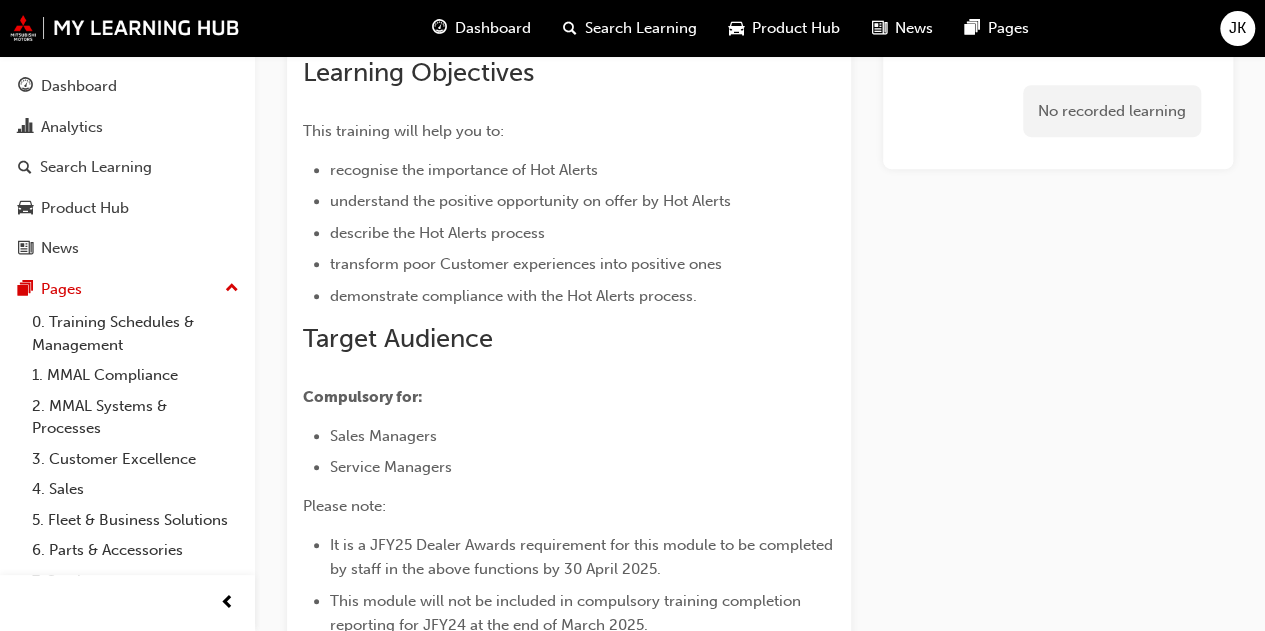 click on "Sales Managers" at bounding box center [383, 436] 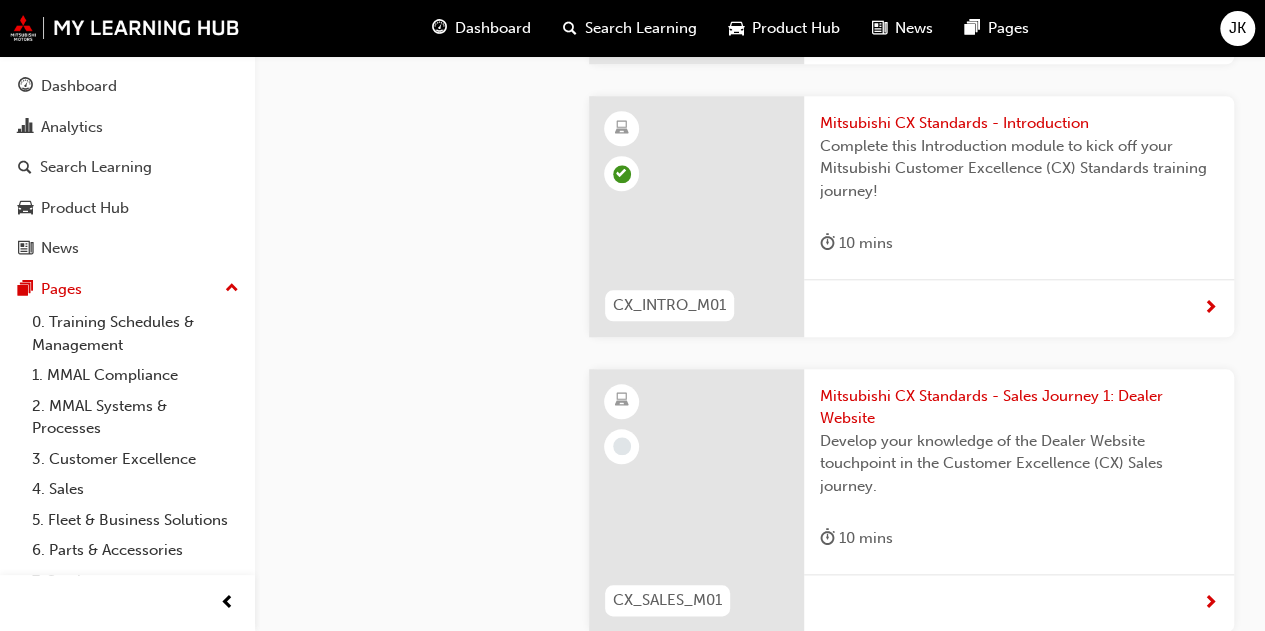 scroll, scrollTop: 986, scrollLeft: 0, axis: vertical 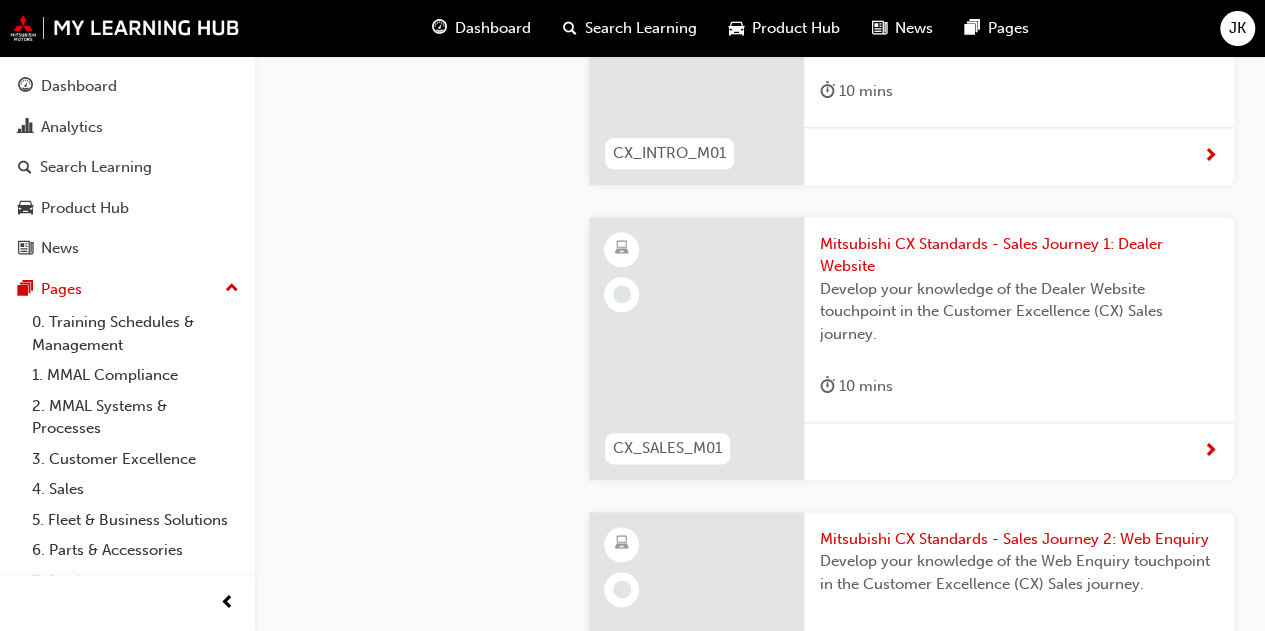 click at bounding box center (696, 348) 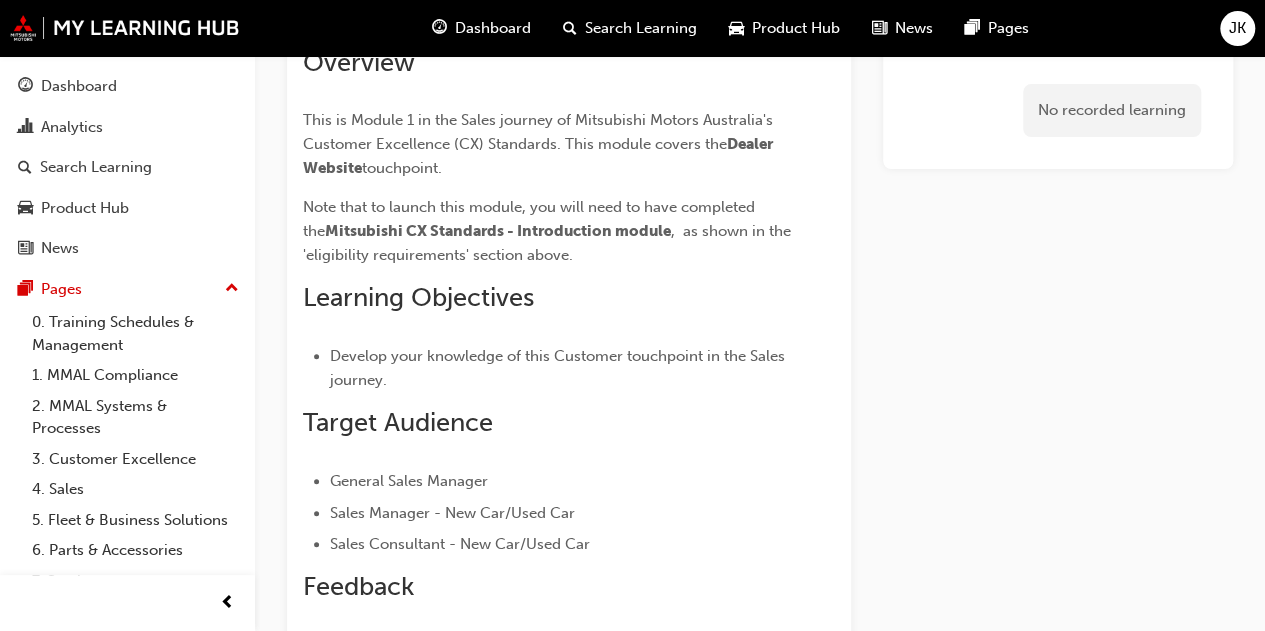 scroll, scrollTop: 0, scrollLeft: 0, axis: both 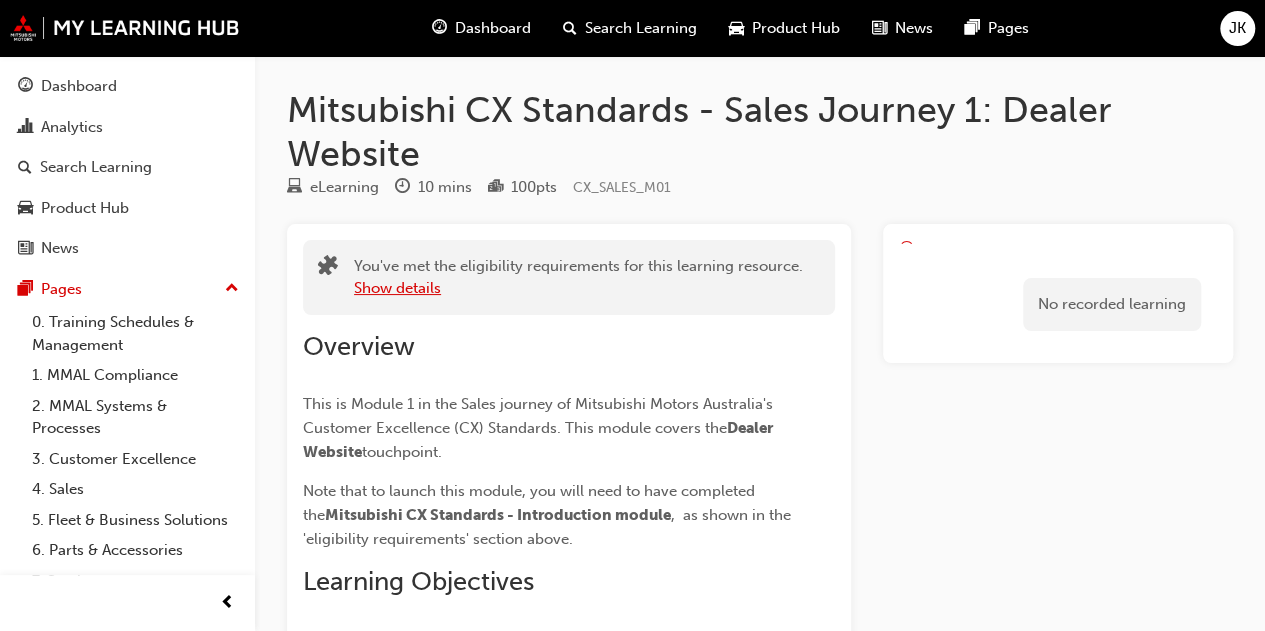 click on "Show details" at bounding box center (397, 288) 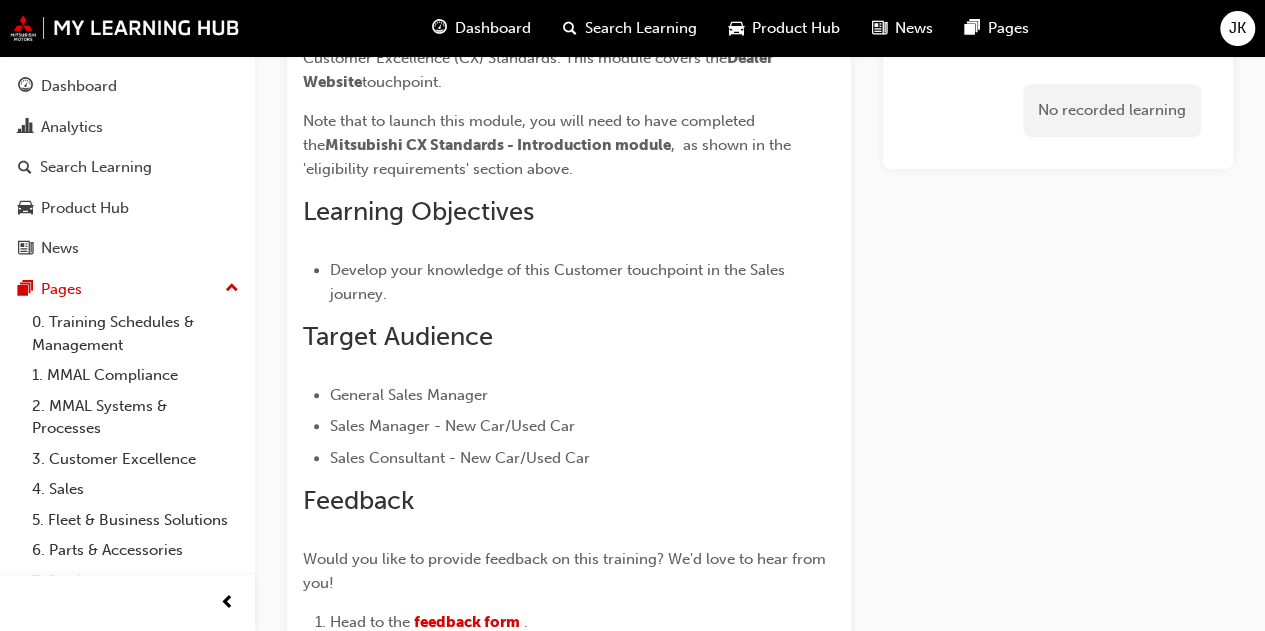 scroll, scrollTop: 415, scrollLeft: 0, axis: vertical 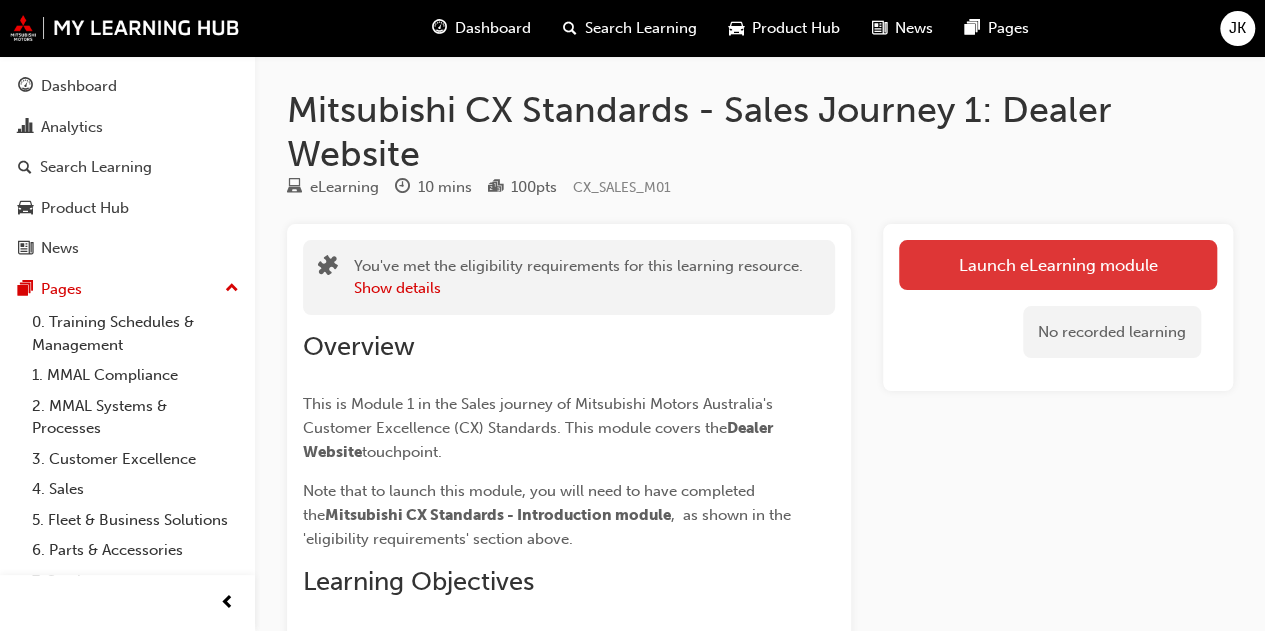 click on "Launch eLearning module" at bounding box center [1058, 265] 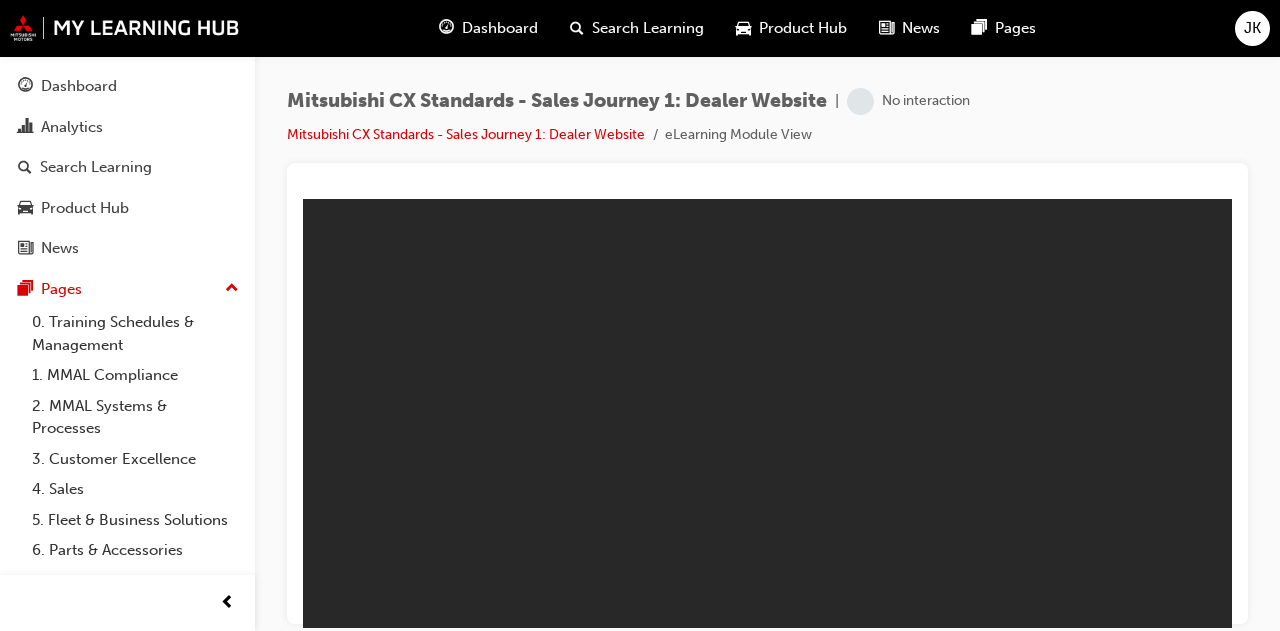 scroll, scrollTop: 0, scrollLeft: 0, axis: both 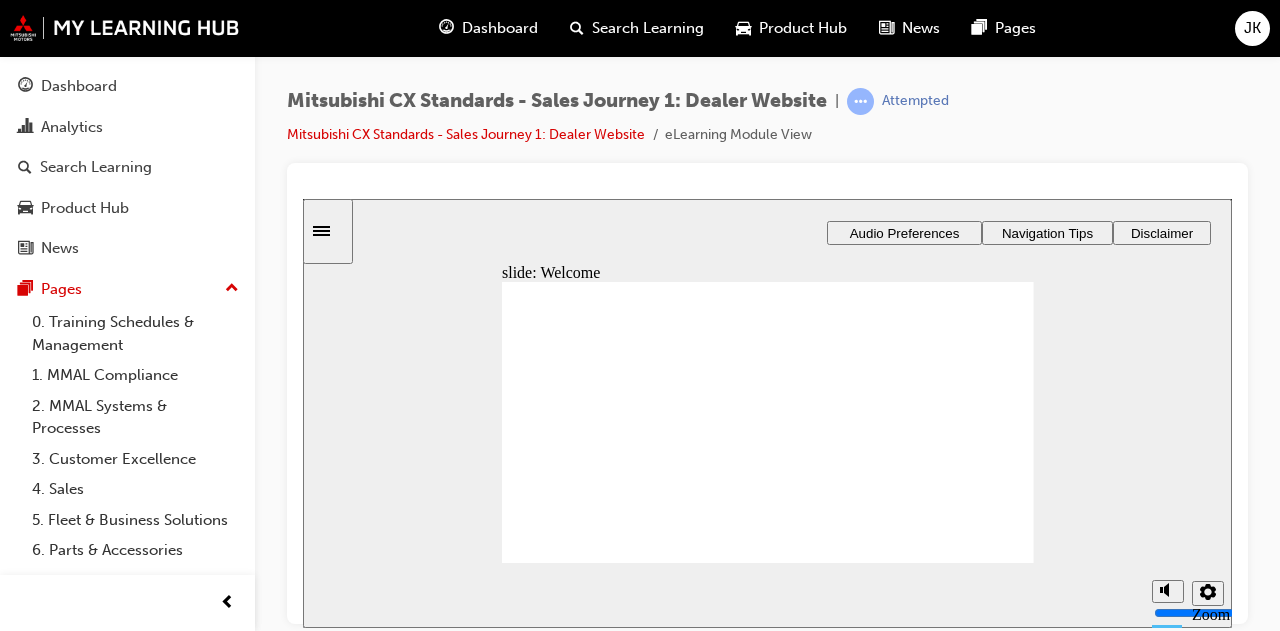 click 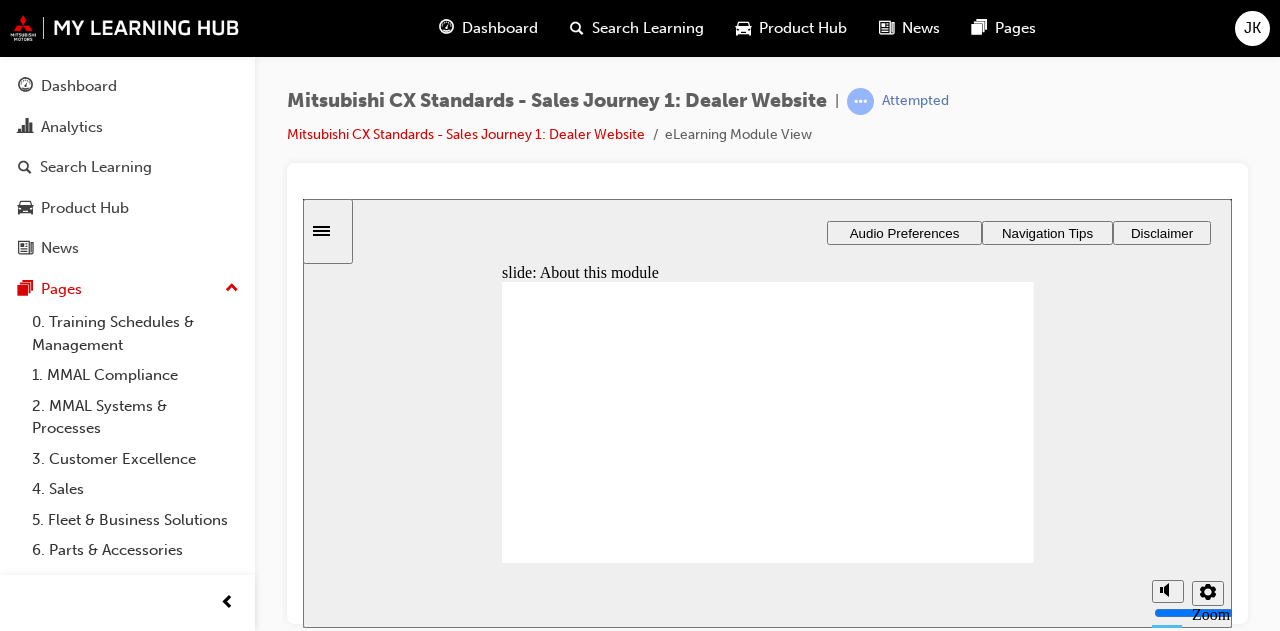 click 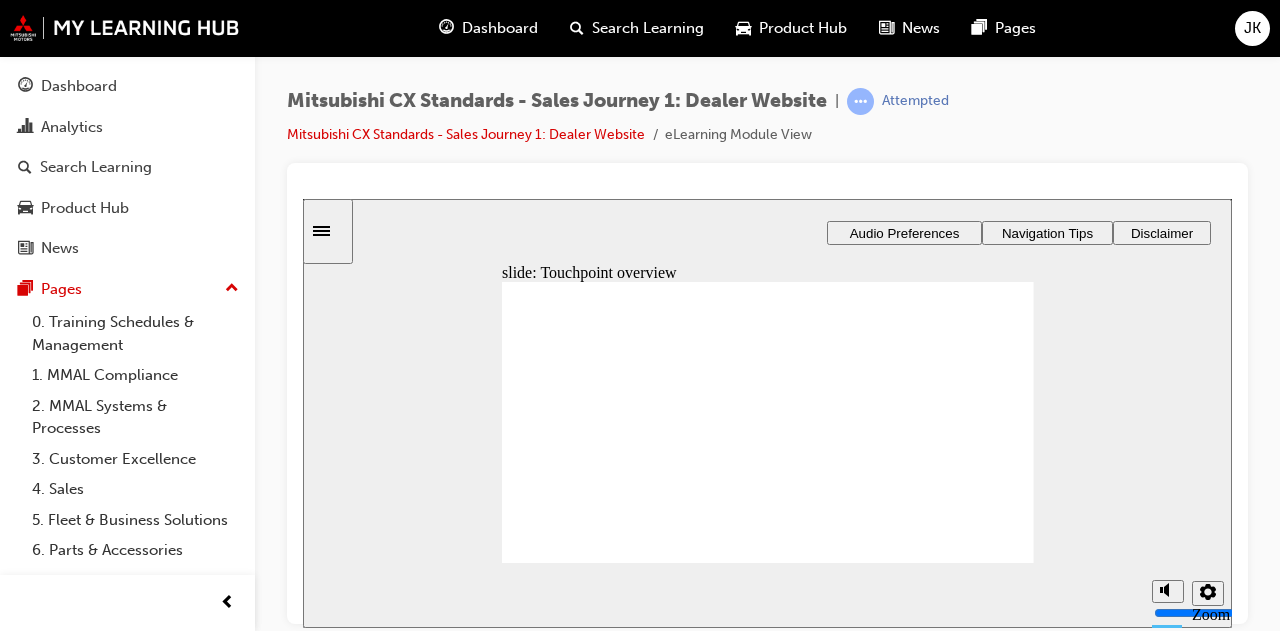 click 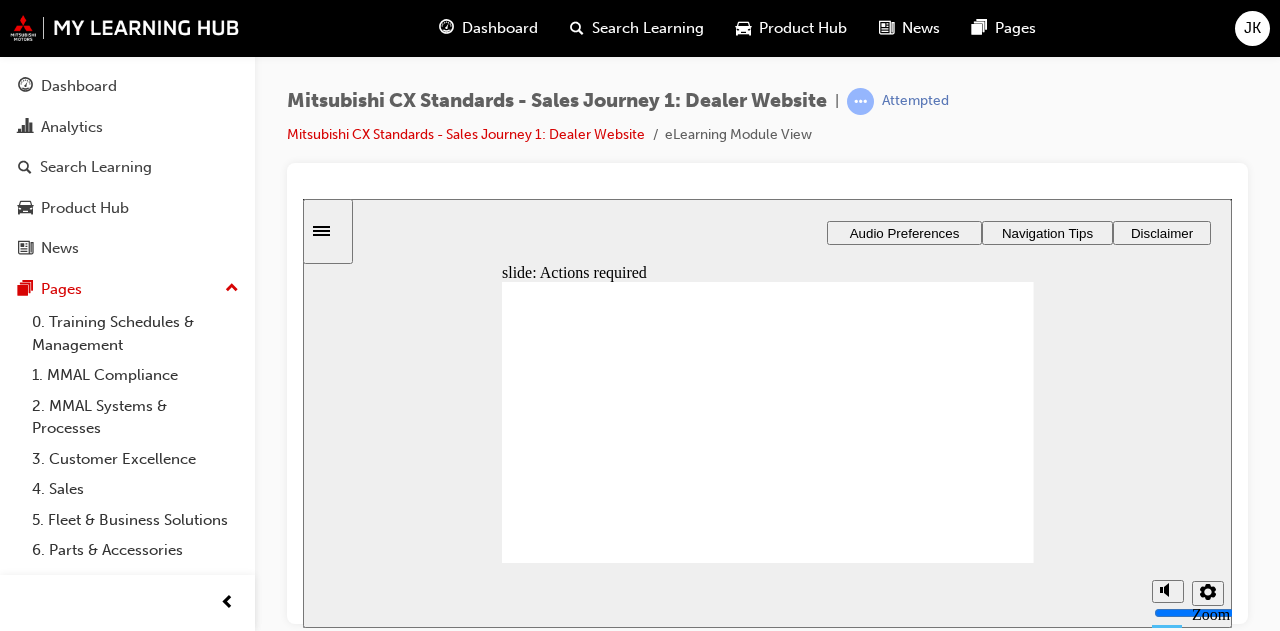 click 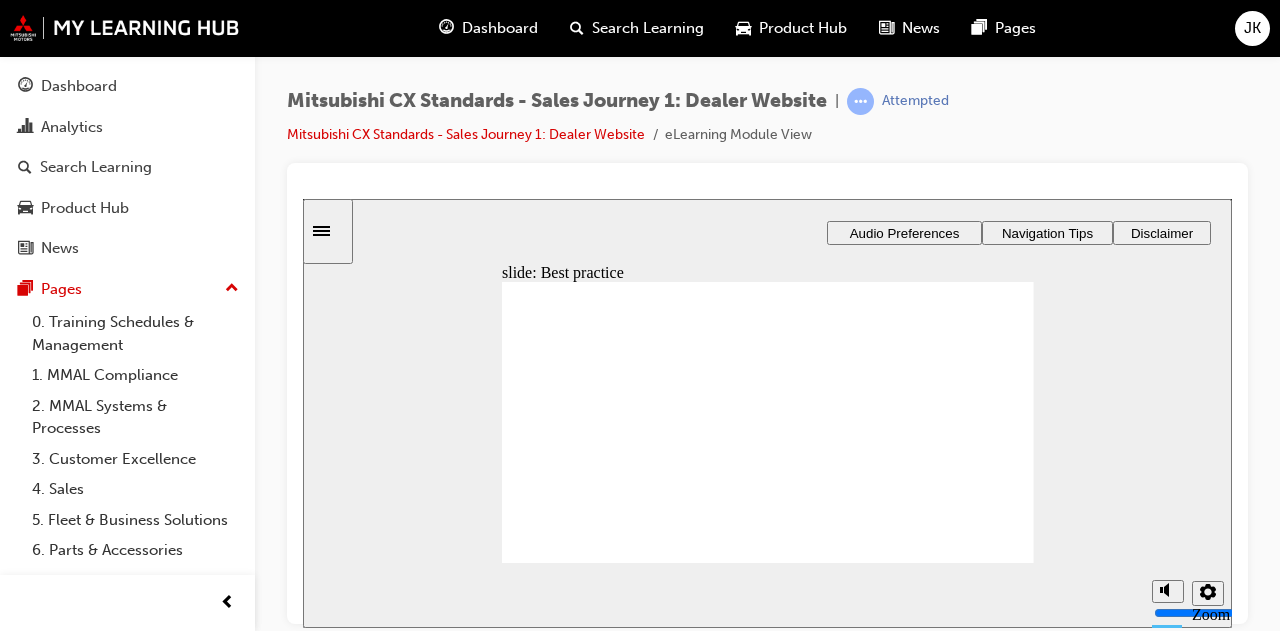click 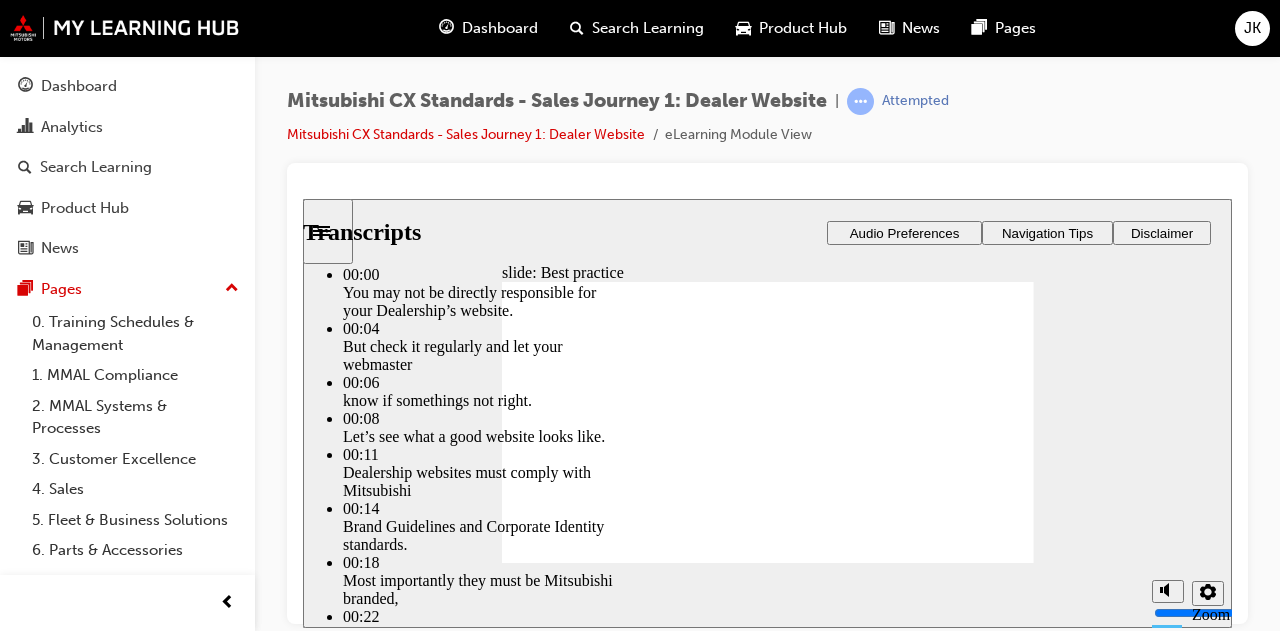 click at bounding box center [679, 1977] 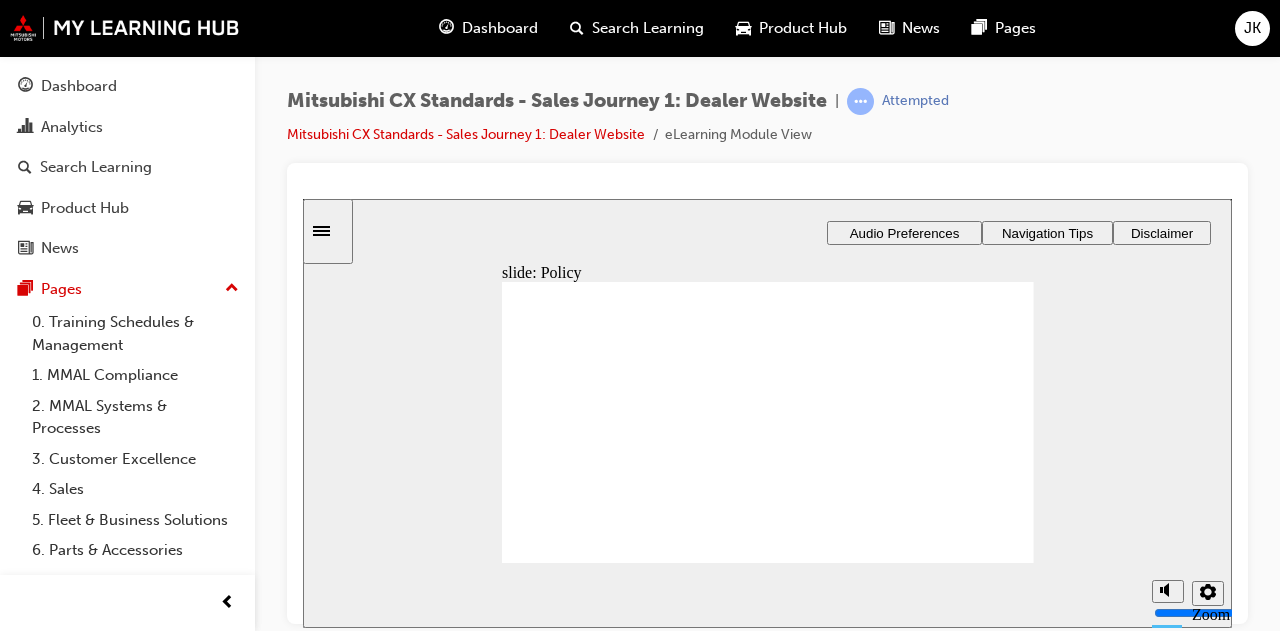 drag, startPoint x: 1272, startPoint y: 211, endPoint x: 1257, endPoint y: 323, distance: 113 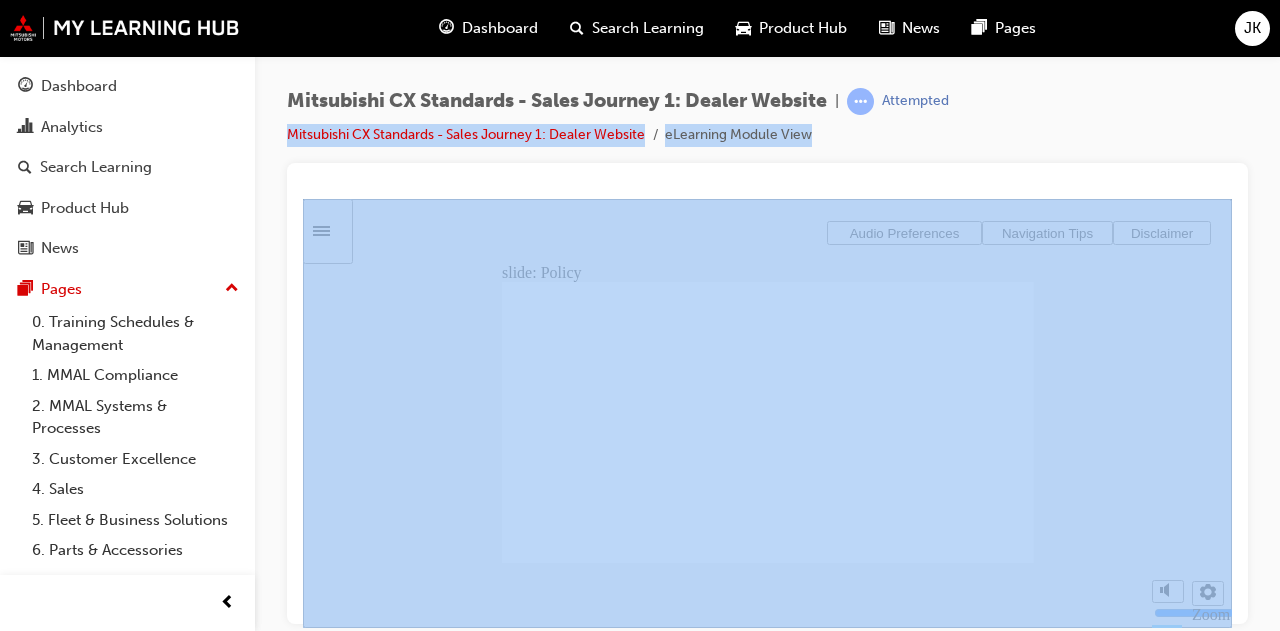 click on "Mitsubishi CX Standards - Sales Journey 1: Dealer Website | Attempted Mitsubishi CX Standards - Sales Journey 1: Dealer Website eLearning Module View" at bounding box center [767, 318] 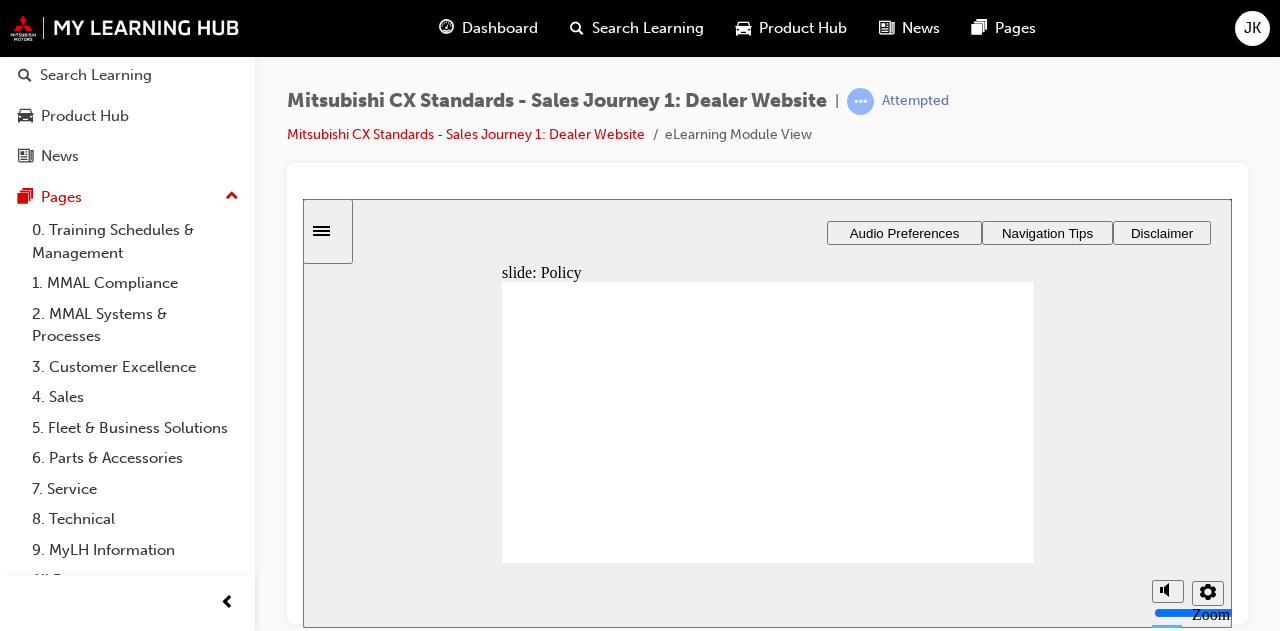 scroll, scrollTop: 136, scrollLeft: 0, axis: vertical 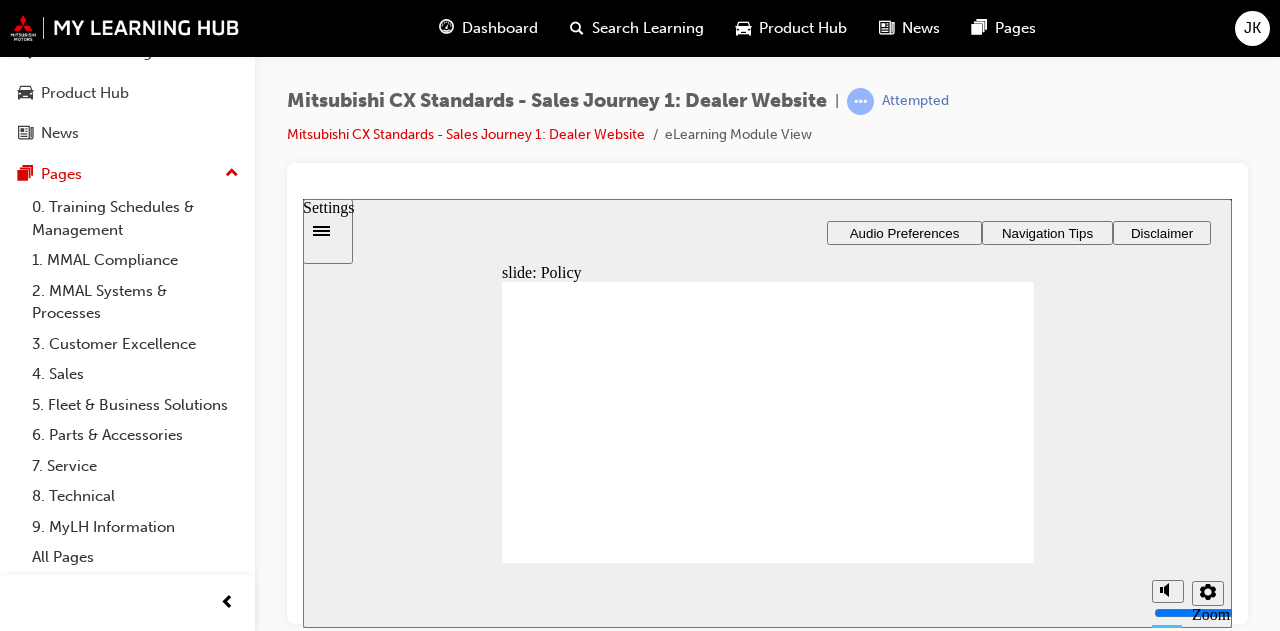 click on "Settings" at bounding box center (329, 207) 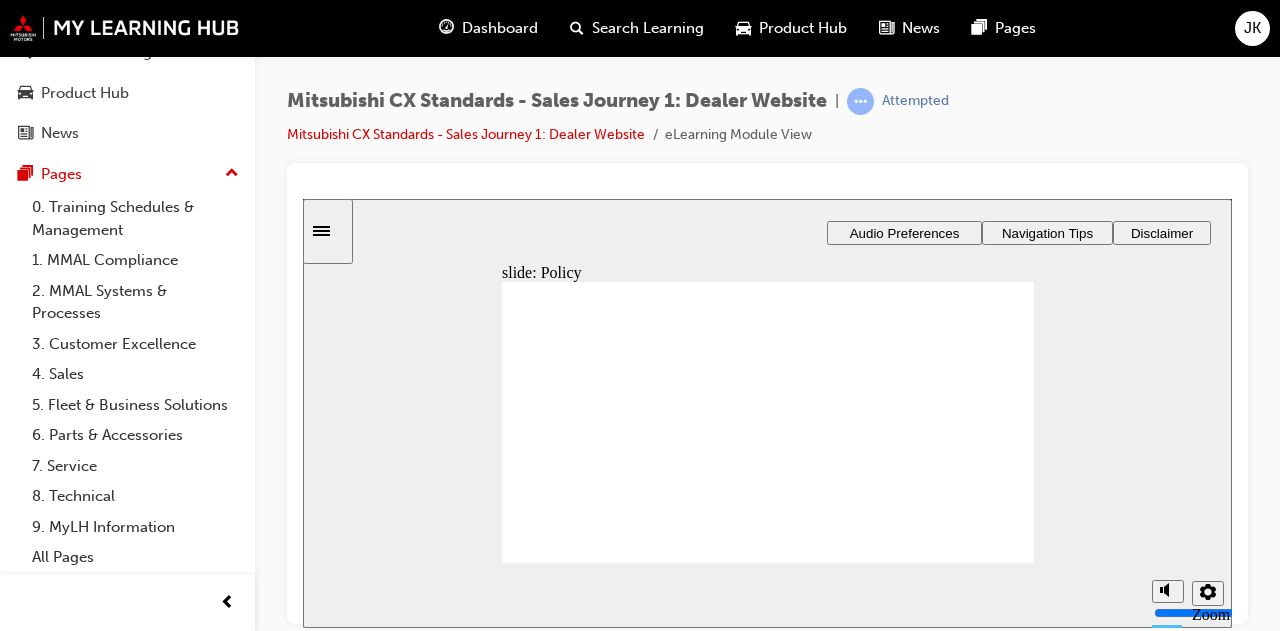 click 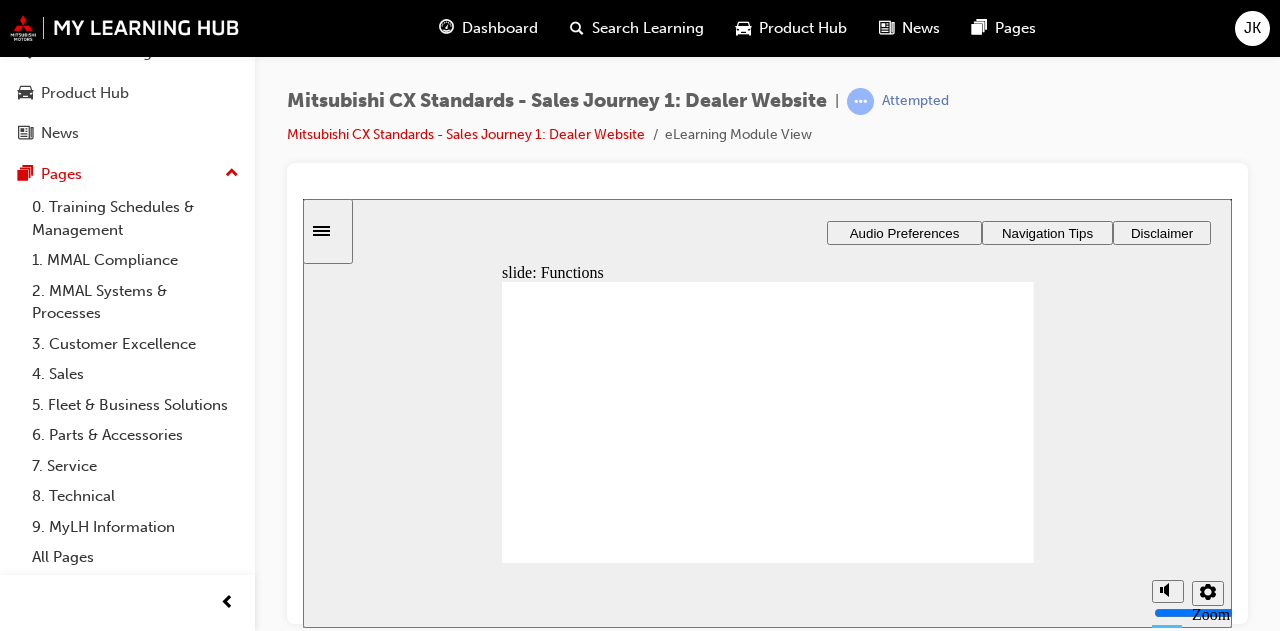 checkbox on "true" 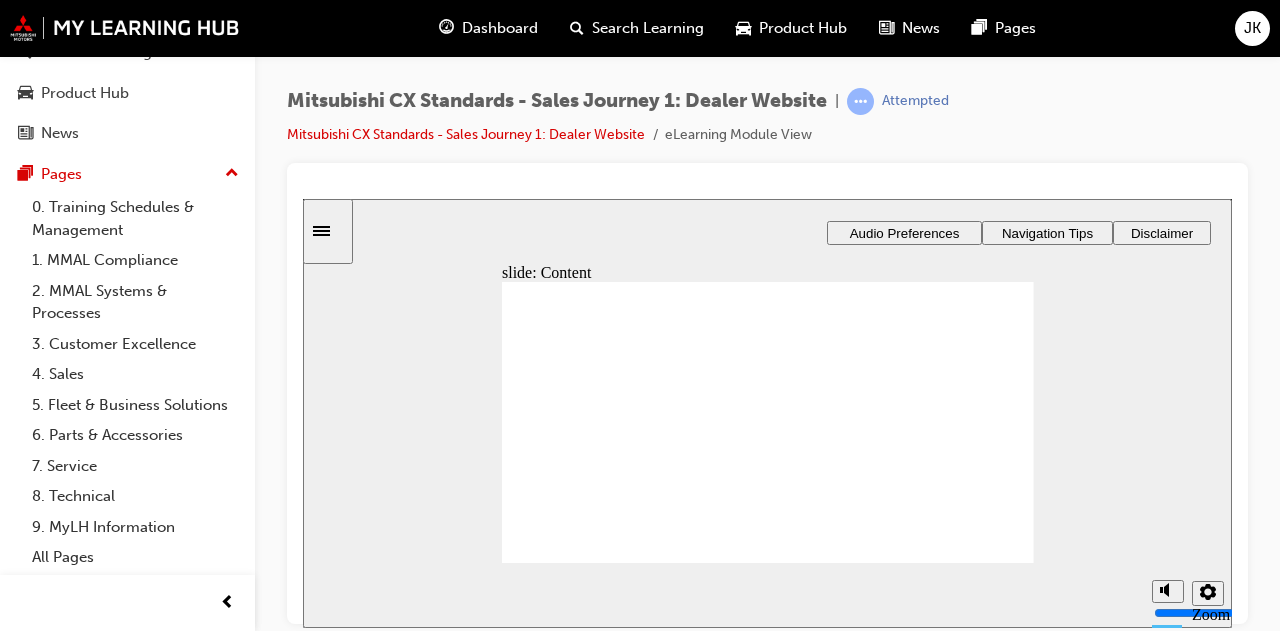 checkbox on "true" 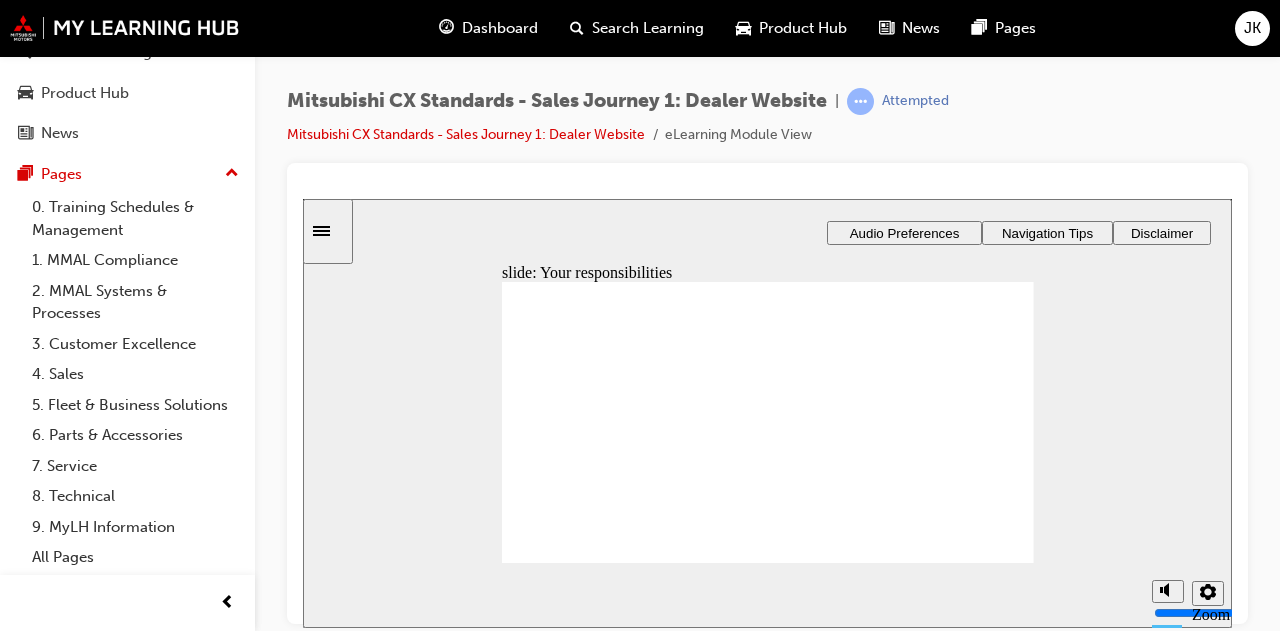 drag, startPoint x: 615, startPoint y: 437, endPoint x: 772, endPoint y: 438, distance: 157.00319 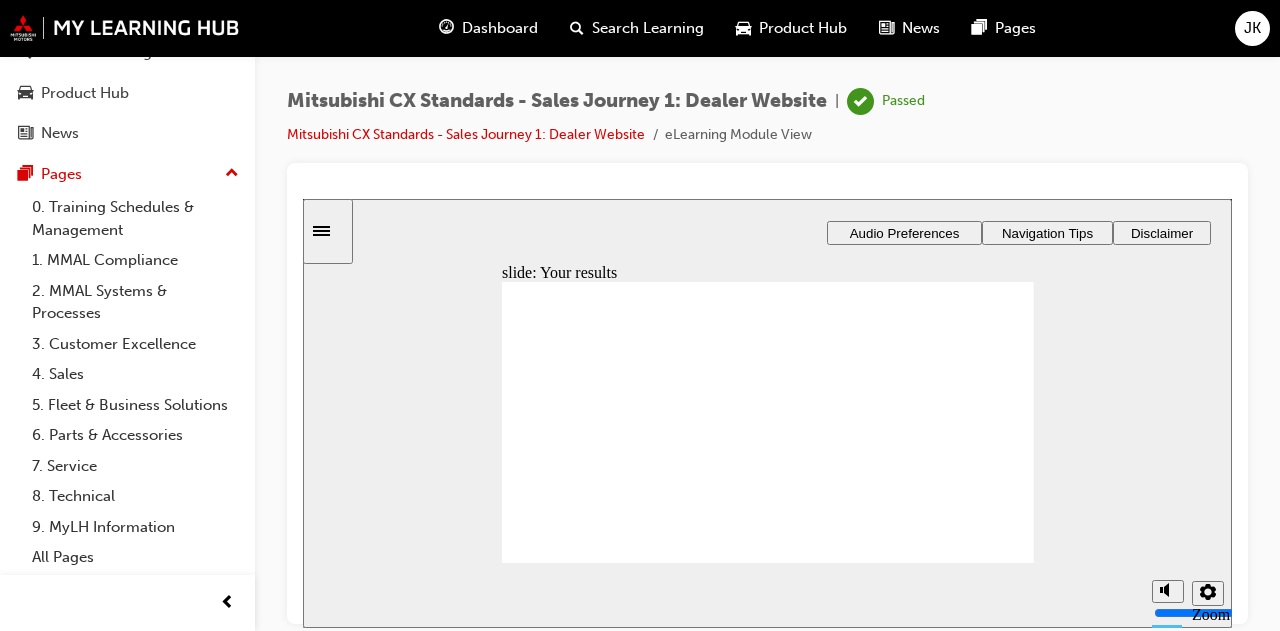 click 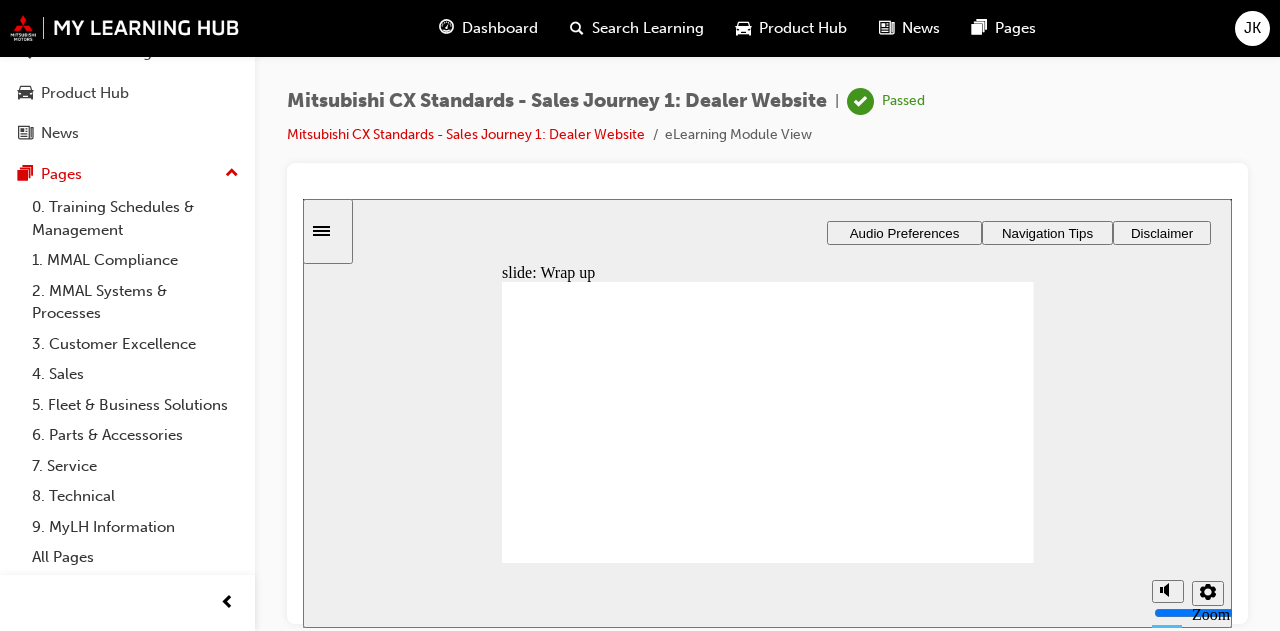 click 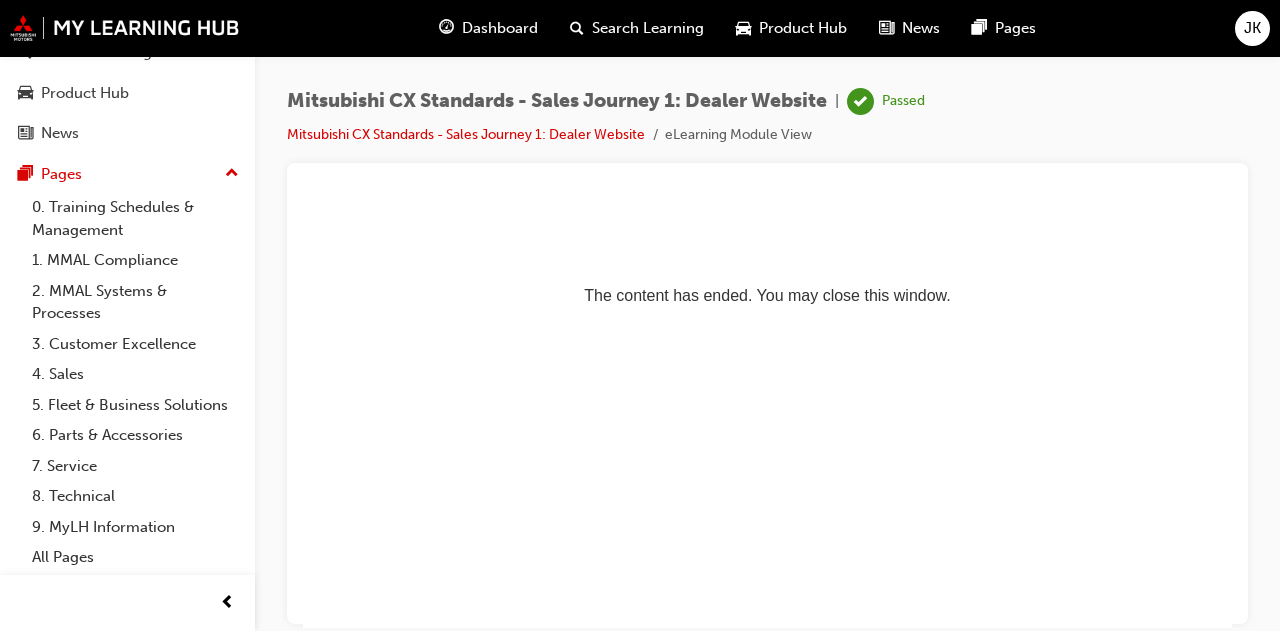 scroll, scrollTop: 0, scrollLeft: 0, axis: both 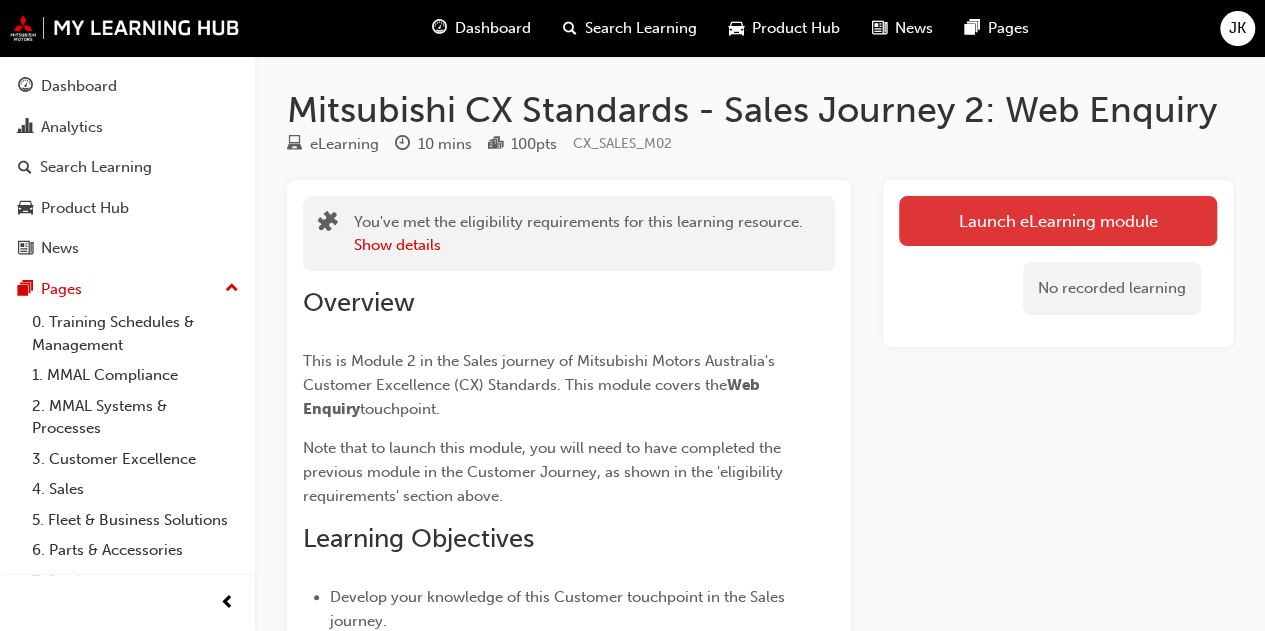 click on "Launch eLearning module" at bounding box center (1058, 221) 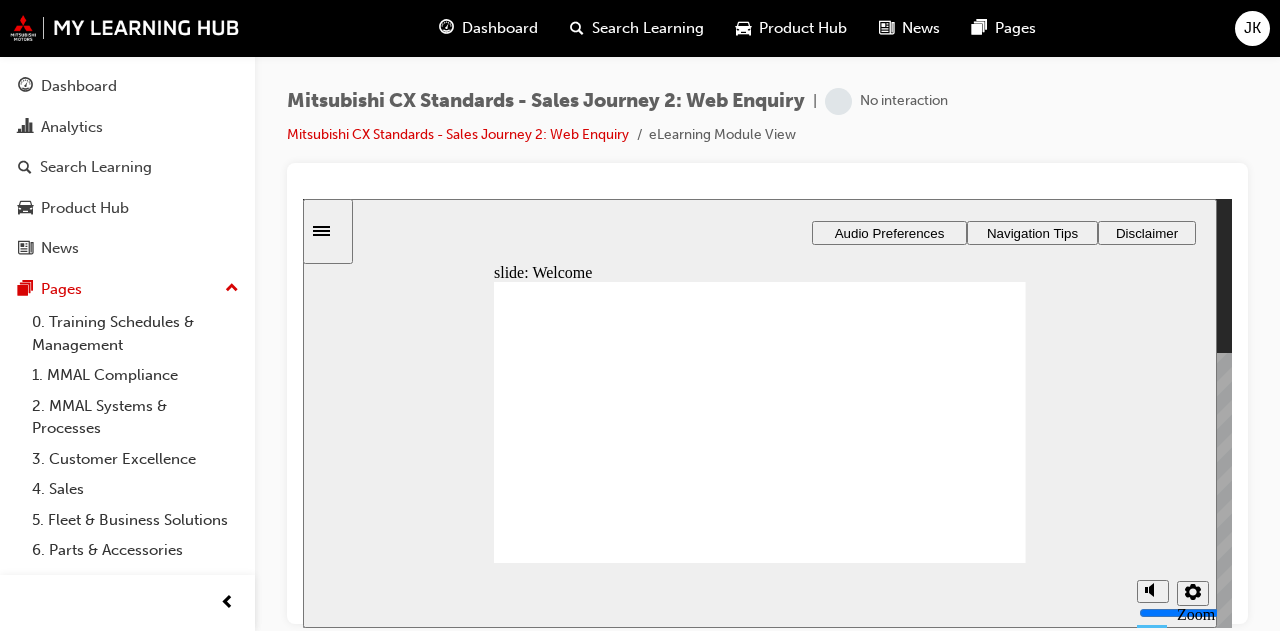 scroll, scrollTop: 0, scrollLeft: 0, axis: both 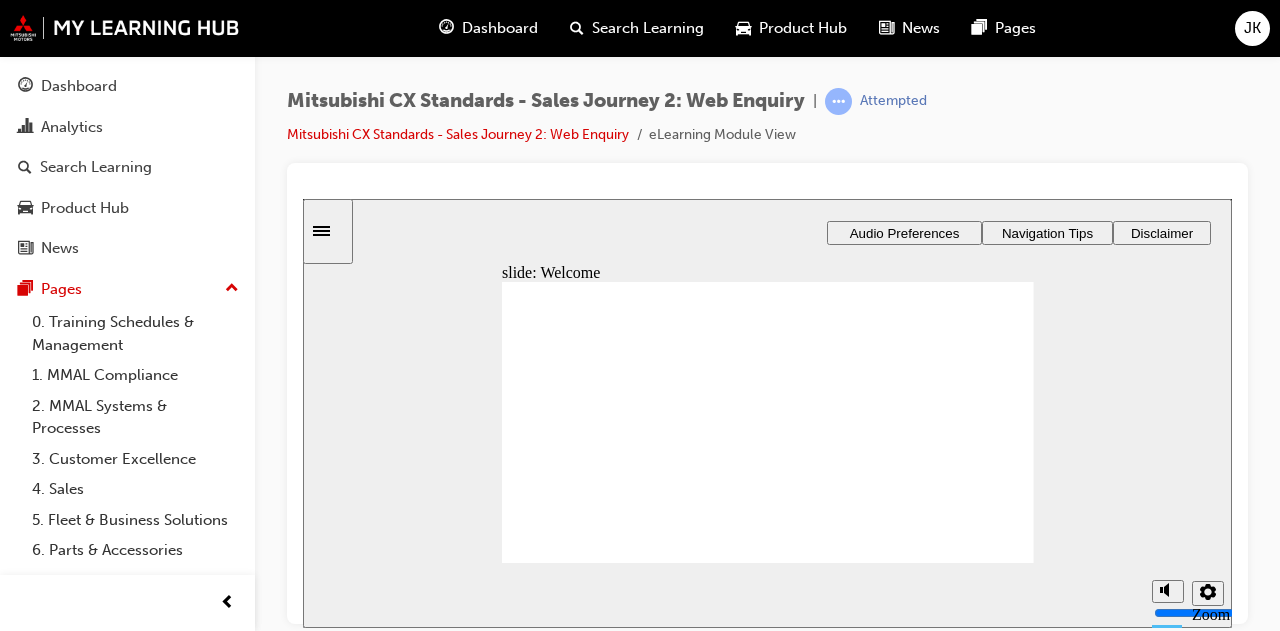 click 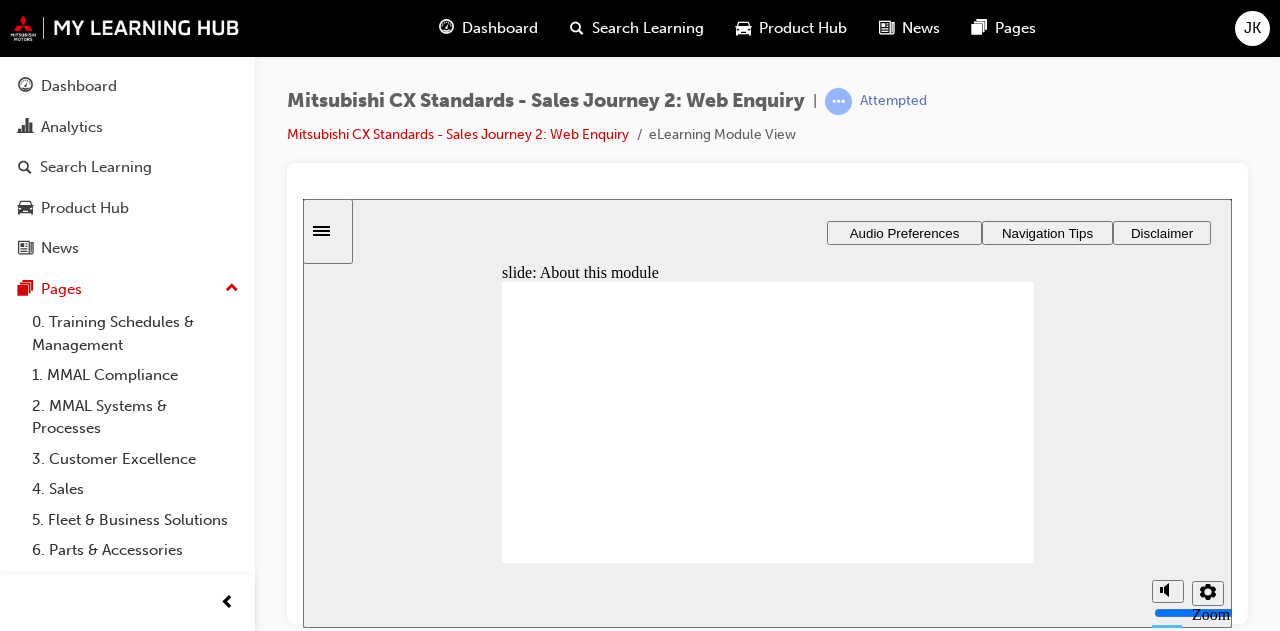 click 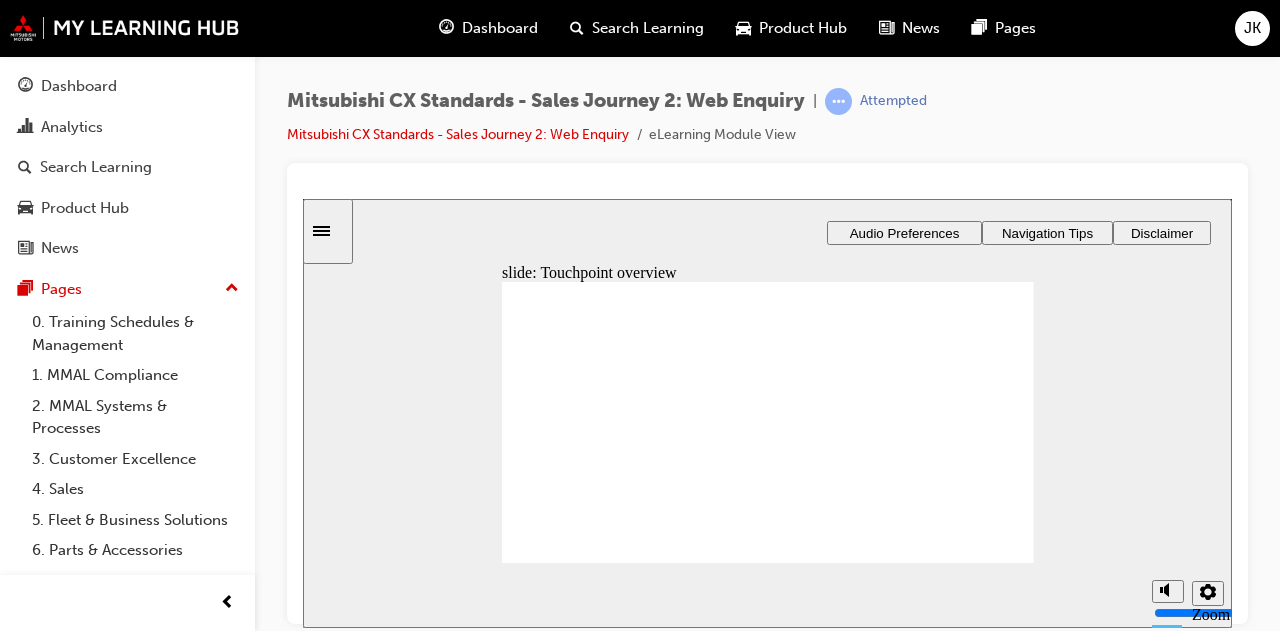 click 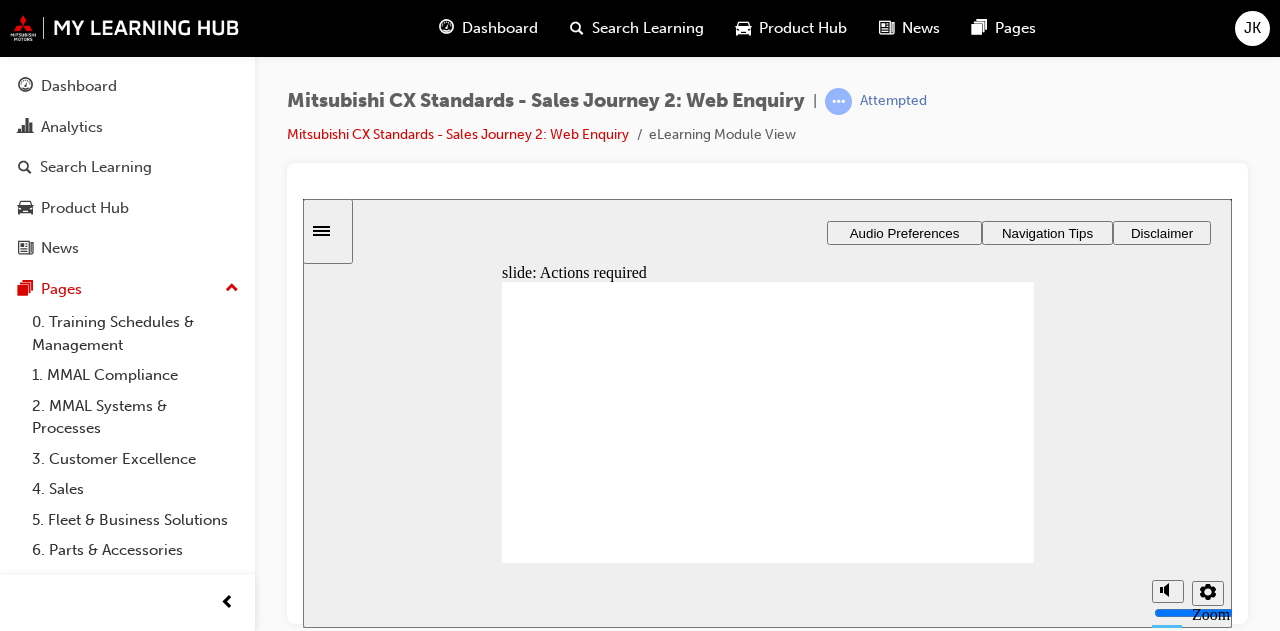 click 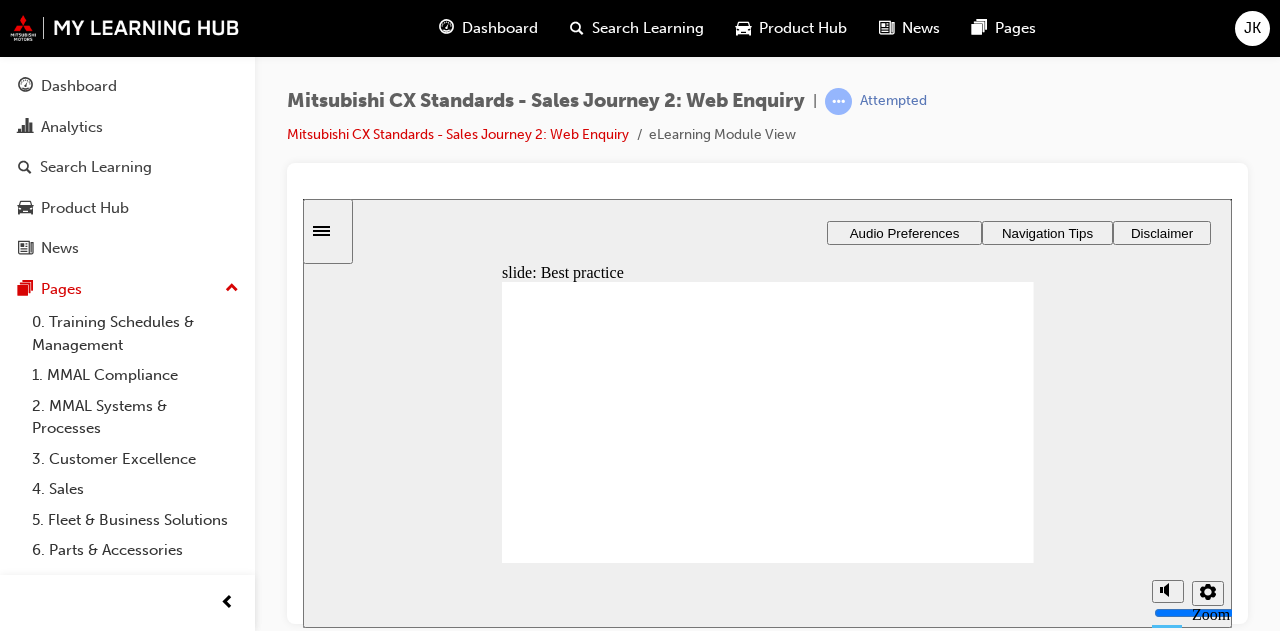 click 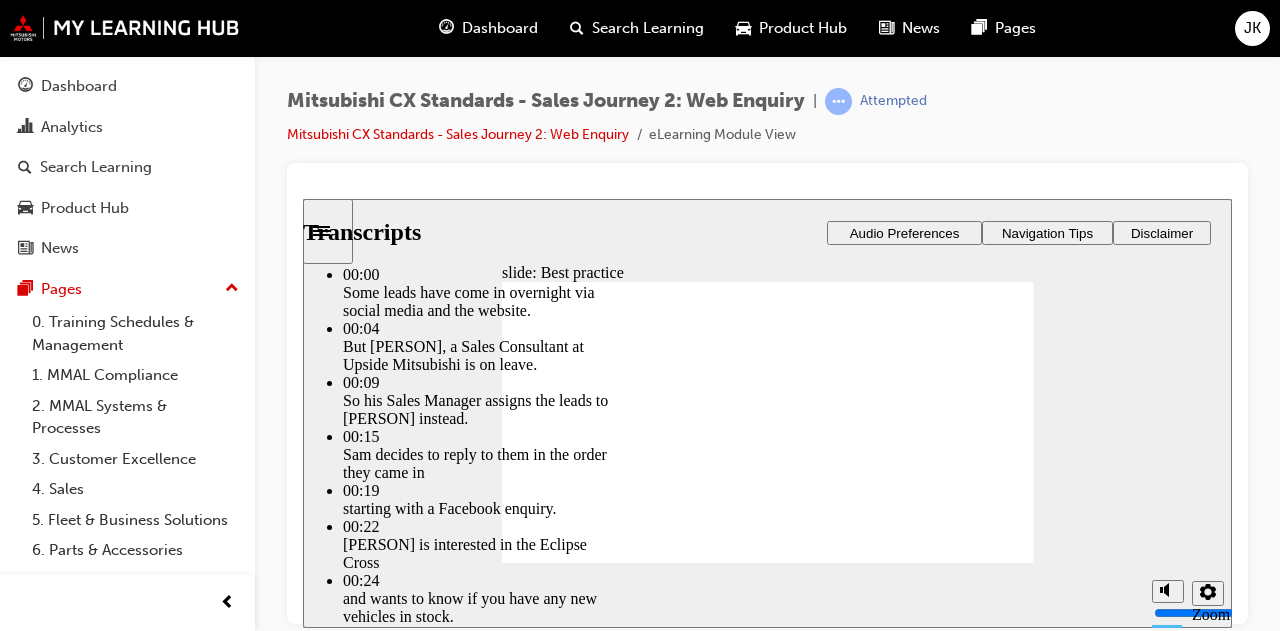 click at bounding box center (679, 1977) 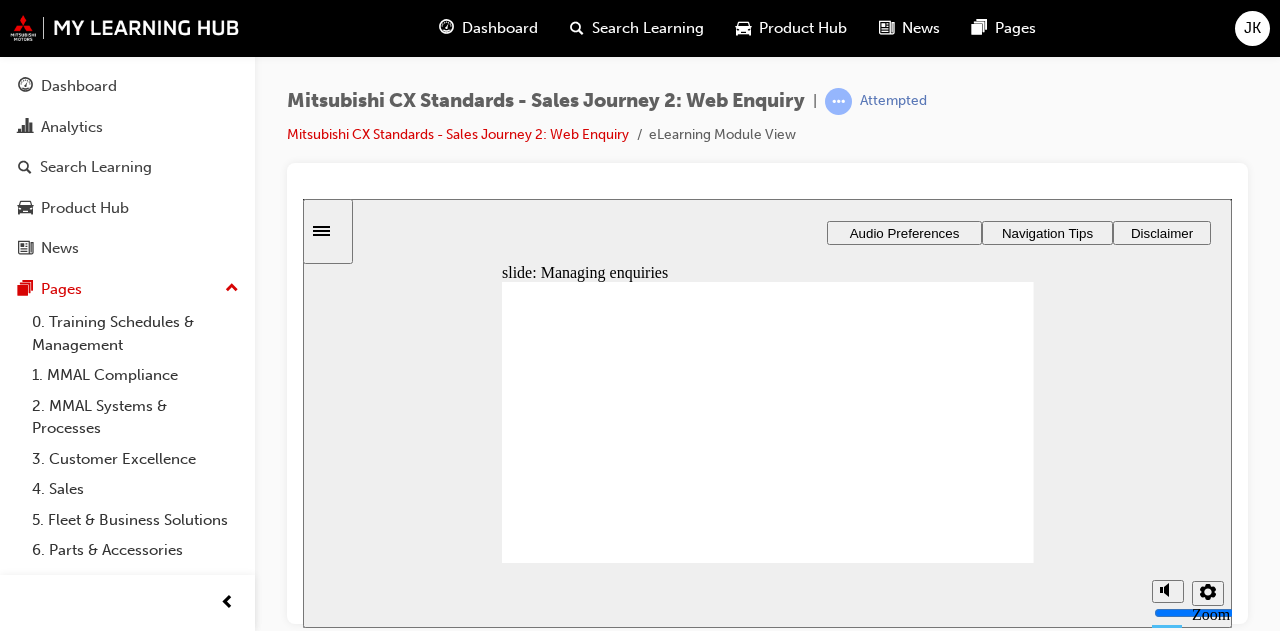drag, startPoint x: 588, startPoint y: 437, endPoint x: 765, endPoint y: 408, distance: 179.35997 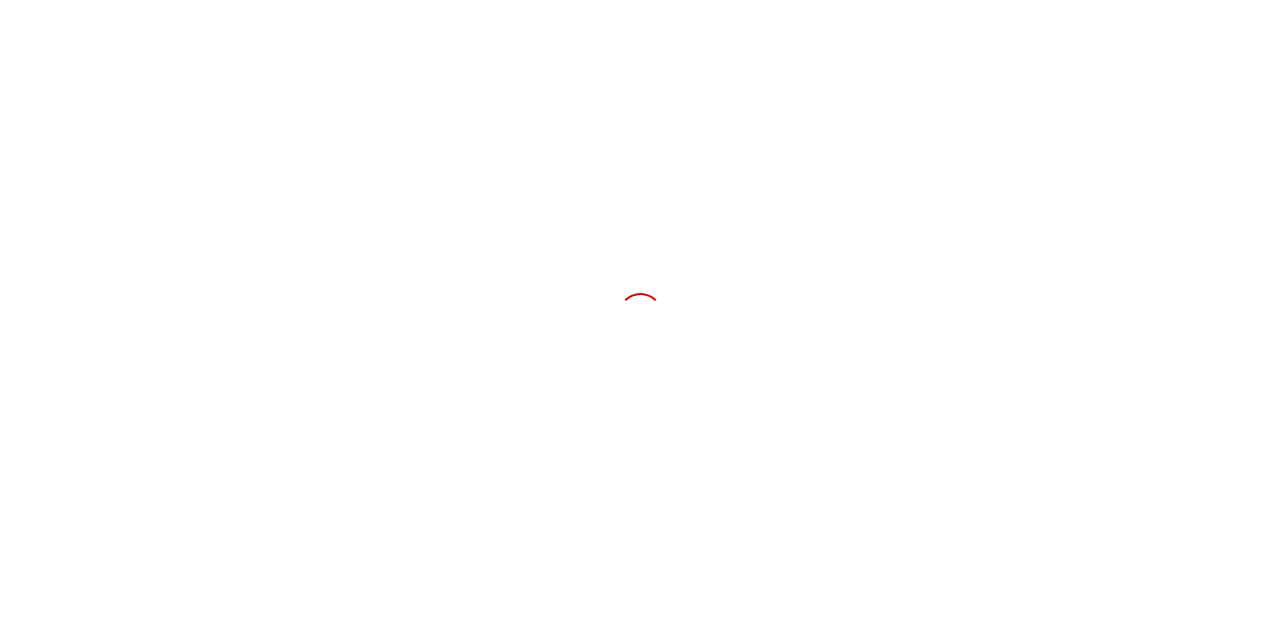 scroll, scrollTop: 0, scrollLeft: 0, axis: both 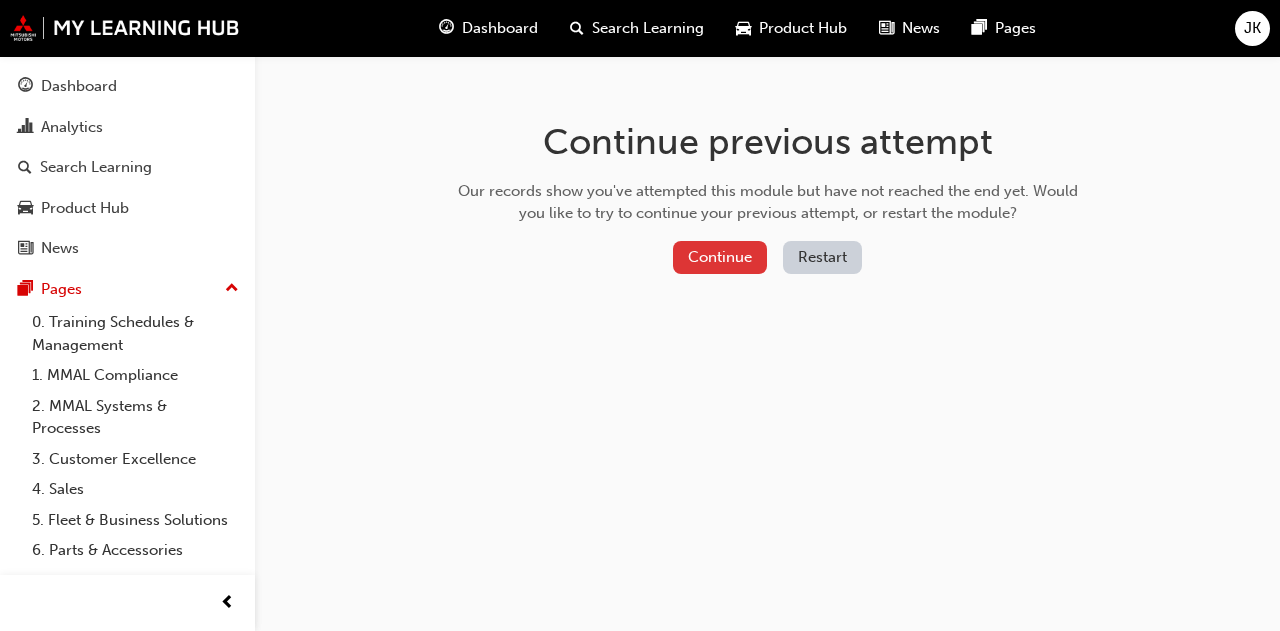 drag, startPoint x: 695, startPoint y: 235, endPoint x: 697, endPoint y: 245, distance: 10.198039 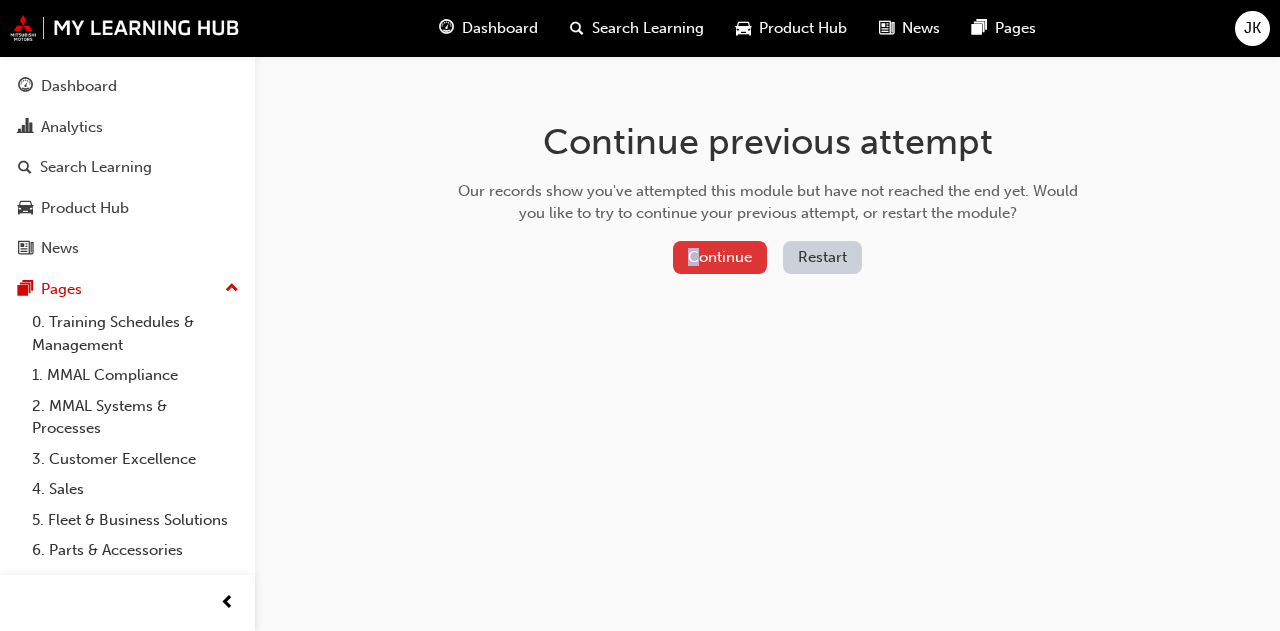 click on "Continue" at bounding box center (720, 257) 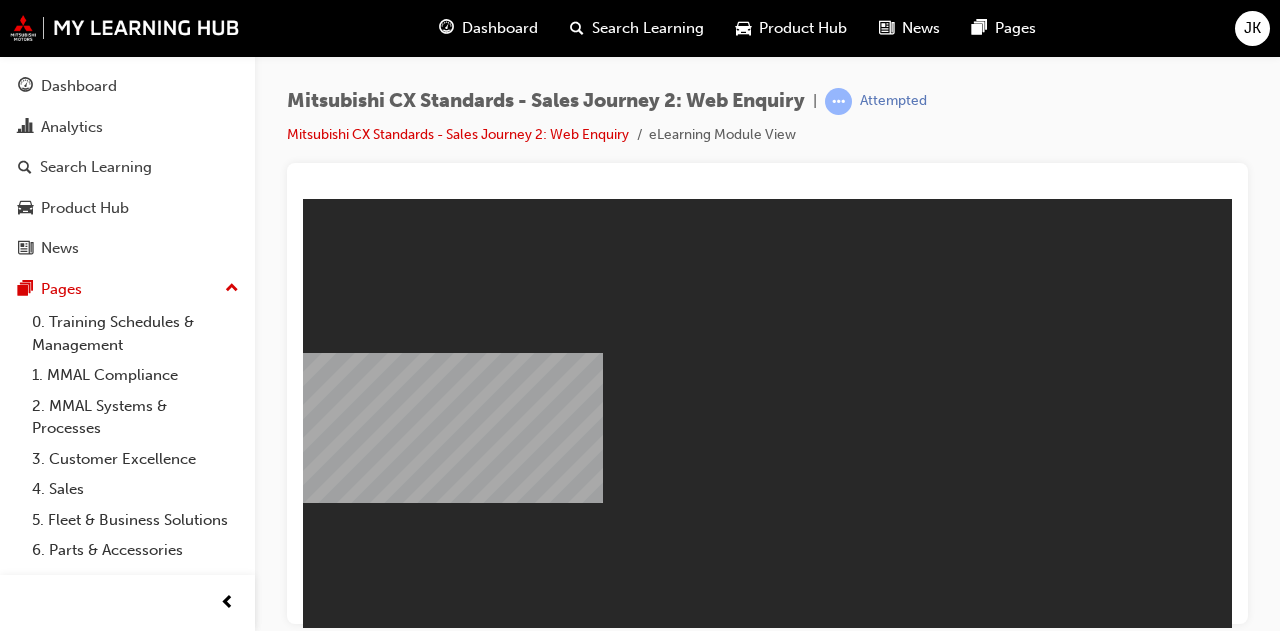 scroll, scrollTop: 0, scrollLeft: 0, axis: both 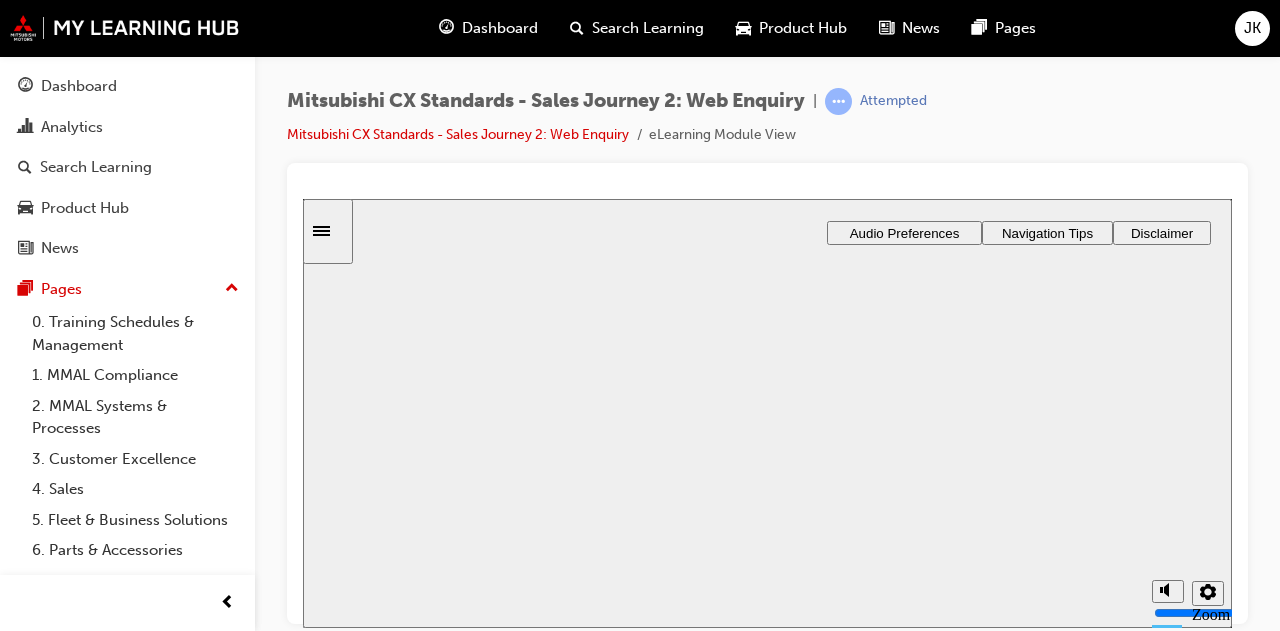 click on "Resume" at bounding box center [341, 994] 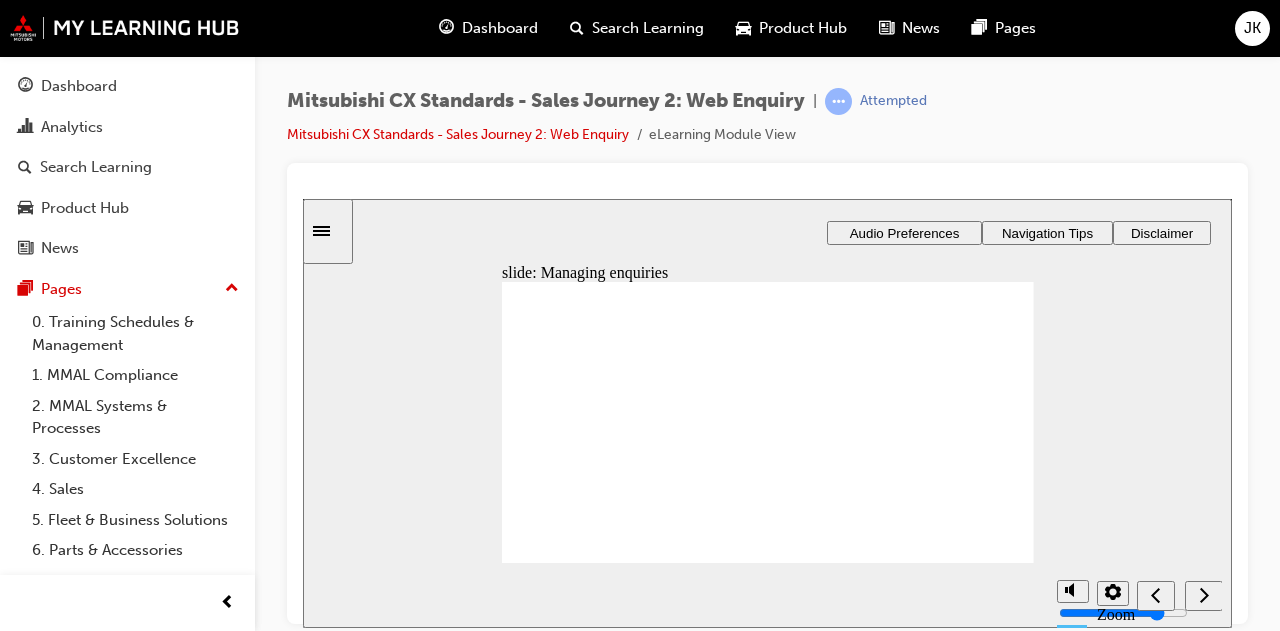 click 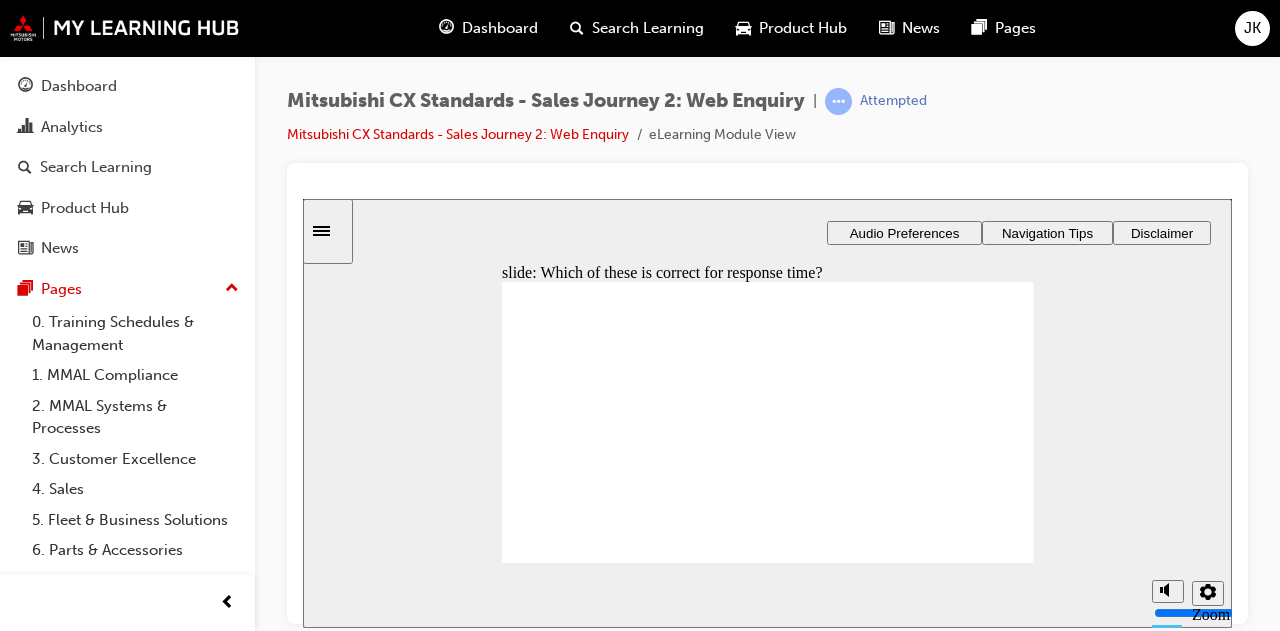 radio on "true" 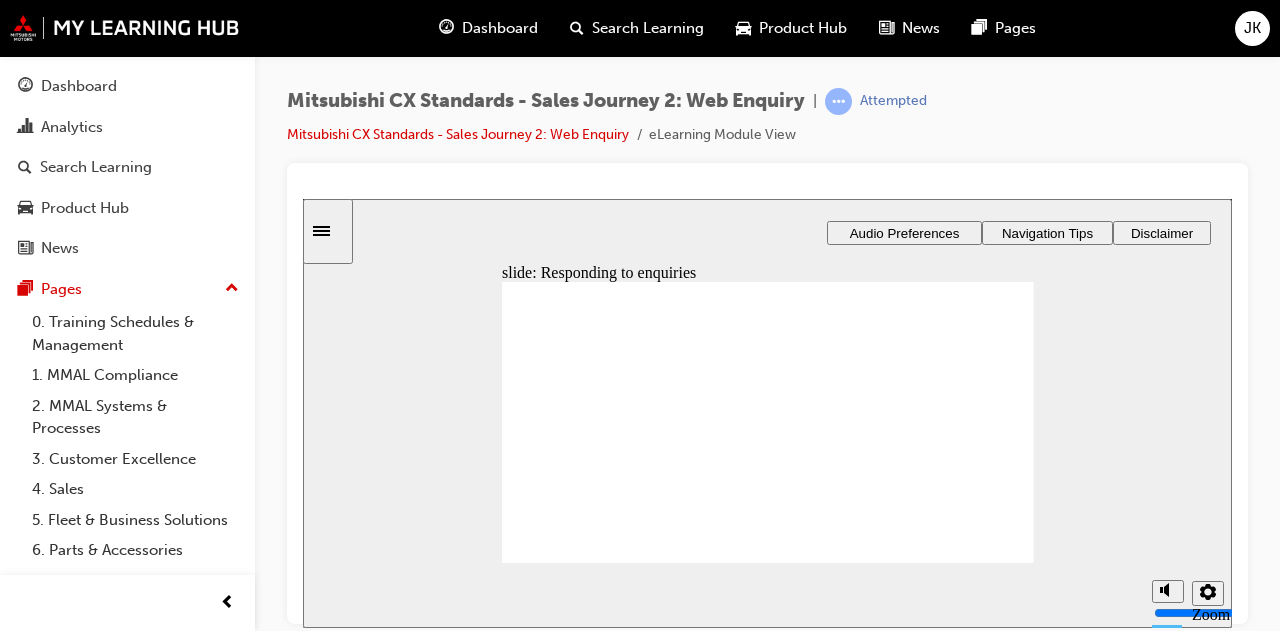 drag, startPoint x: 592, startPoint y: 449, endPoint x: 752, endPoint y: 410, distance: 164.68454 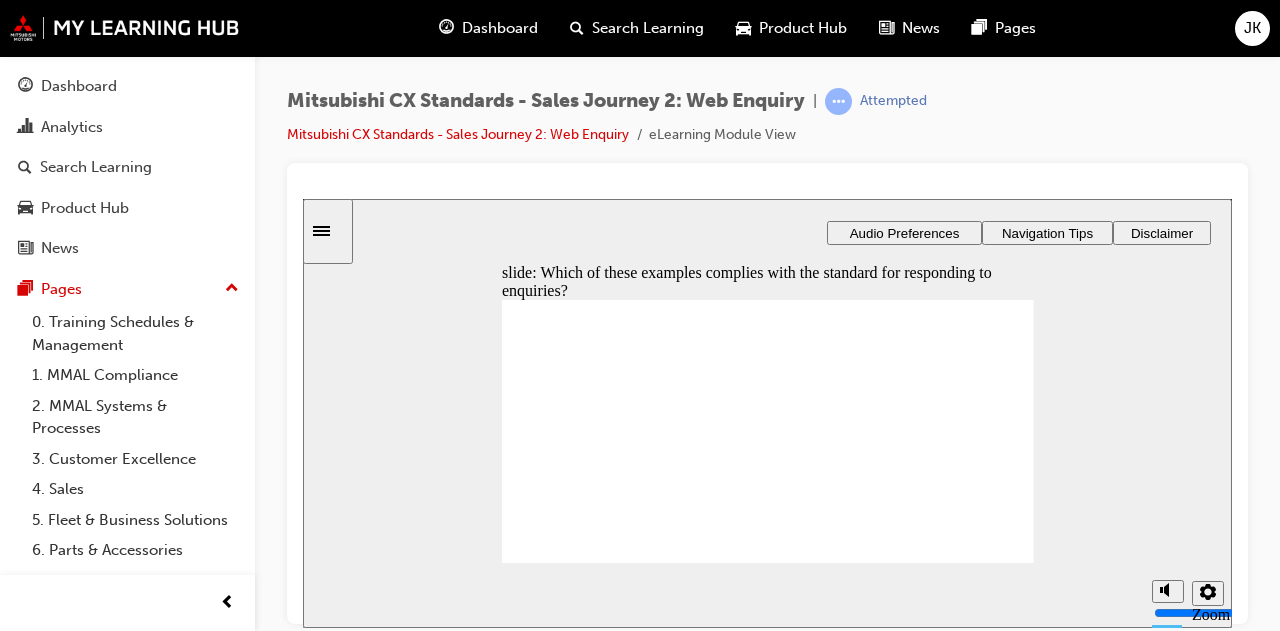 radio on "true" 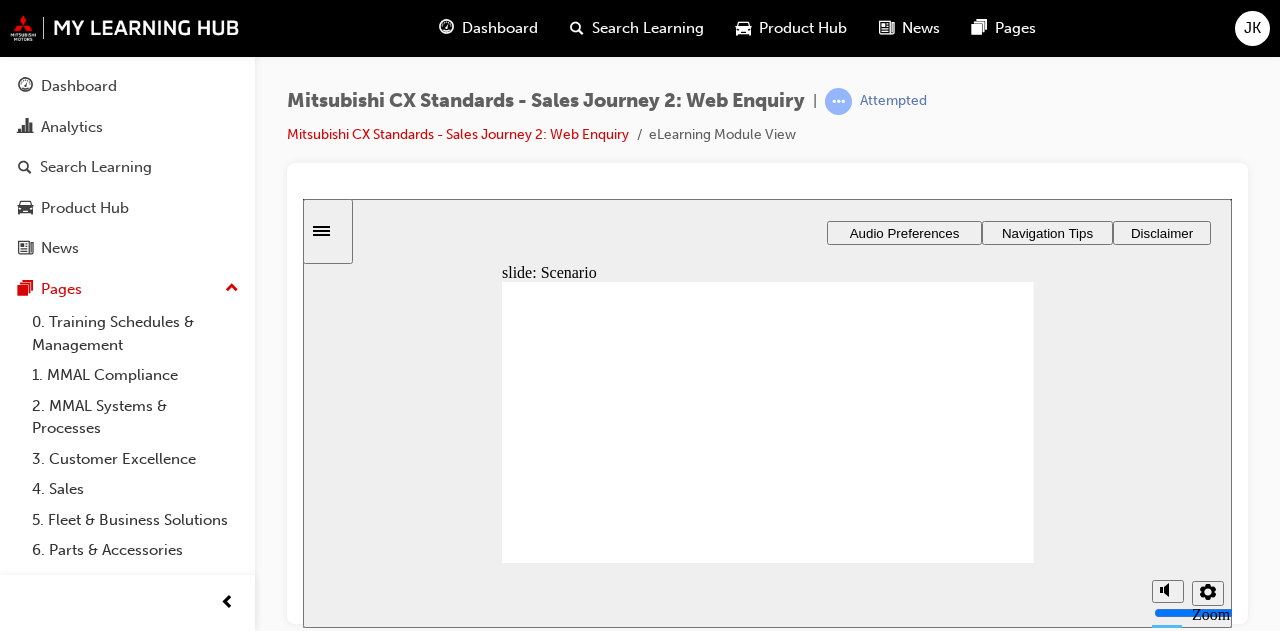 checkbox on "true" 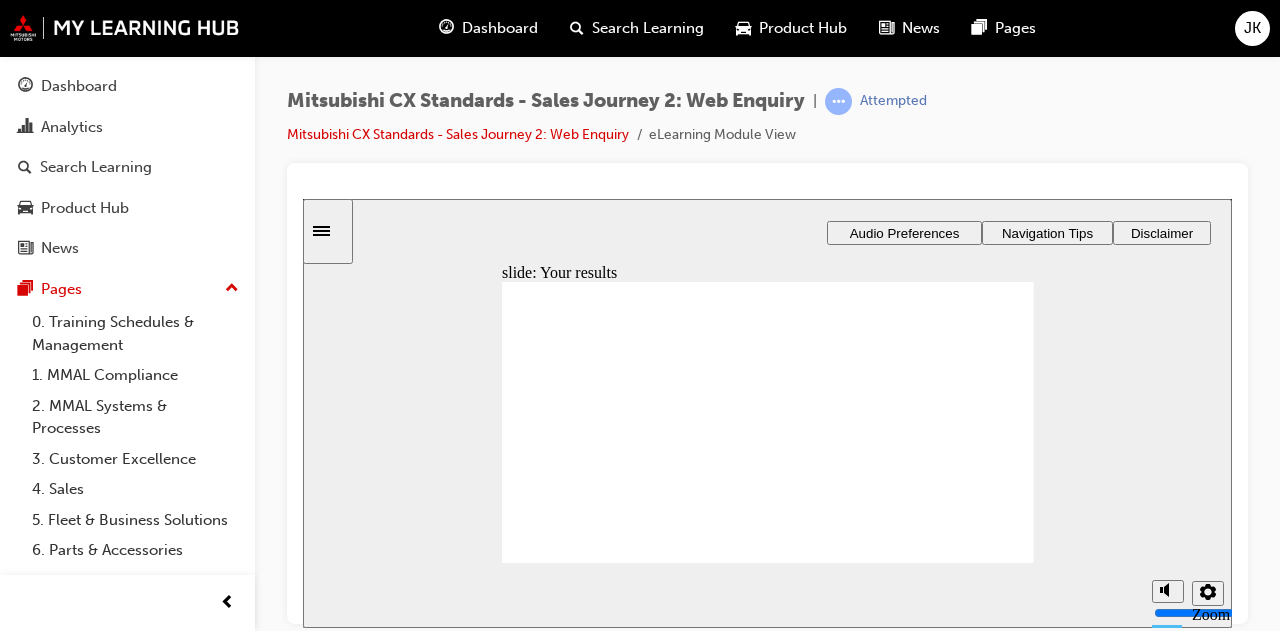 click 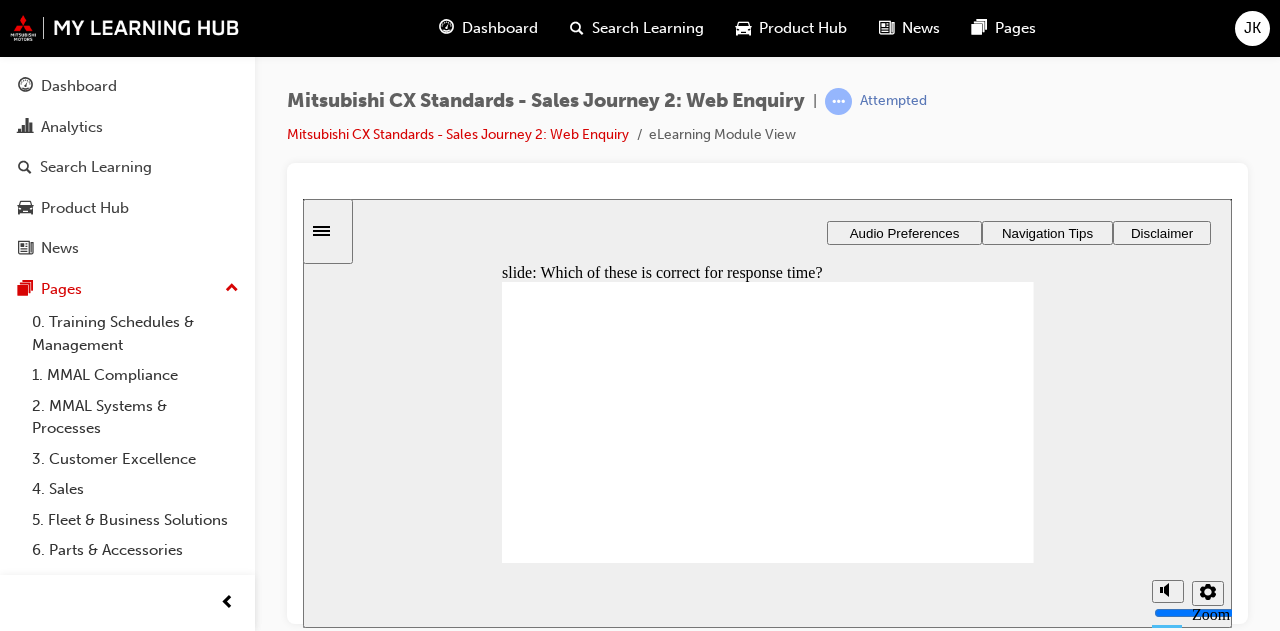 radio on "true" 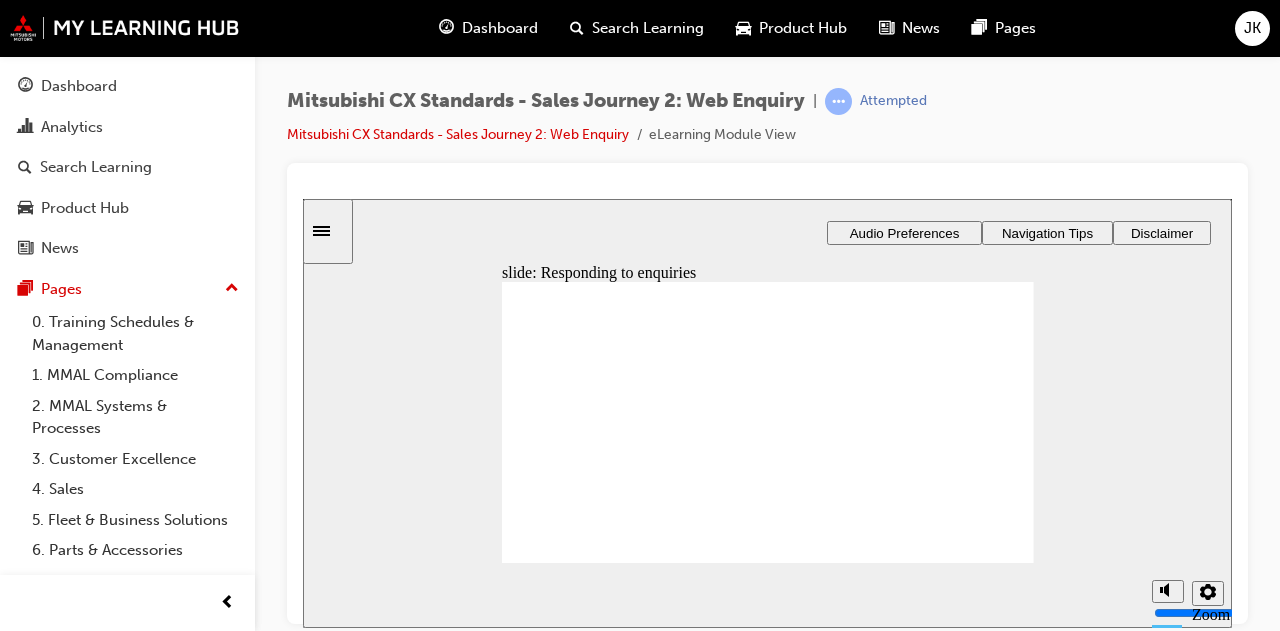 drag, startPoint x: 629, startPoint y: 446, endPoint x: 814, endPoint y: 436, distance: 185.27008 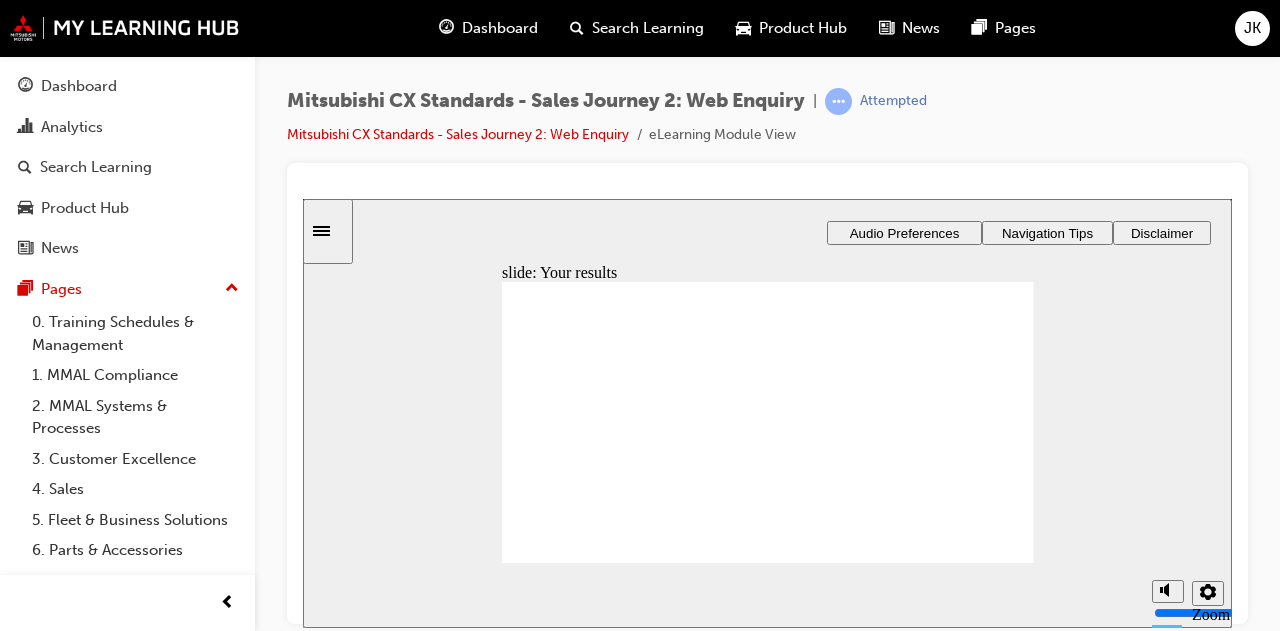 click 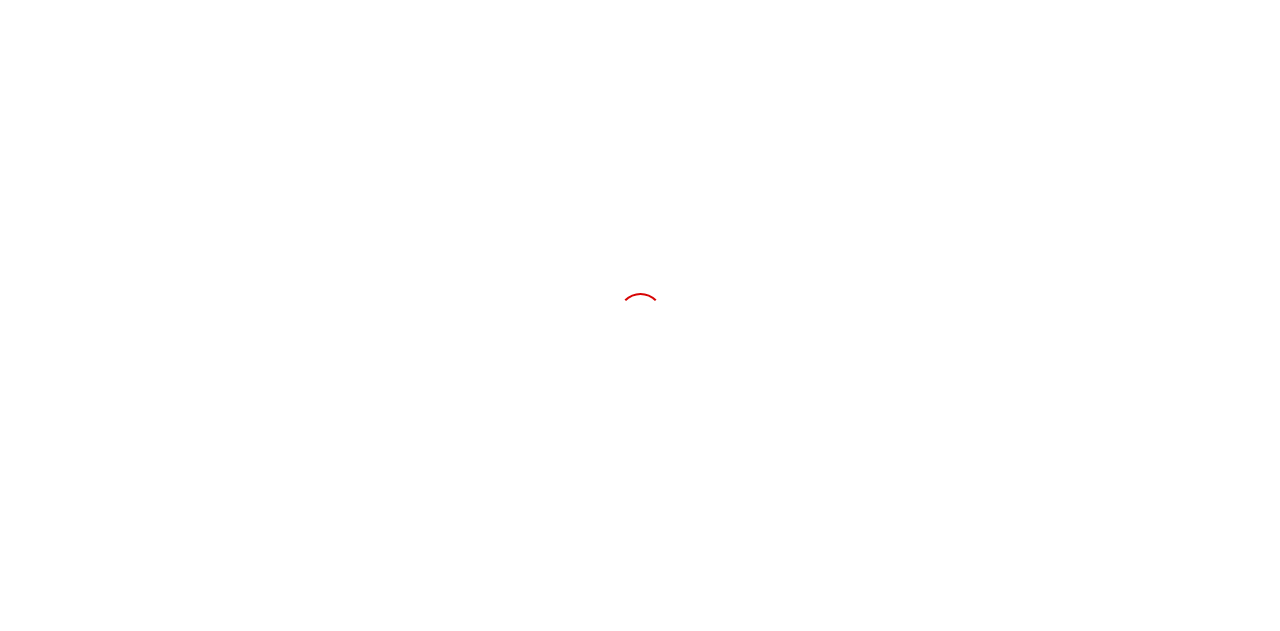 scroll, scrollTop: 0, scrollLeft: 0, axis: both 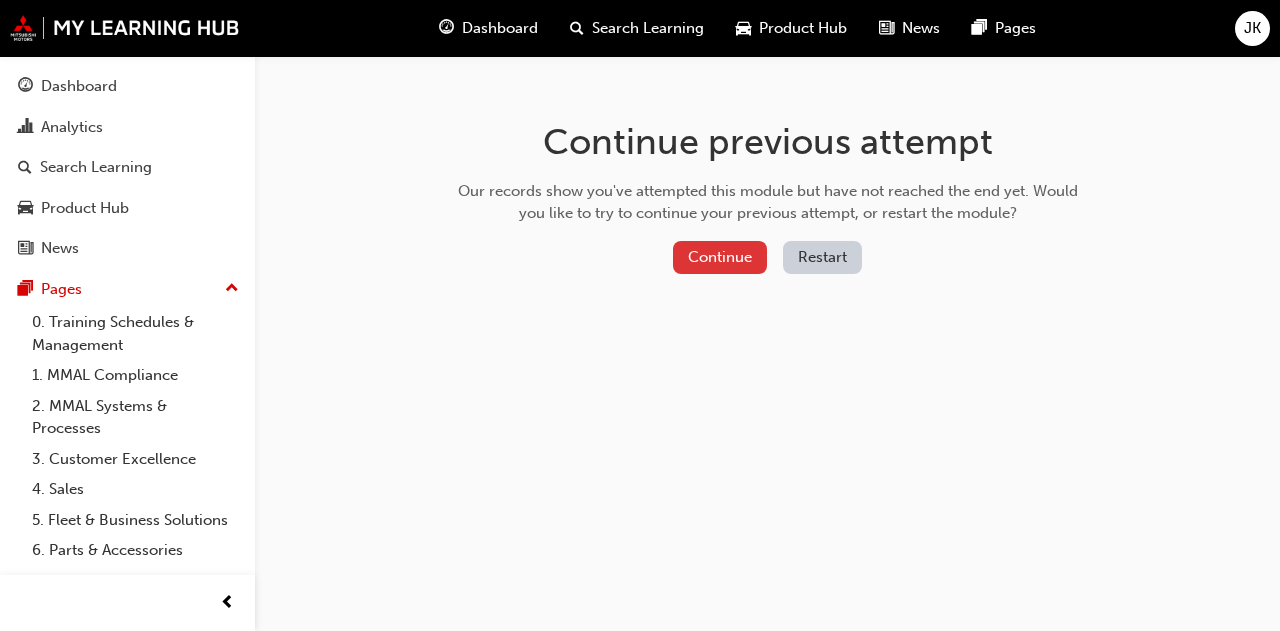 click on "Continue" at bounding box center [720, 257] 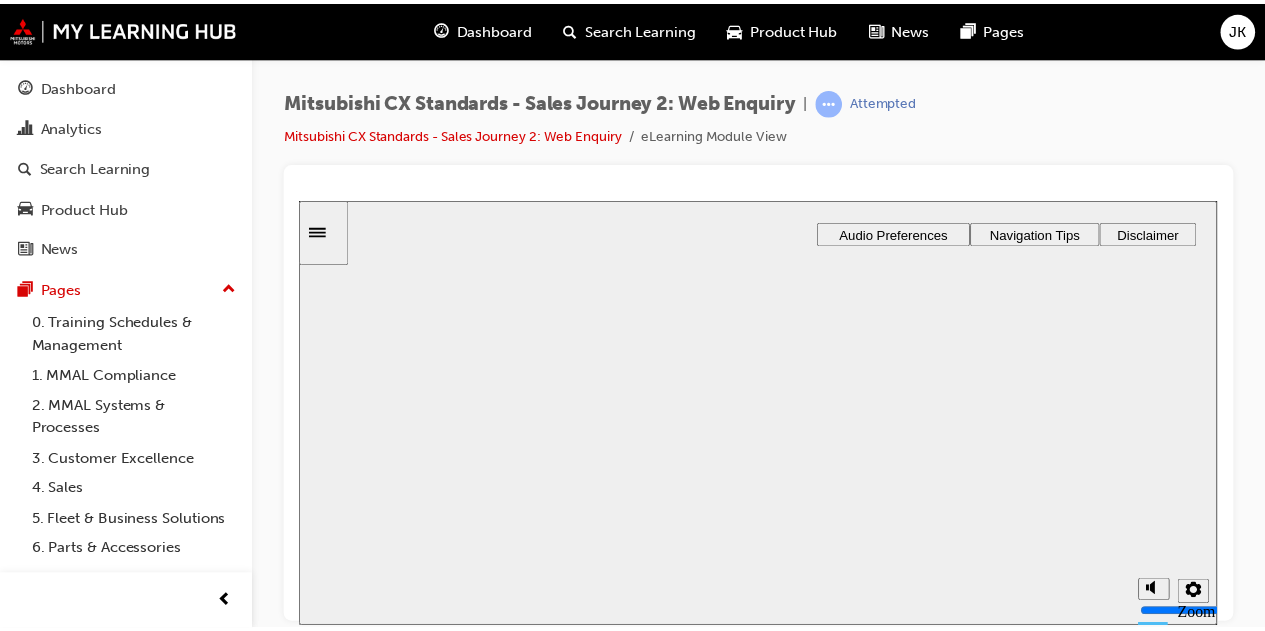 scroll, scrollTop: 0, scrollLeft: 0, axis: both 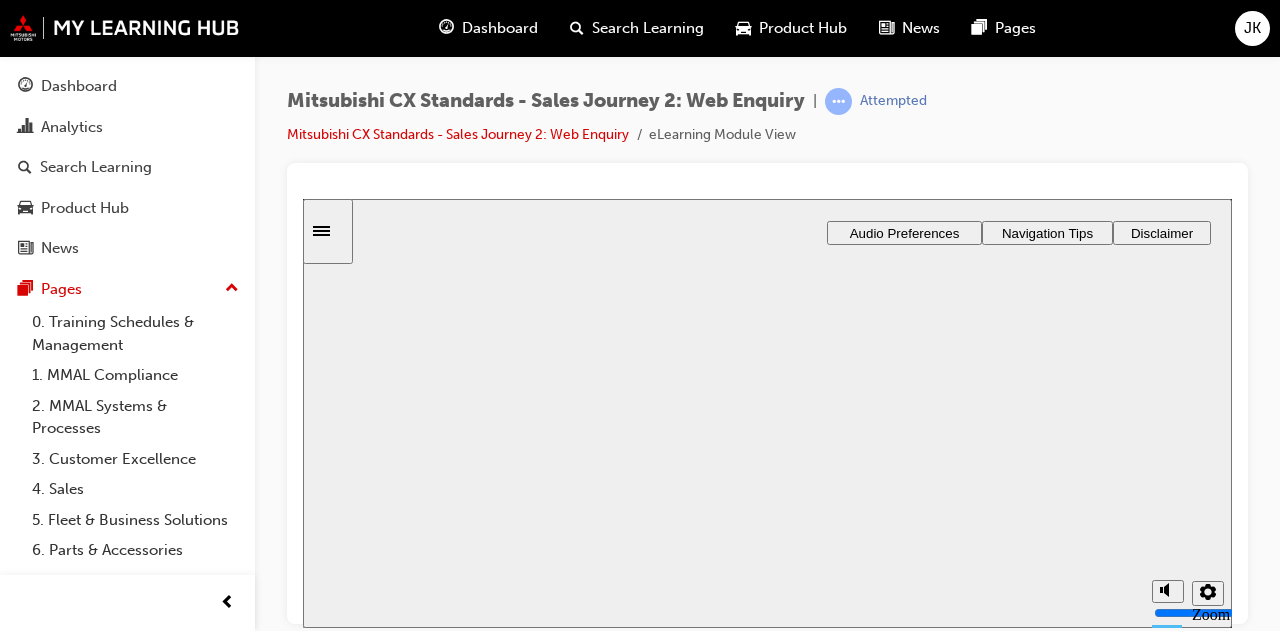 click on "Resume" at bounding box center (341, 994) 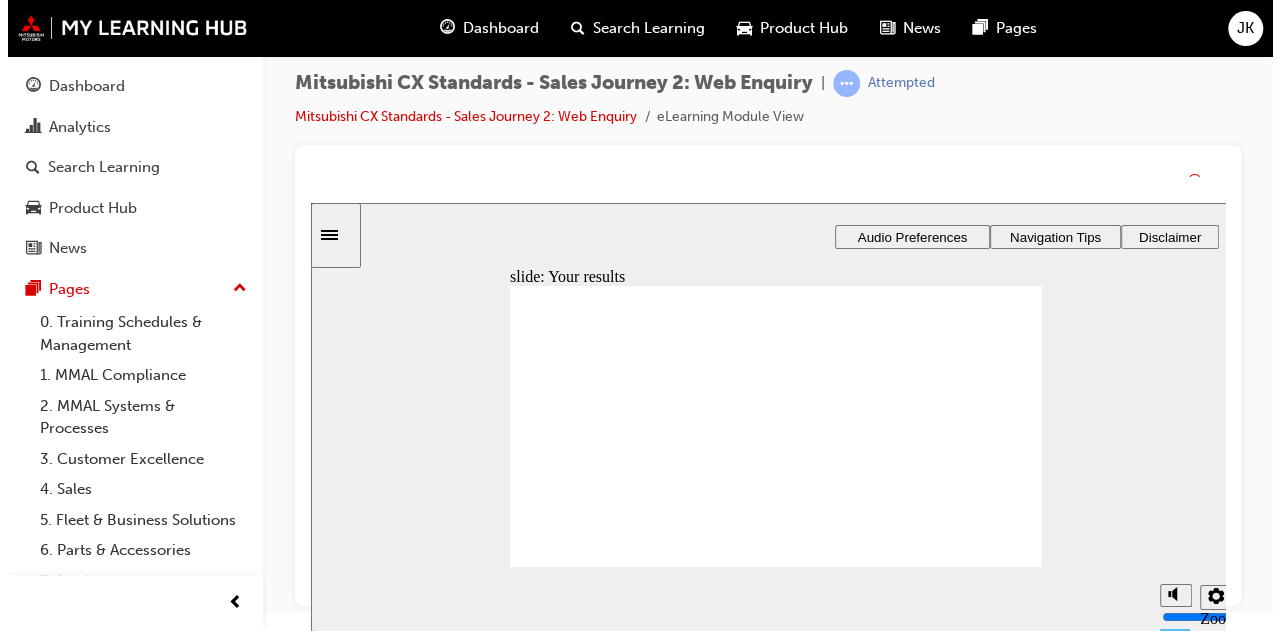 scroll, scrollTop: 0, scrollLeft: 0, axis: both 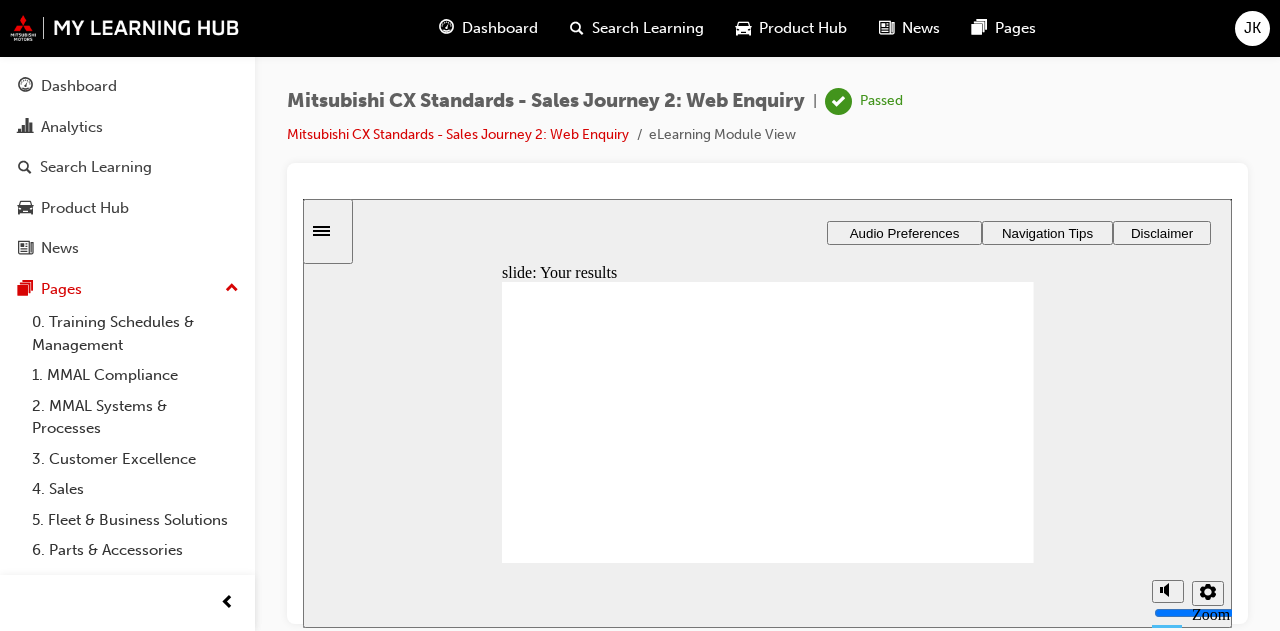click 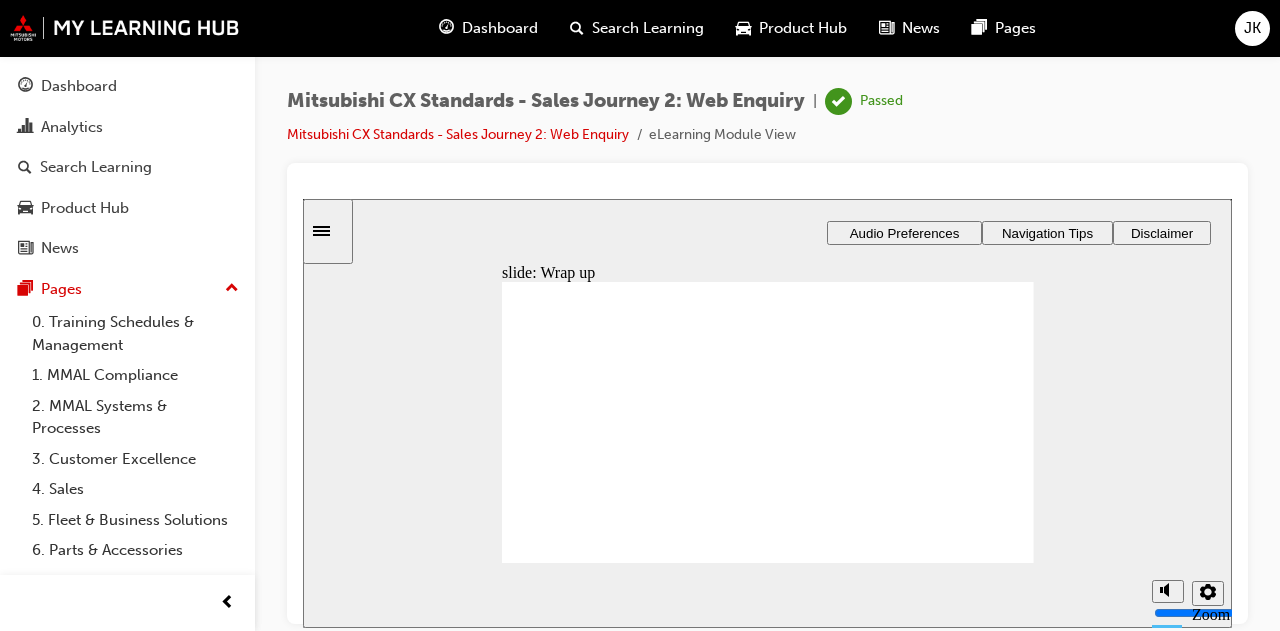 click 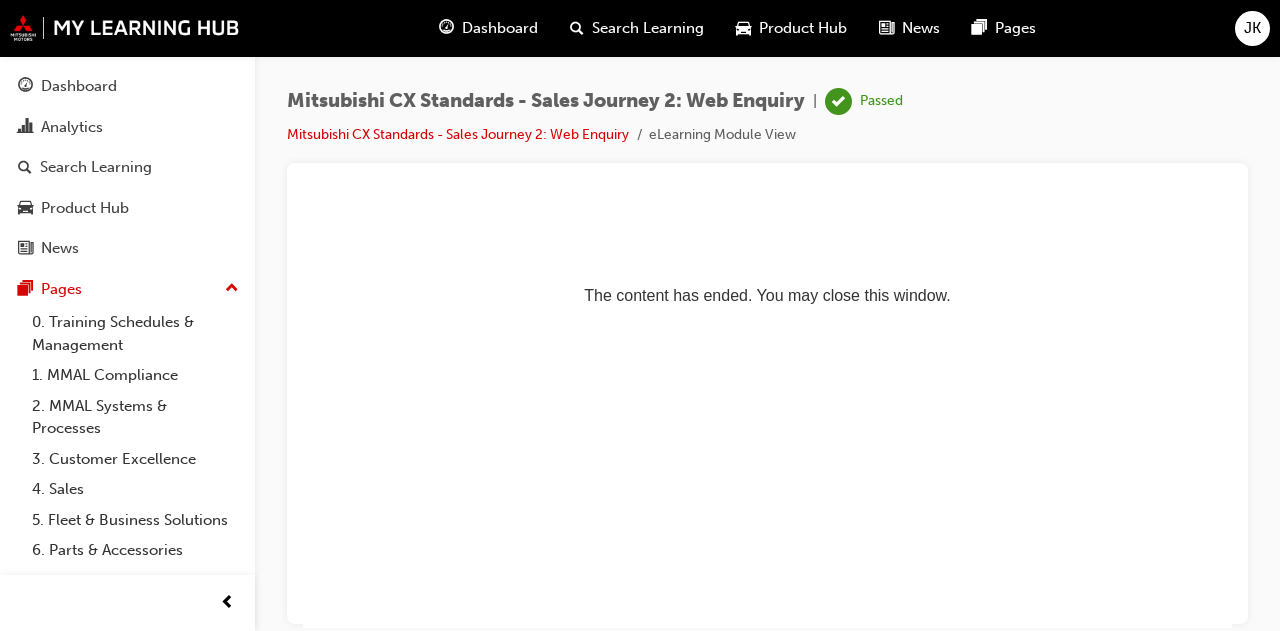scroll, scrollTop: 0, scrollLeft: 0, axis: both 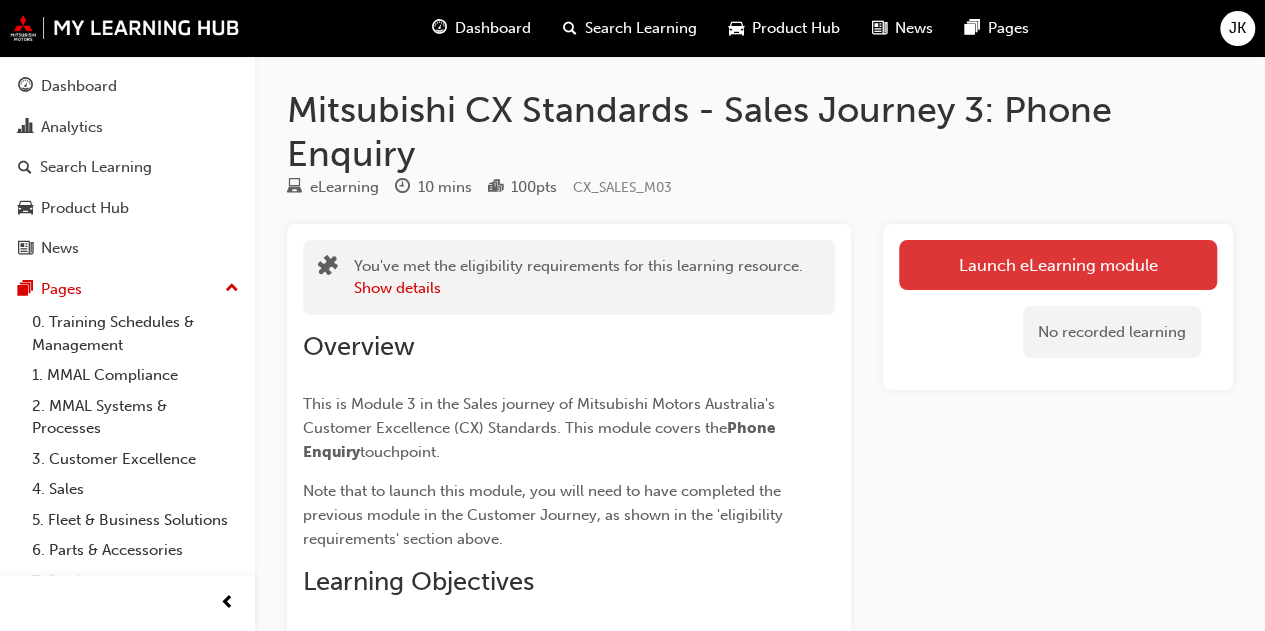 click on "Launch eLearning module" at bounding box center (1058, 265) 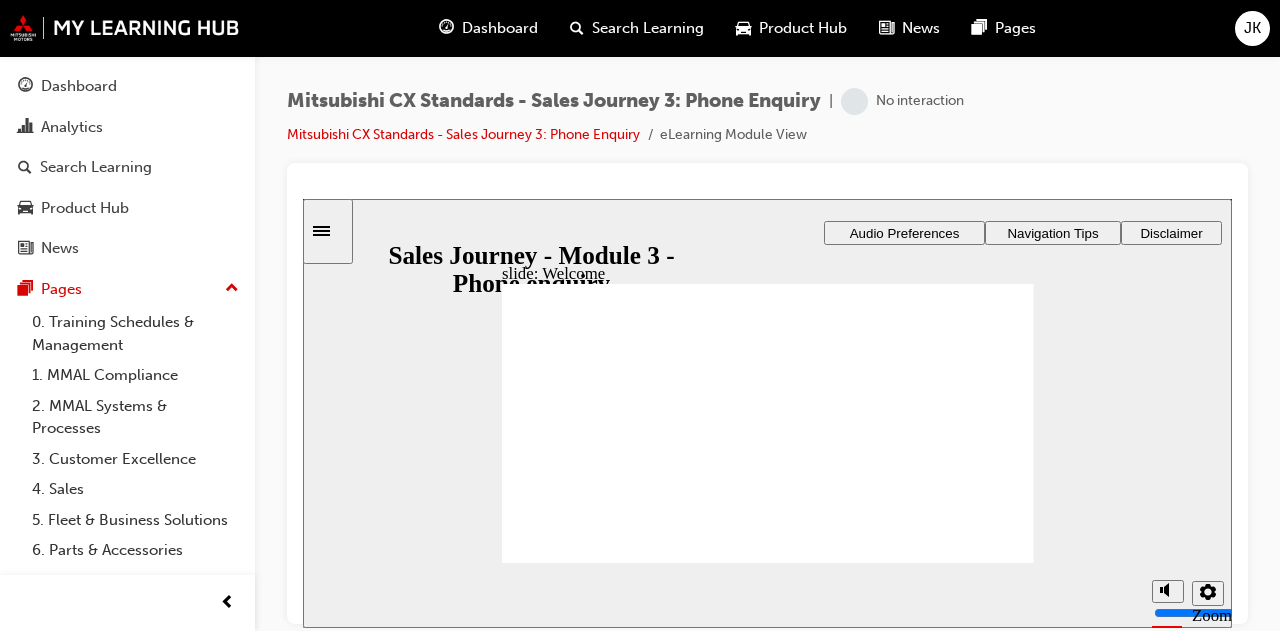 scroll, scrollTop: 0, scrollLeft: 0, axis: both 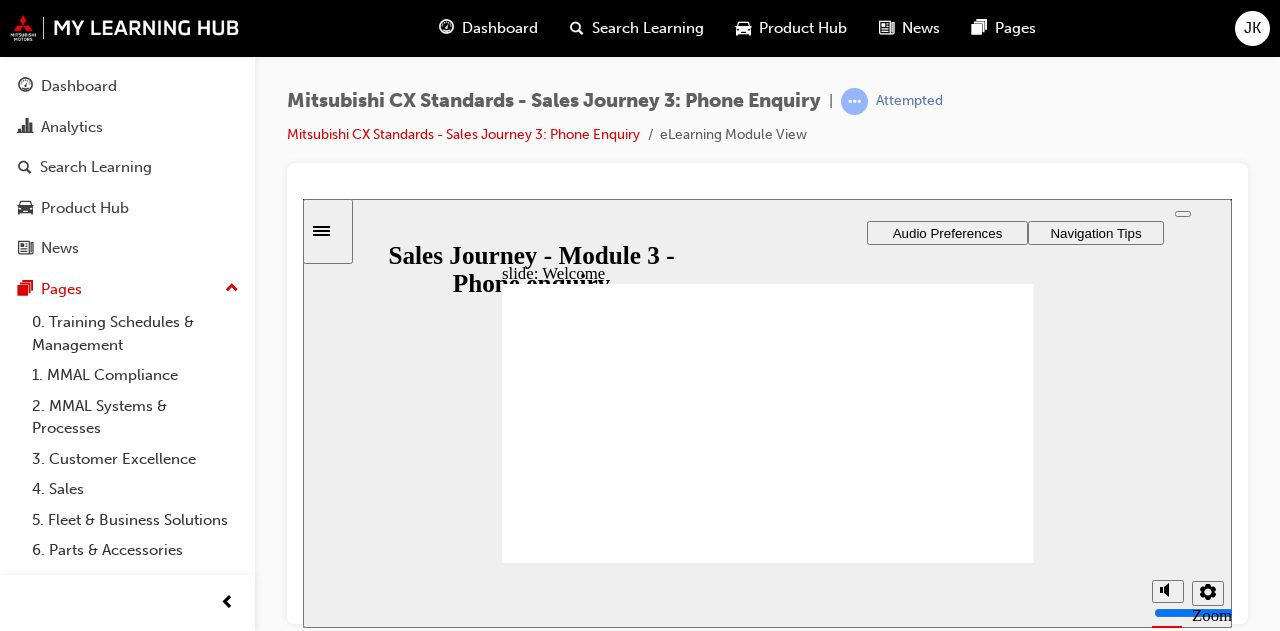 click 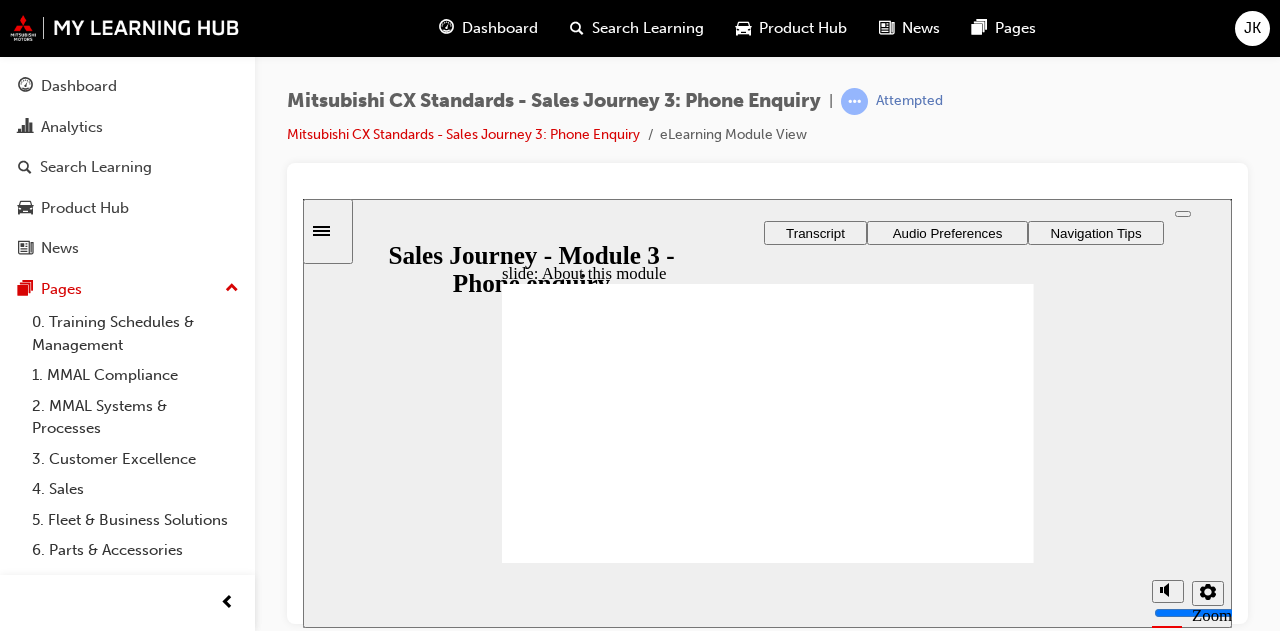 click 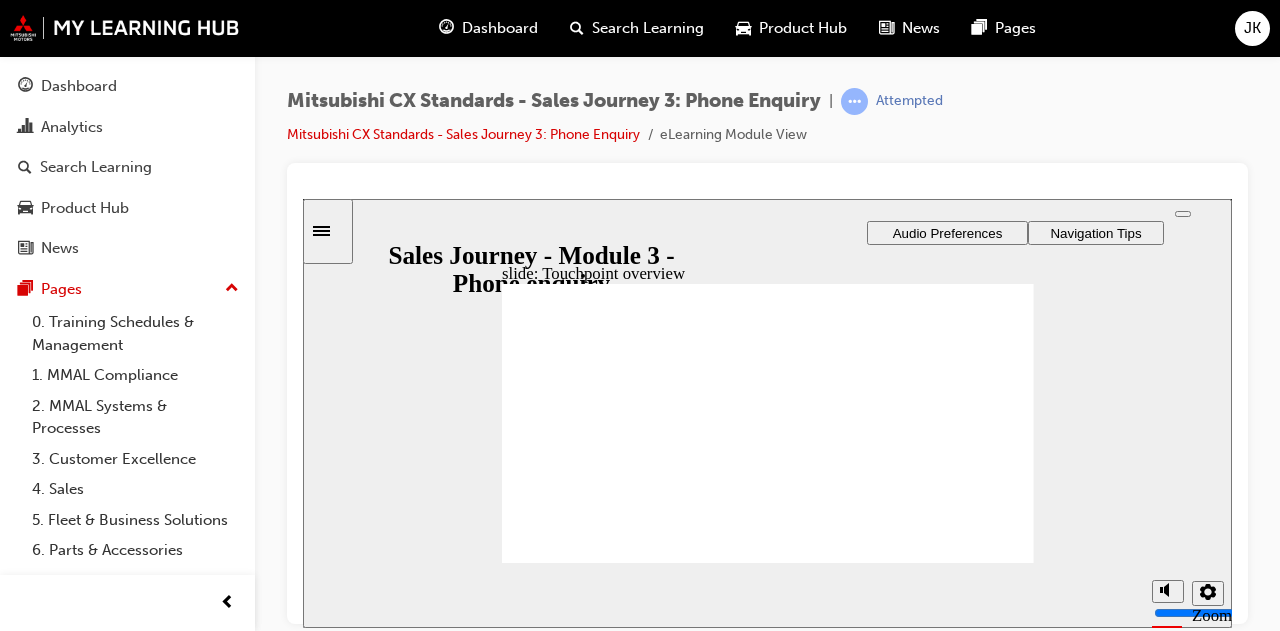 click 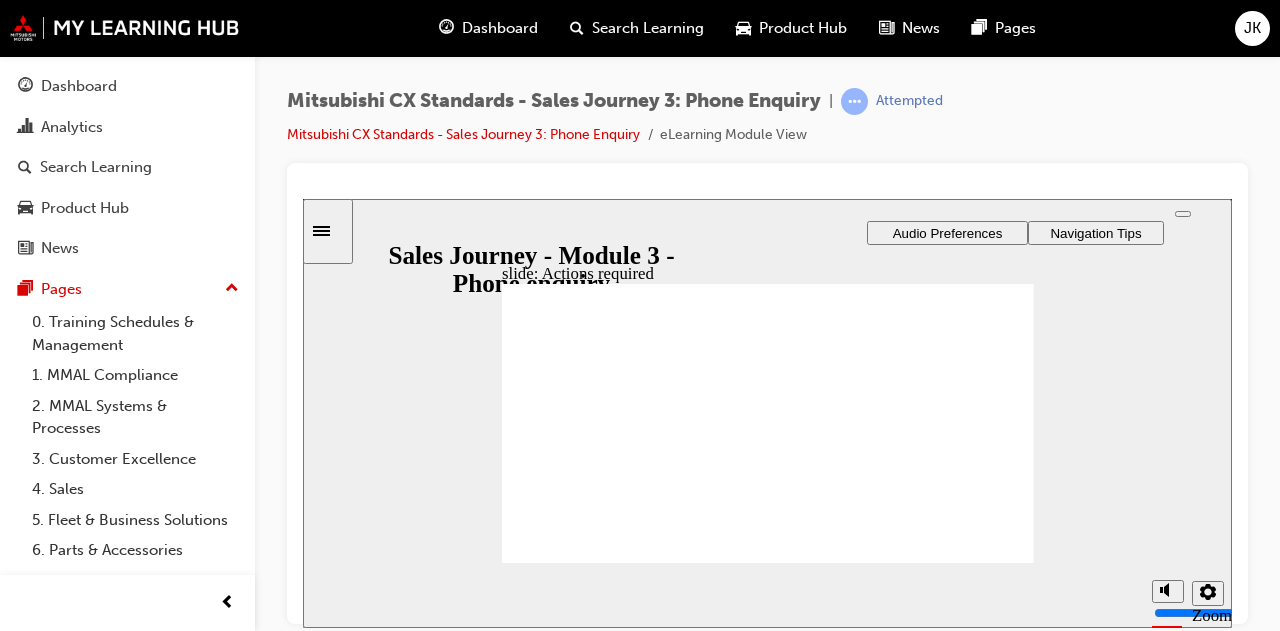 click 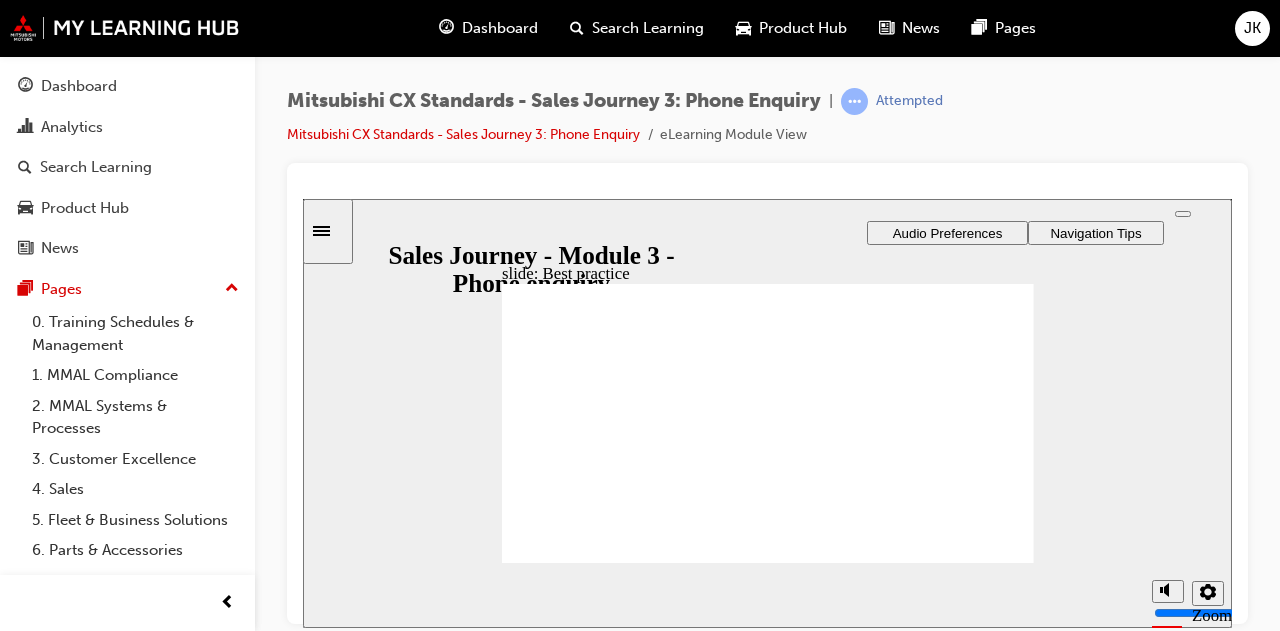click 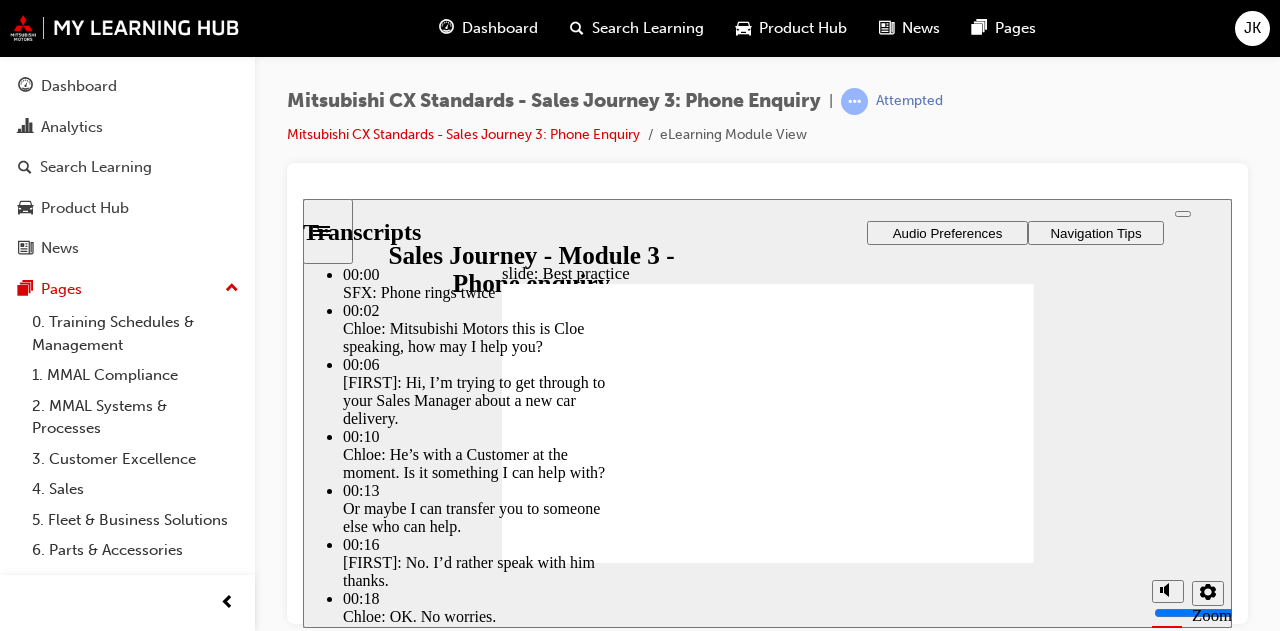 type on "100" 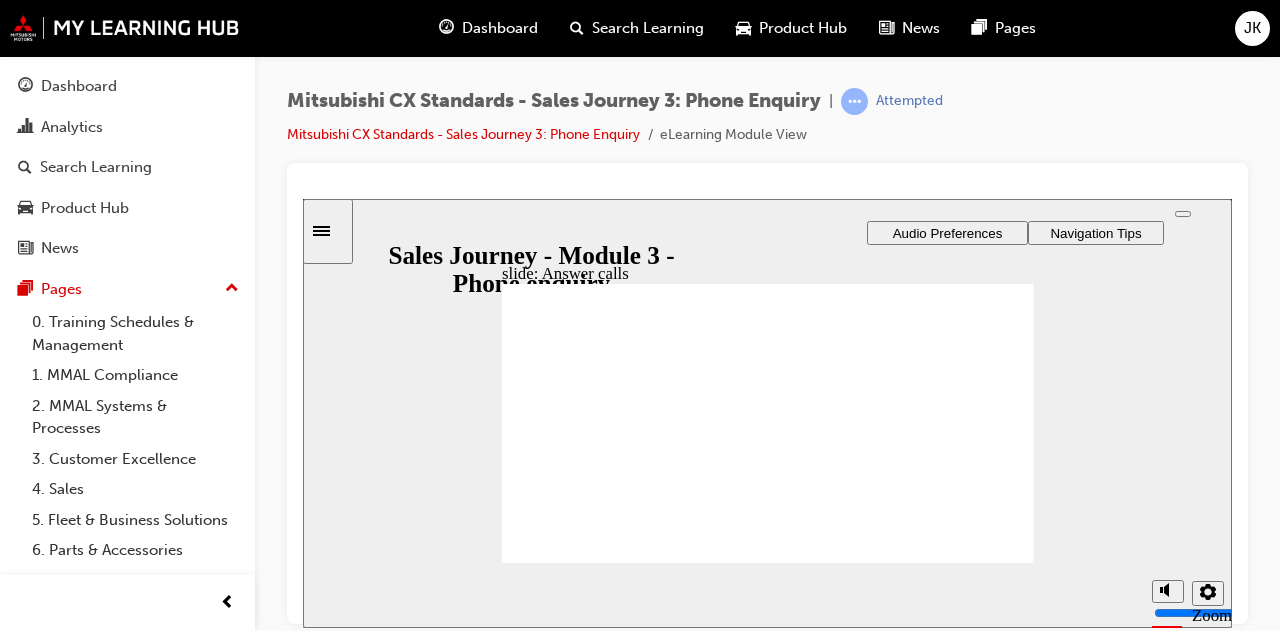 checkbox on "true" 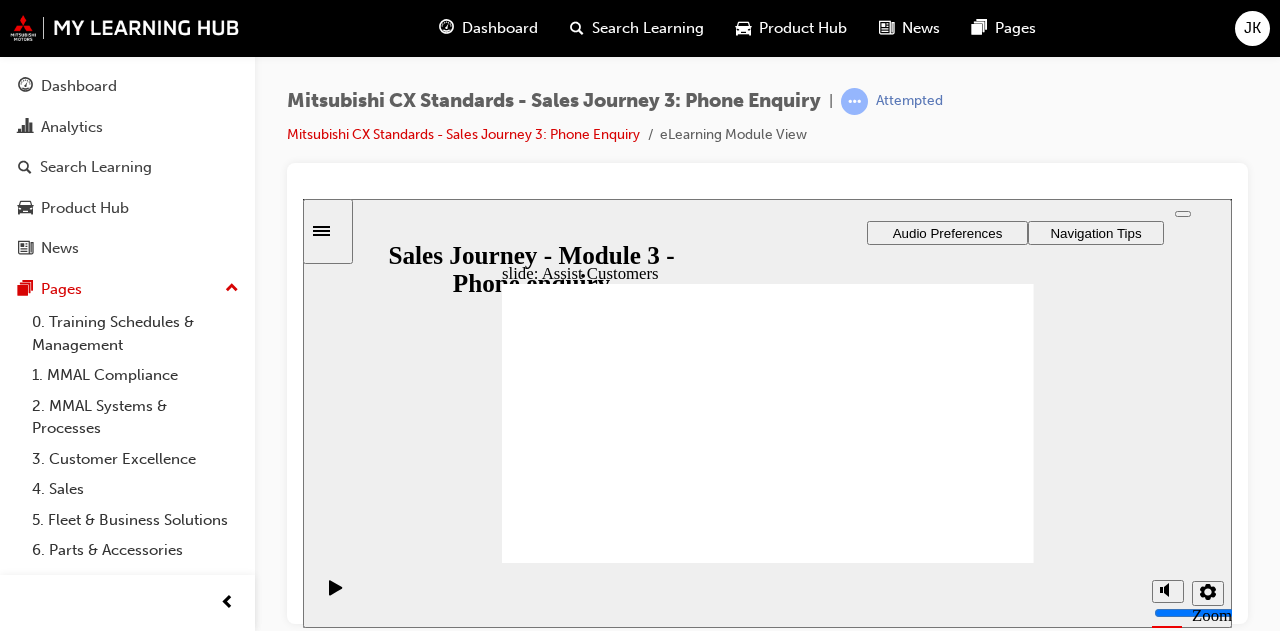 drag, startPoint x: 676, startPoint y: 453, endPoint x: 801, endPoint y: 390, distance: 139.97858 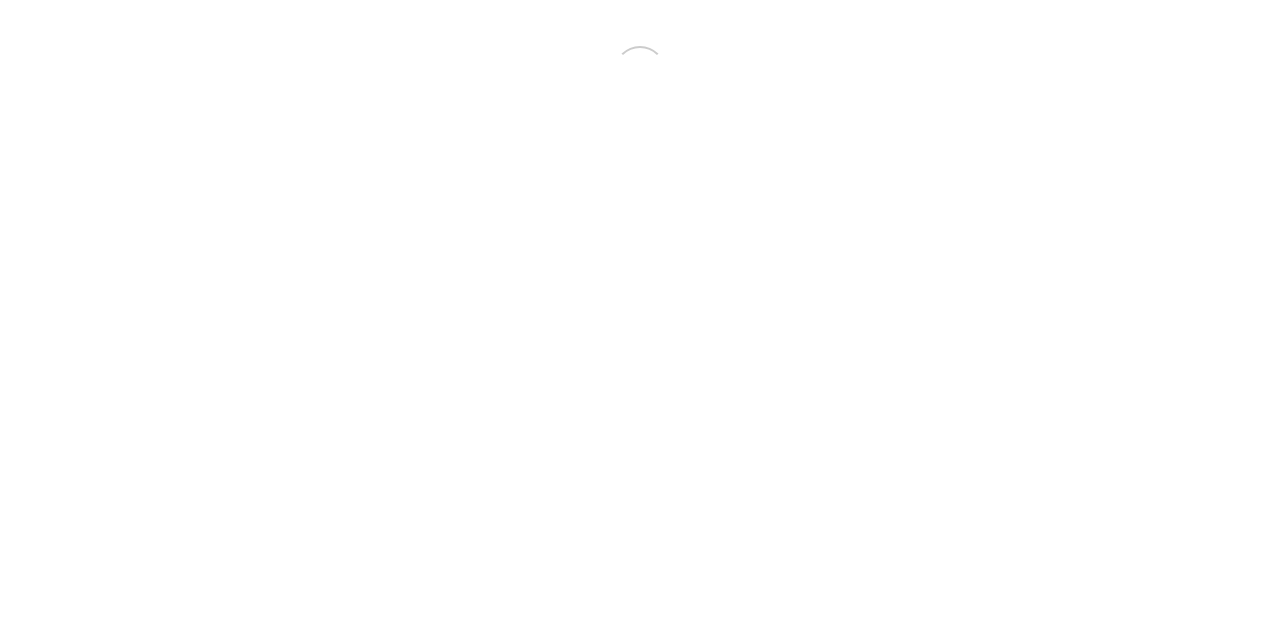 scroll, scrollTop: 0, scrollLeft: 0, axis: both 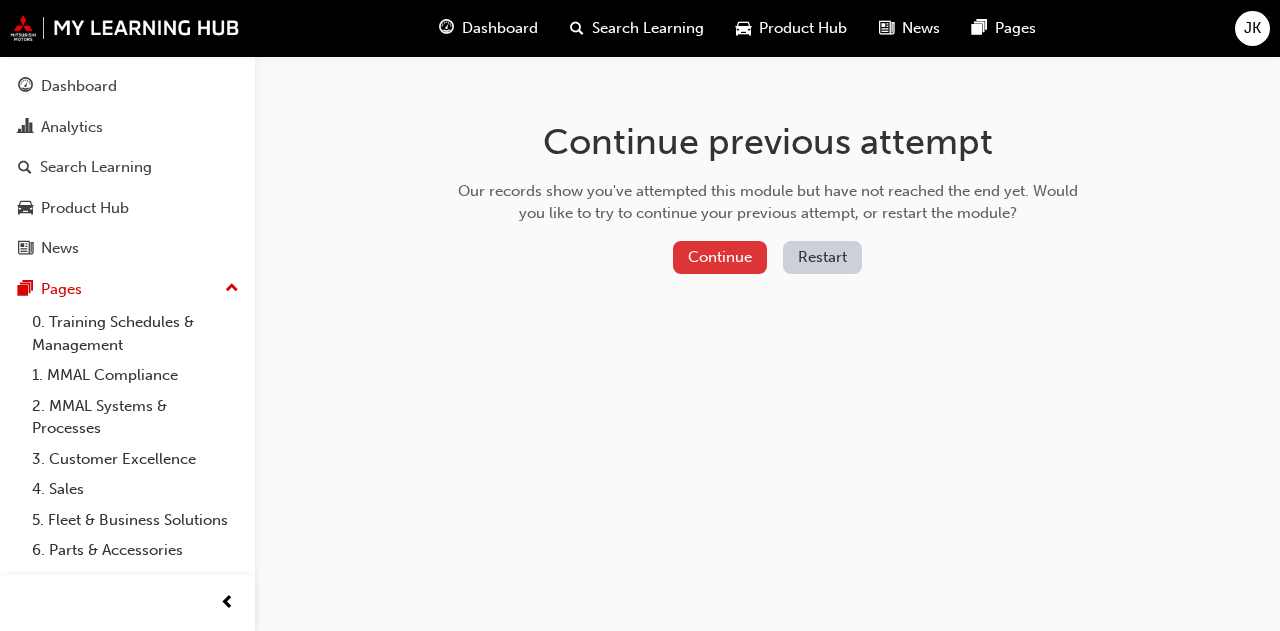 click on "Continue" at bounding box center [720, 257] 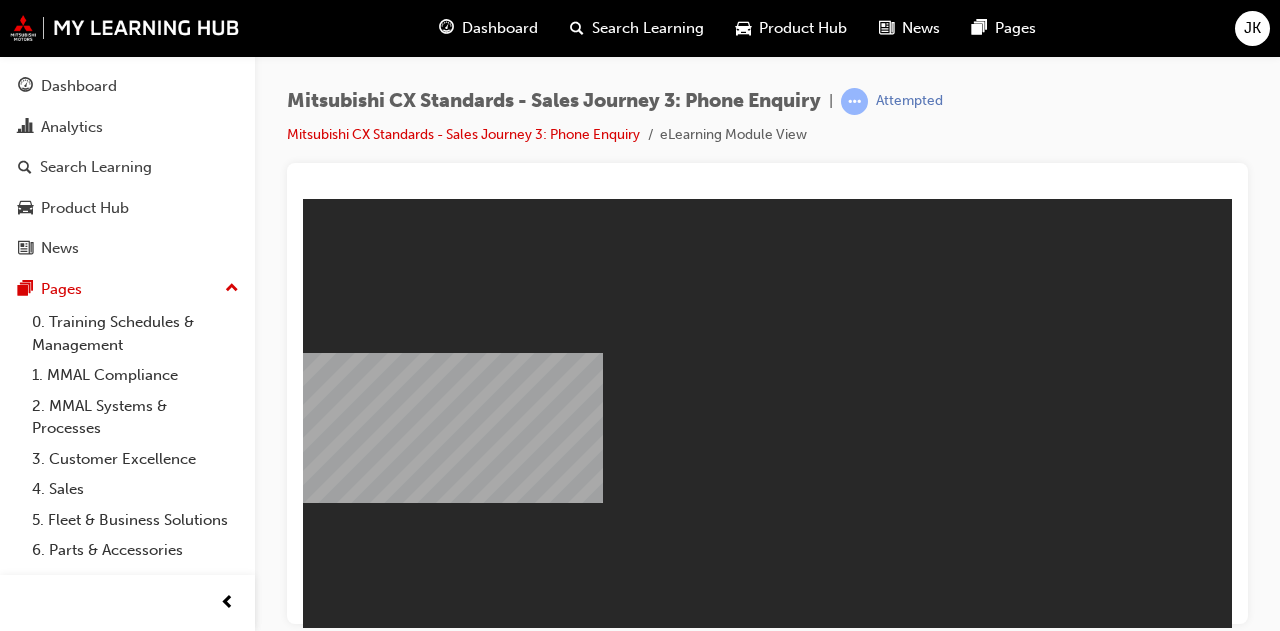 scroll, scrollTop: 0, scrollLeft: 0, axis: both 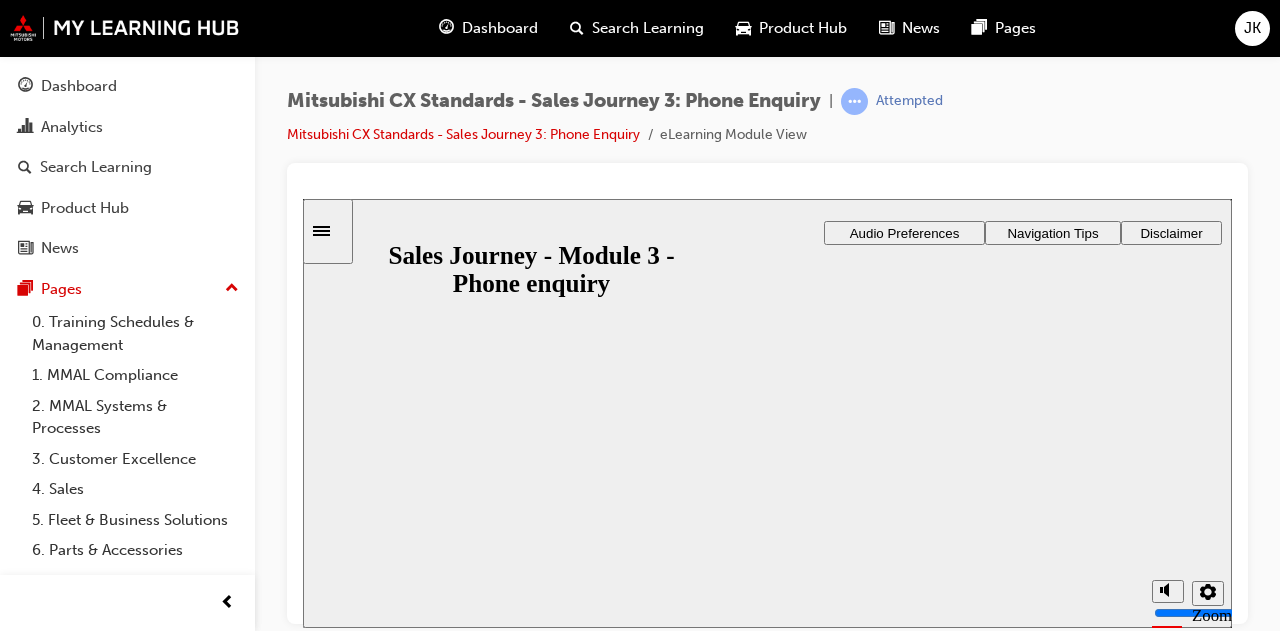 click on "Resume" at bounding box center [342, 999] 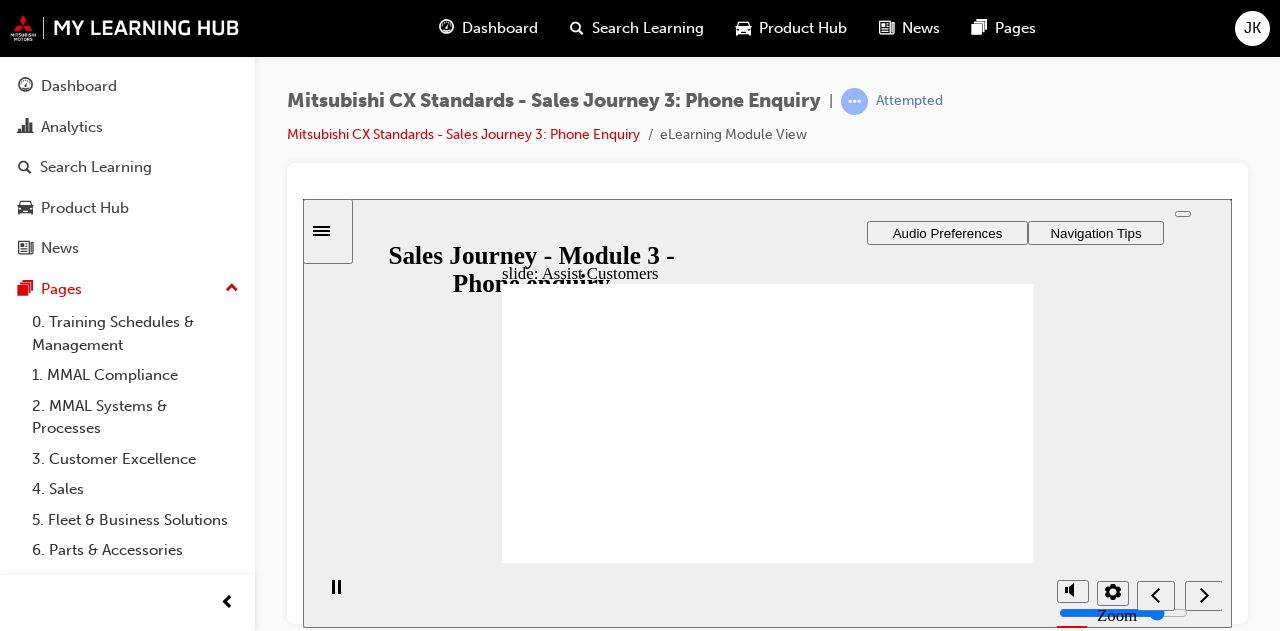 drag, startPoint x: 755, startPoint y: 480, endPoint x: 854, endPoint y: 478, distance: 99.0202 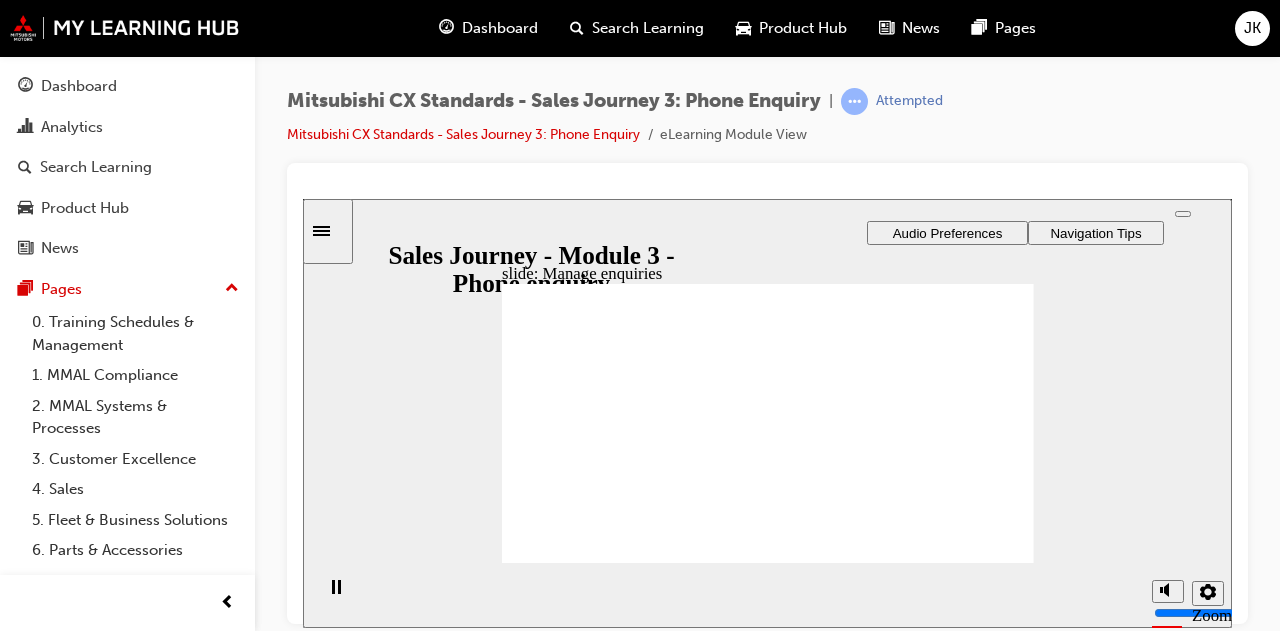 drag, startPoint x: 596, startPoint y: 456, endPoint x: 761, endPoint y: 409, distance: 171.5634 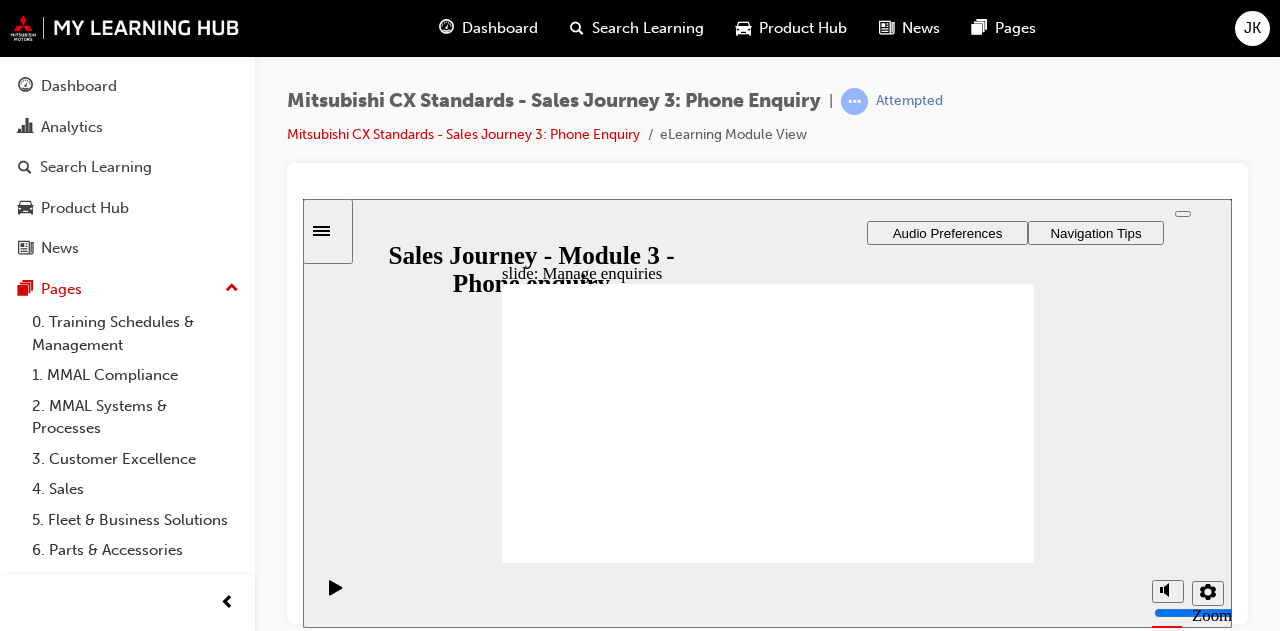 drag, startPoint x: 620, startPoint y: 444, endPoint x: 778, endPoint y: 416, distance: 160.46184 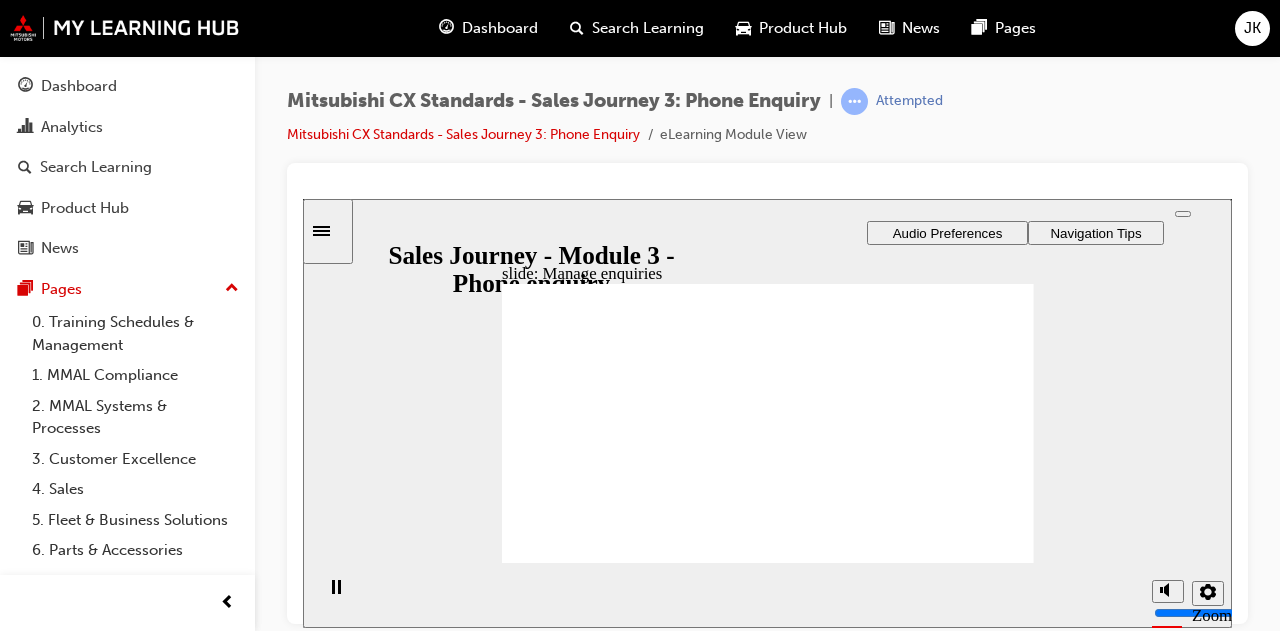 click 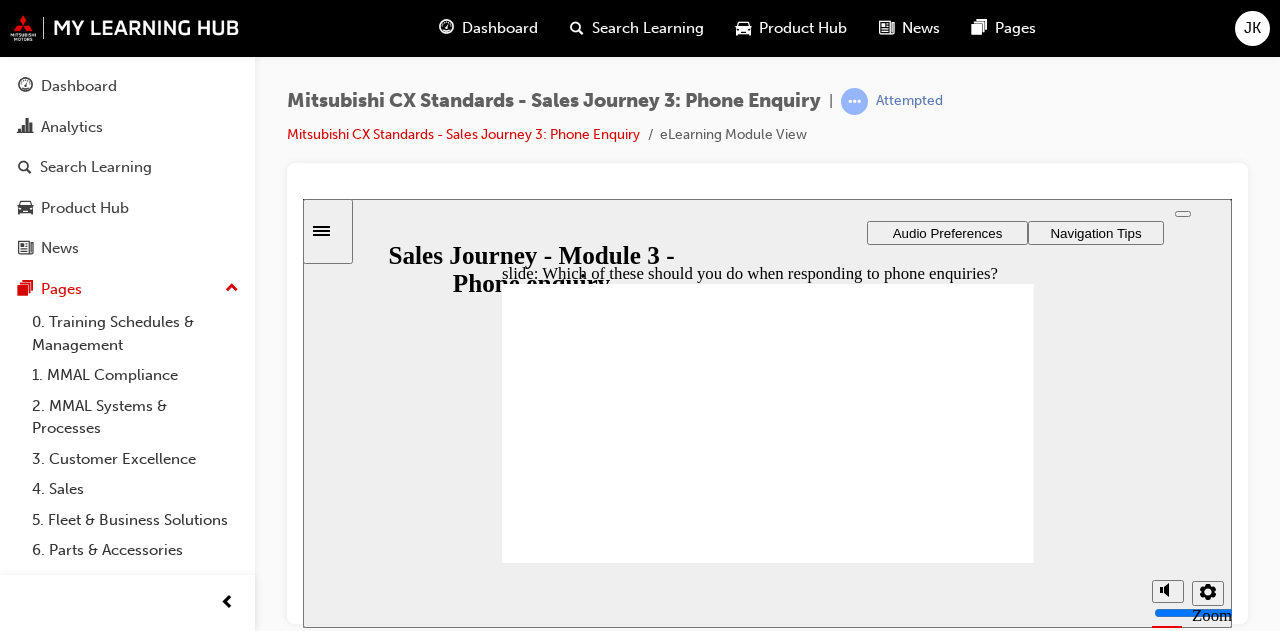 click 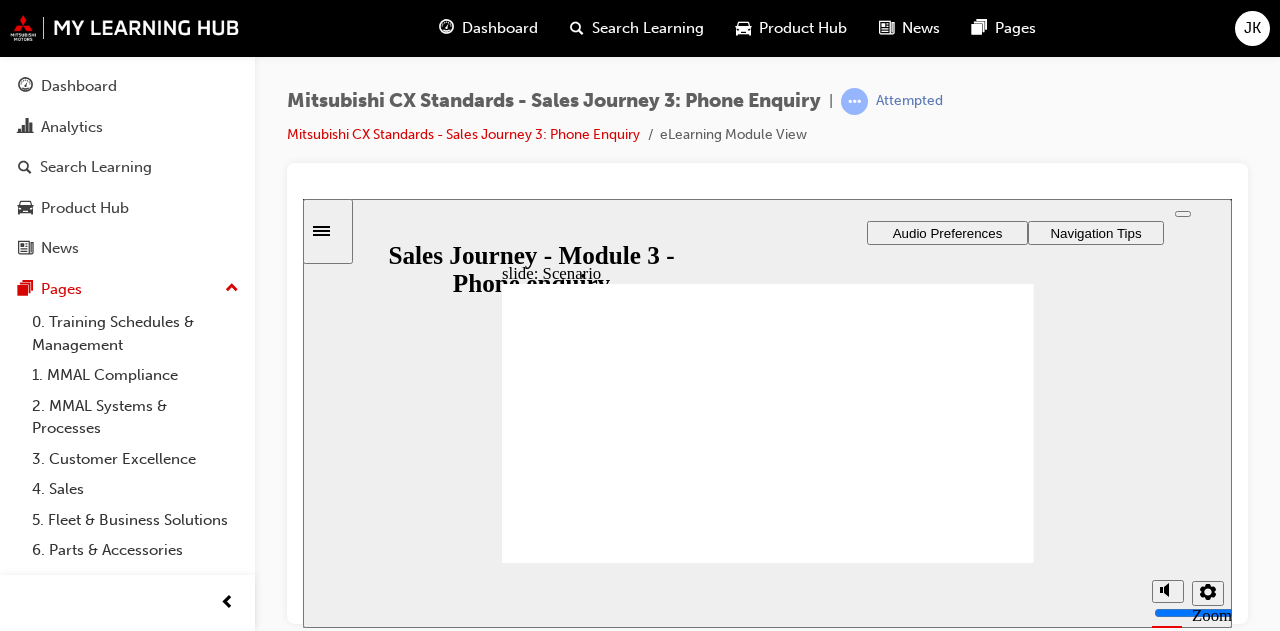 click 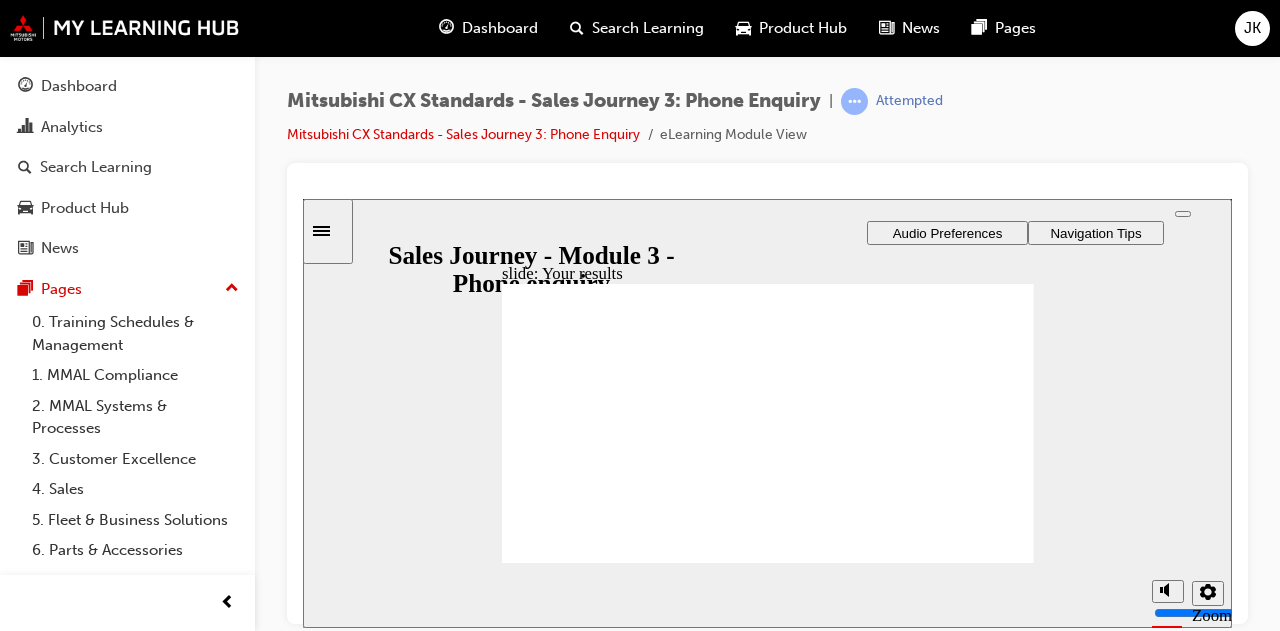 click 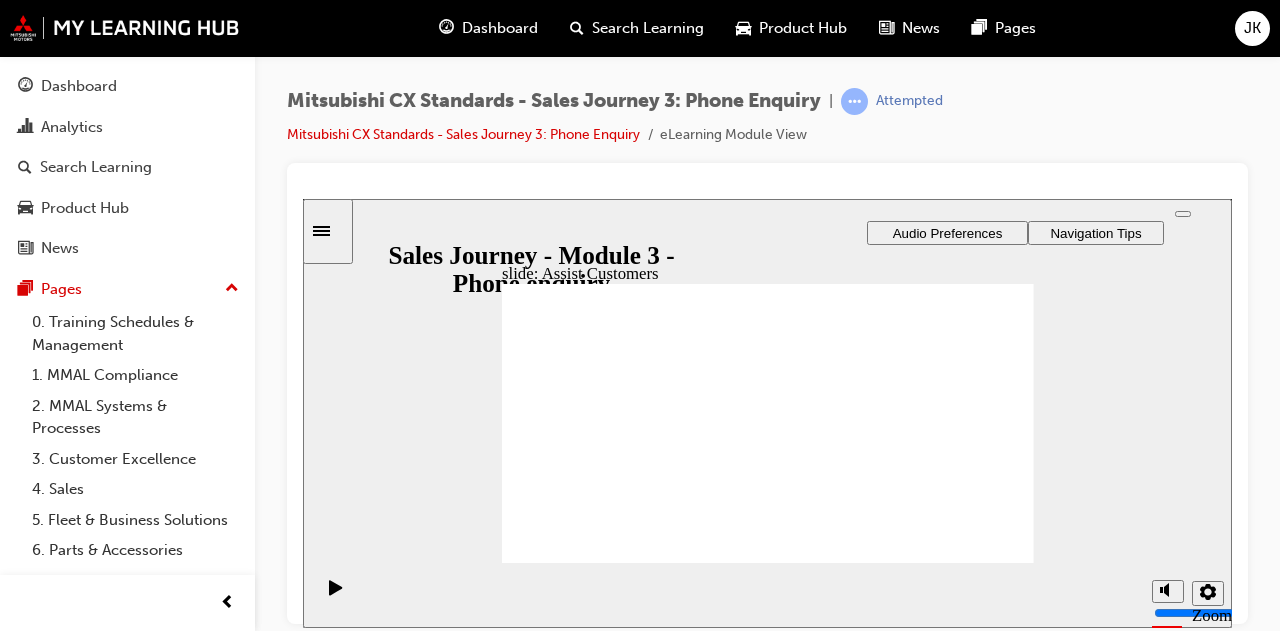 drag, startPoint x: 668, startPoint y: 439, endPoint x: 778, endPoint y: 420, distance: 111.62885 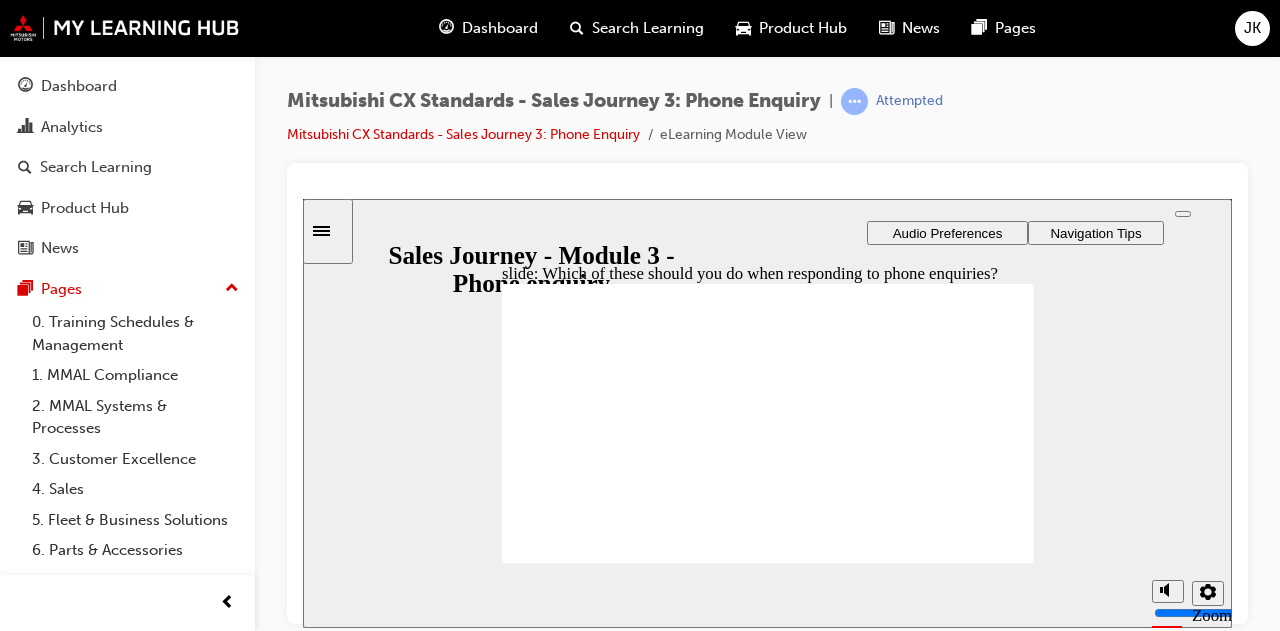 click 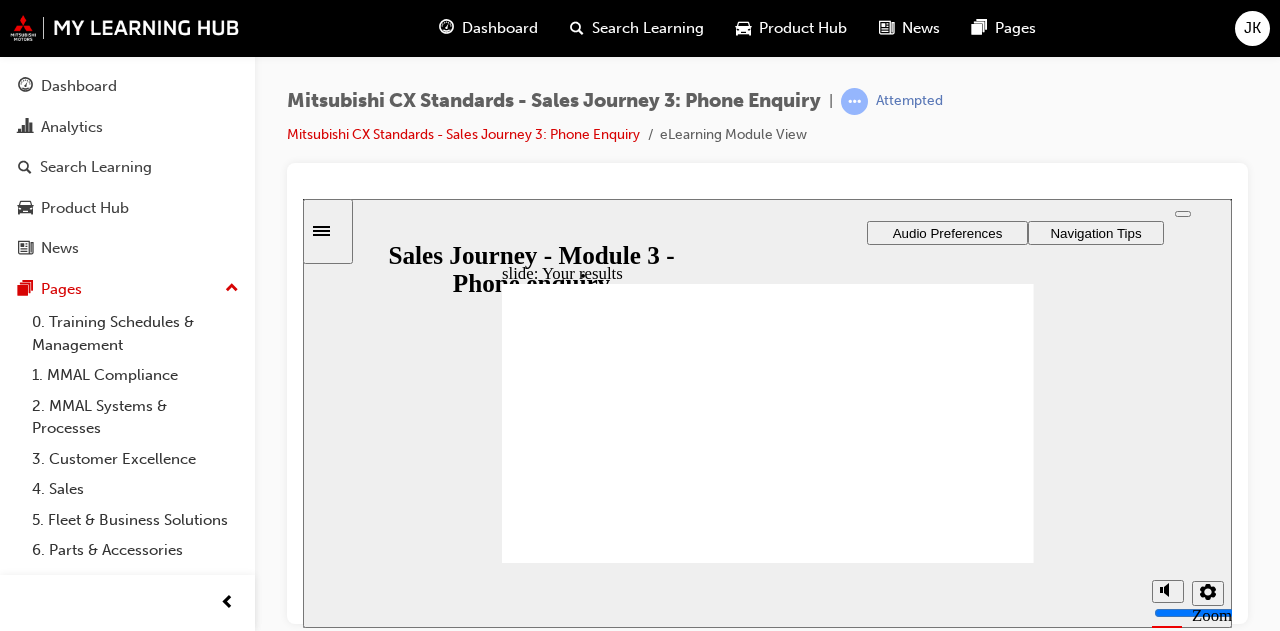 click 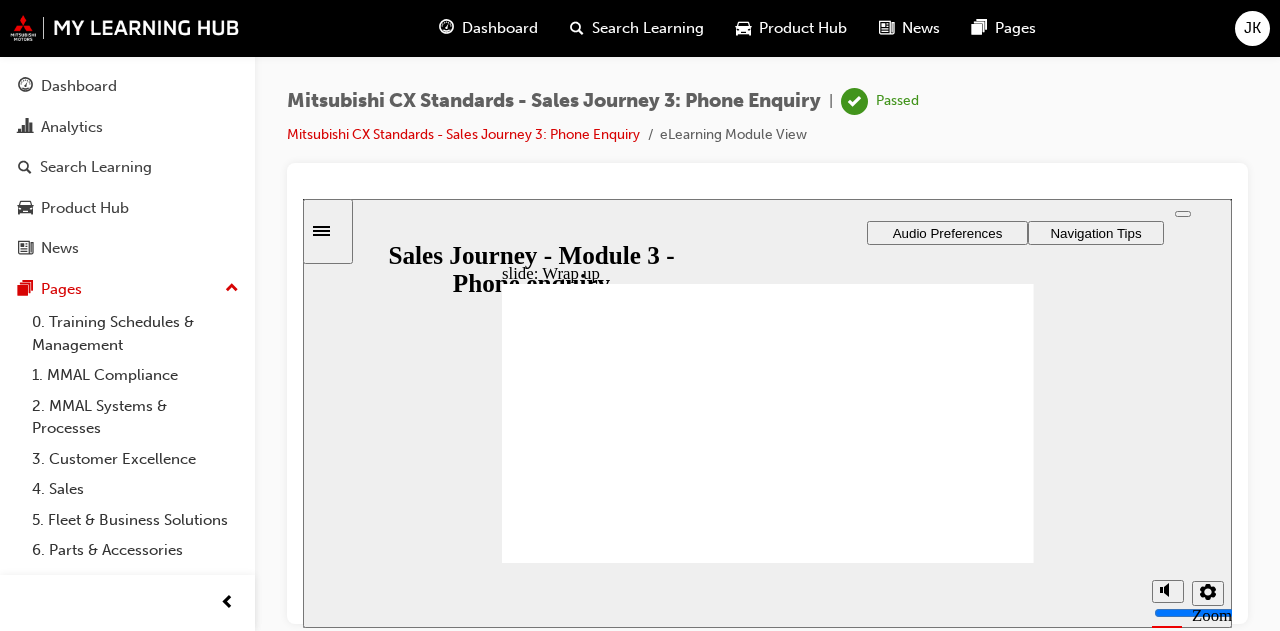 click 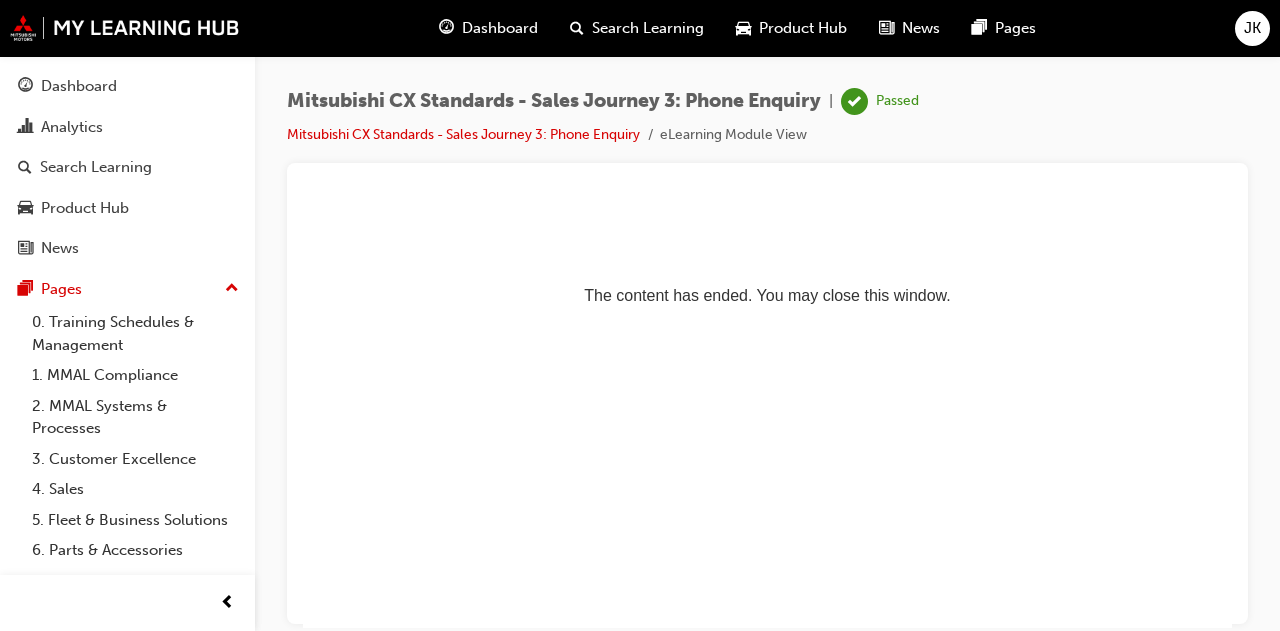 scroll, scrollTop: 0, scrollLeft: 0, axis: both 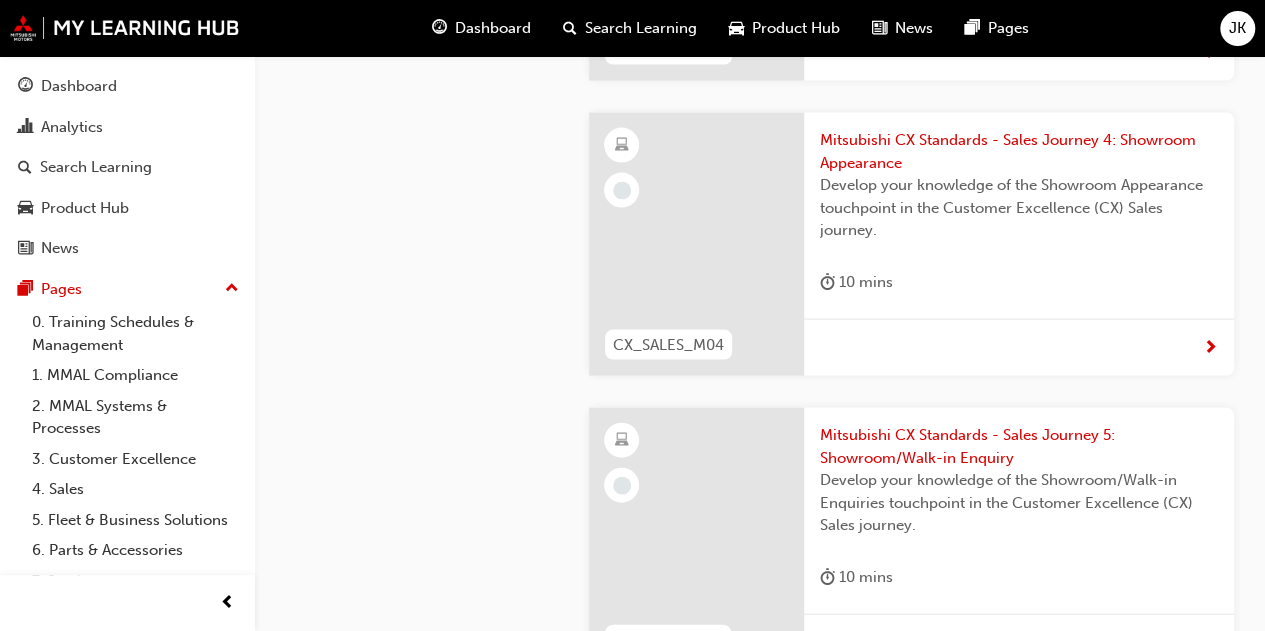 click at bounding box center [696, 244] 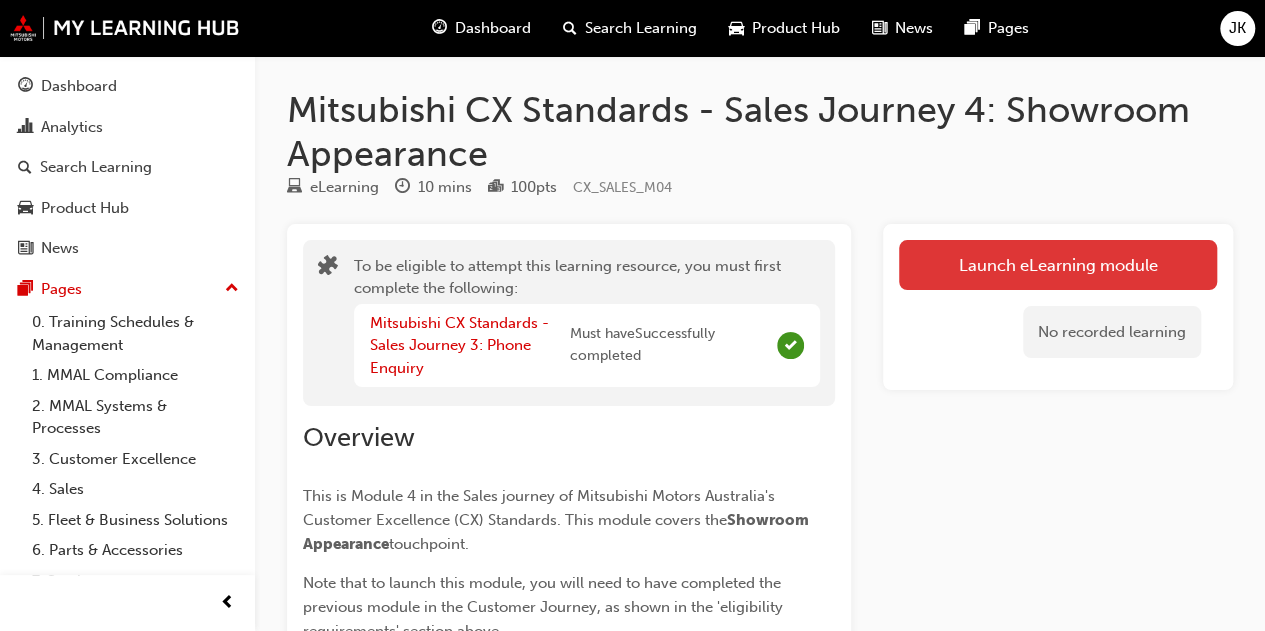 click on "Launch eLearning module" at bounding box center (1058, 265) 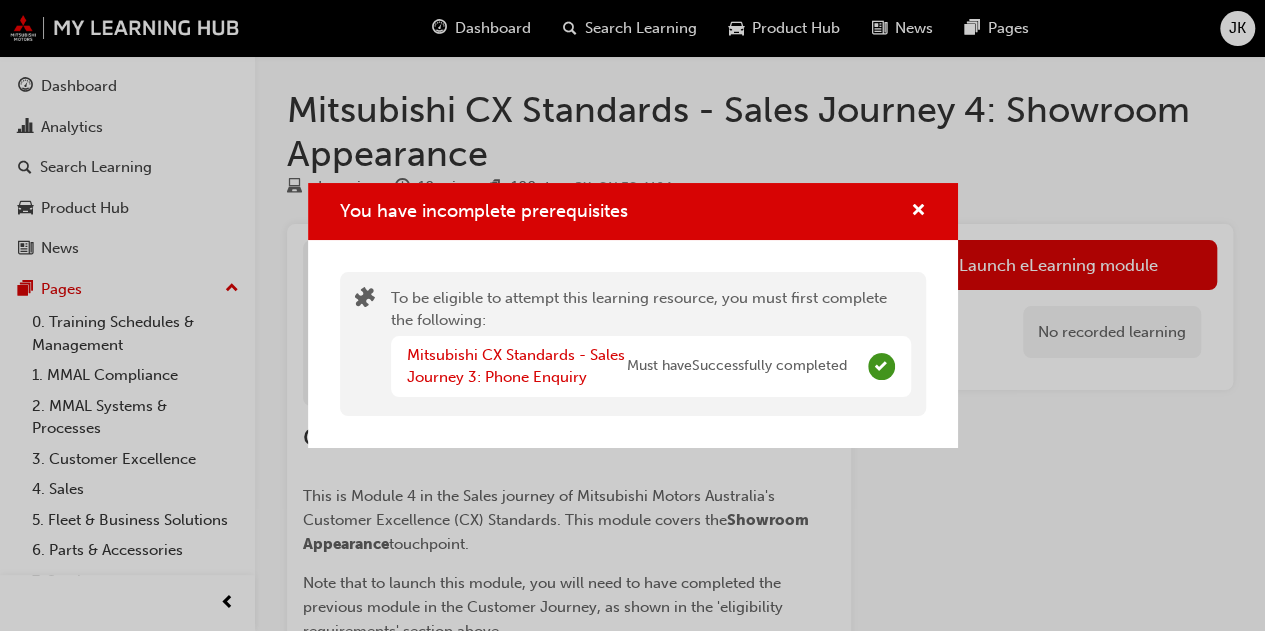 scroll, scrollTop: 304, scrollLeft: 0, axis: vertical 